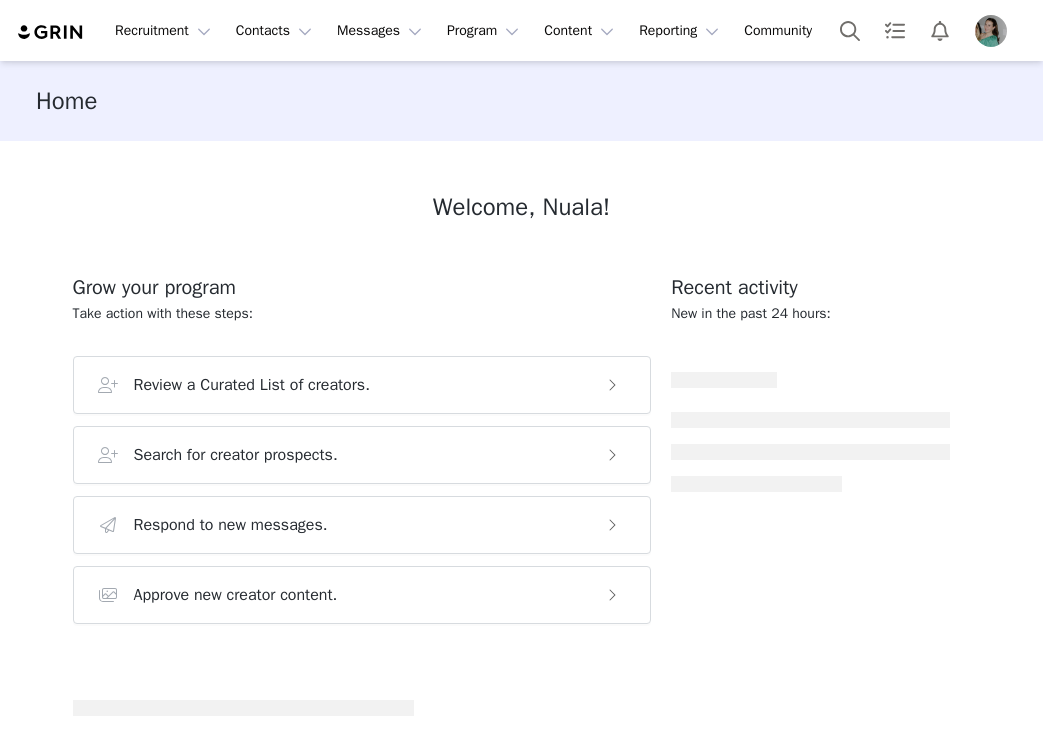 scroll, scrollTop: 0, scrollLeft: 0, axis: both 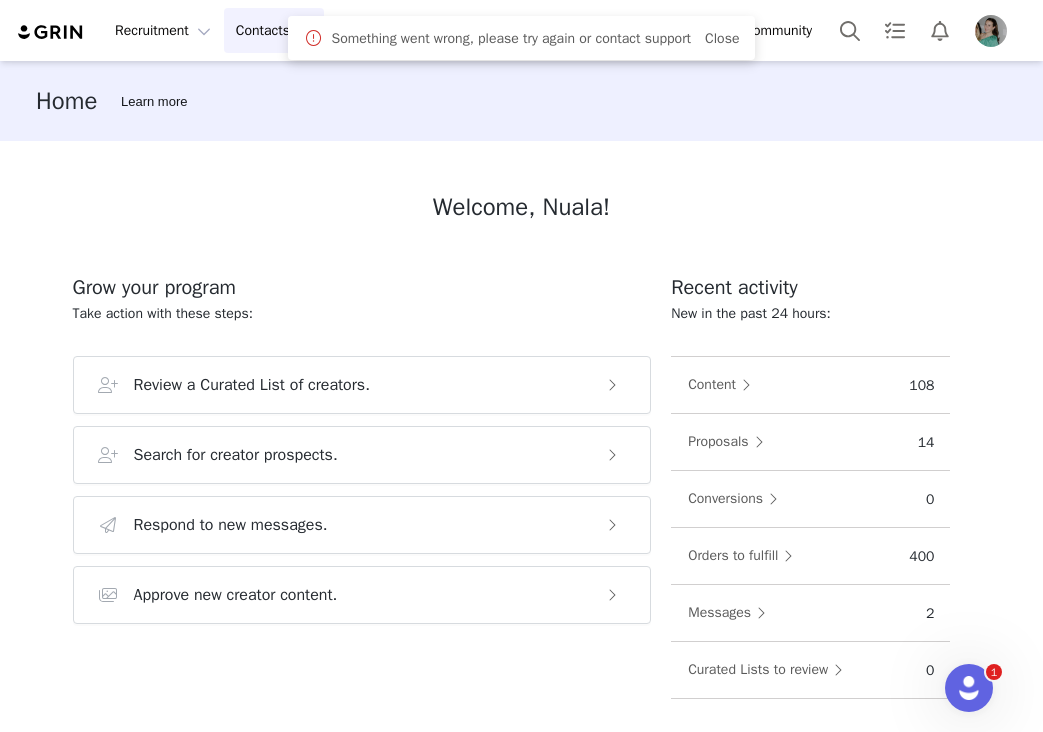 click on "Contacts Contacts" at bounding box center [274, 30] 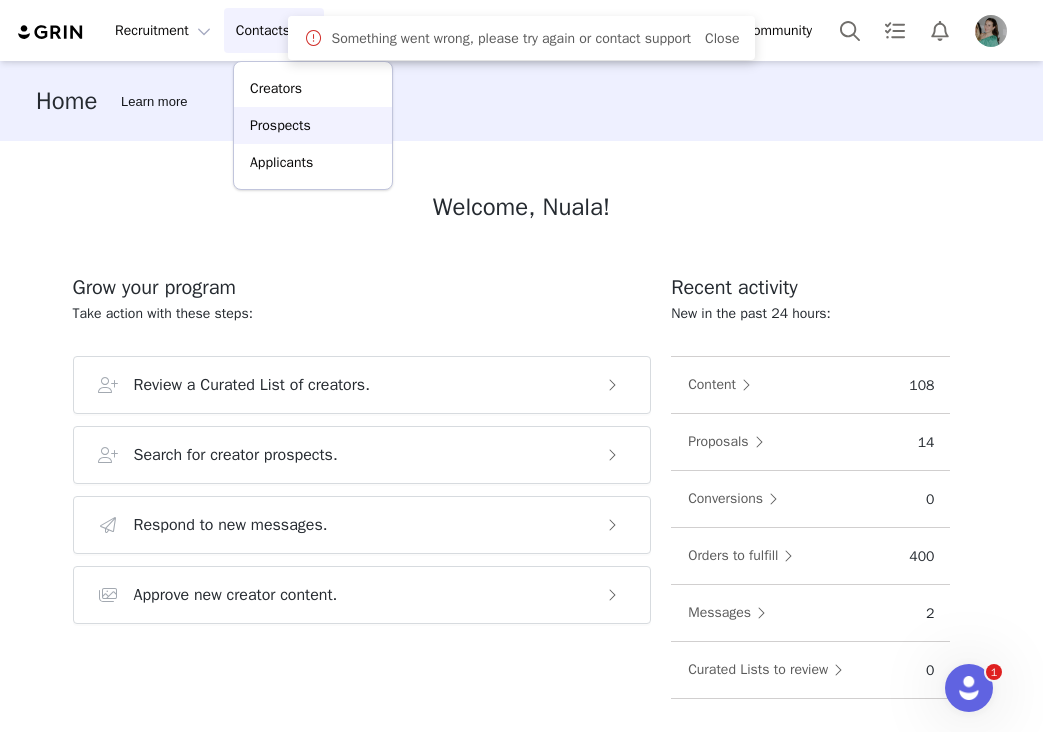 click on "Prospects" at bounding box center (280, 125) 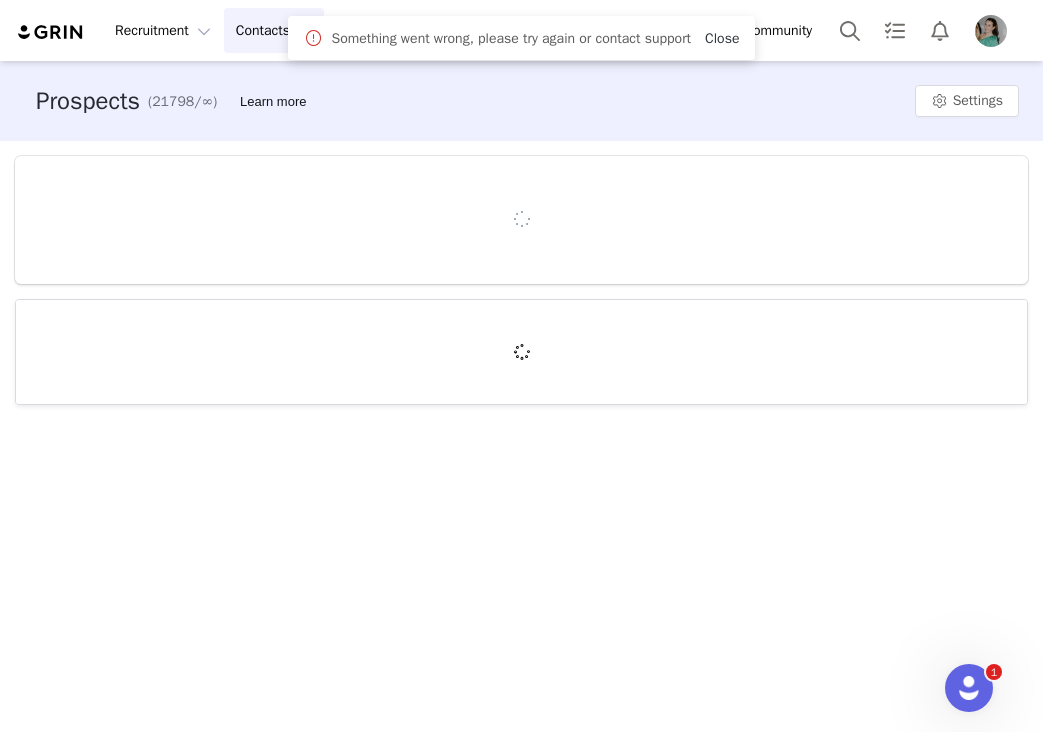 click on "Close" at bounding box center [722, 38] 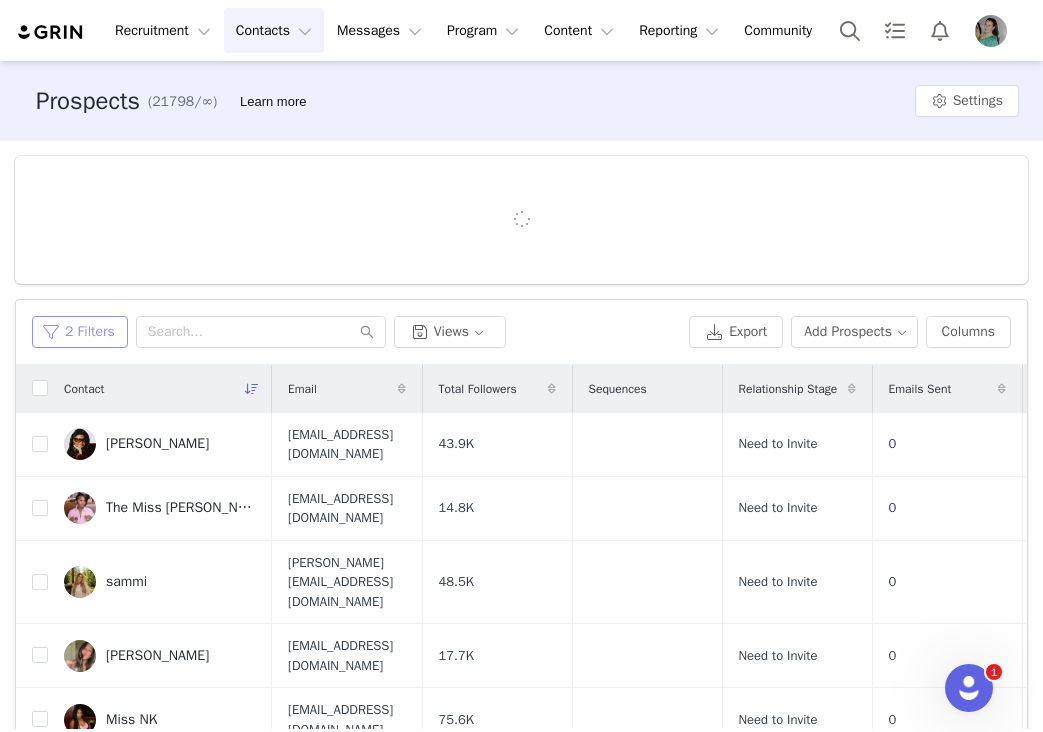 click on "2 Filters" at bounding box center (80, 332) 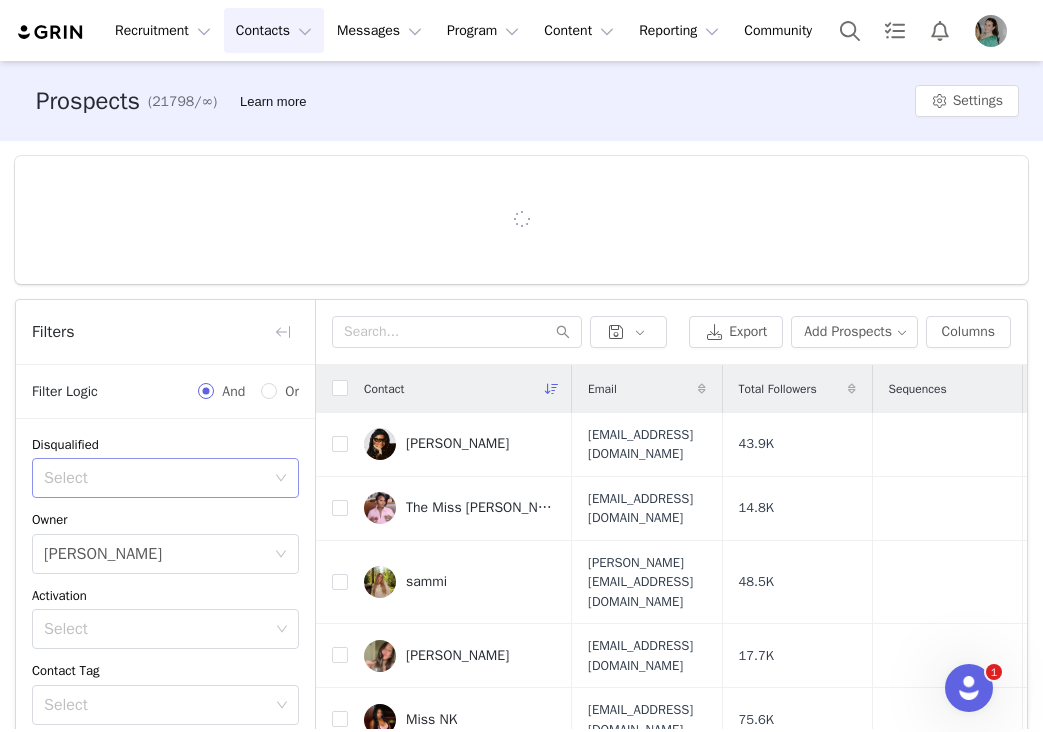 scroll, scrollTop: 283, scrollLeft: 0, axis: vertical 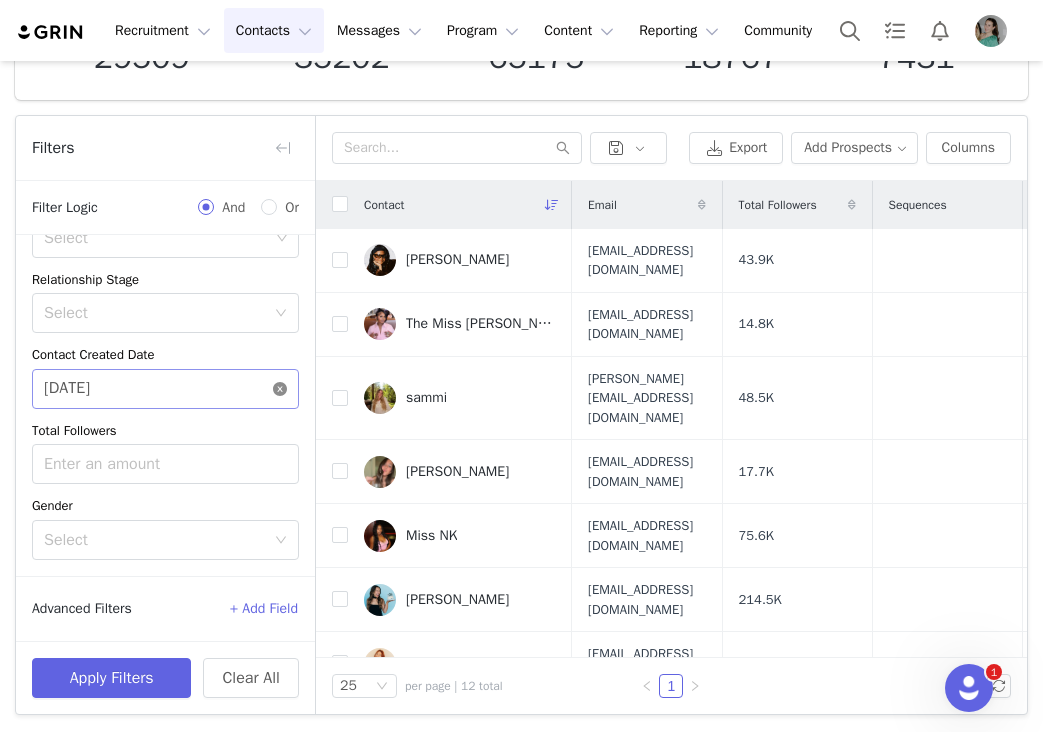 click 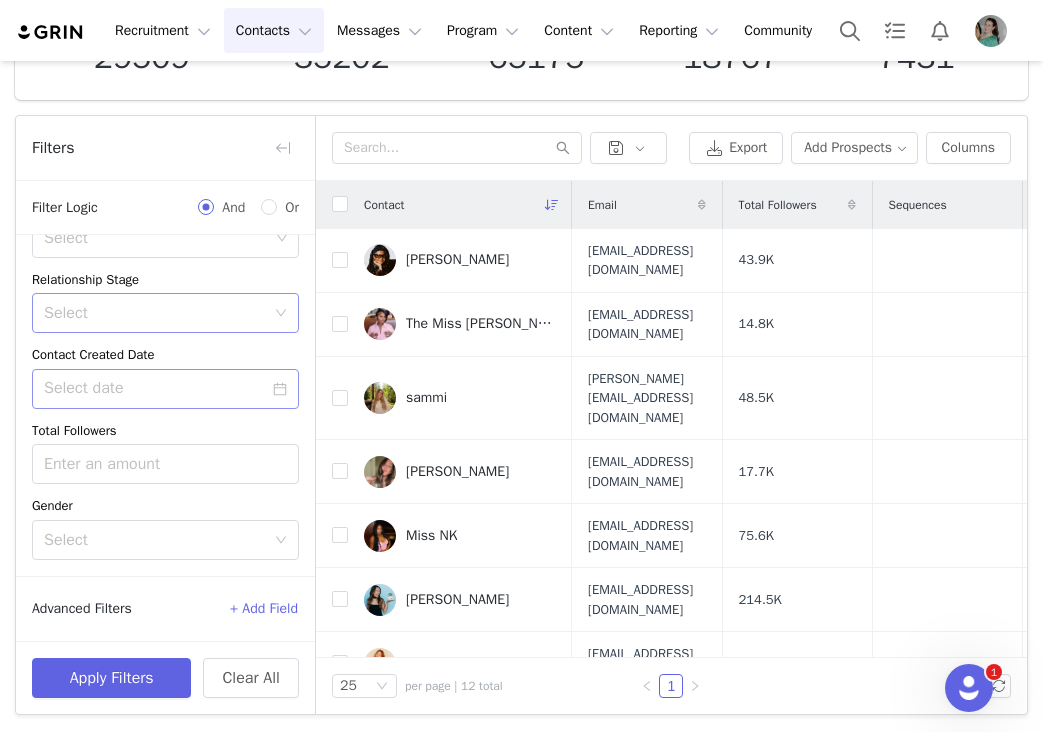 click on "Select" at bounding box center (154, 313) 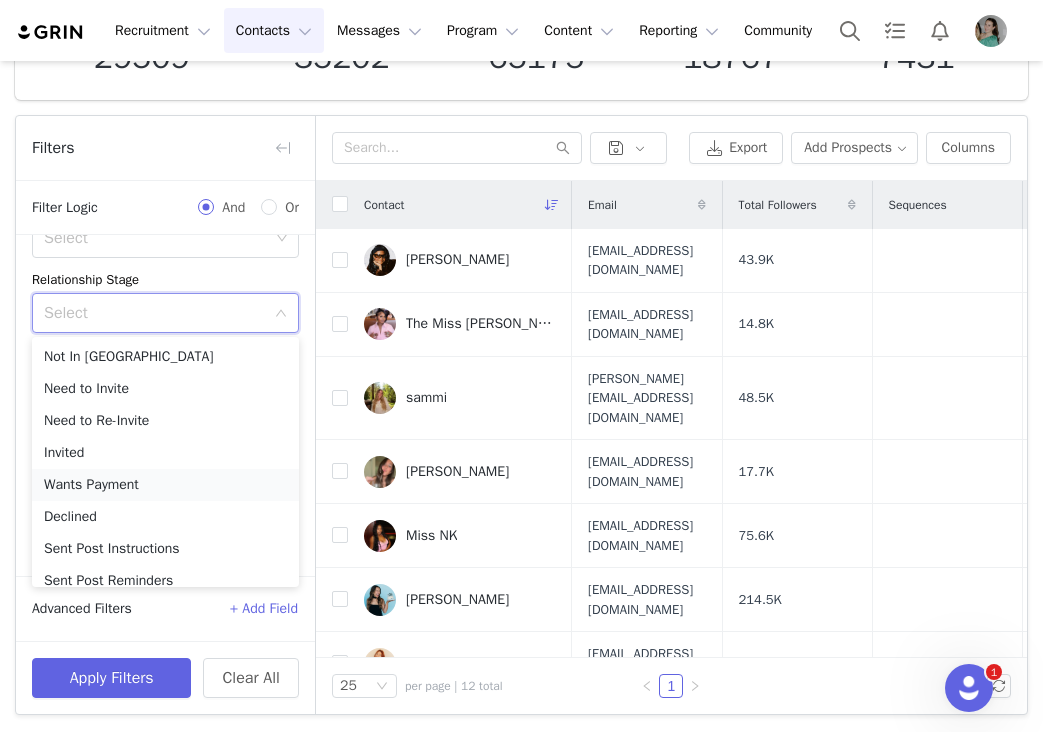 click on "Wants Payment" at bounding box center (165, 485) 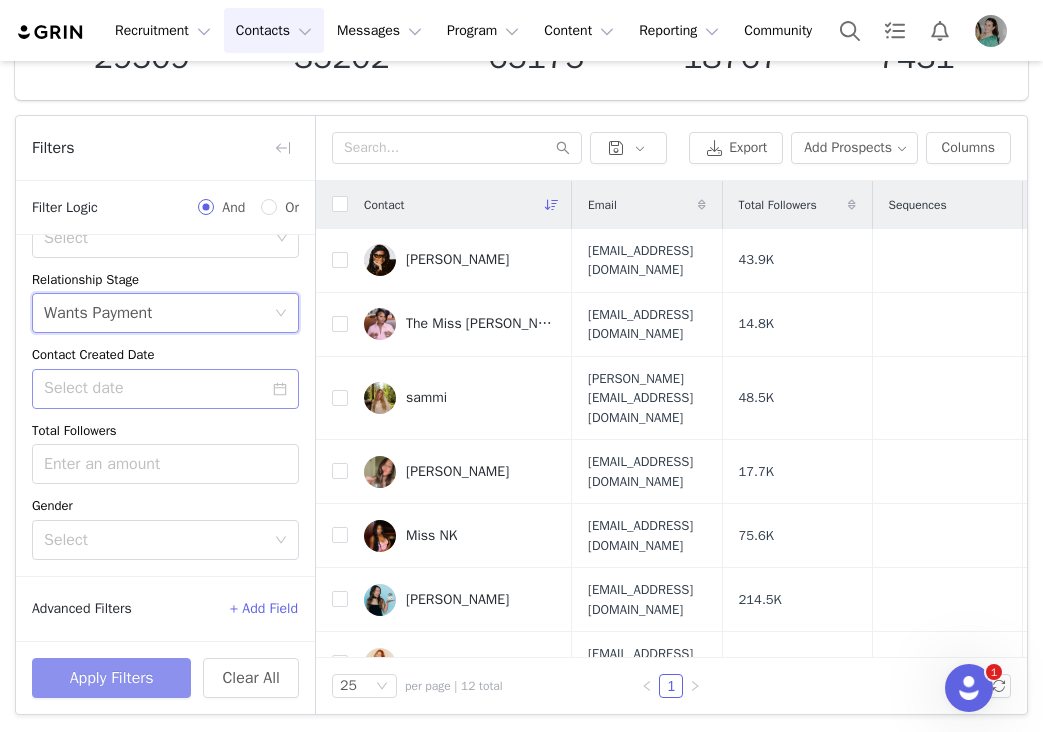 click on "Apply Filters" at bounding box center (111, 678) 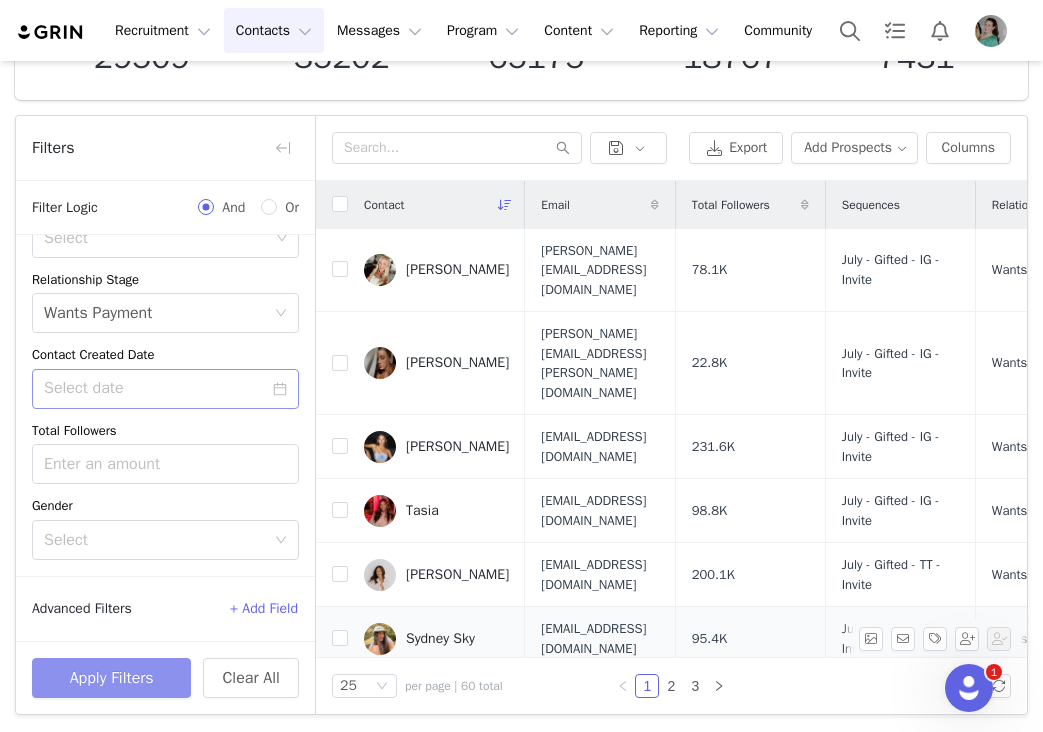 scroll, scrollTop: 0, scrollLeft: 0, axis: both 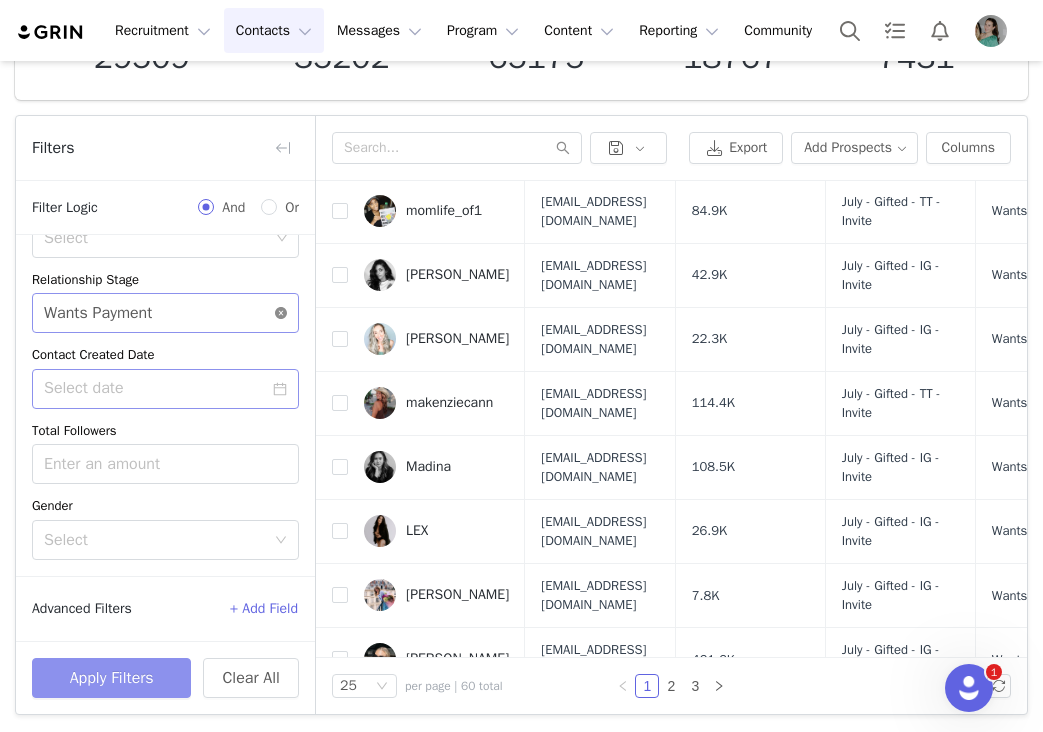 click 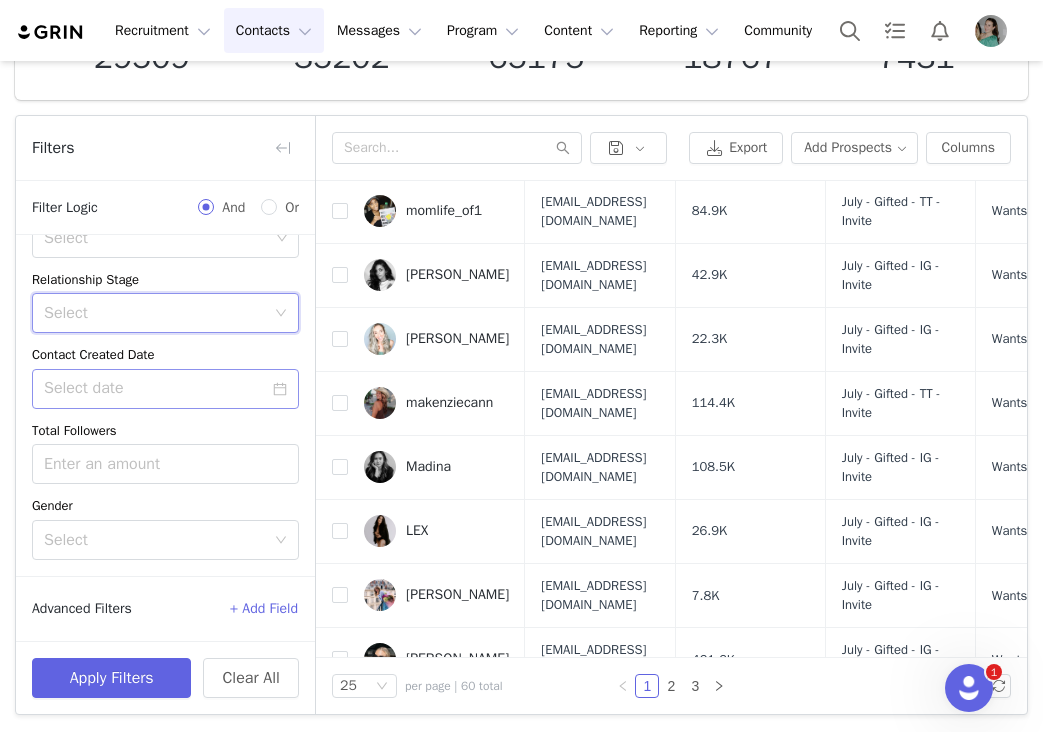 click 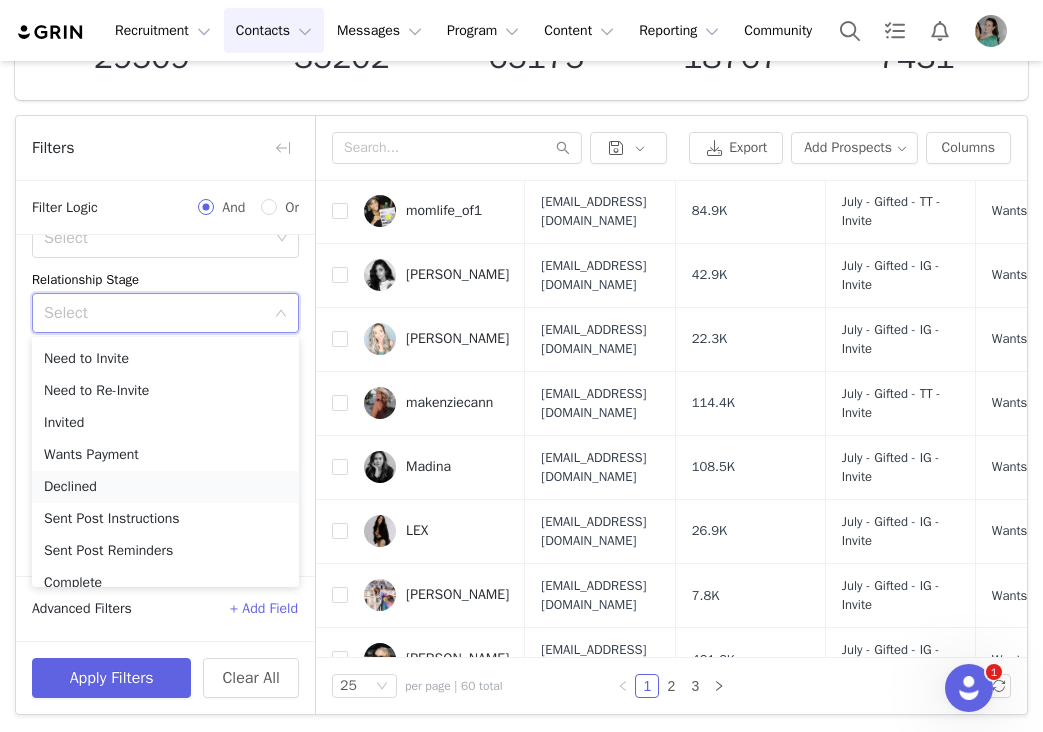 scroll, scrollTop: 64, scrollLeft: 0, axis: vertical 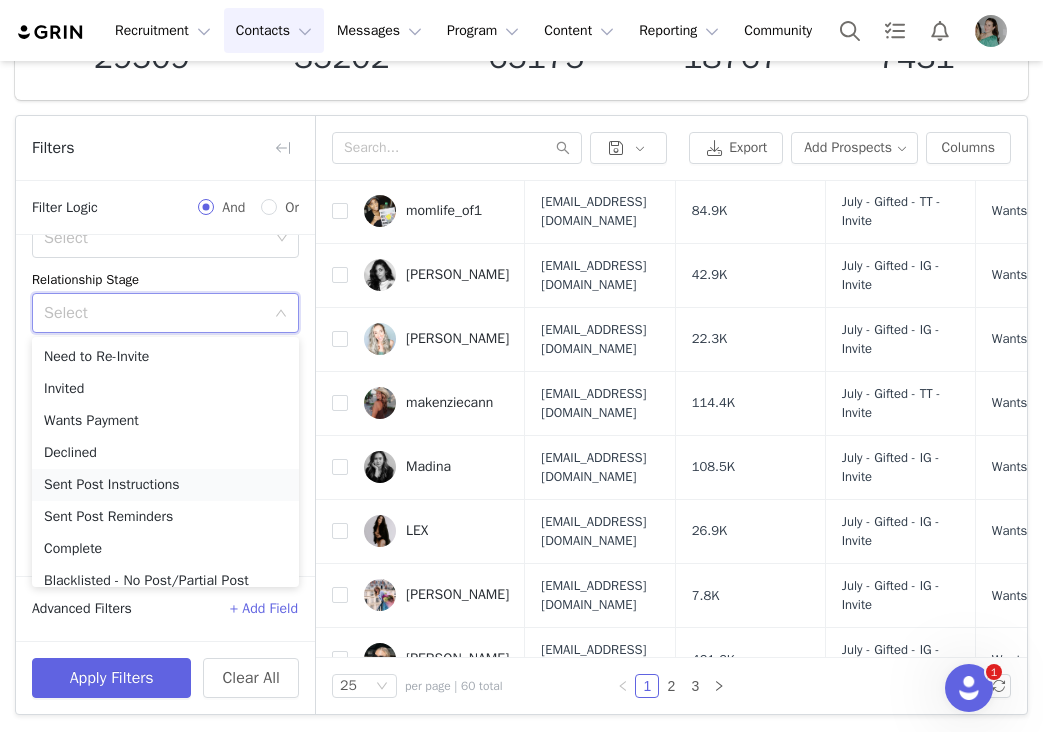 click on "Sent Post Instructions" at bounding box center [165, 485] 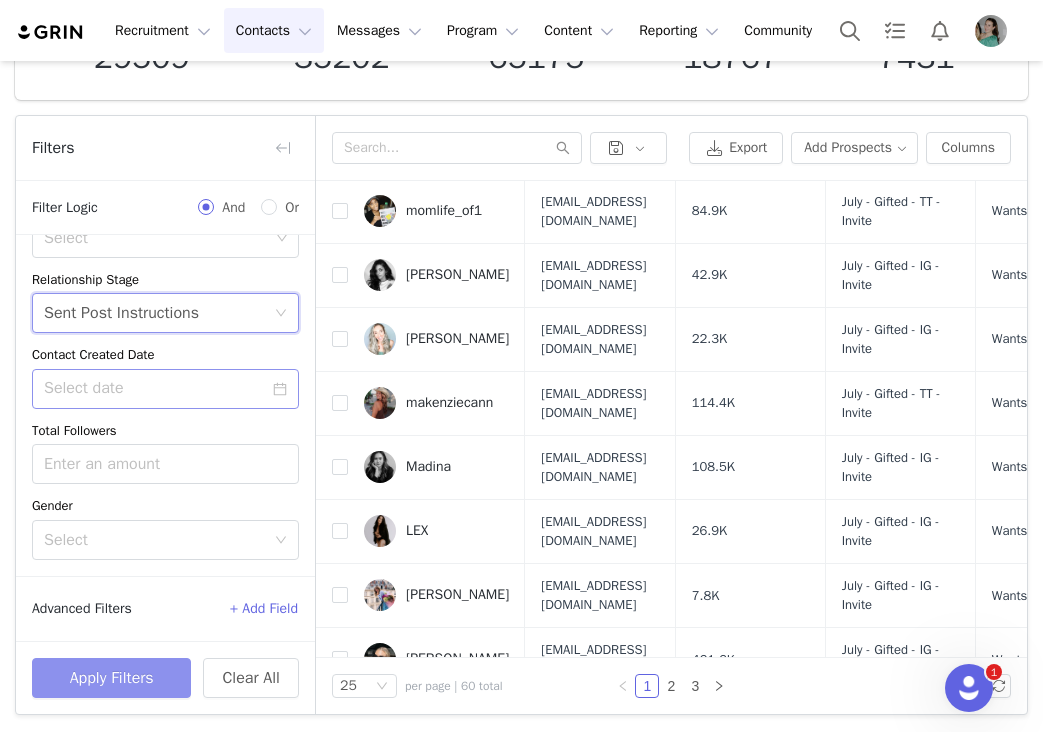 click on "Apply Filters" at bounding box center (111, 678) 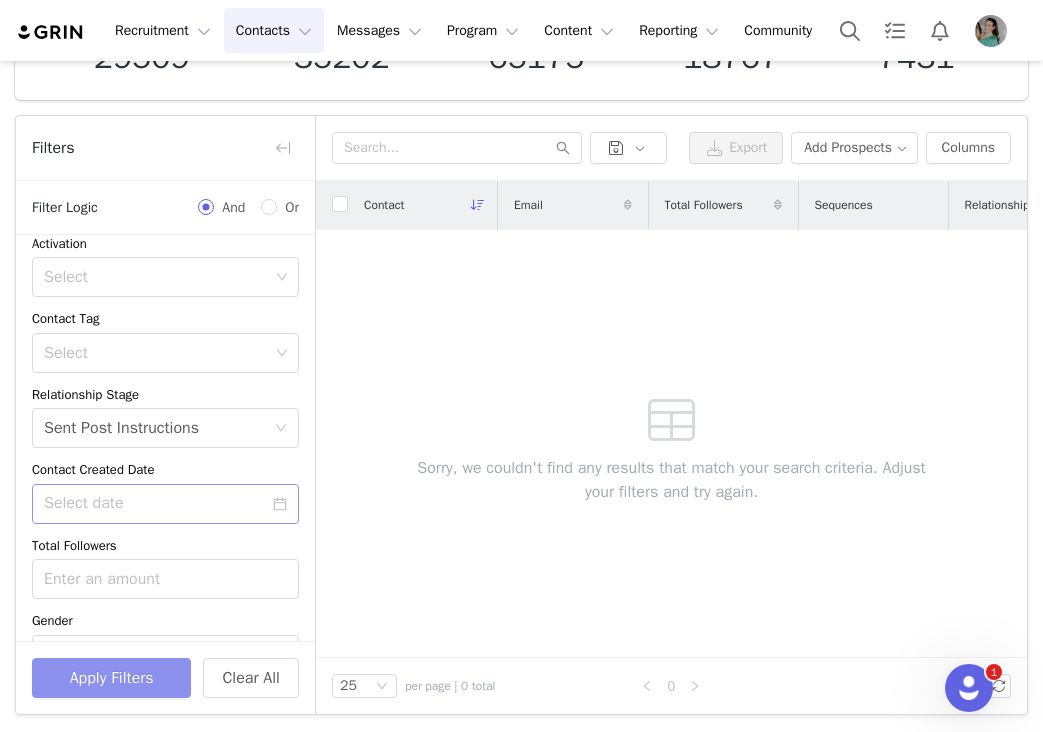 scroll, scrollTop: 154, scrollLeft: 0, axis: vertical 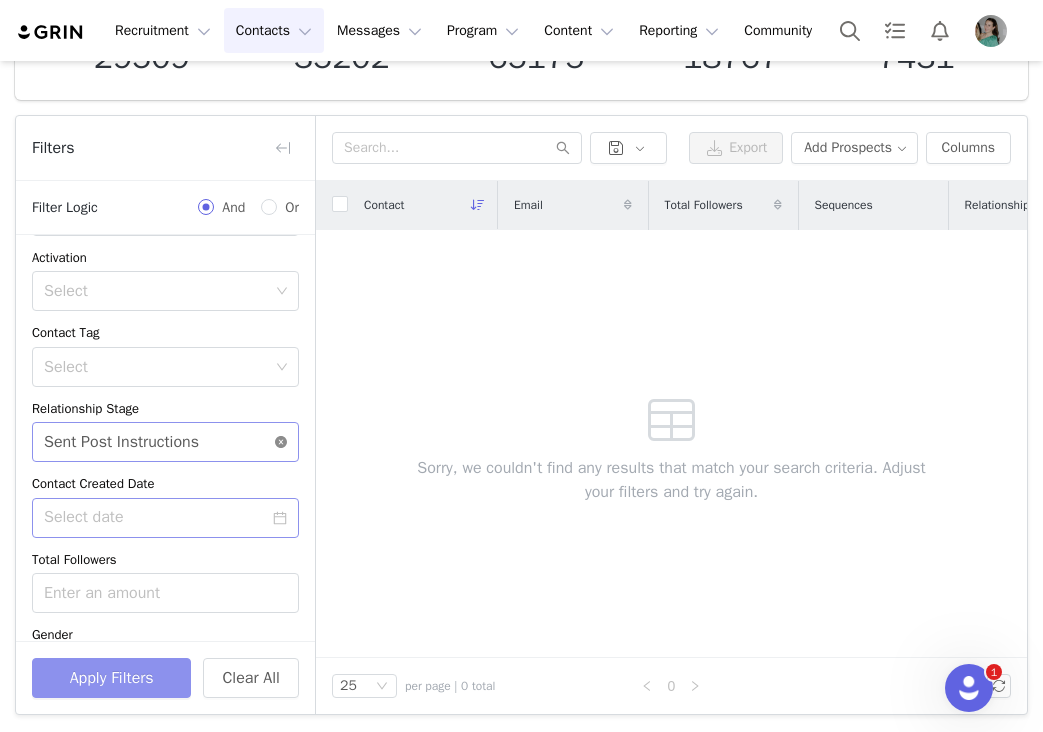 click 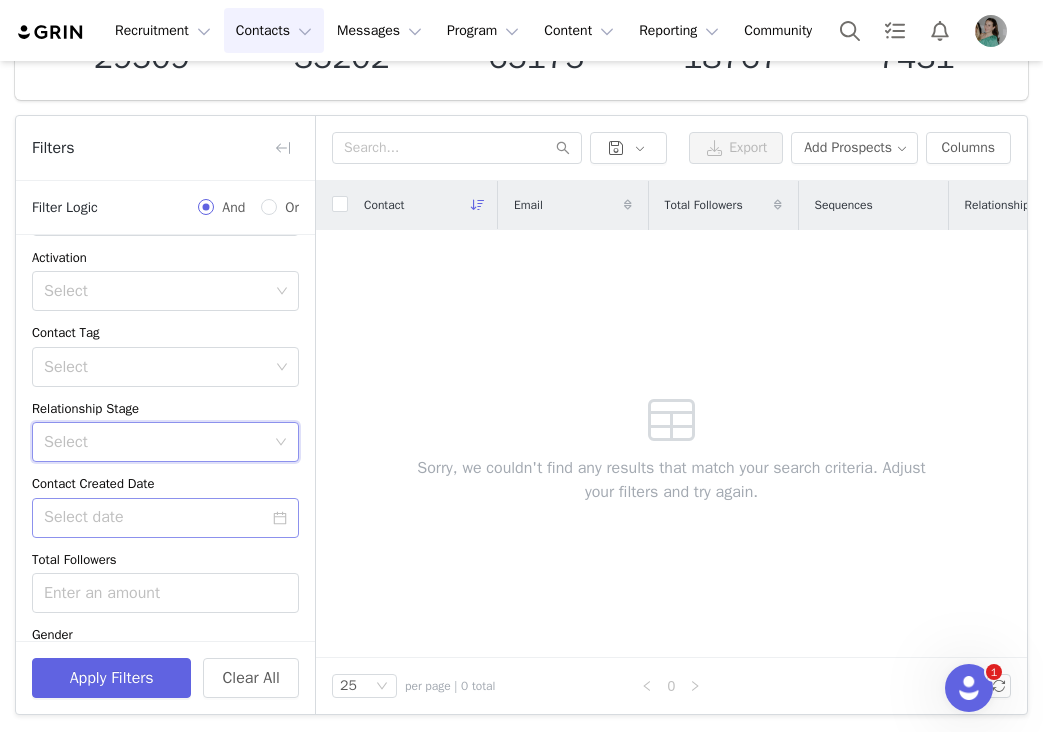 click 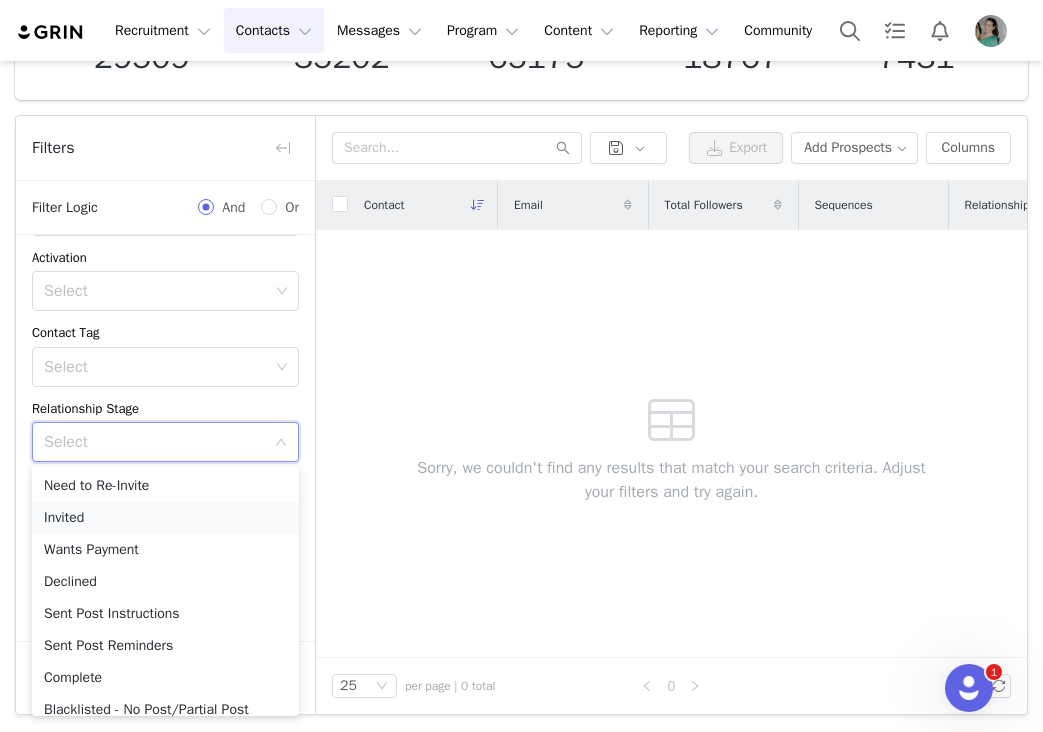 click on "Invited" at bounding box center (165, 518) 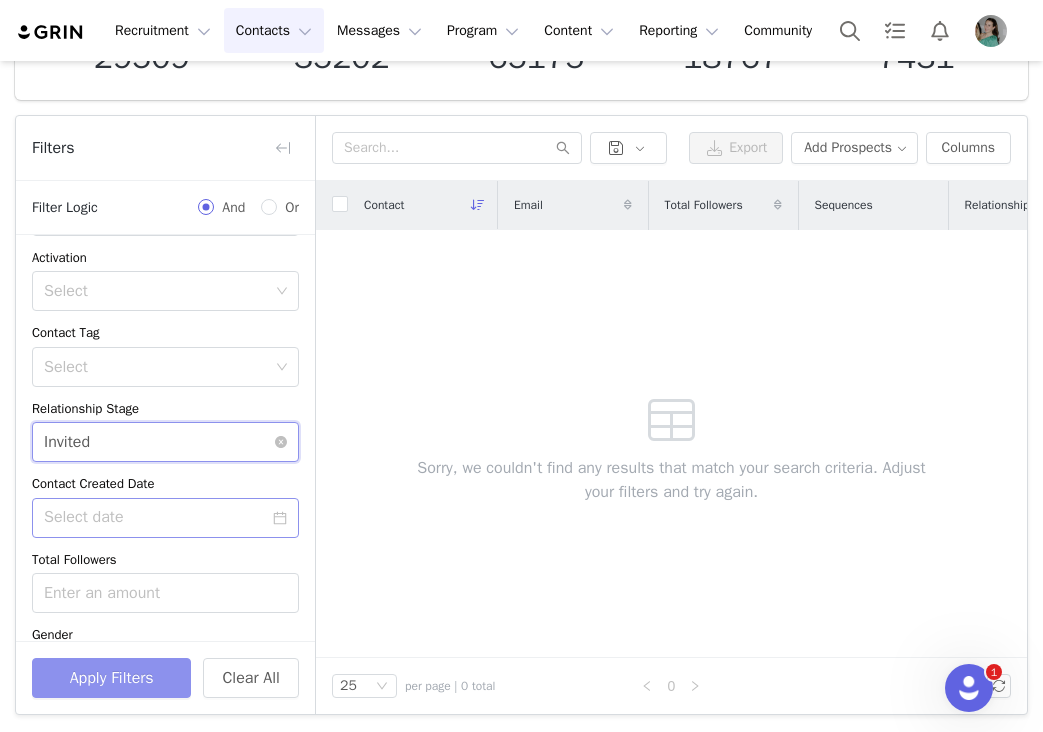 click on "Apply Filters" at bounding box center (111, 678) 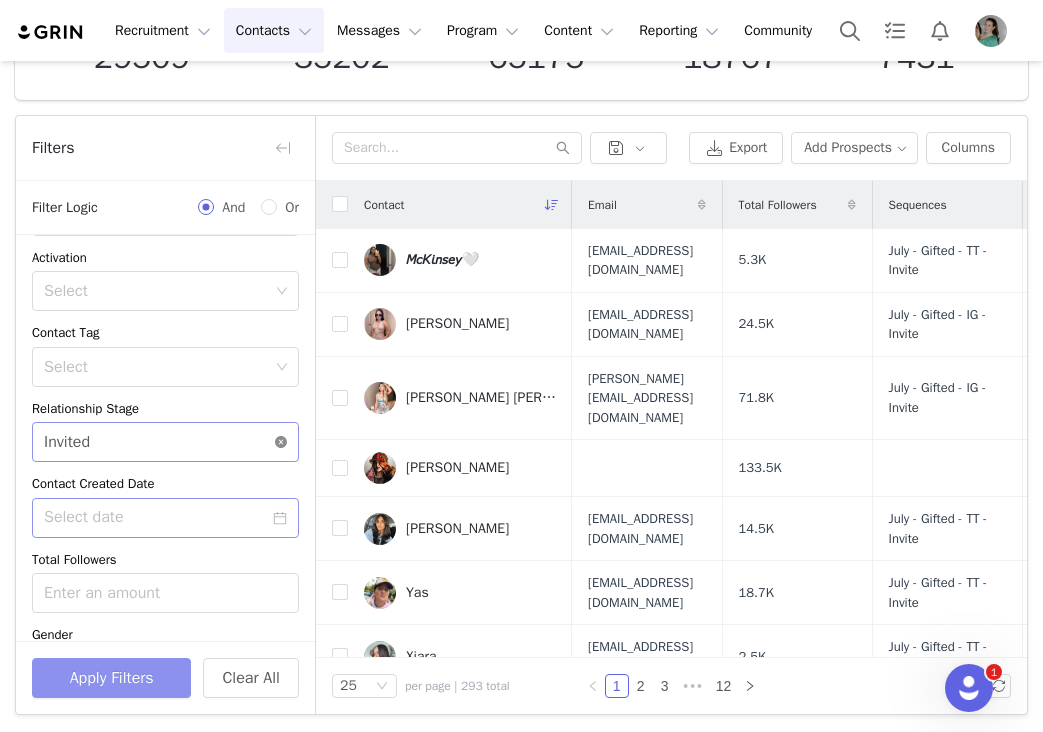 click 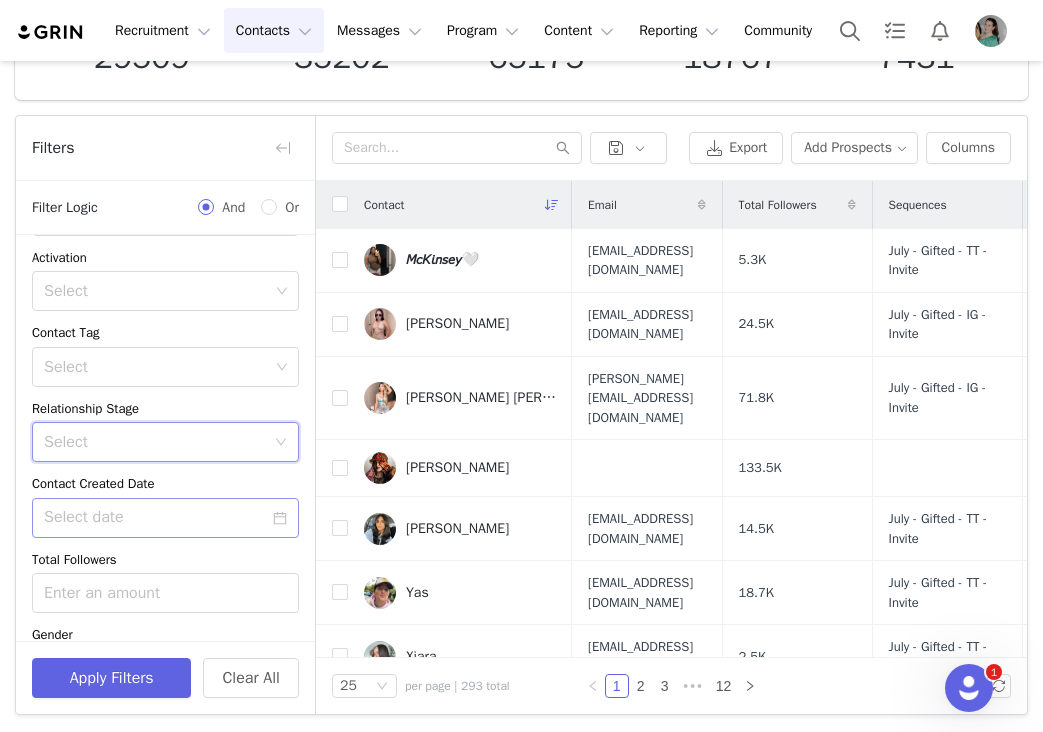 click 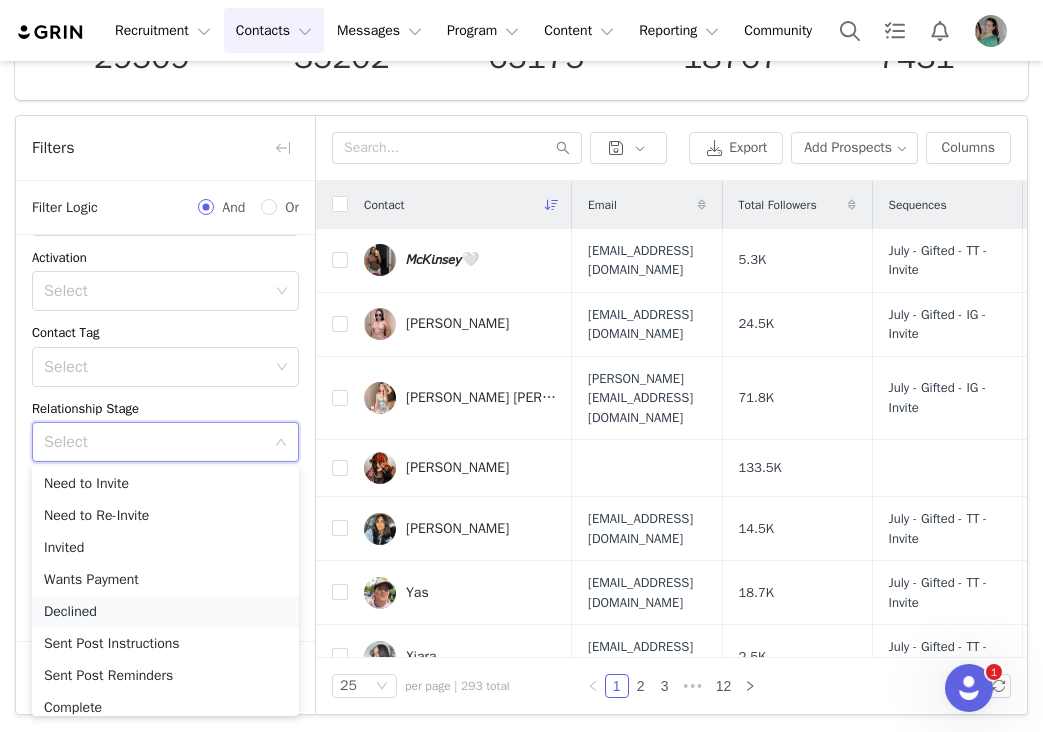 scroll, scrollTop: 0, scrollLeft: 0, axis: both 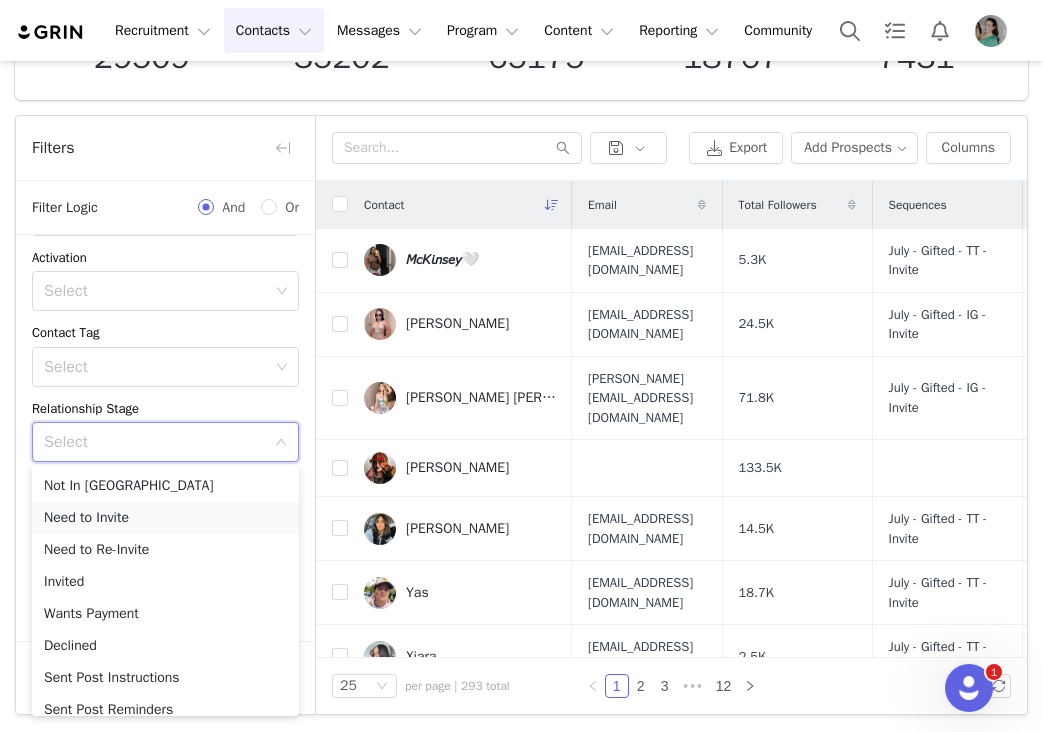 click on "Need to Invite" at bounding box center (165, 518) 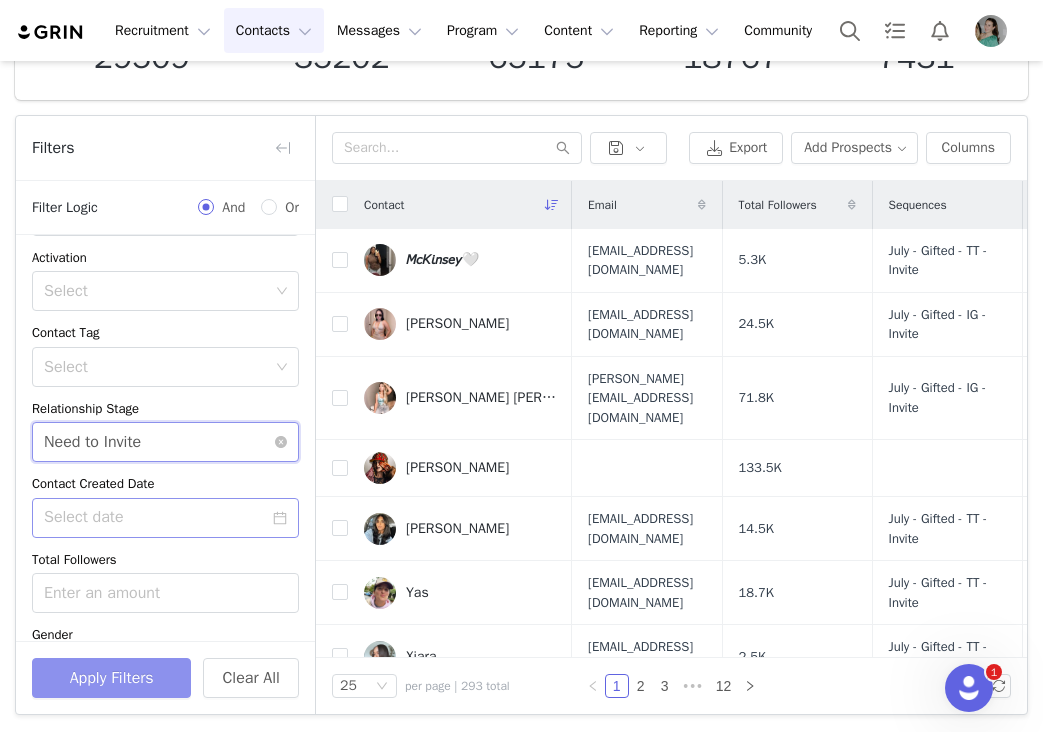 click on "Apply Filters" at bounding box center (111, 678) 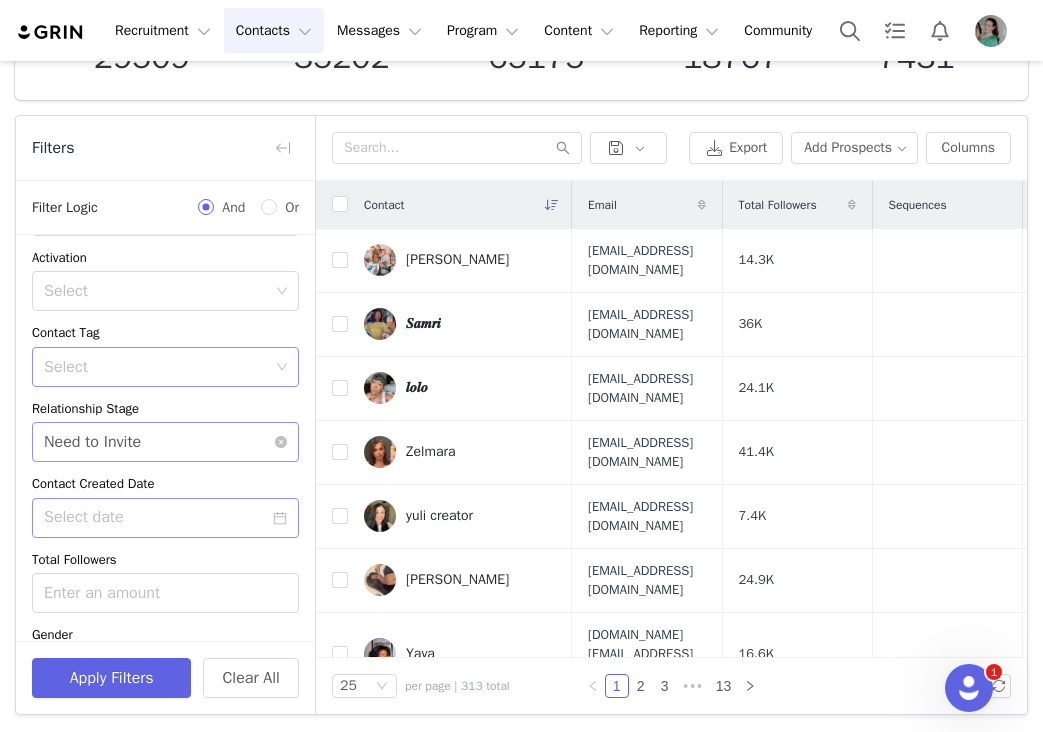 click on "Select" at bounding box center (158, 367) 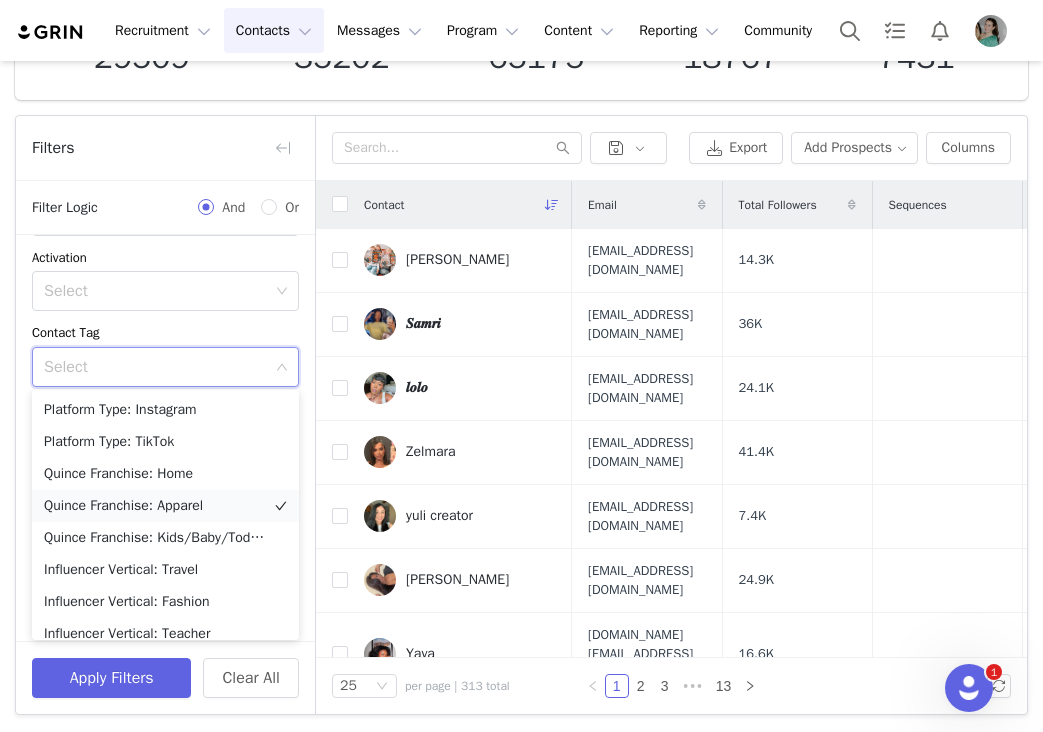 click on "Quince Franchise: Apparel" at bounding box center [165, 506] 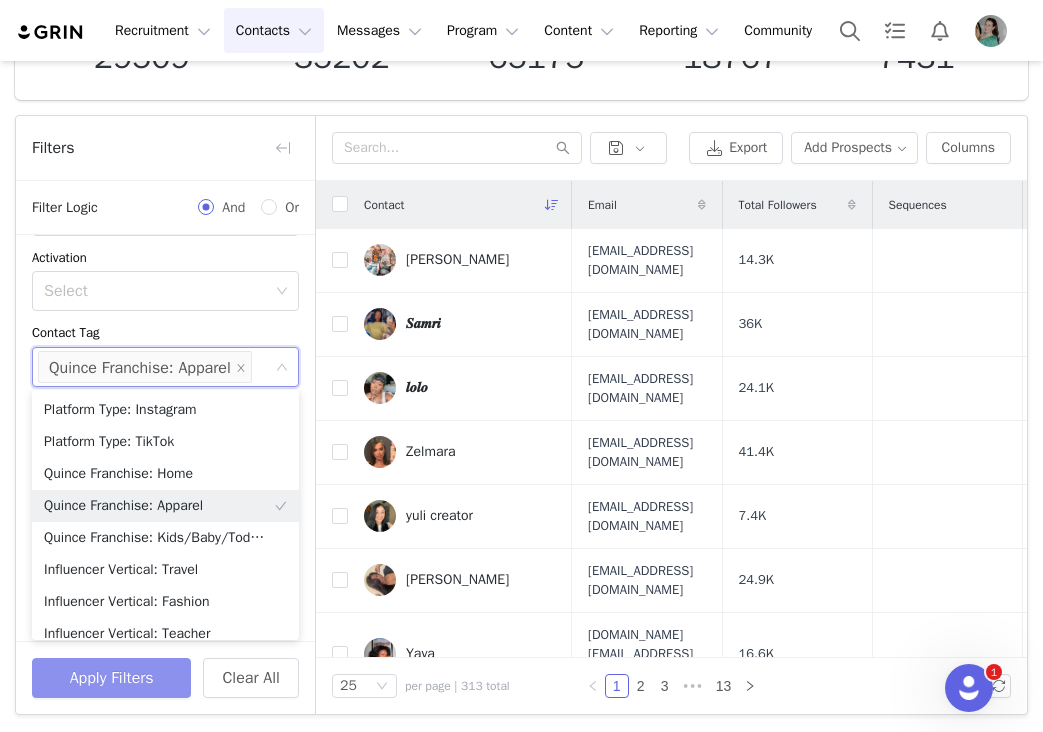 click on "Apply Filters" at bounding box center (111, 678) 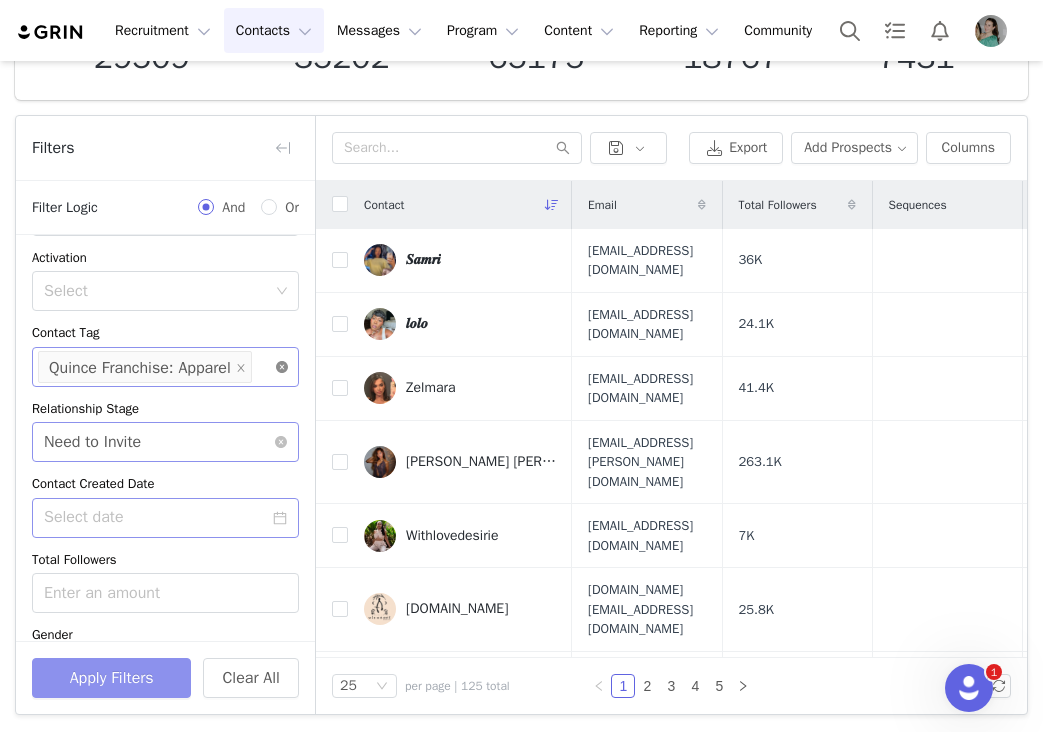click 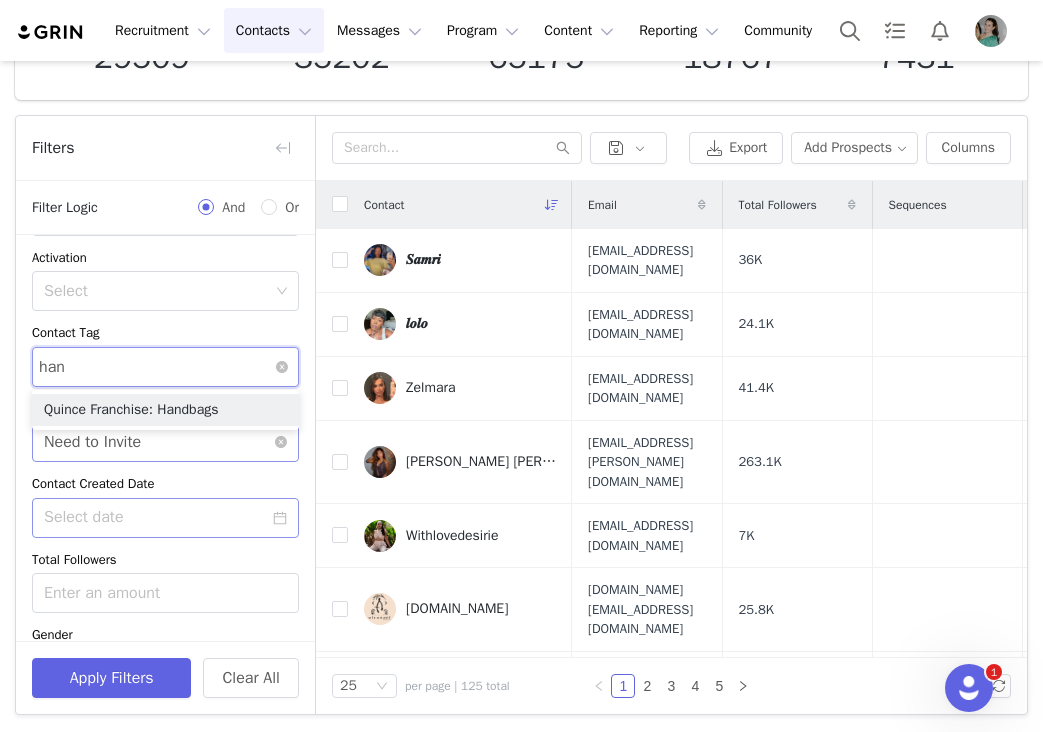 type on "hand" 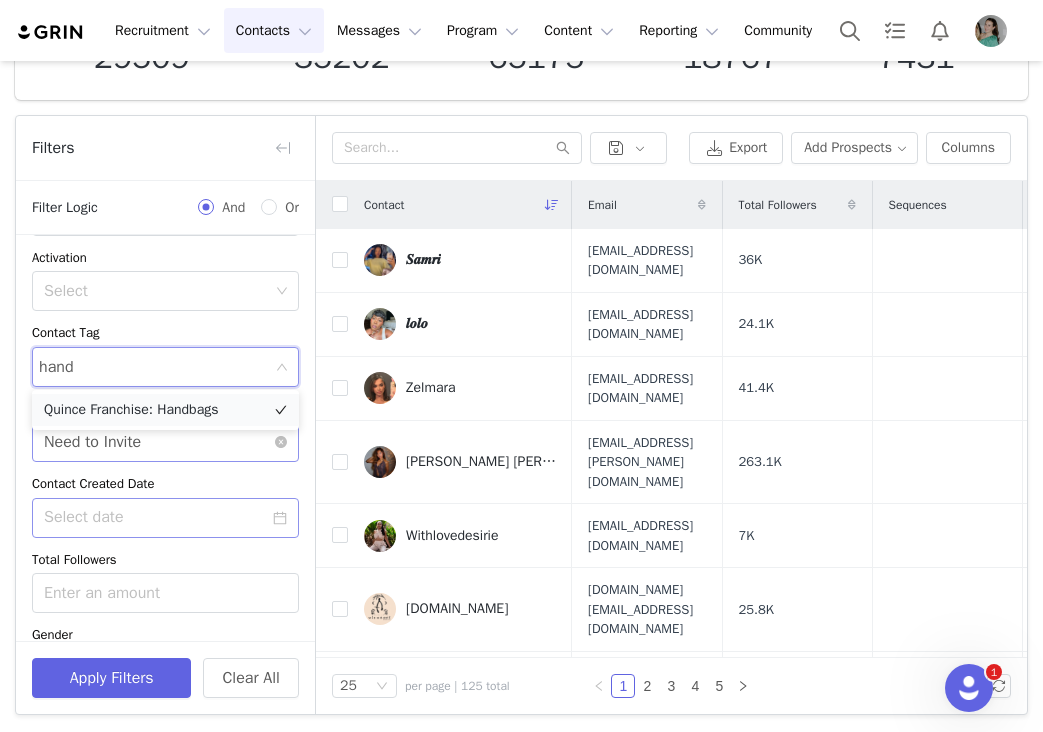 click on "Quince Franchise: Handbags" at bounding box center [165, 410] 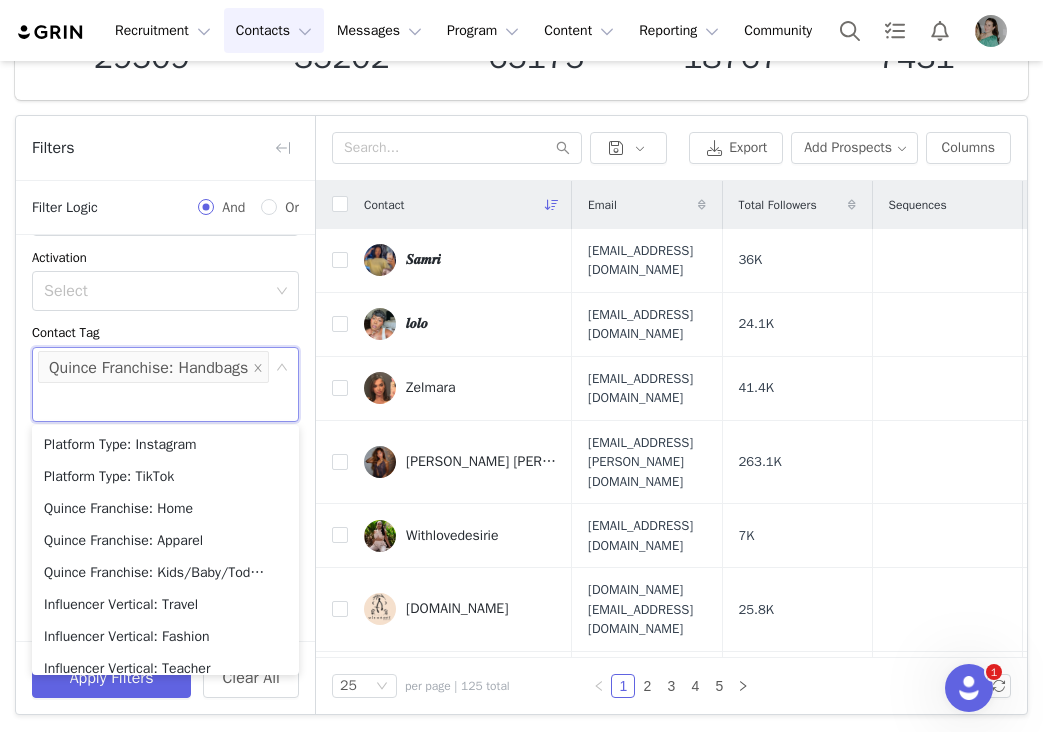 scroll, scrollTop: 10, scrollLeft: 0, axis: vertical 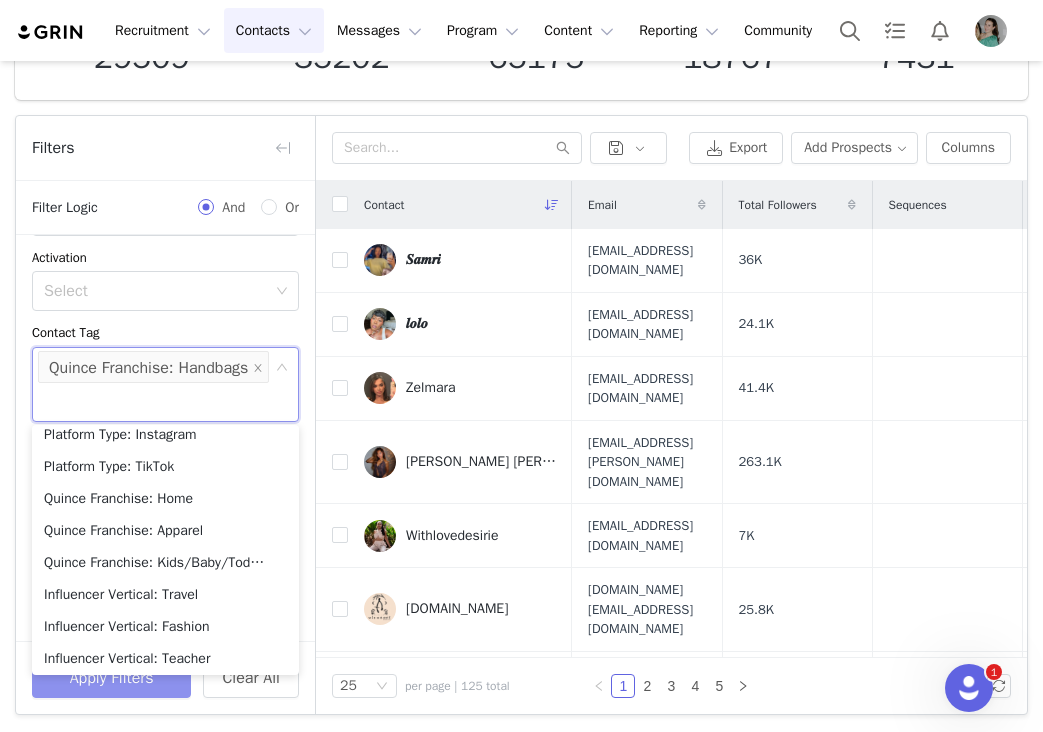 click on "Apply Filters" at bounding box center (111, 678) 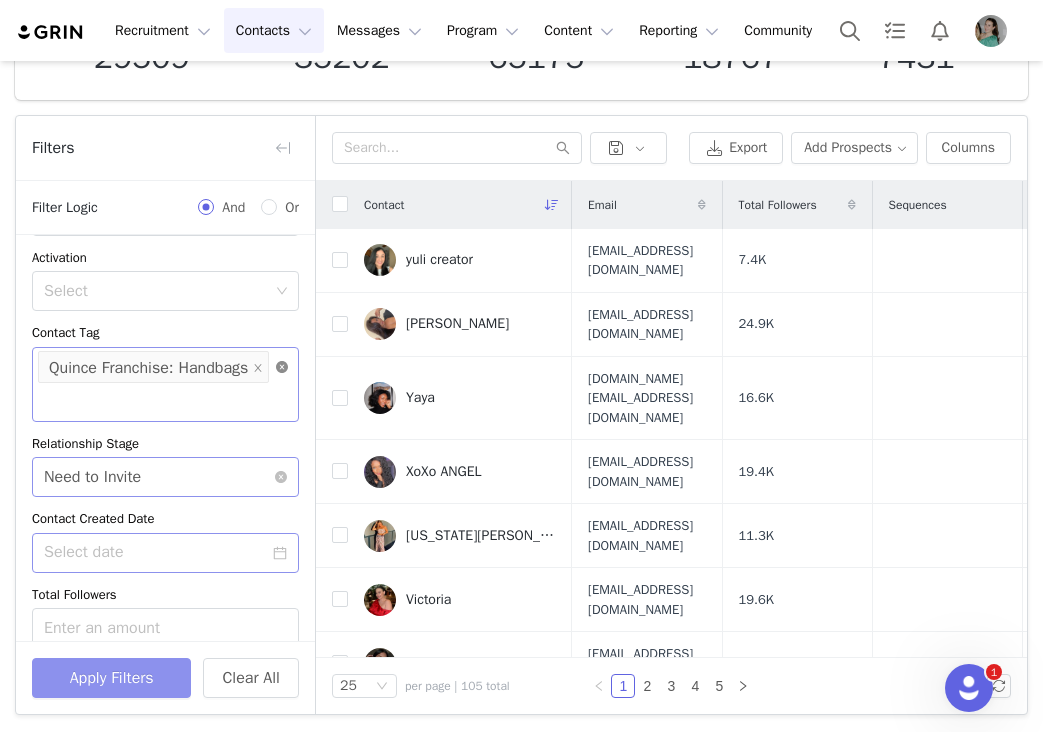 click 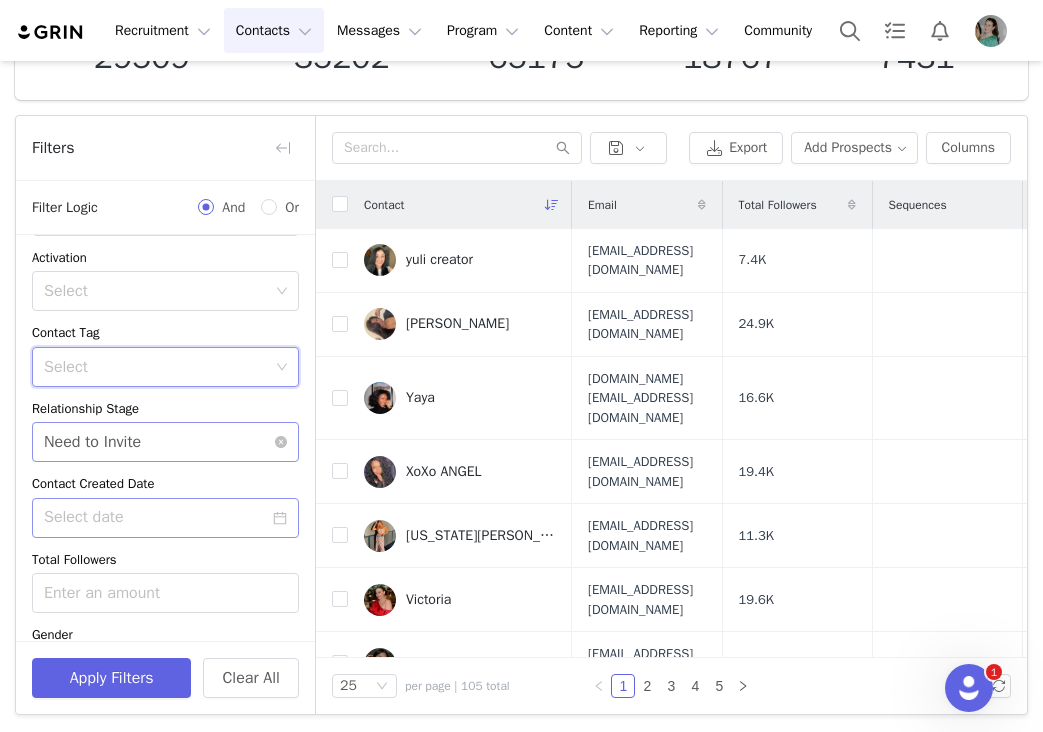 type on "l" 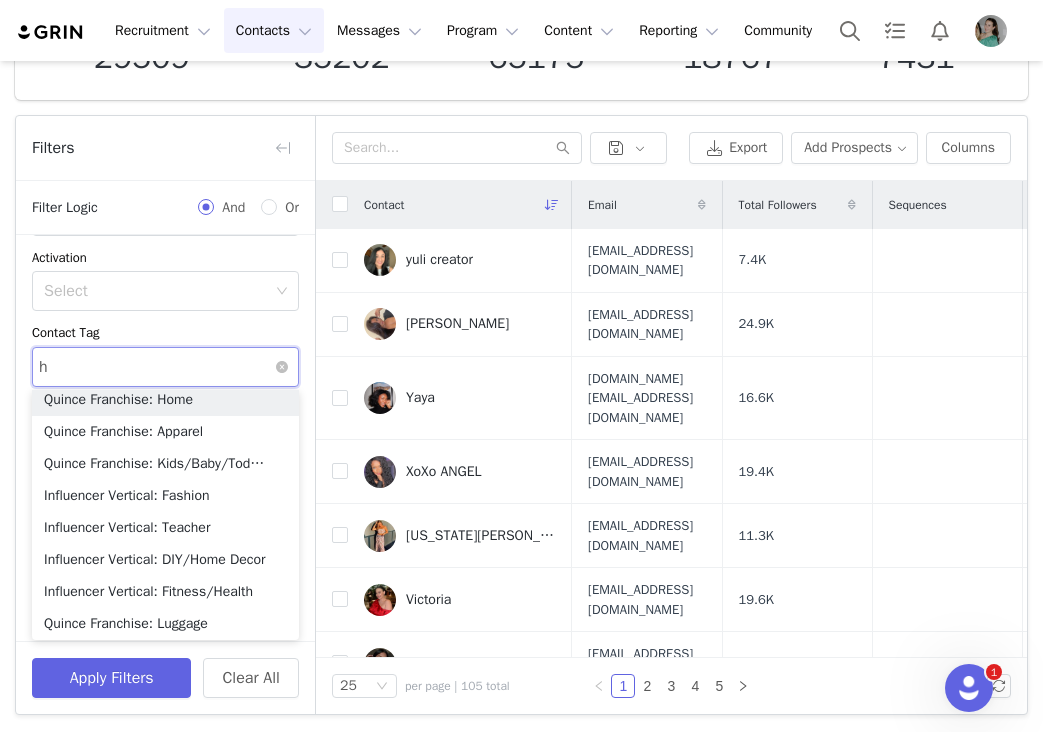 scroll, scrollTop: 4, scrollLeft: 0, axis: vertical 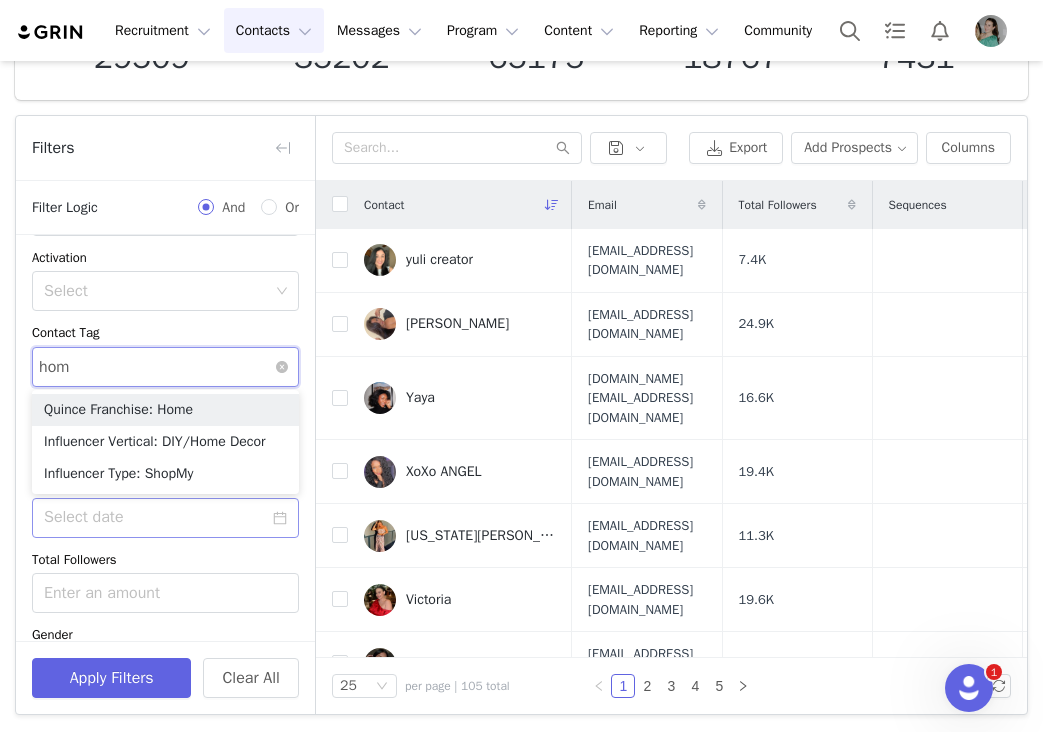 type on "home" 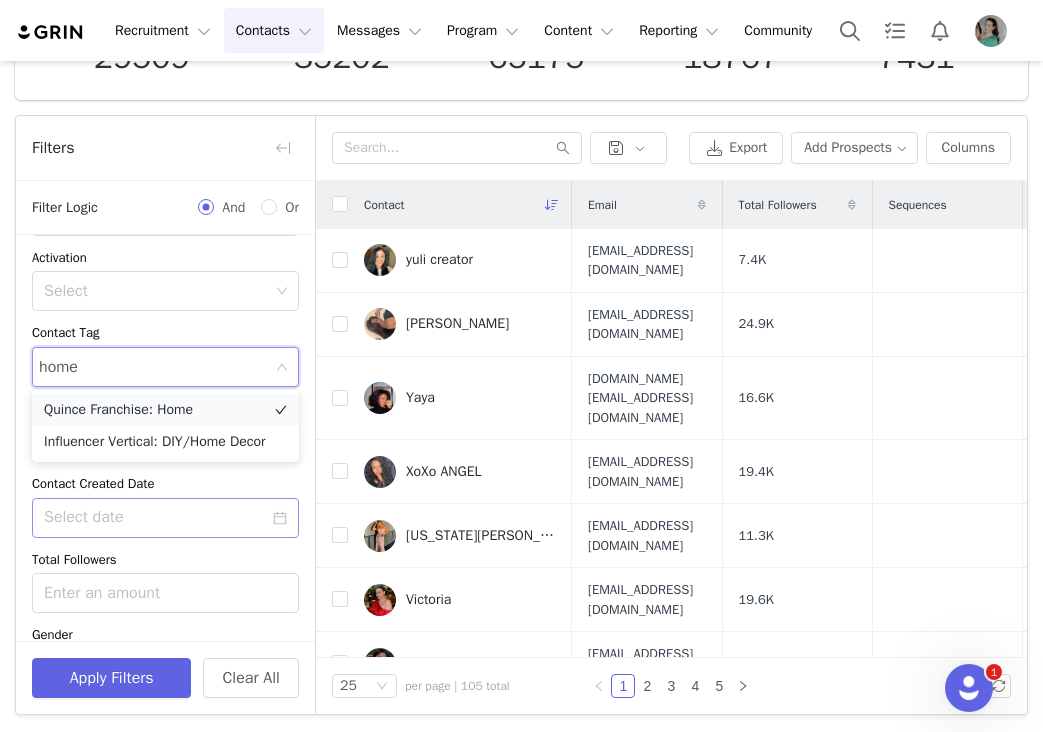 click on "Quince Franchise: Home" at bounding box center [165, 410] 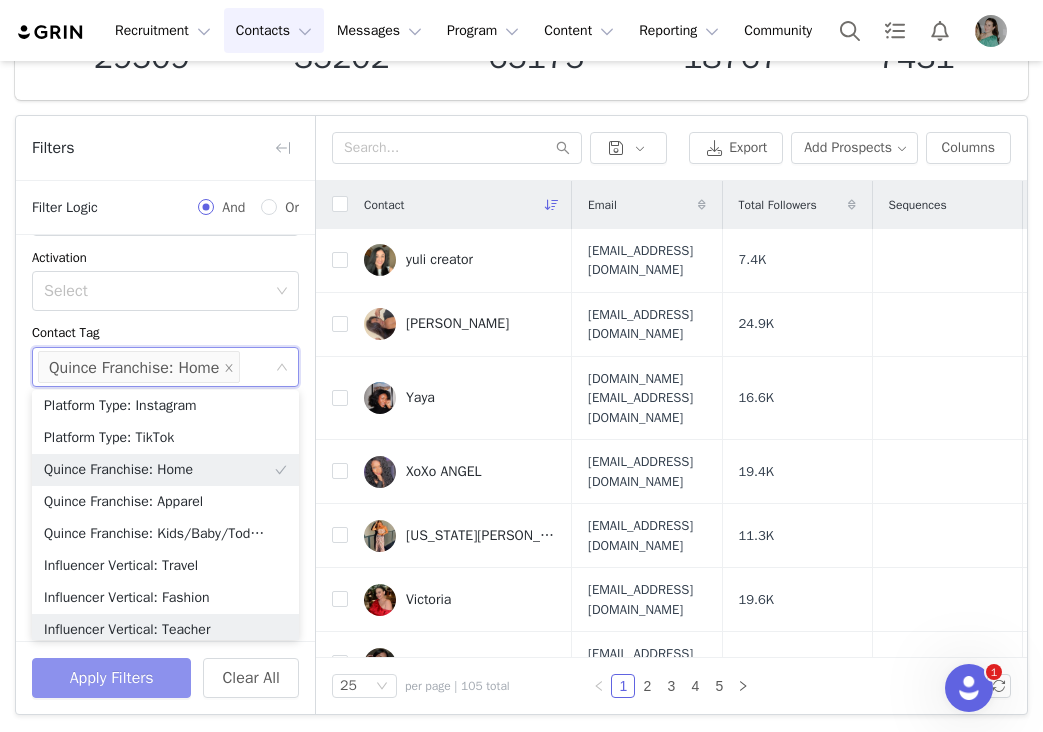 scroll, scrollTop: 10, scrollLeft: 0, axis: vertical 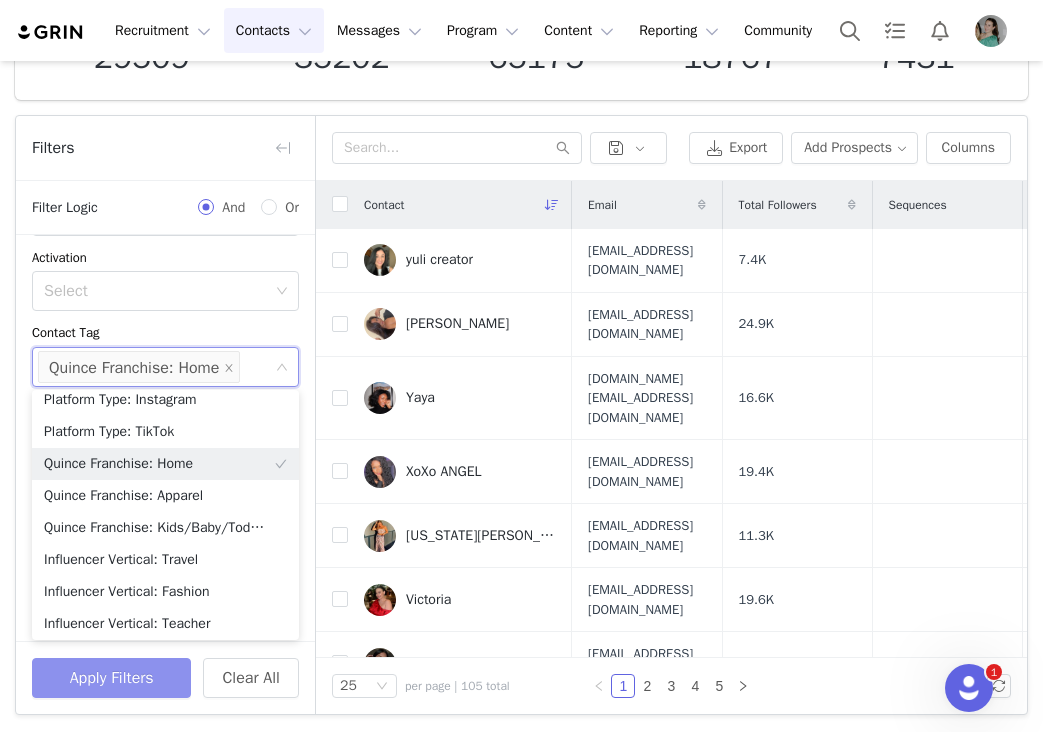 click on "Apply Filters" at bounding box center [111, 678] 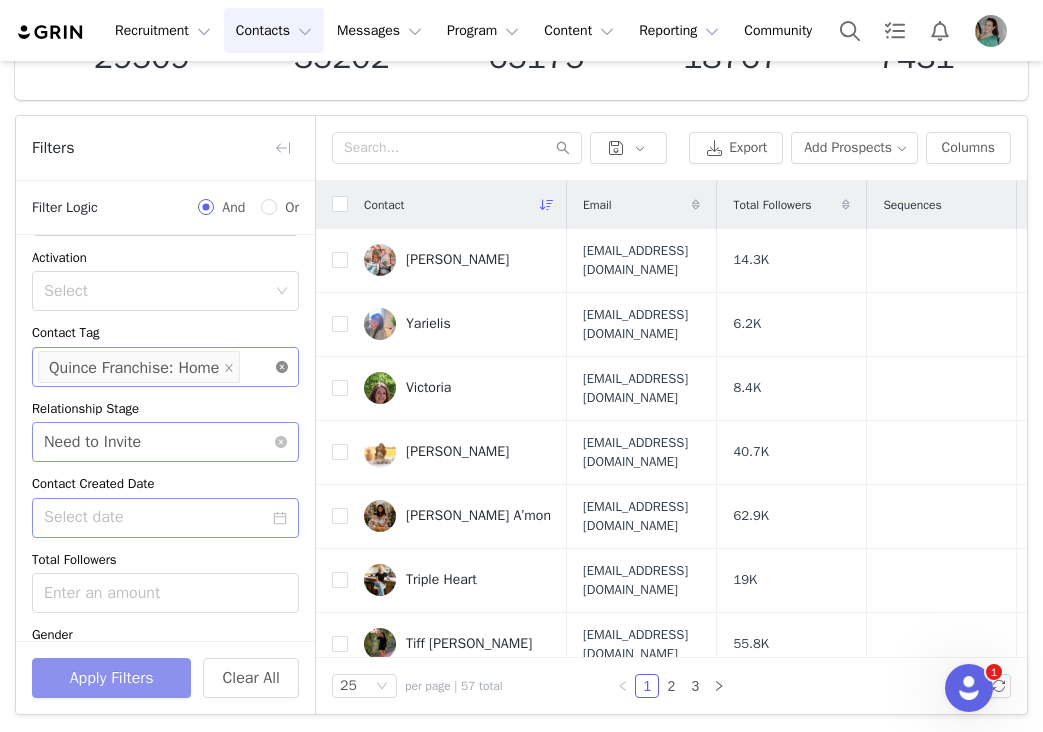 click 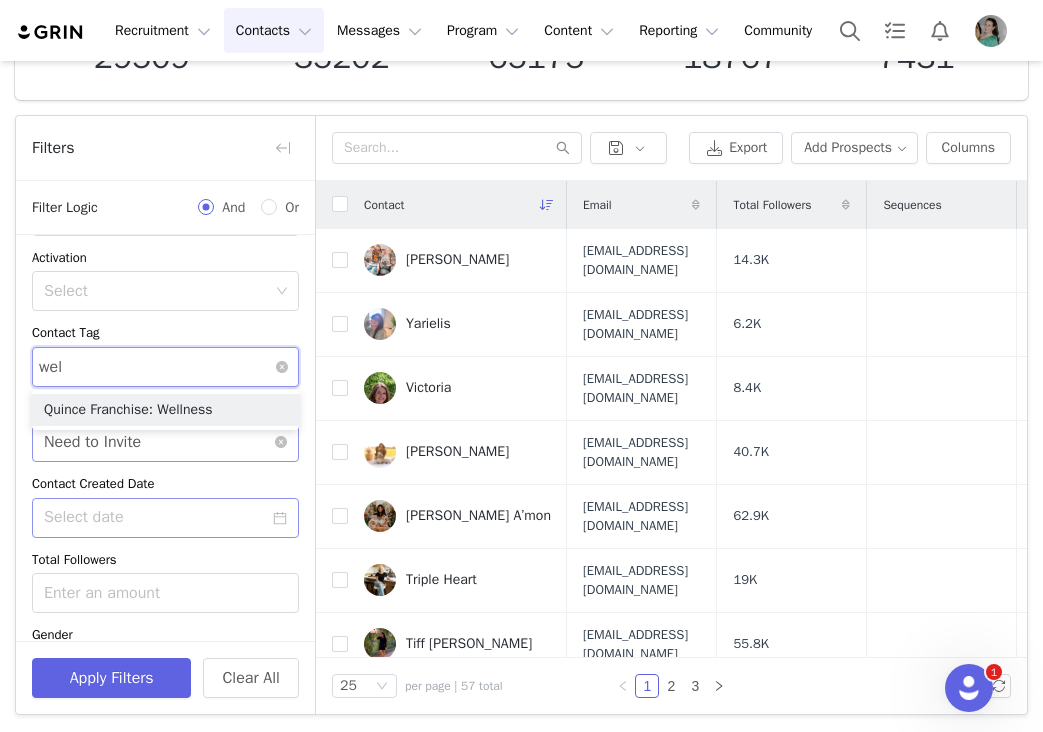 type on "well" 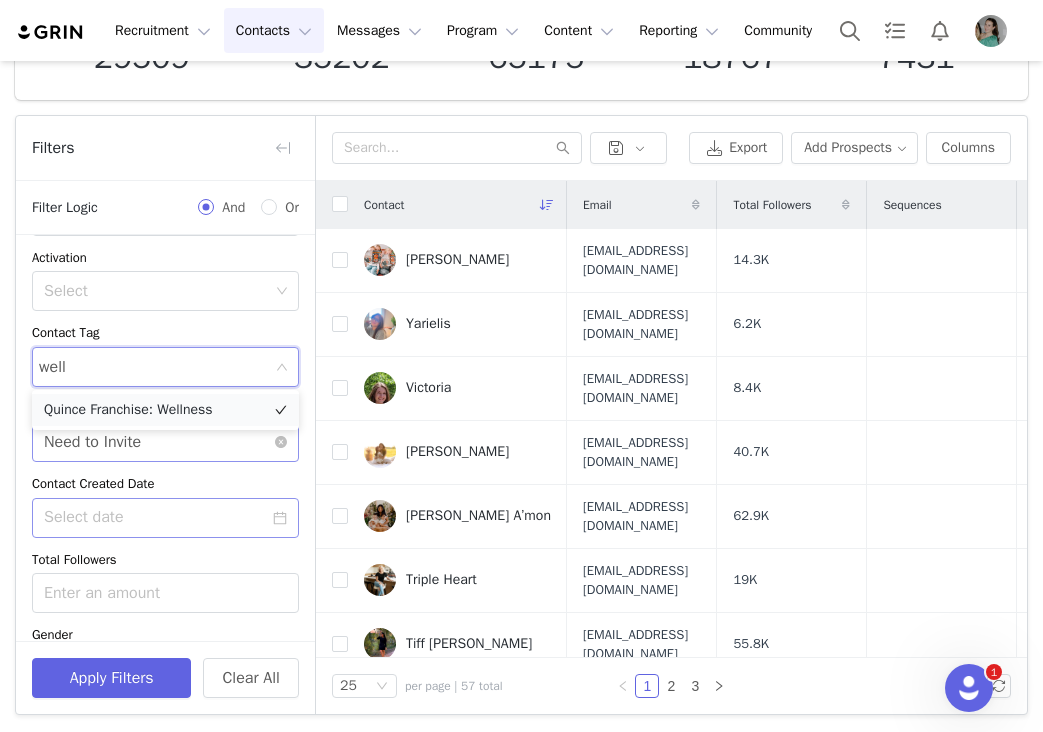 click on "Quince Franchise: Wellness" at bounding box center [165, 410] 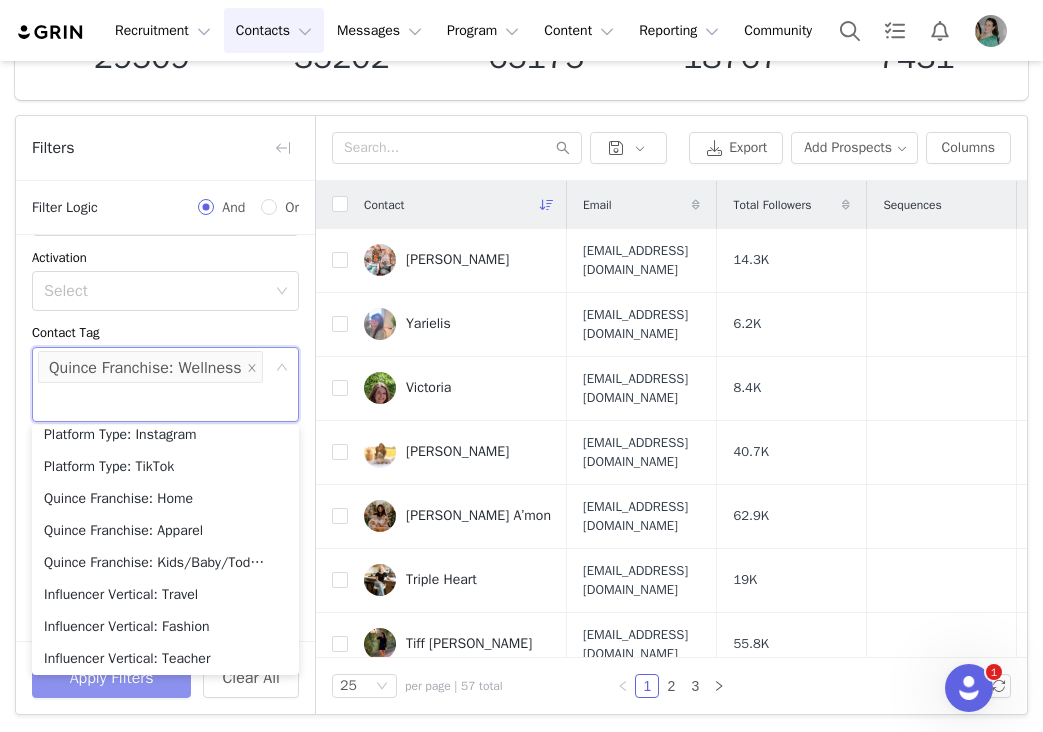 click on "Apply Filters" at bounding box center (111, 678) 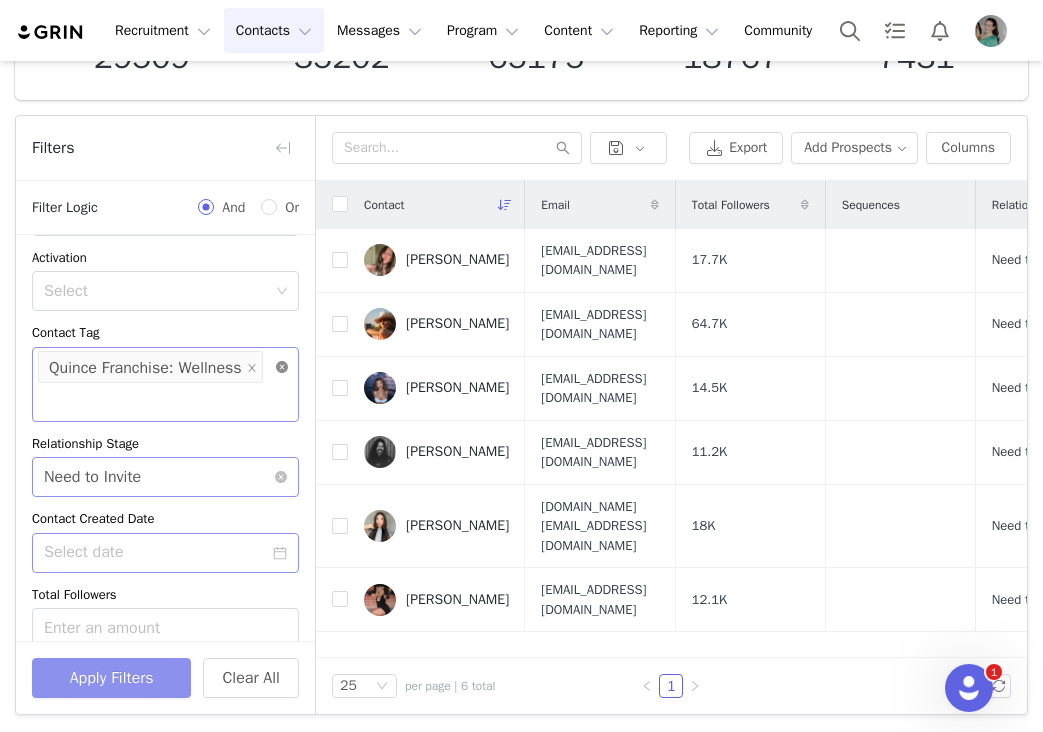 click 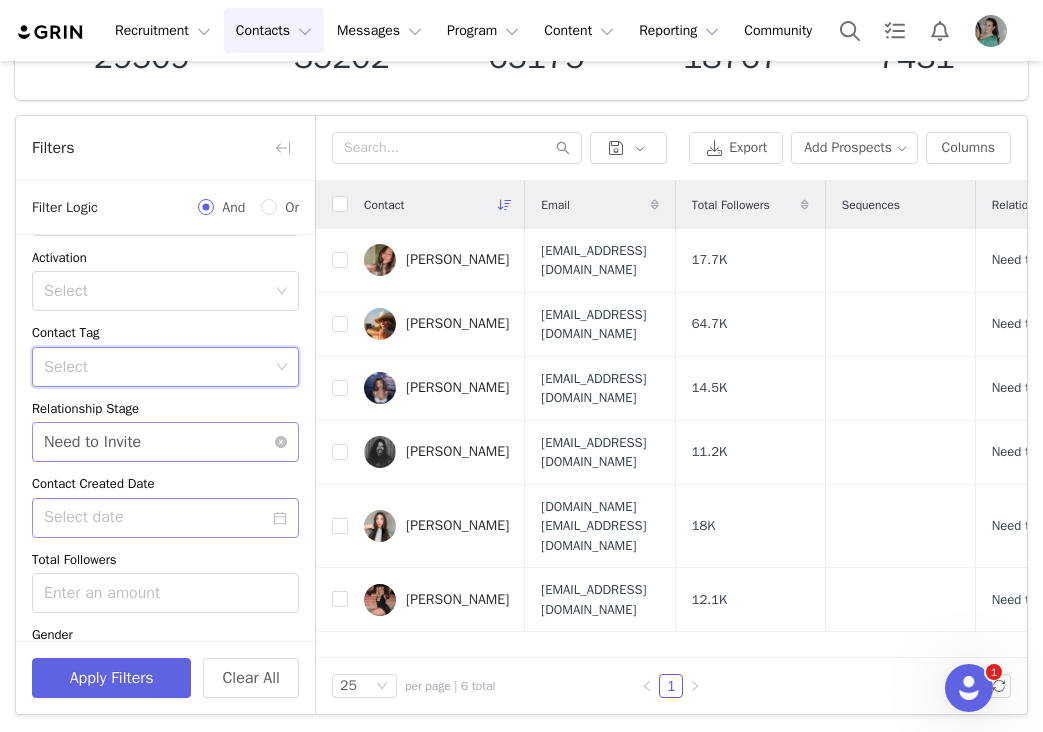 scroll, scrollTop: 182, scrollLeft: 0, axis: vertical 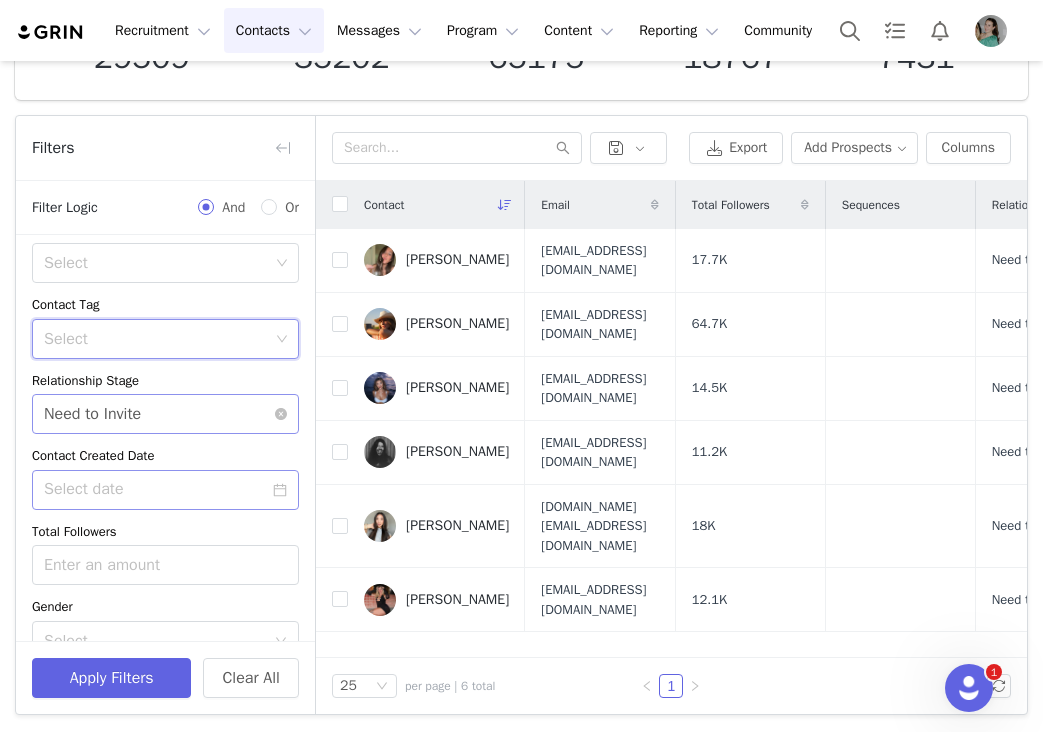 click 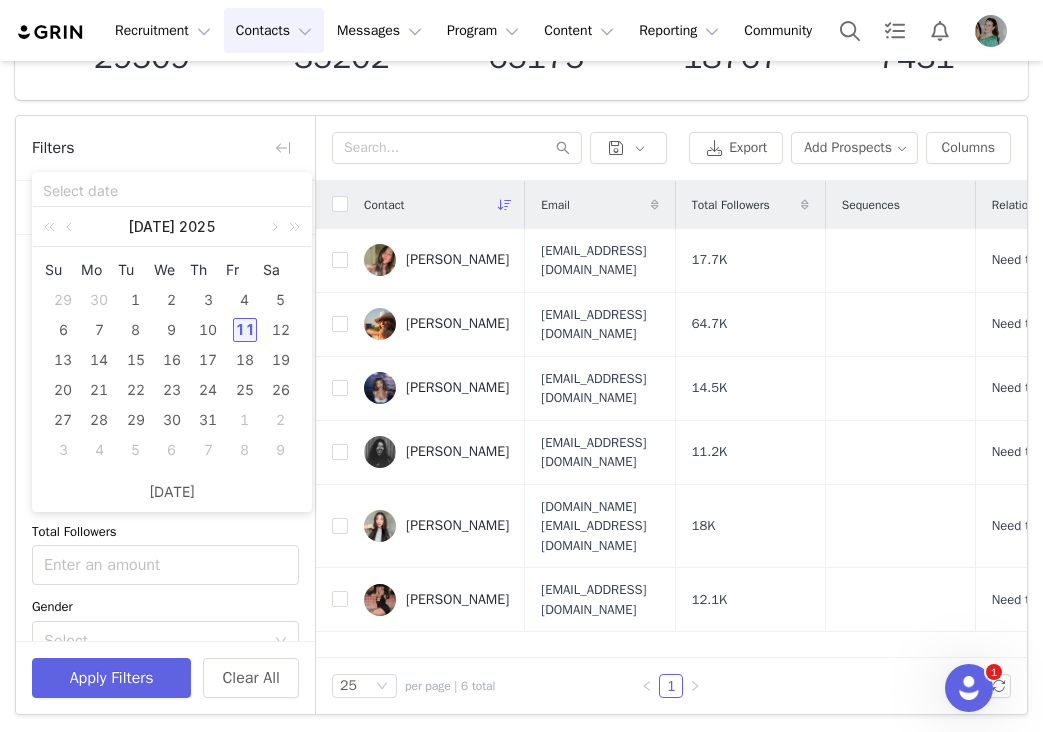 click on "11" at bounding box center (245, 330) 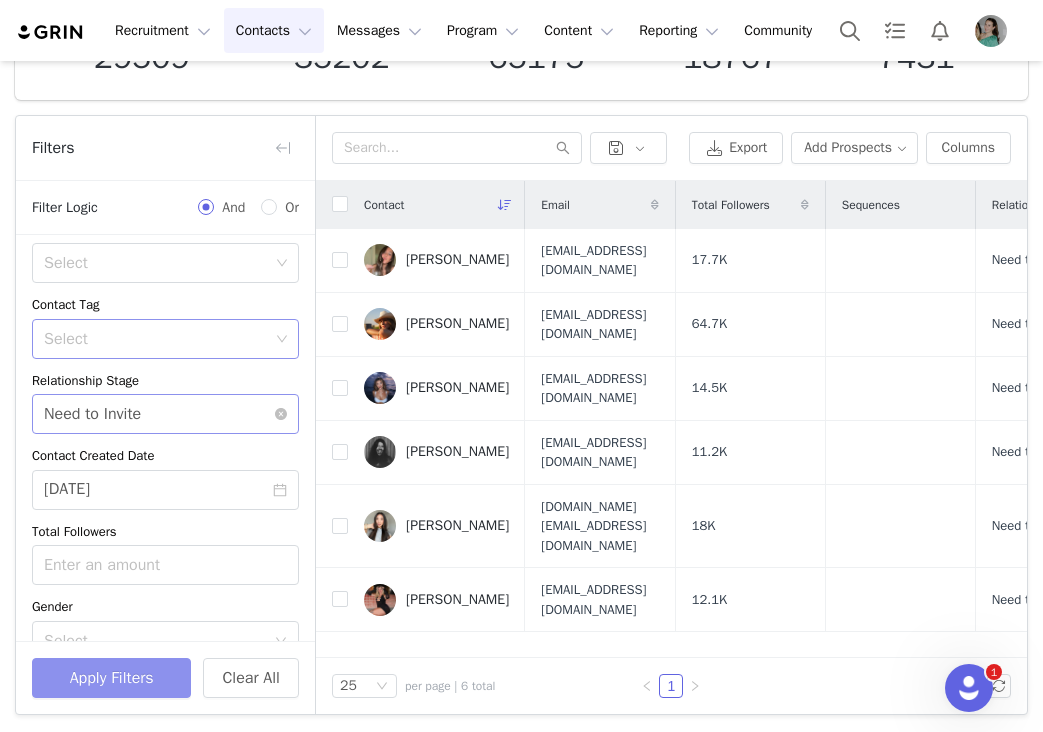 click on "Apply Filters" at bounding box center (111, 678) 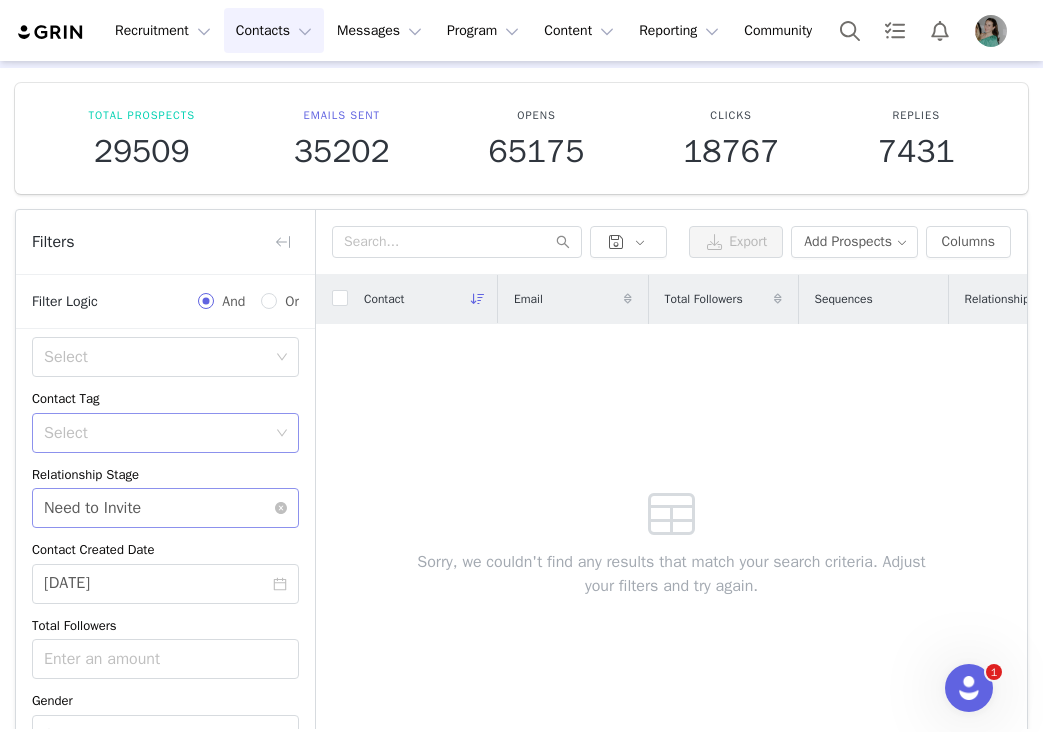 scroll, scrollTop: 0, scrollLeft: 0, axis: both 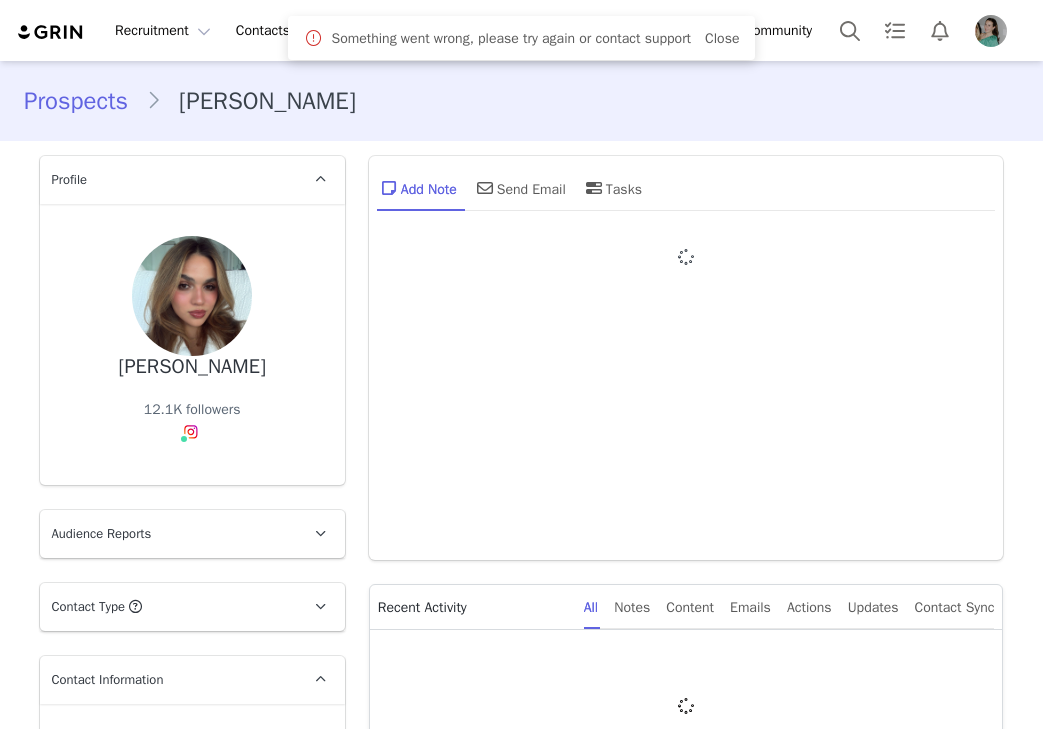 type on "+1 (United States)" 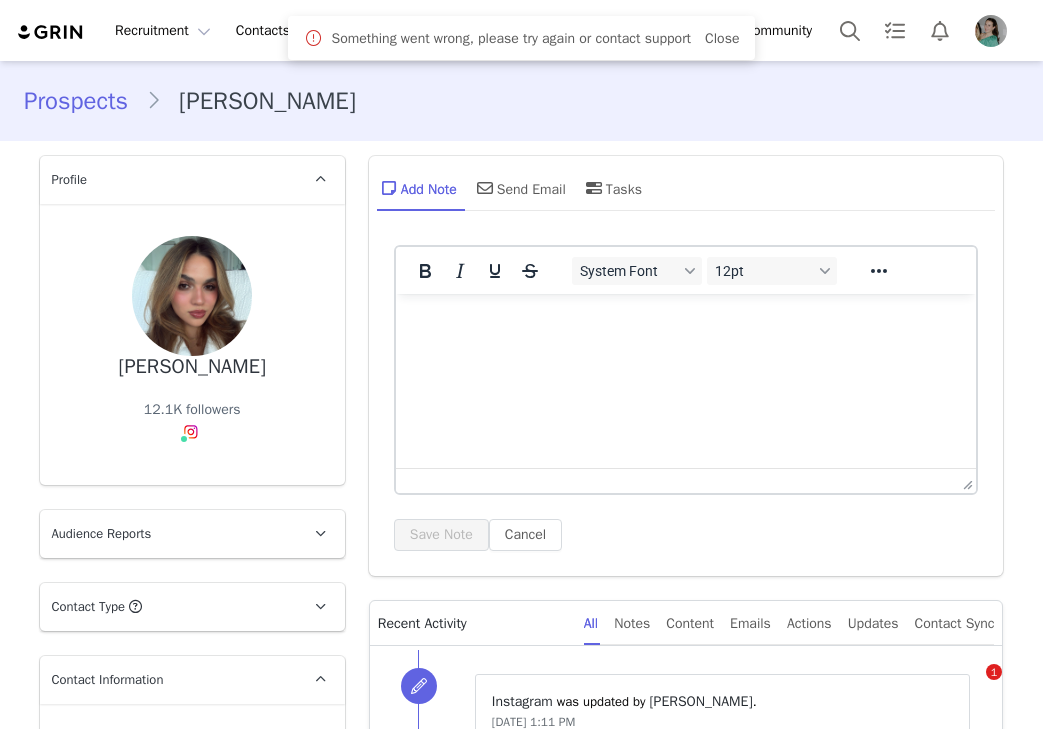 scroll, scrollTop: 0, scrollLeft: 0, axis: both 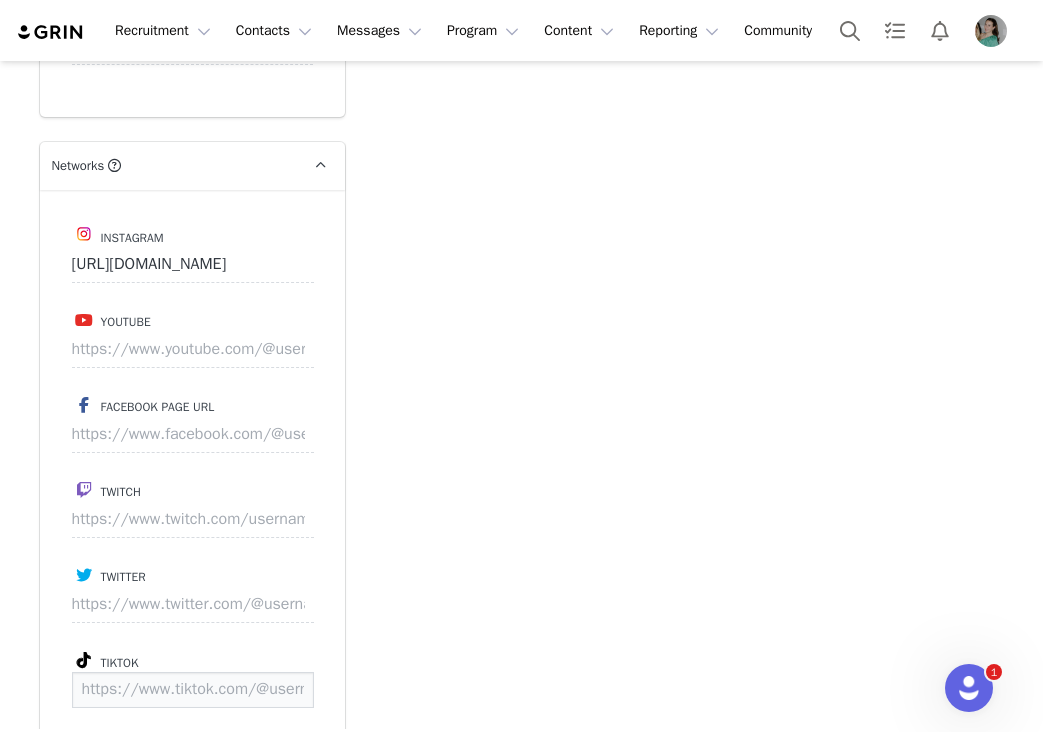 click at bounding box center [193, 690] 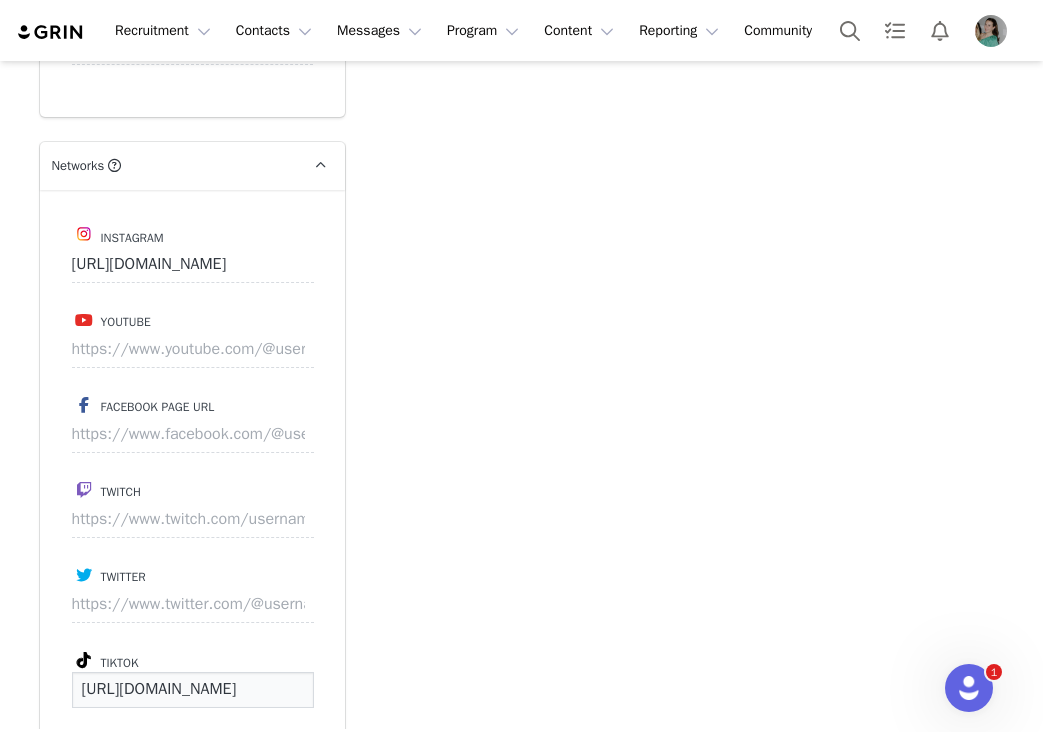 scroll, scrollTop: 0, scrollLeft: 96, axis: horizontal 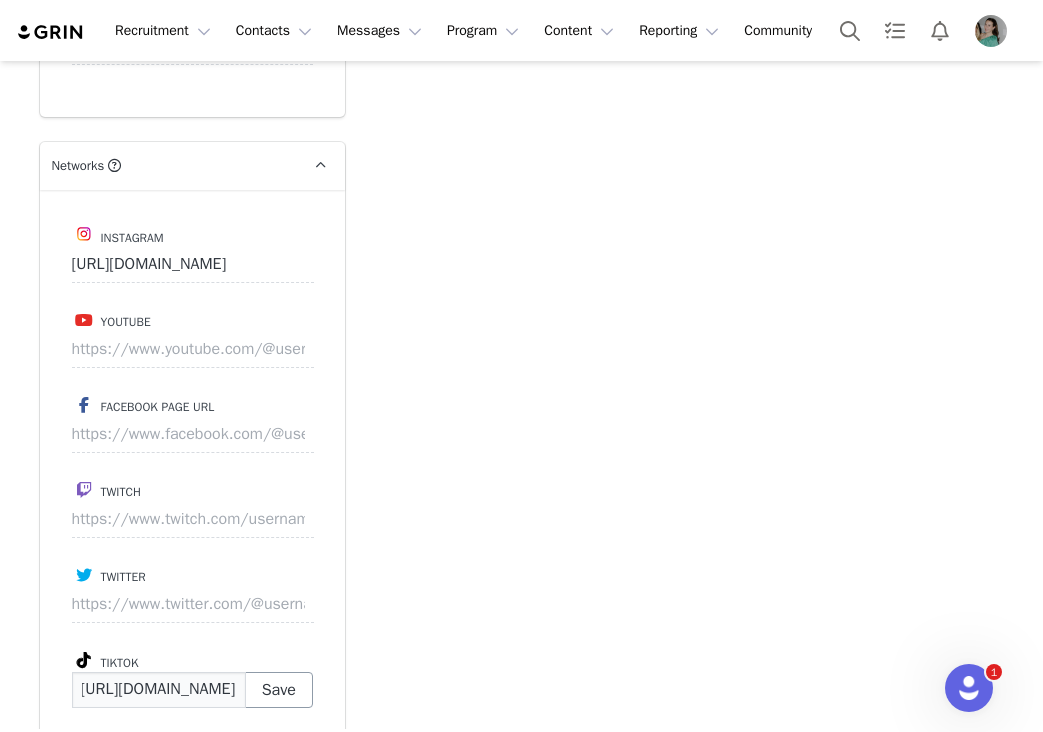 type on "https://www.tiktok.com/@maraxxxi" 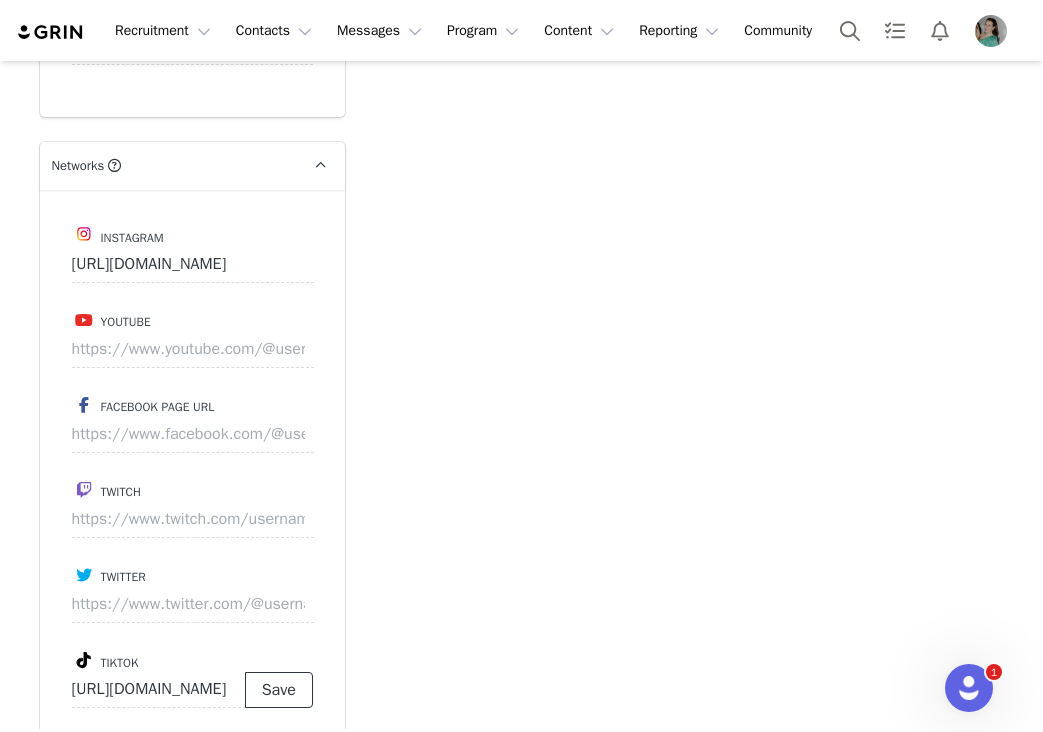 click on "Save" at bounding box center [279, 690] 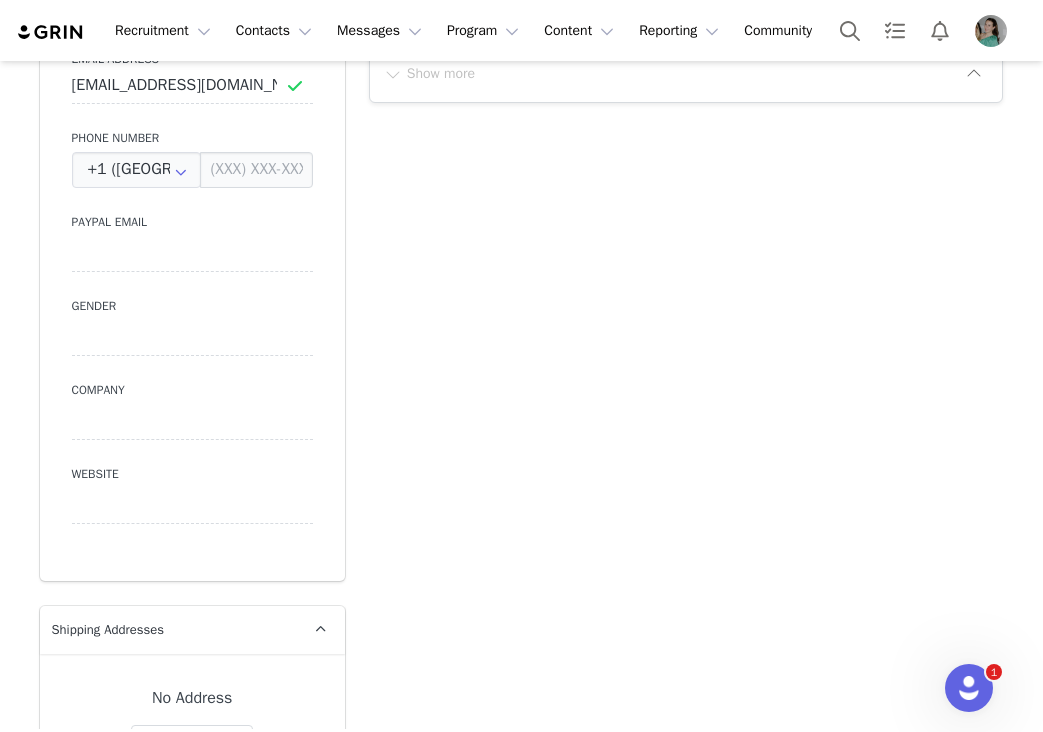 scroll, scrollTop: 325, scrollLeft: 0, axis: vertical 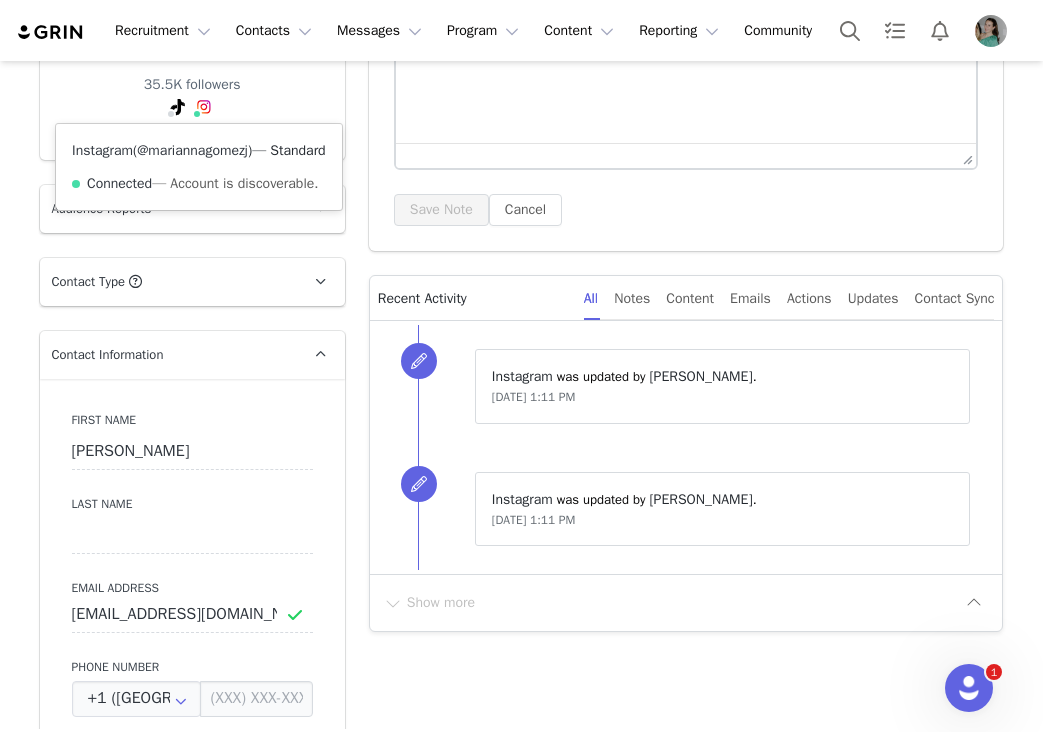 click on "@mariannagomezj" at bounding box center (192, 150) 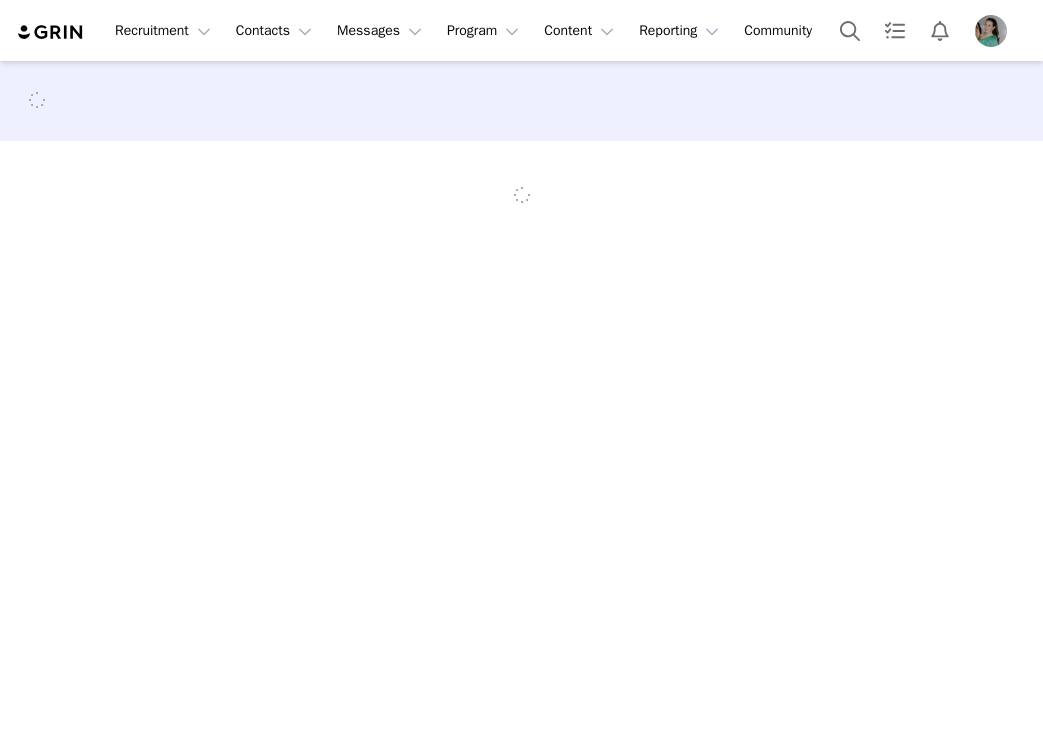 scroll, scrollTop: 0, scrollLeft: 0, axis: both 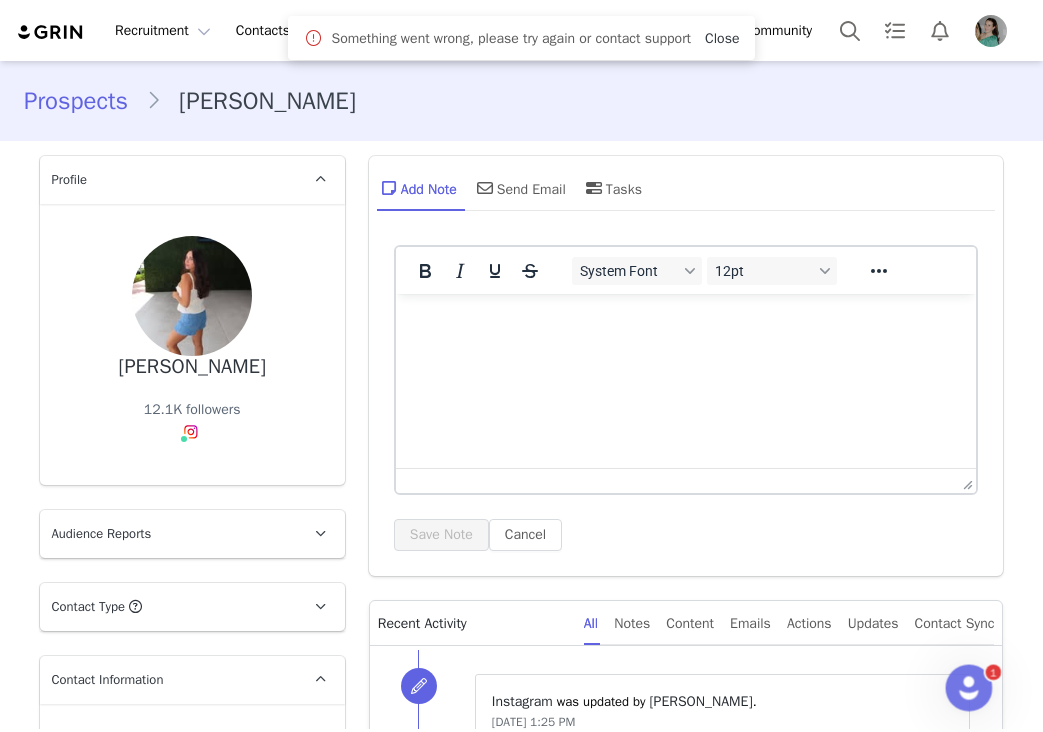 click on "Close" at bounding box center (722, 38) 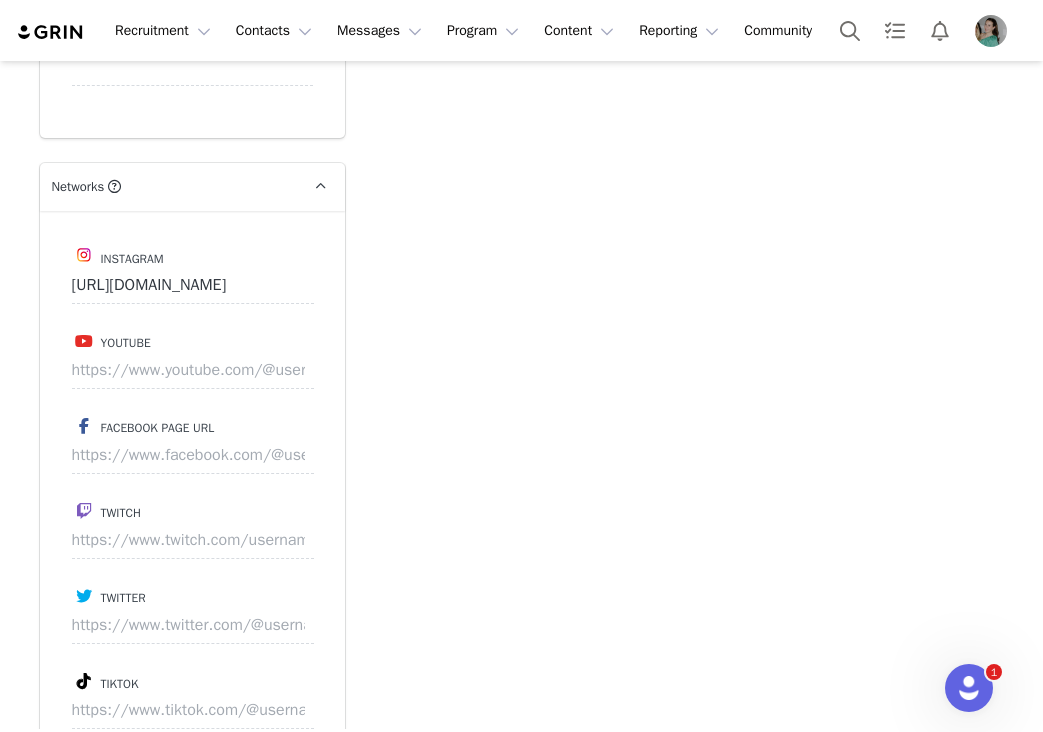 scroll, scrollTop: 1990, scrollLeft: 0, axis: vertical 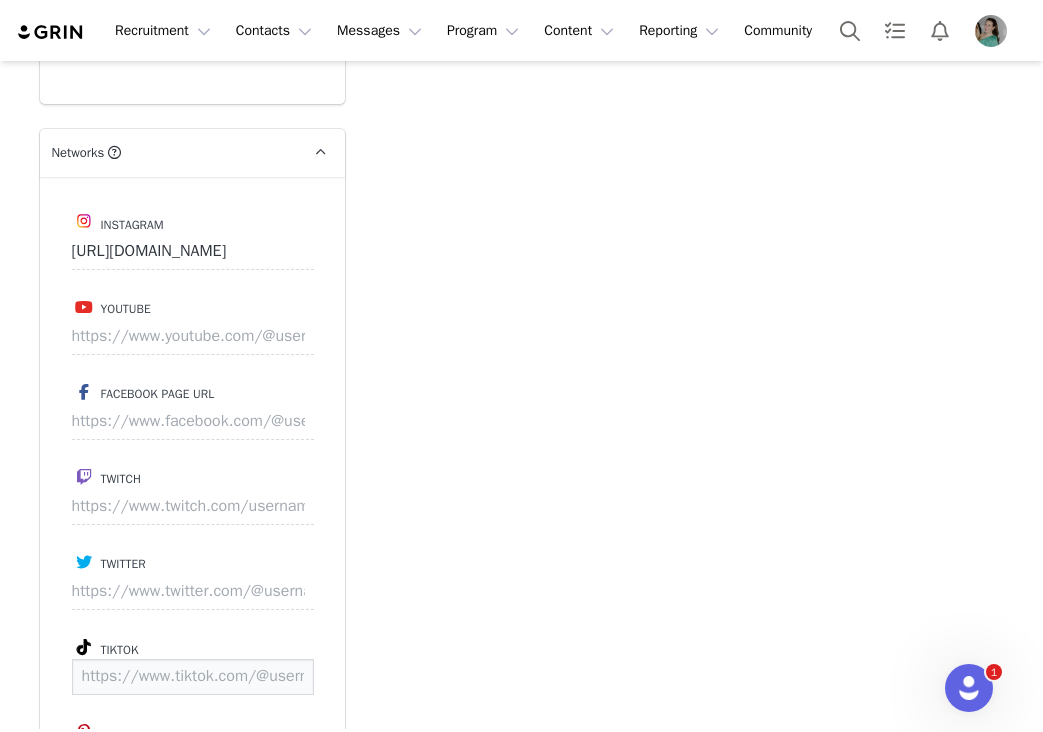 click at bounding box center (193, 677) 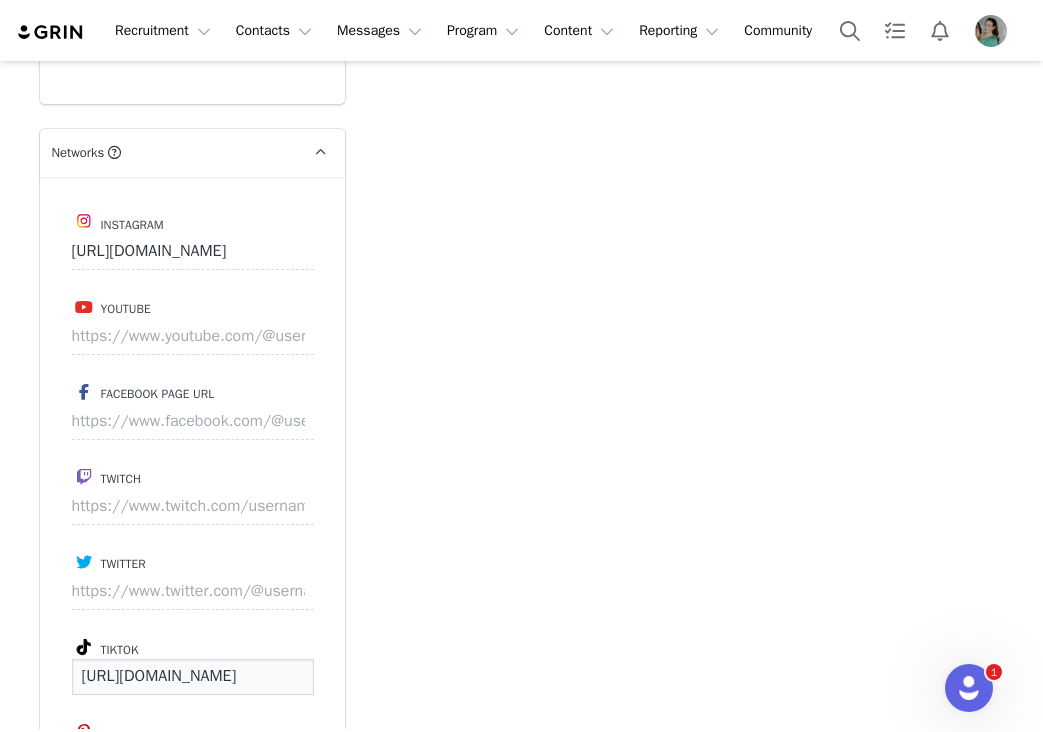 scroll, scrollTop: 0, scrollLeft: 115, axis: horizontal 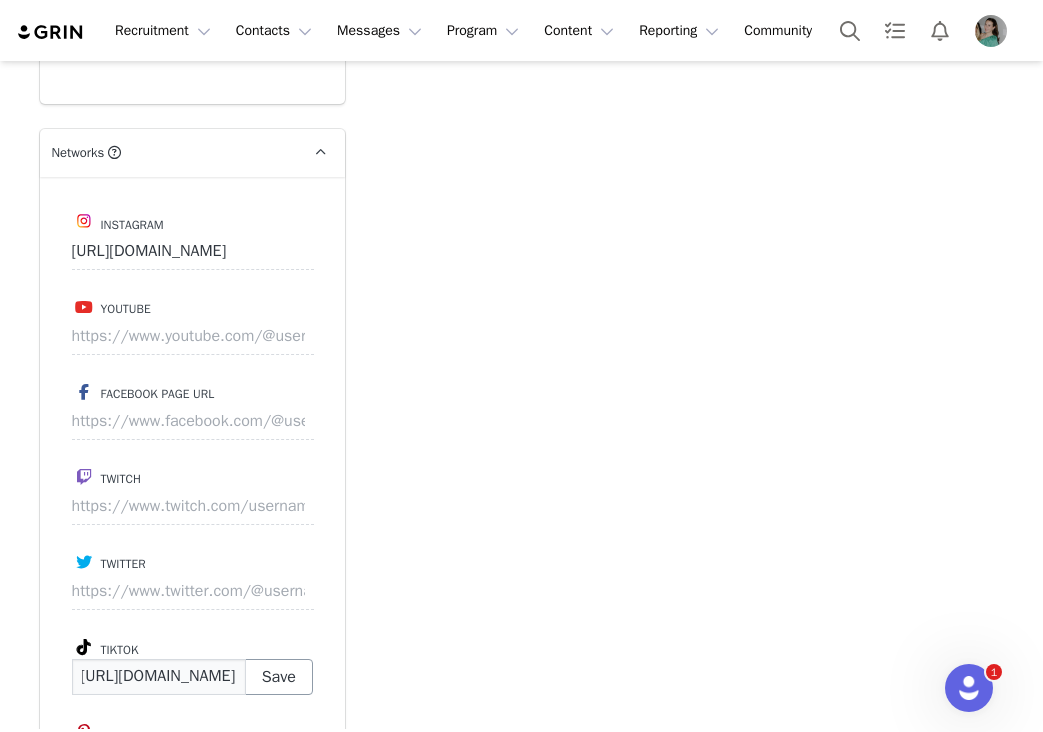 type on "https://www.tiktok.com/@fiorellaanda" 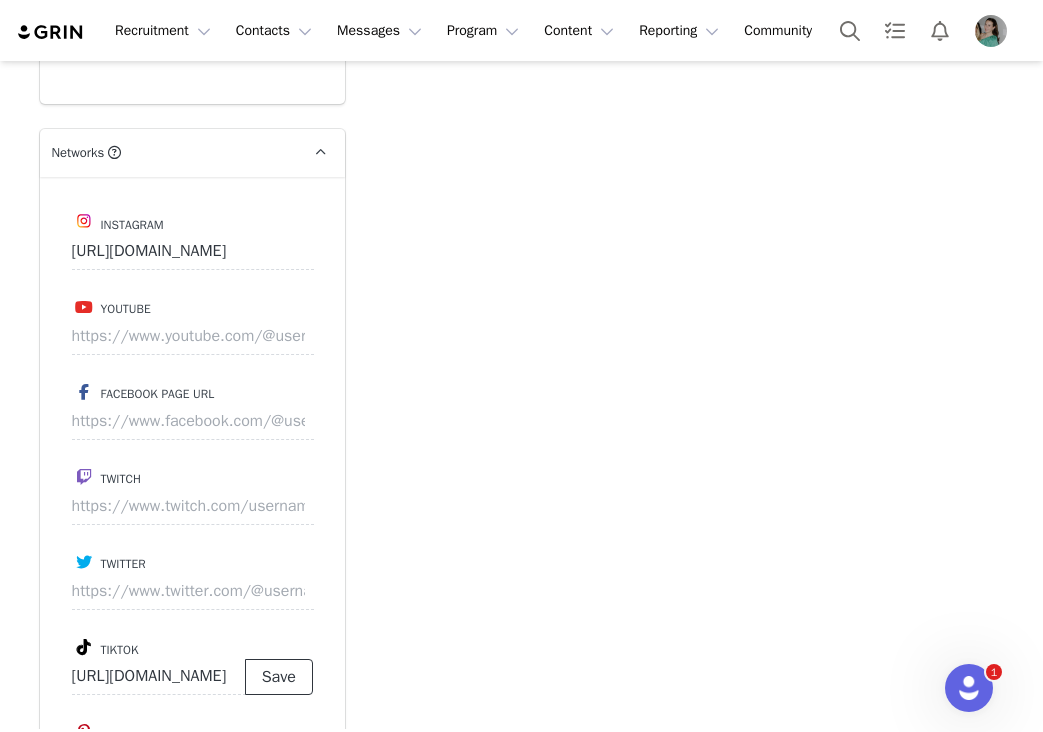 scroll, scrollTop: 0, scrollLeft: 0, axis: both 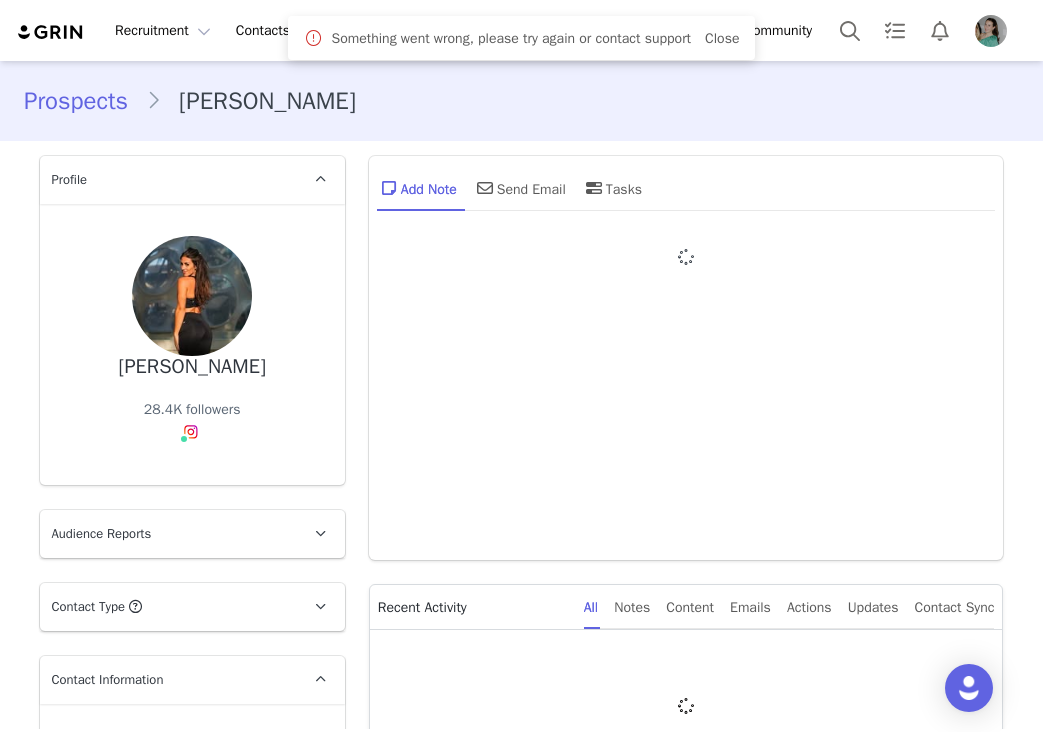 type on "+1 ([GEOGRAPHIC_DATA])" 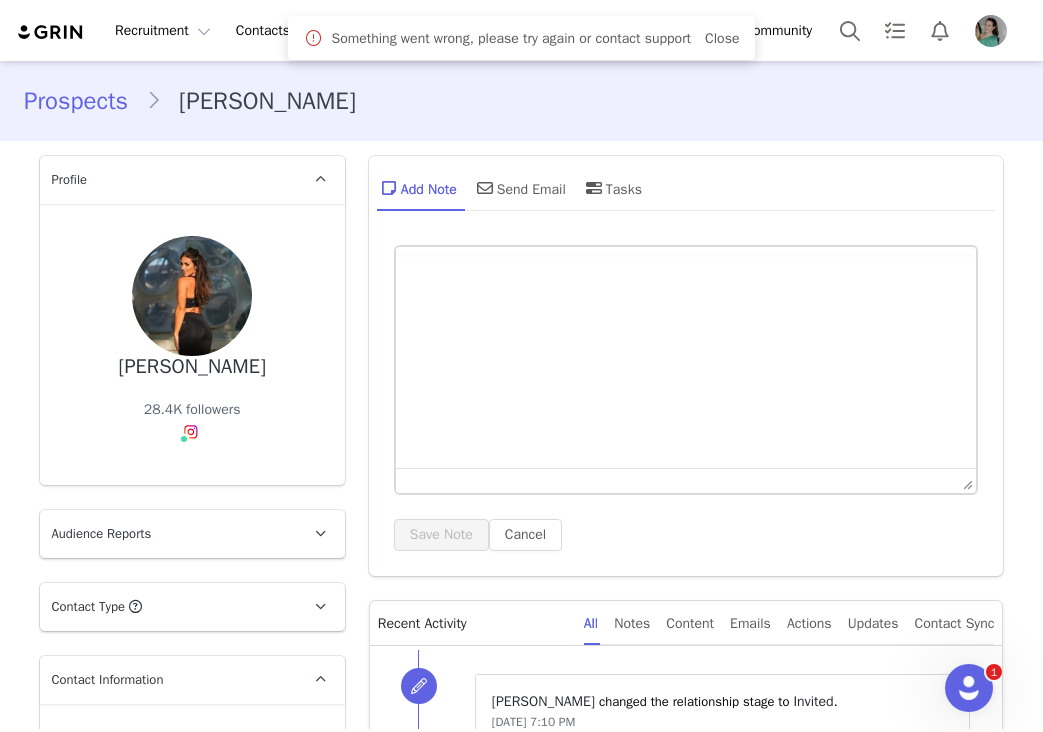 scroll, scrollTop: 0, scrollLeft: 0, axis: both 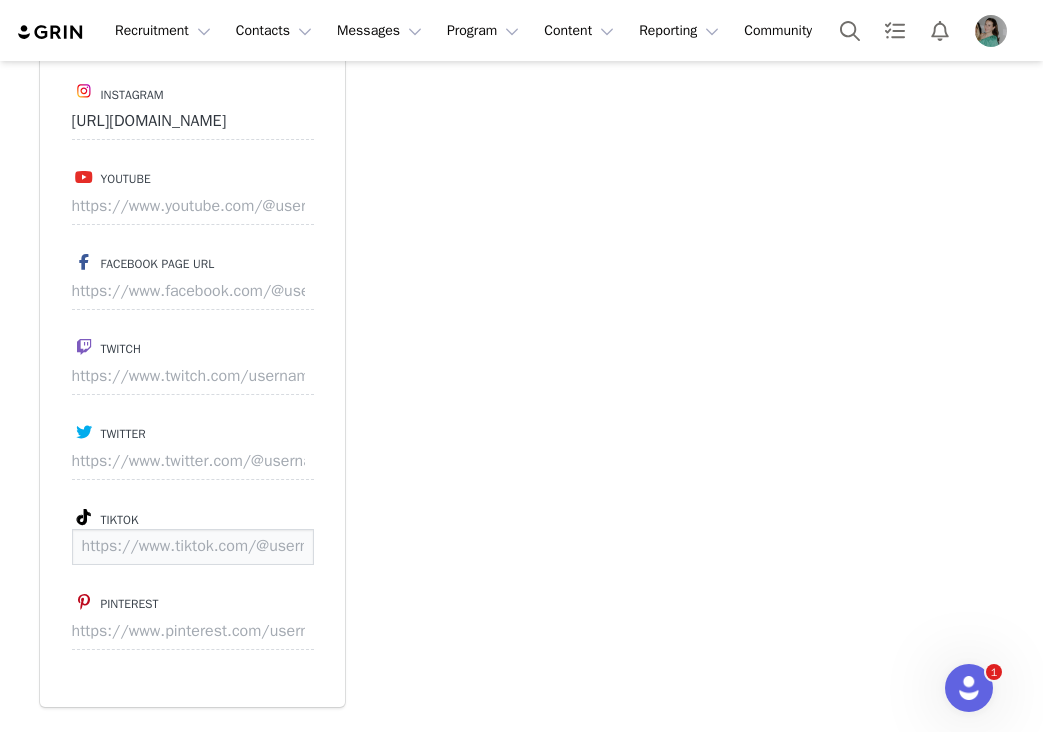 click at bounding box center (193, 547) 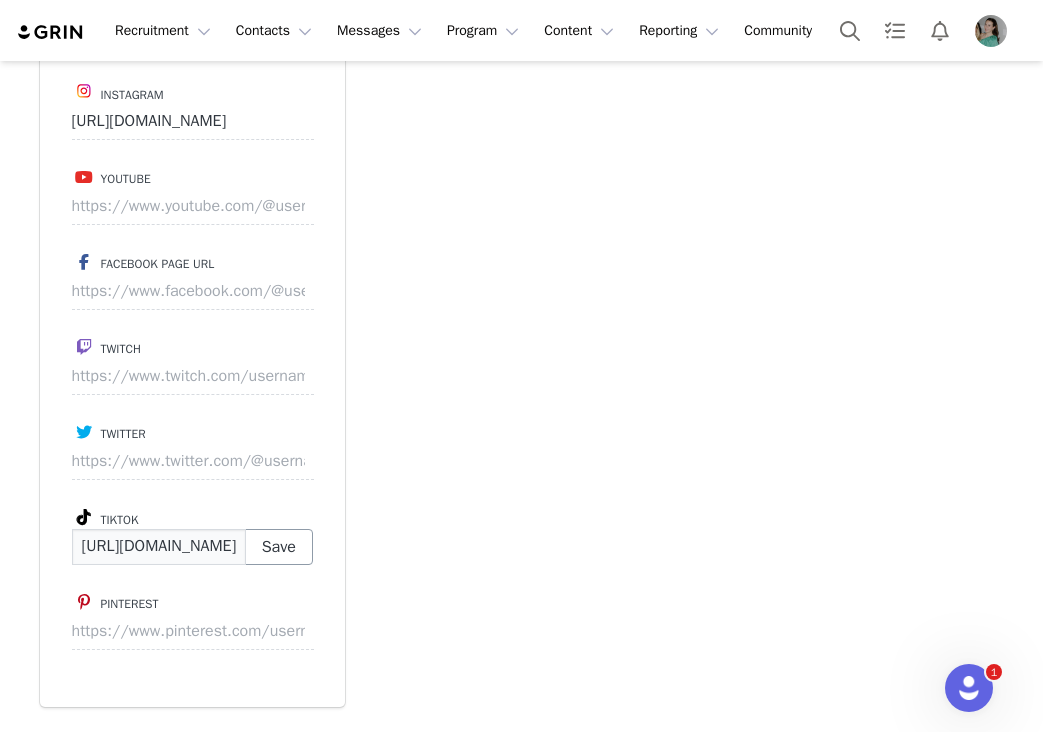scroll, scrollTop: 0, scrollLeft: 353, axis: horizontal 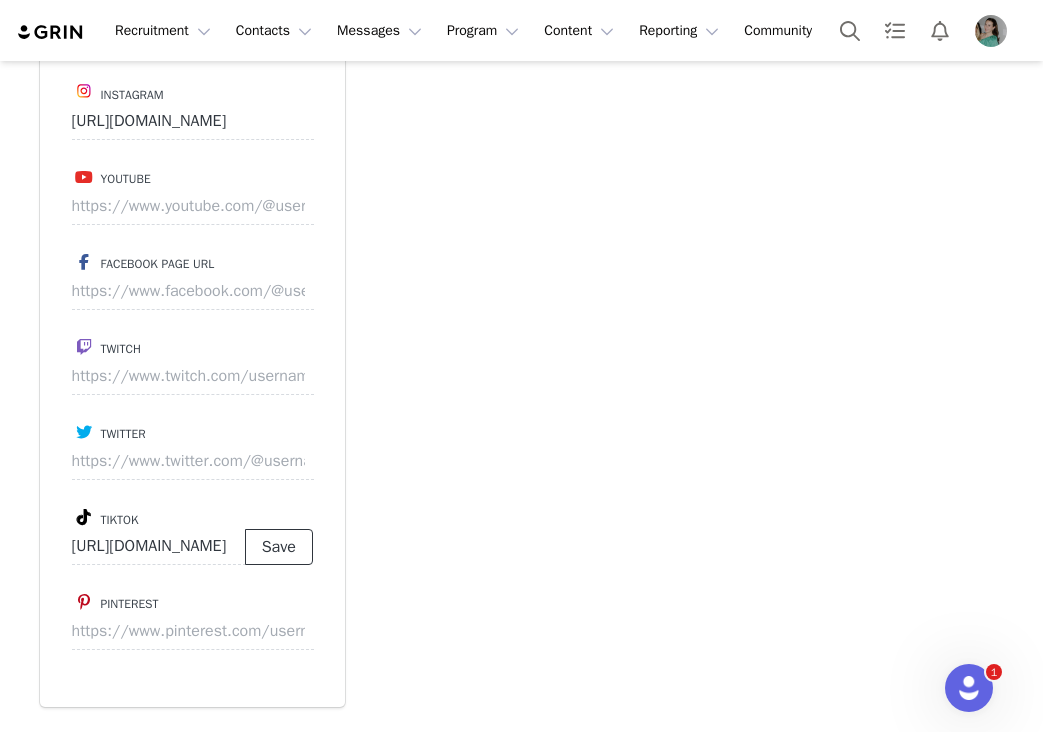 click on "Save" at bounding box center [279, 547] 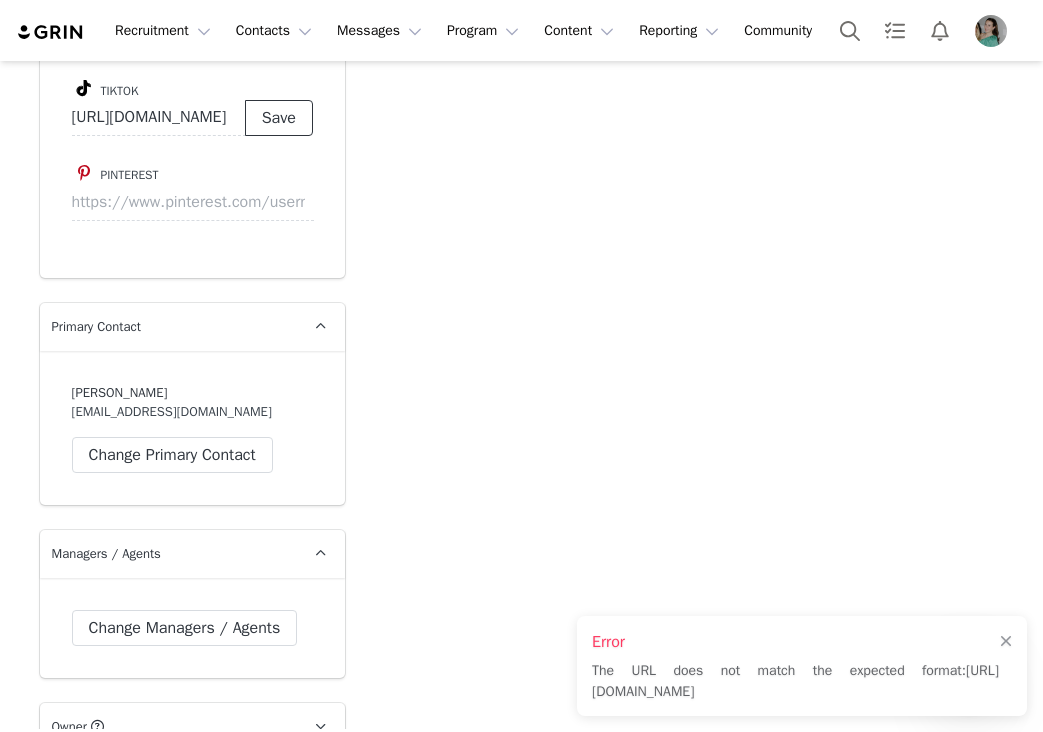 scroll, scrollTop: 2437, scrollLeft: 0, axis: vertical 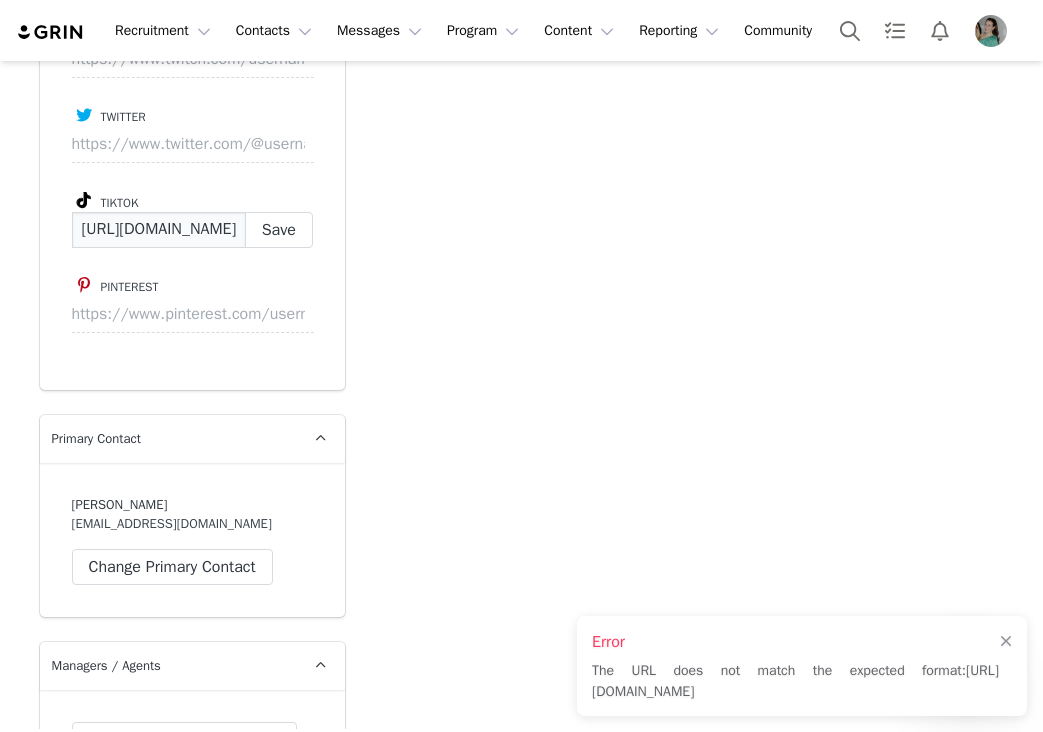 click on "[URL][DOMAIN_NAME]" at bounding box center (159, 230) 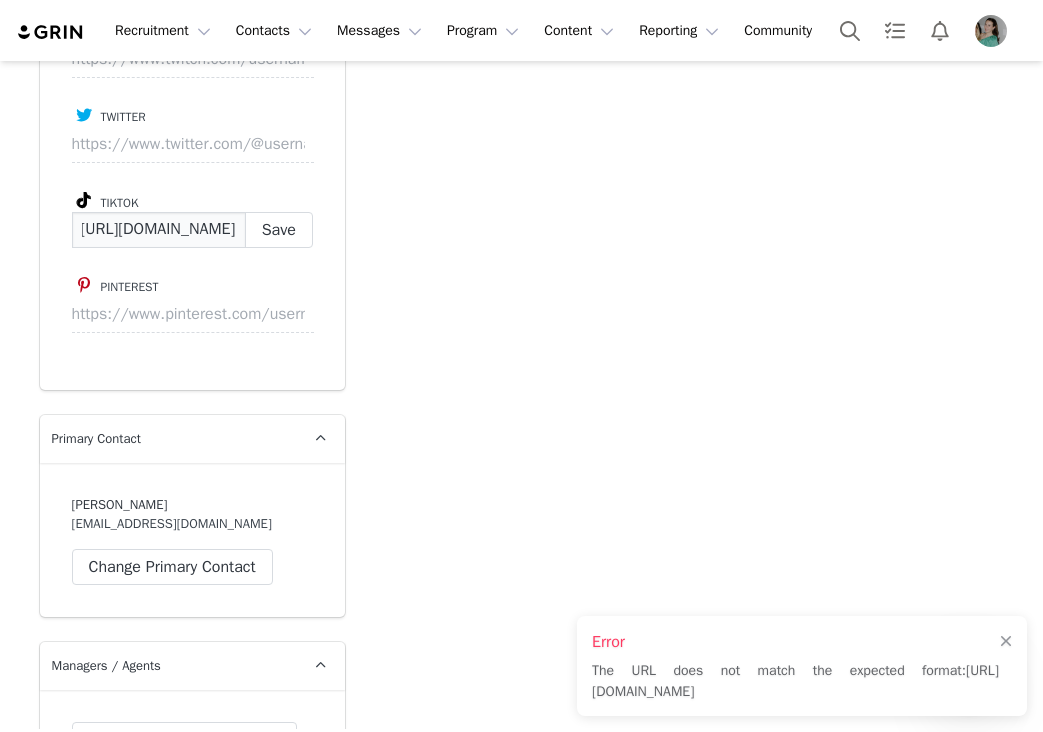 scroll, scrollTop: 0, scrollLeft: 137, axis: horizontal 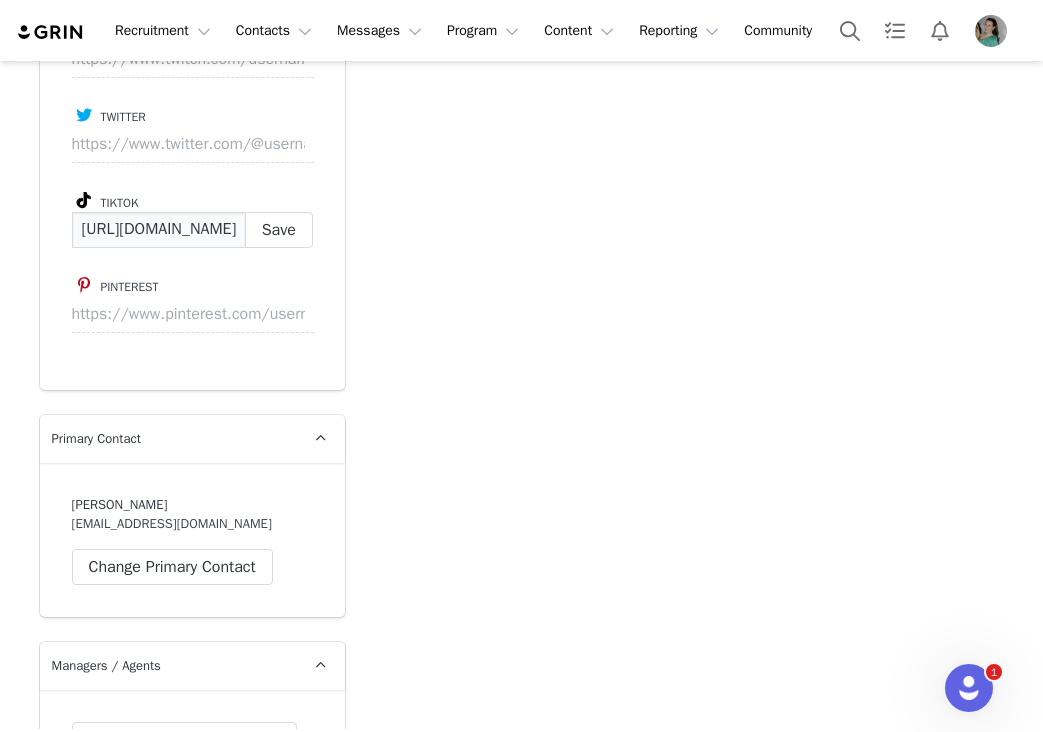 drag, startPoint x: 127, startPoint y: 227, endPoint x: 55, endPoint y: 227, distance: 72 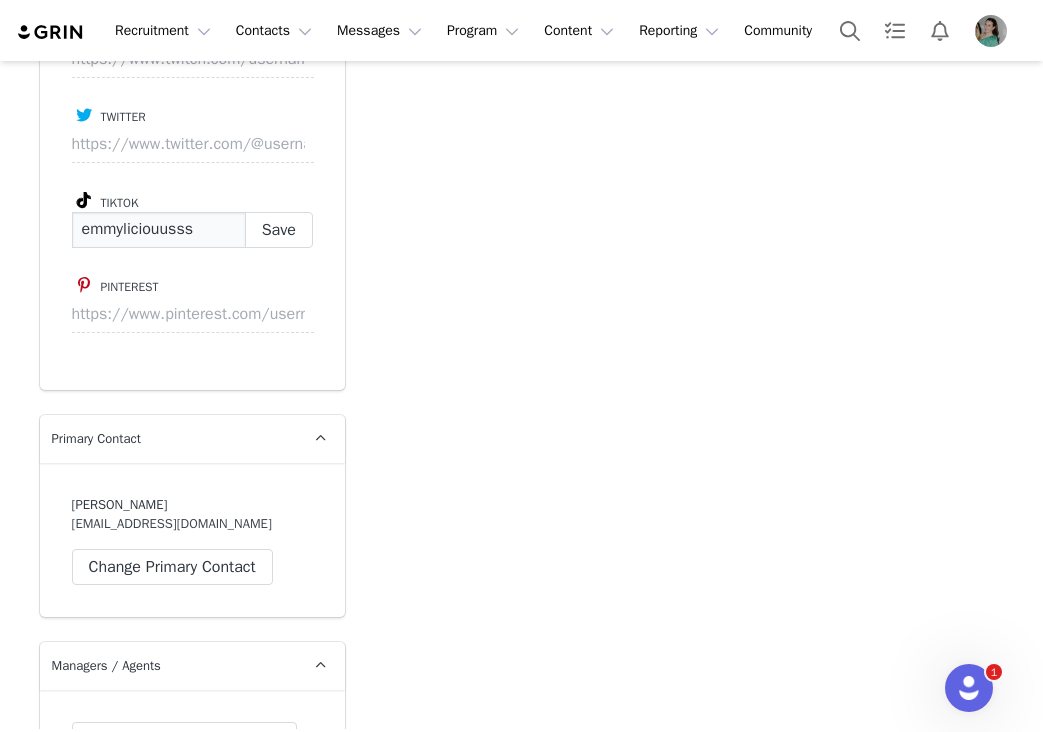 type on "[URL][DOMAIN_NAME]" 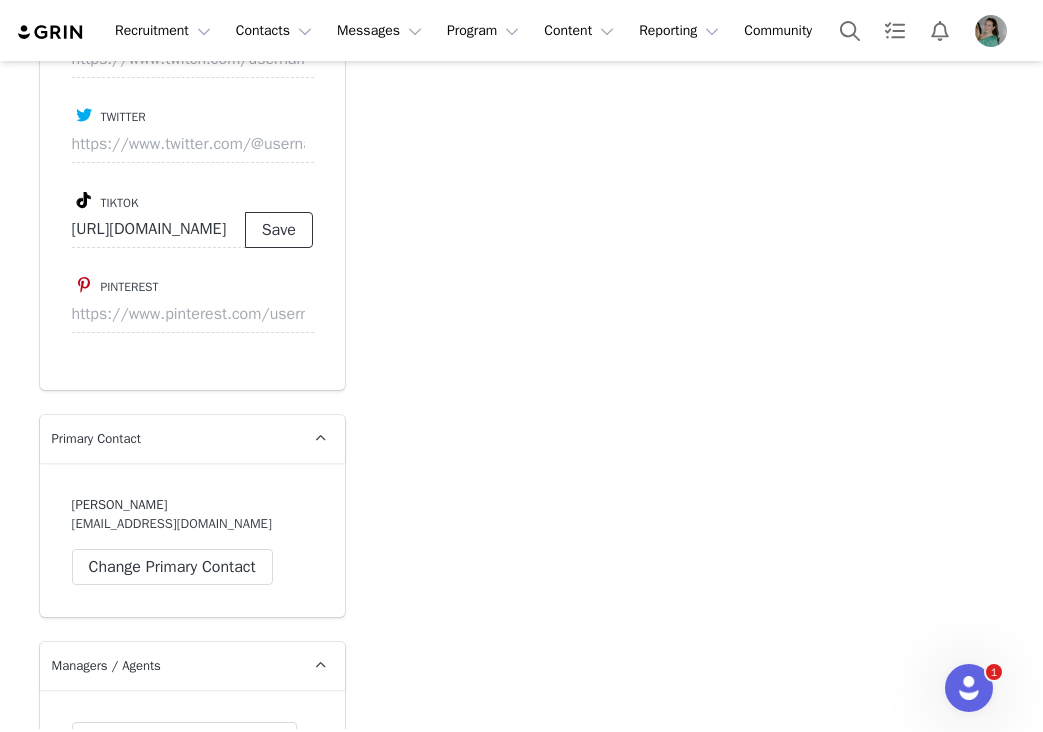 click on "Save" at bounding box center (279, 230) 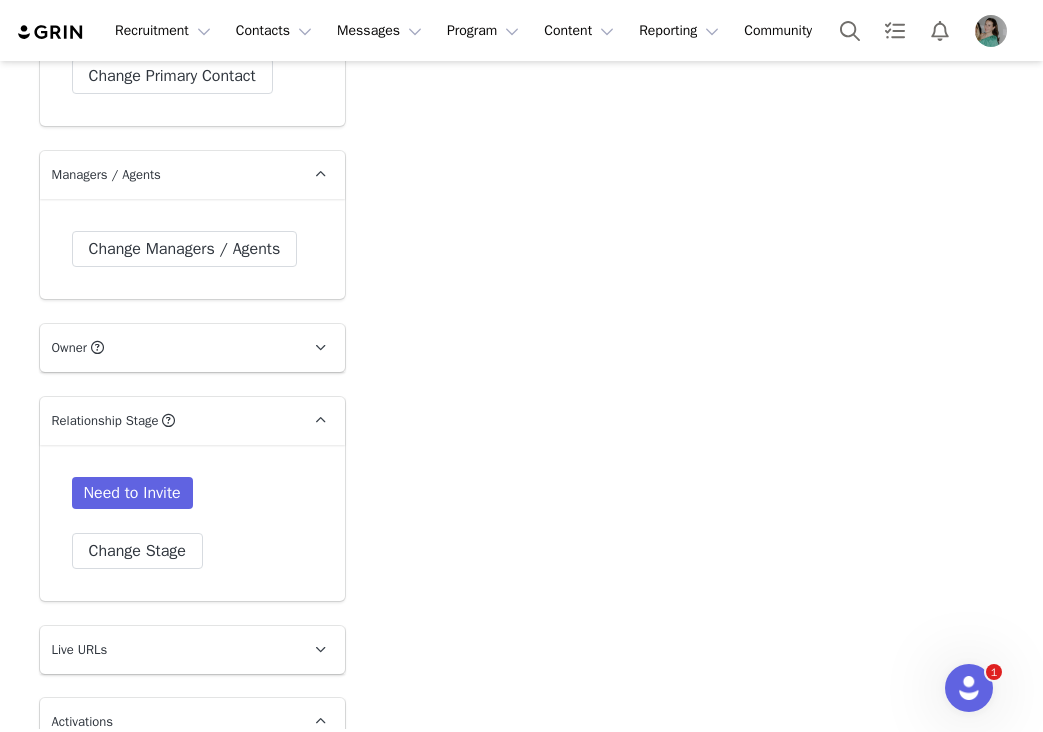 scroll, scrollTop: 3066, scrollLeft: 0, axis: vertical 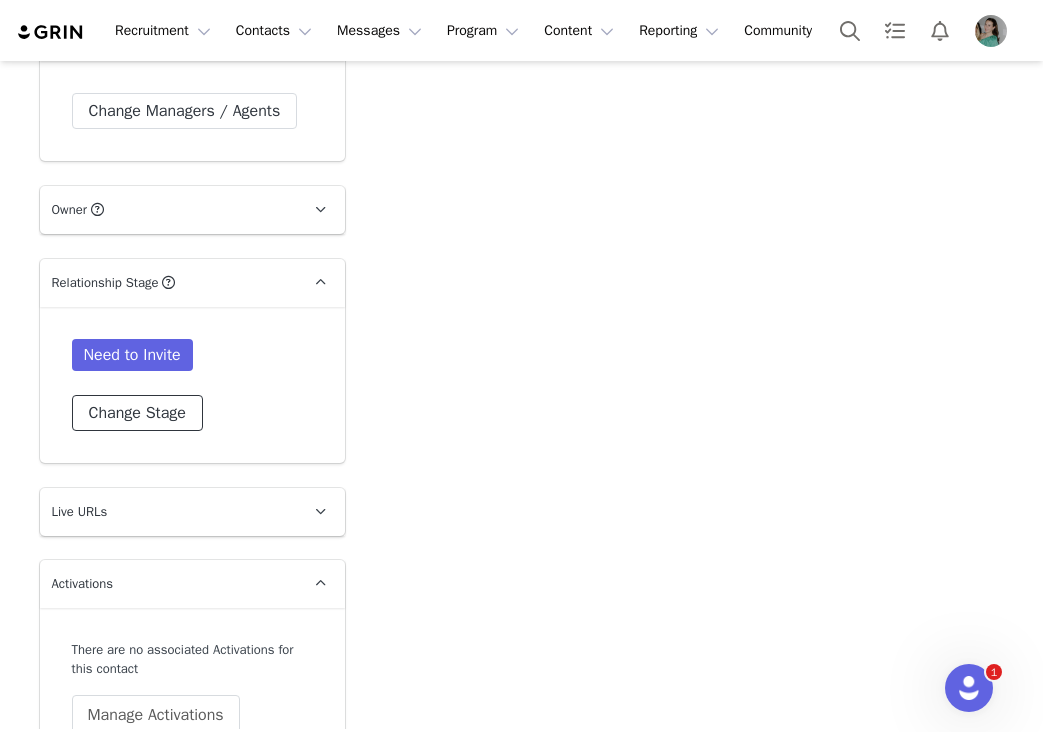 click on "Change Stage" at bounding box center [137, 413] 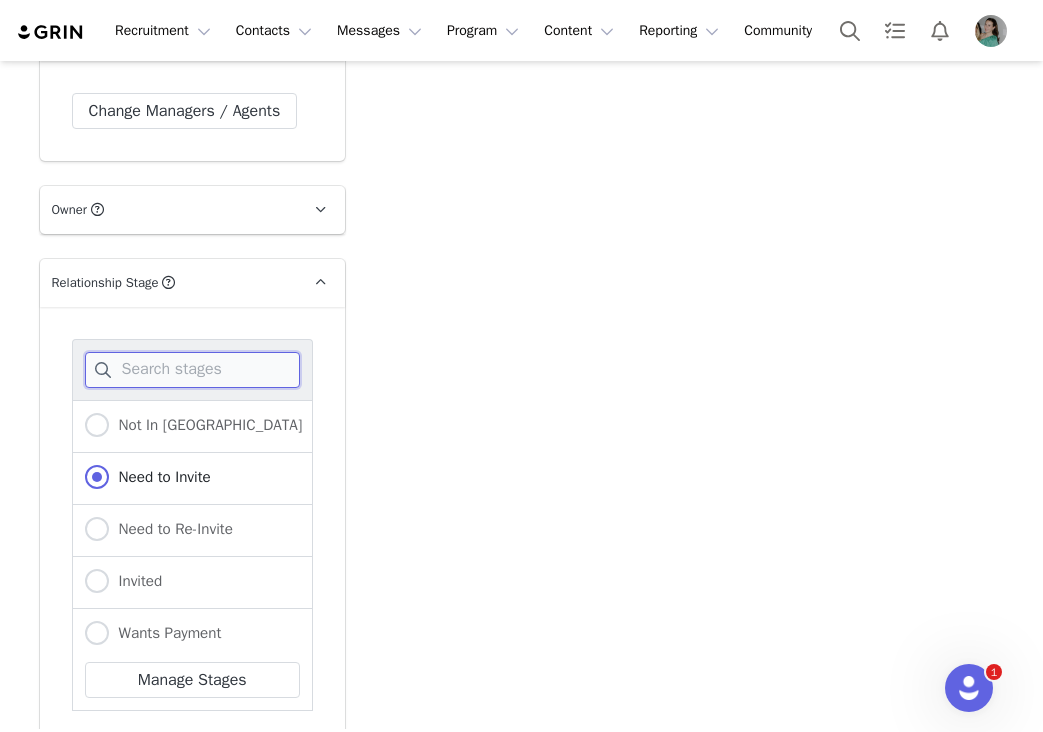 click at bounding box center (192, 370) 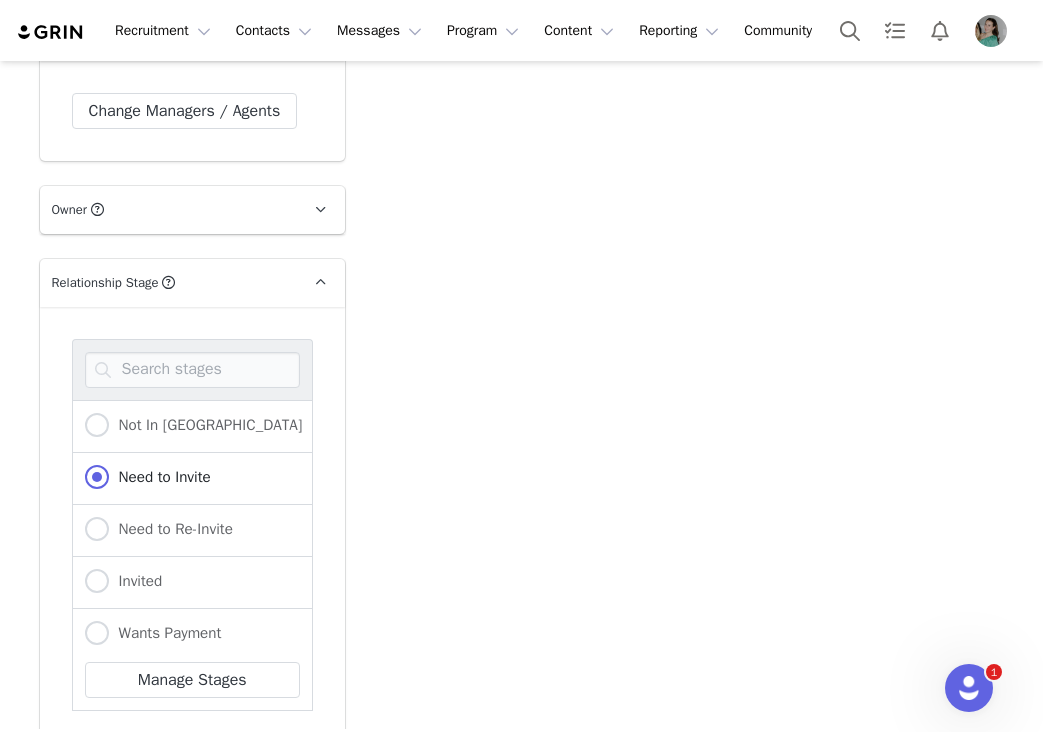 click on "Add Note   Send Email   Tasks  System Font 12pt To open the popup, press Shift+Enter To open the popup, press Shift+Enter To open the popup, press Shift+Enter To open the popup, press Shift+Enter Save Note Cancel Recent Activity All Notes Content Emails Actions Updates Contact Sync ⁨ Instagram ⁩ was updated by ⁨ Nuala Sullivan ⁩. Jul 11, 2025, 1:28 PM ⁨ Instagram ⁩ was updated by ⁨ Nuala Sullivan ⁩. Jul 11, 2025, 1:28 PM Show more" at bounding box center (686, -727) 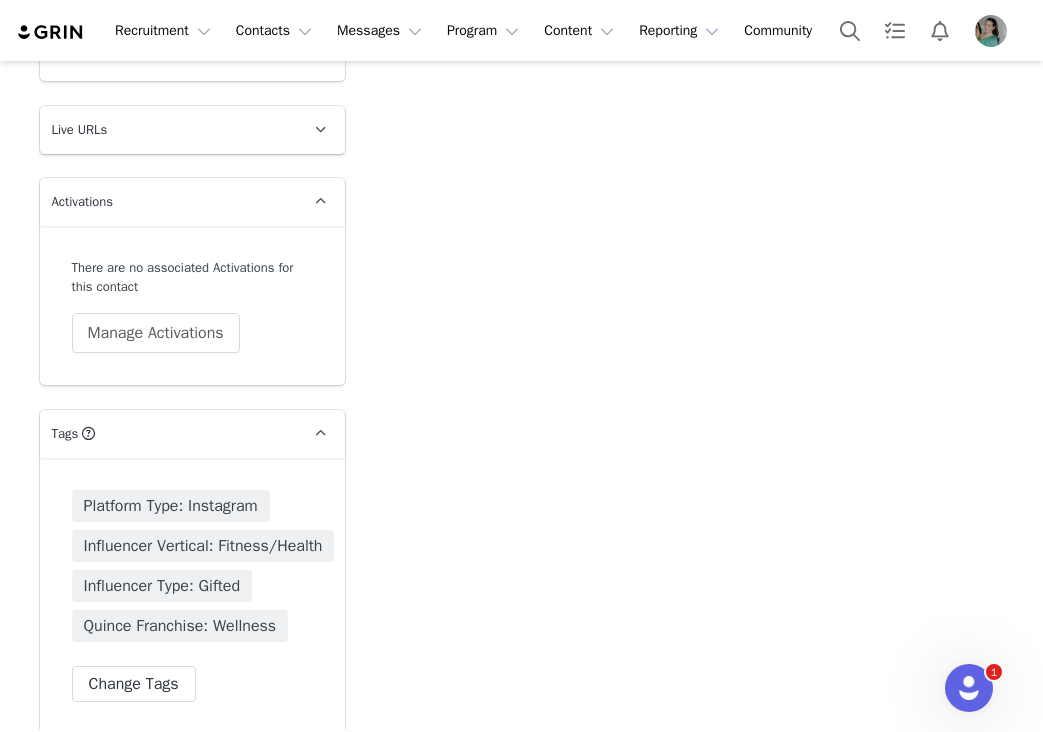 scroll, scrollTop: 3825, scrollLeft: 0, axis: vertical 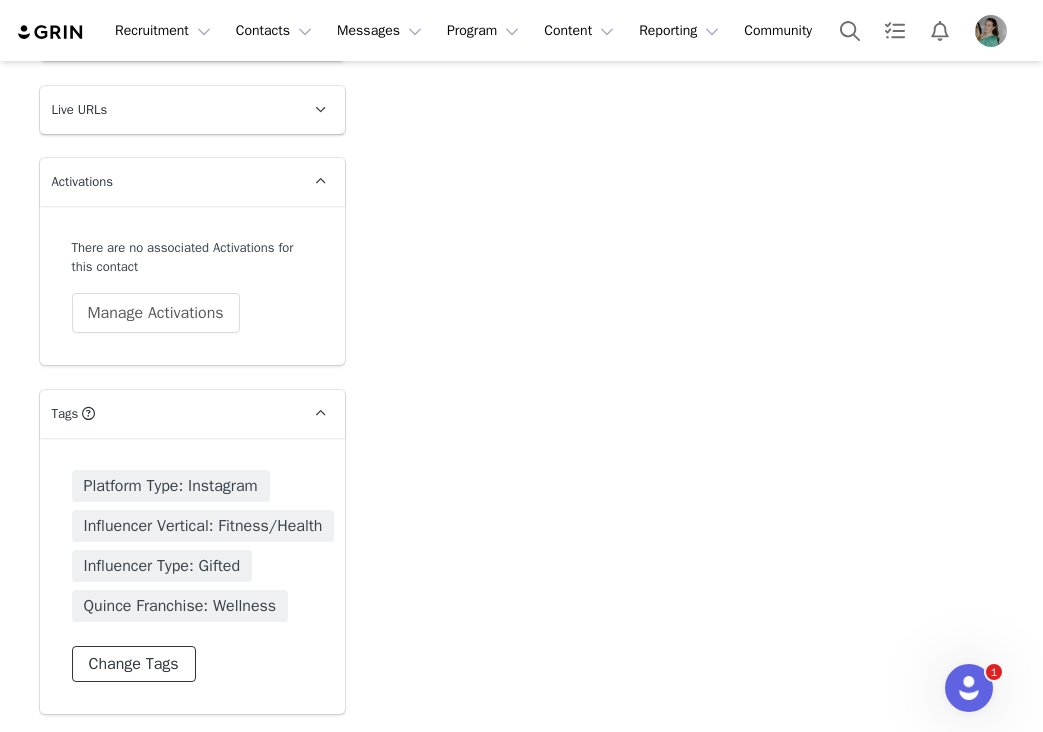 click on "Change Tags" at bounding box center (134, 664) 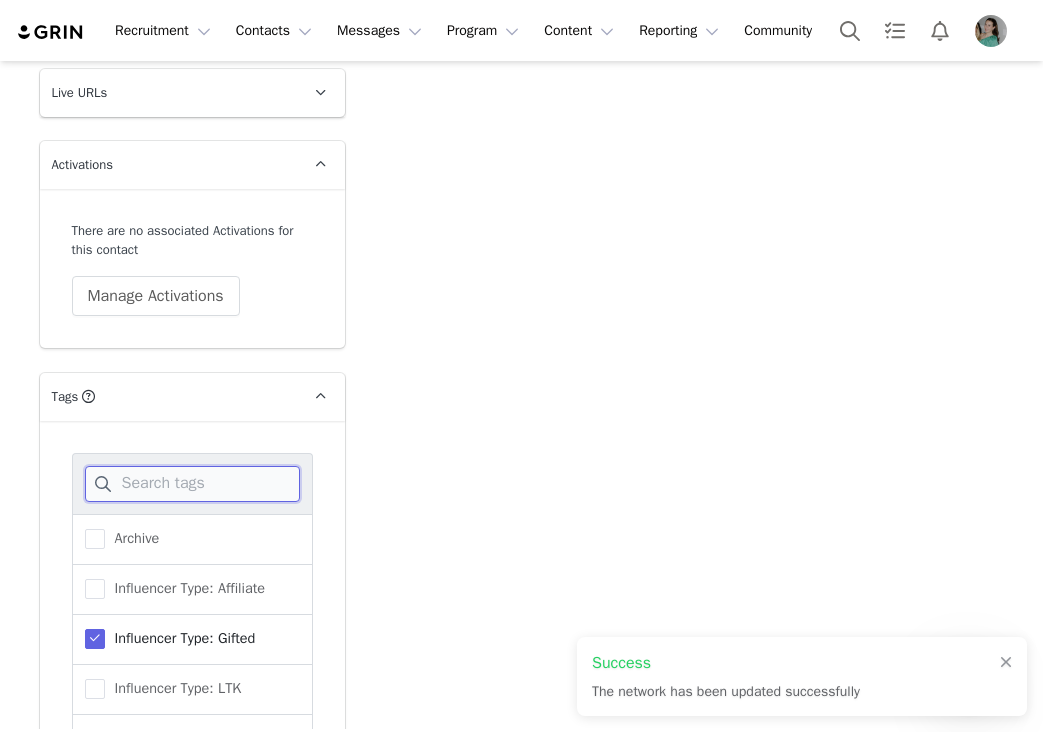 click at bounding box center (192, 484) 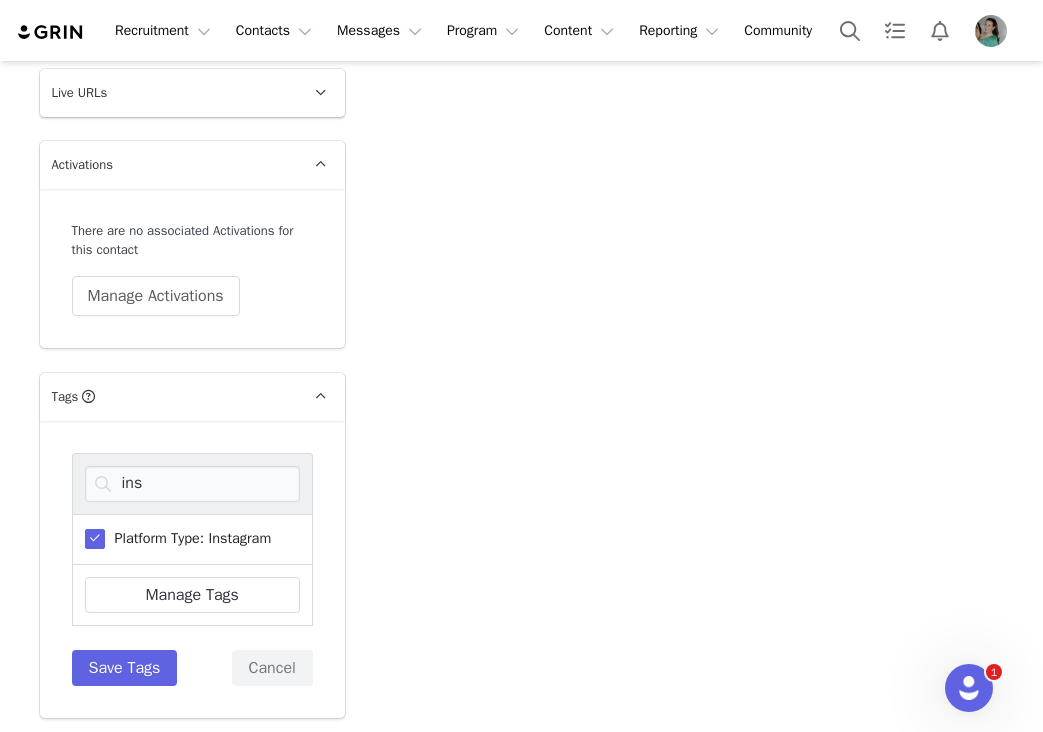 click on "Platform Type: Instagram" at bounding box center [188, 538] 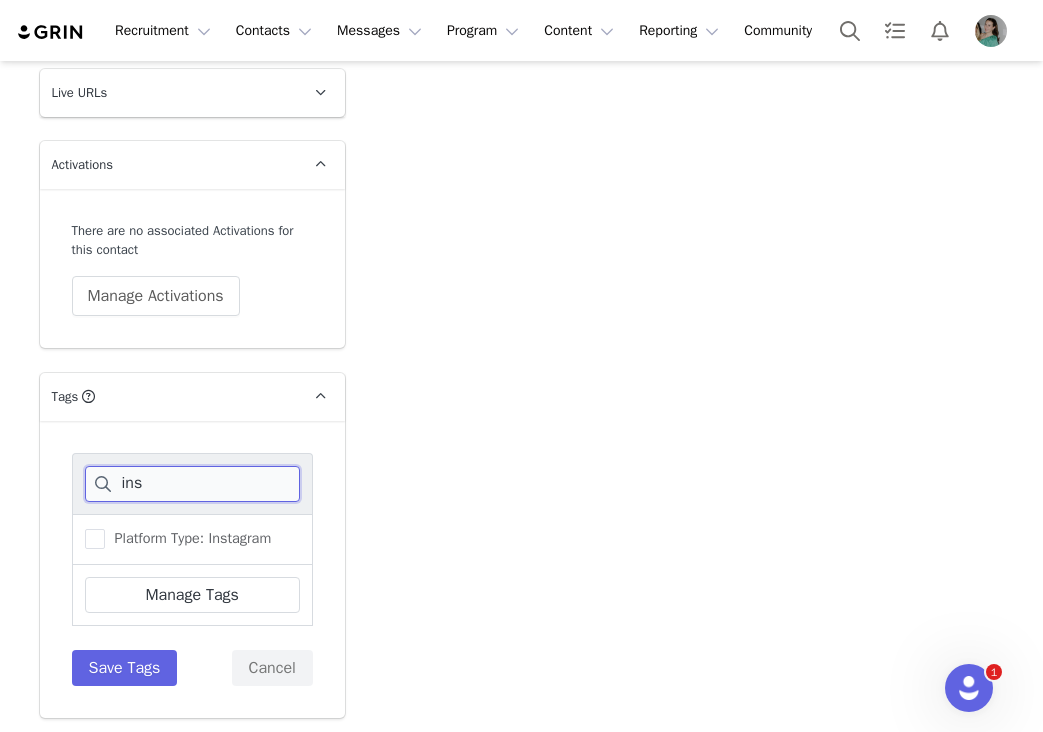 click on "ins" at bounding box center (192, 484) 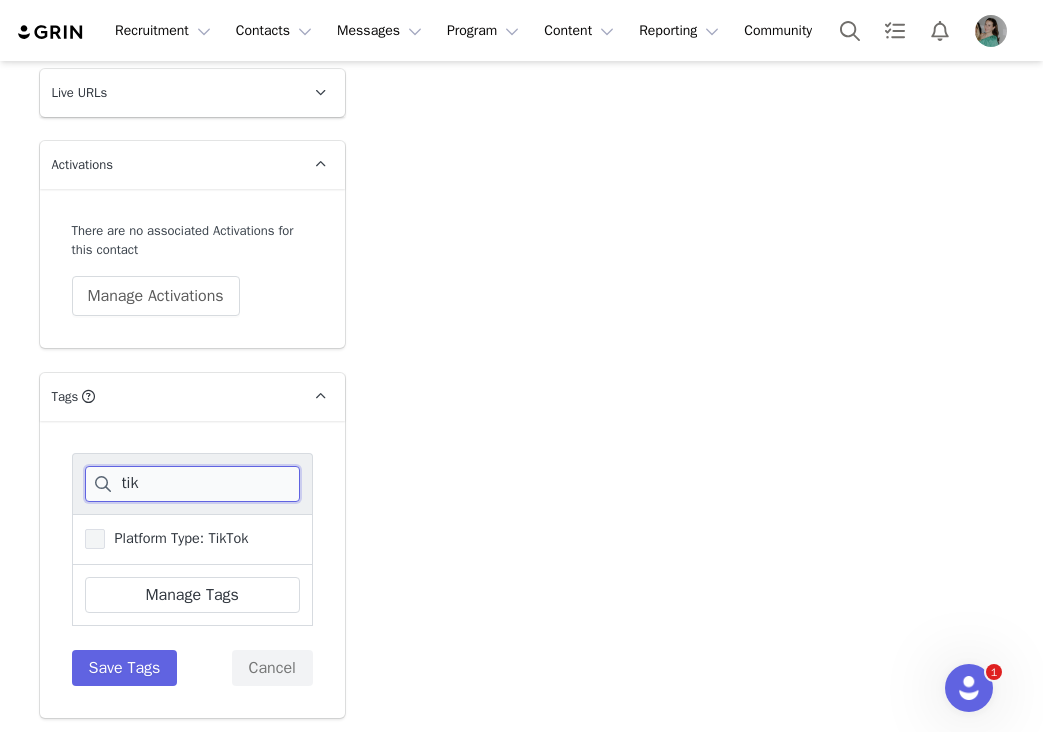 type on "tik" 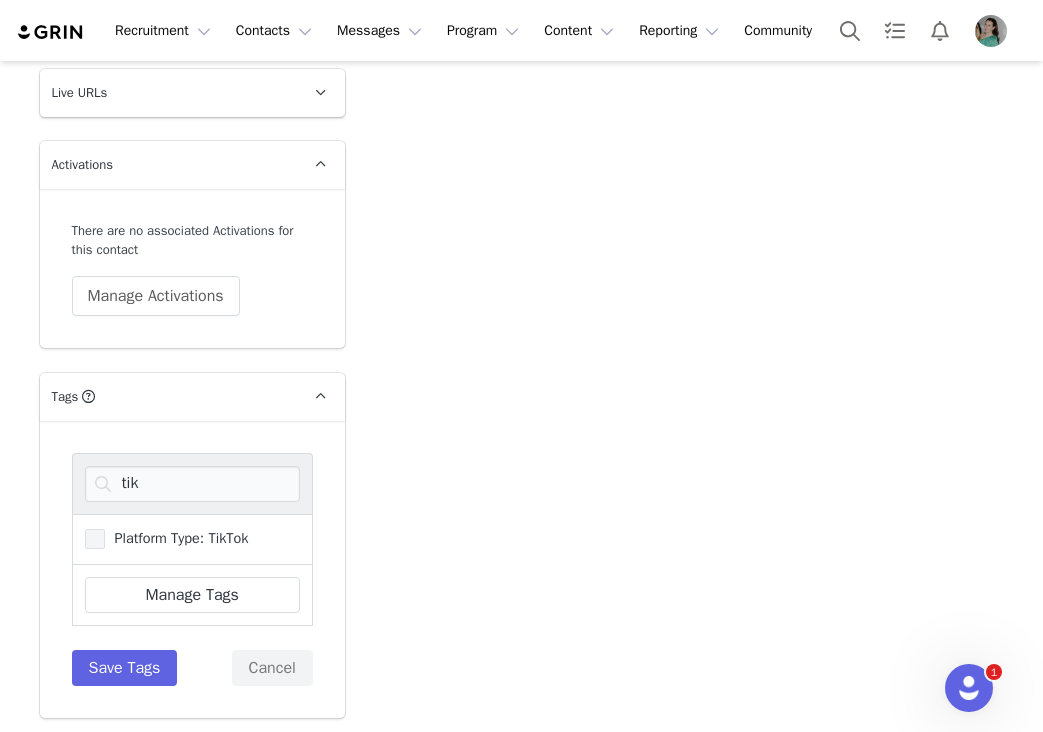 click on "Platform Type: TikTok" at bounding box center (177, 538) 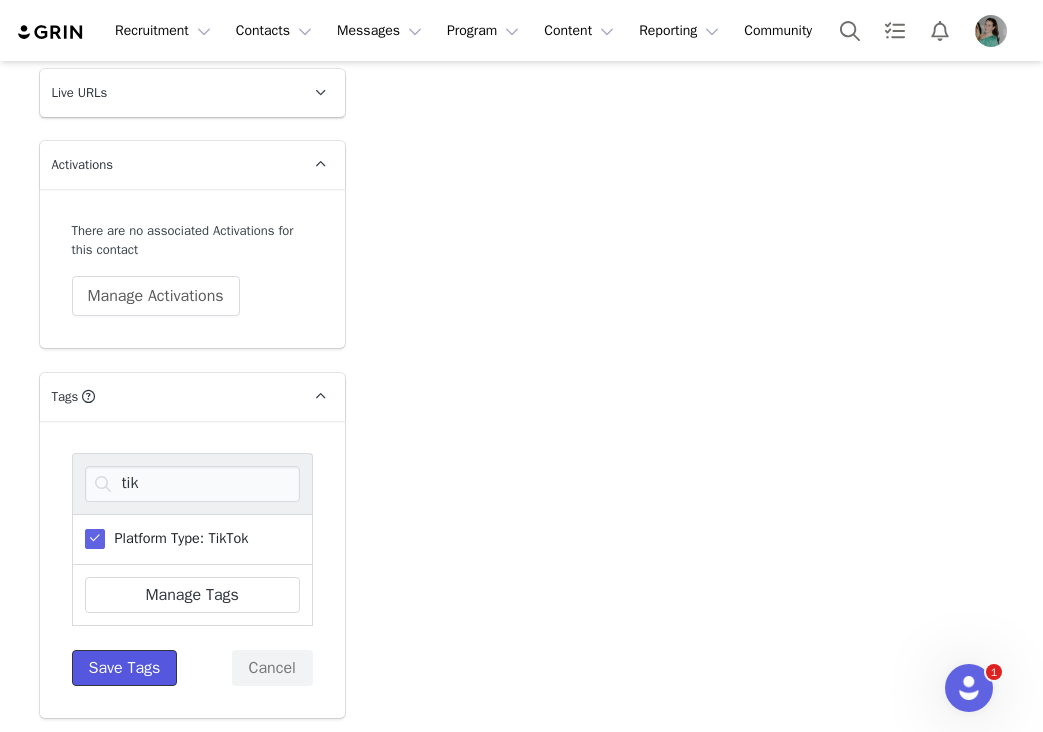 click on "Save Tags" at bounding box center (125, 668) 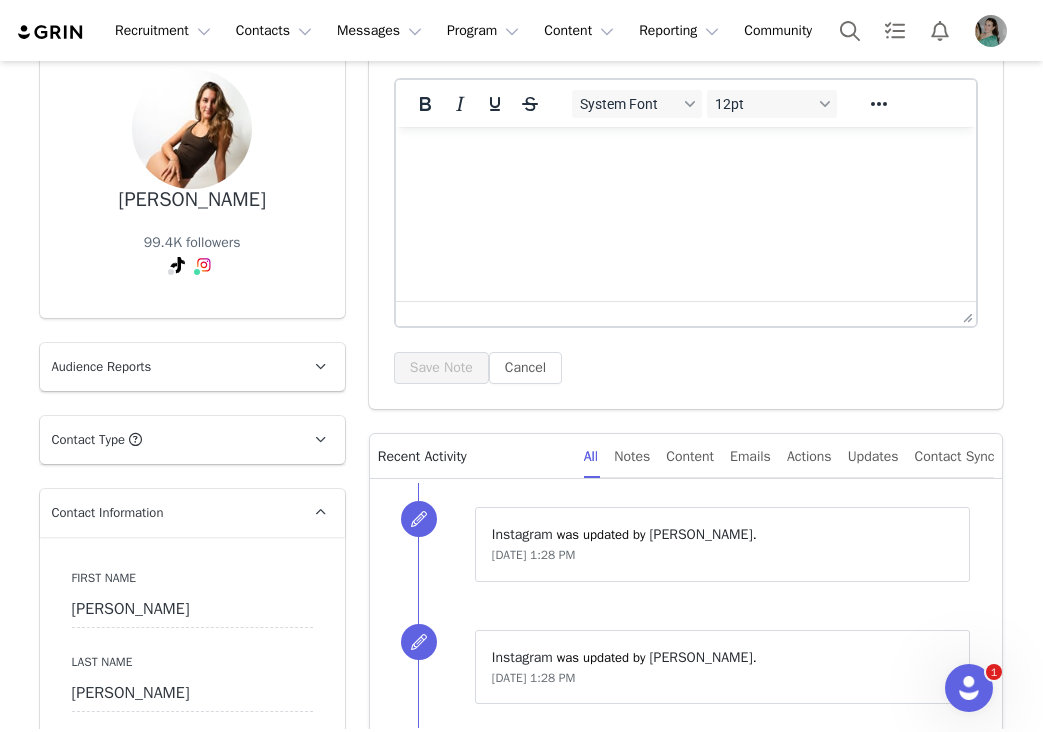 scroll, scrollTop: 0, scrollLeft: 0, axis: both 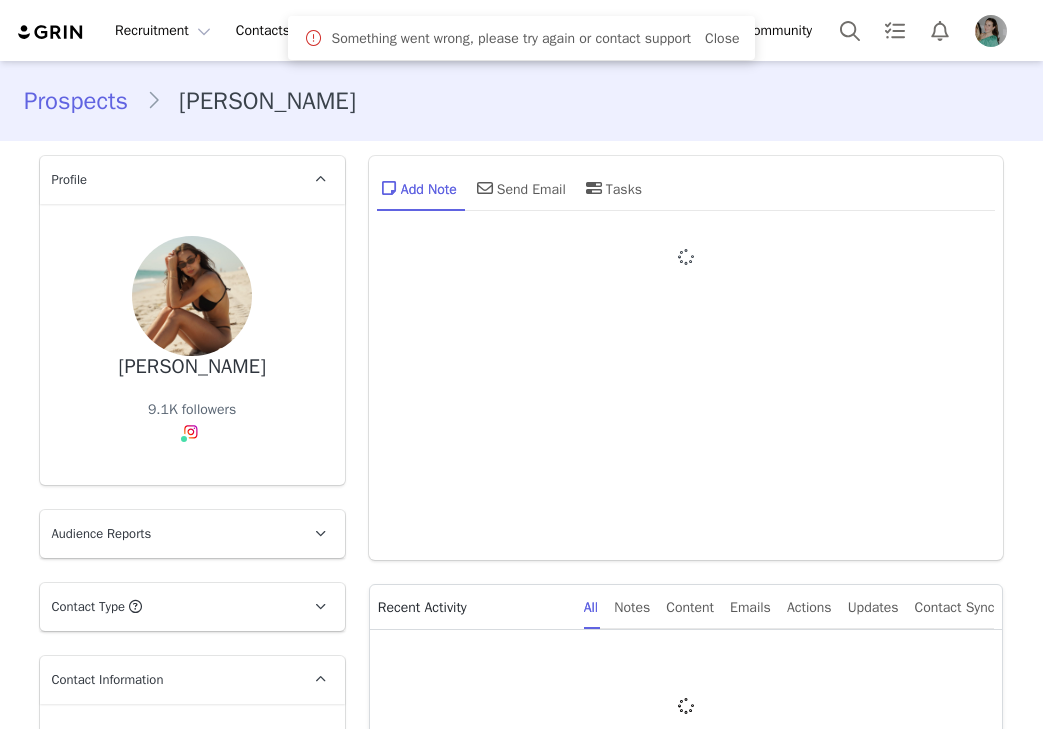 type on "+1 ([GEOGRAPHIC_DATA])" 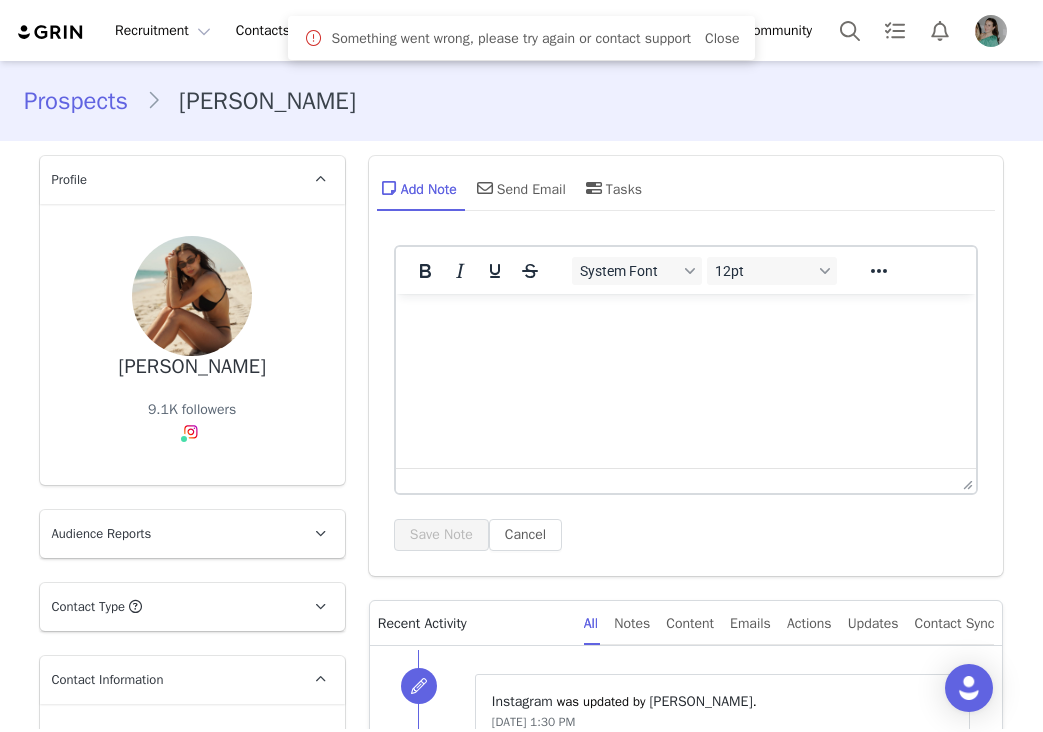 scroll, scrollTop: 0, scrollLeft: 0, axis: both 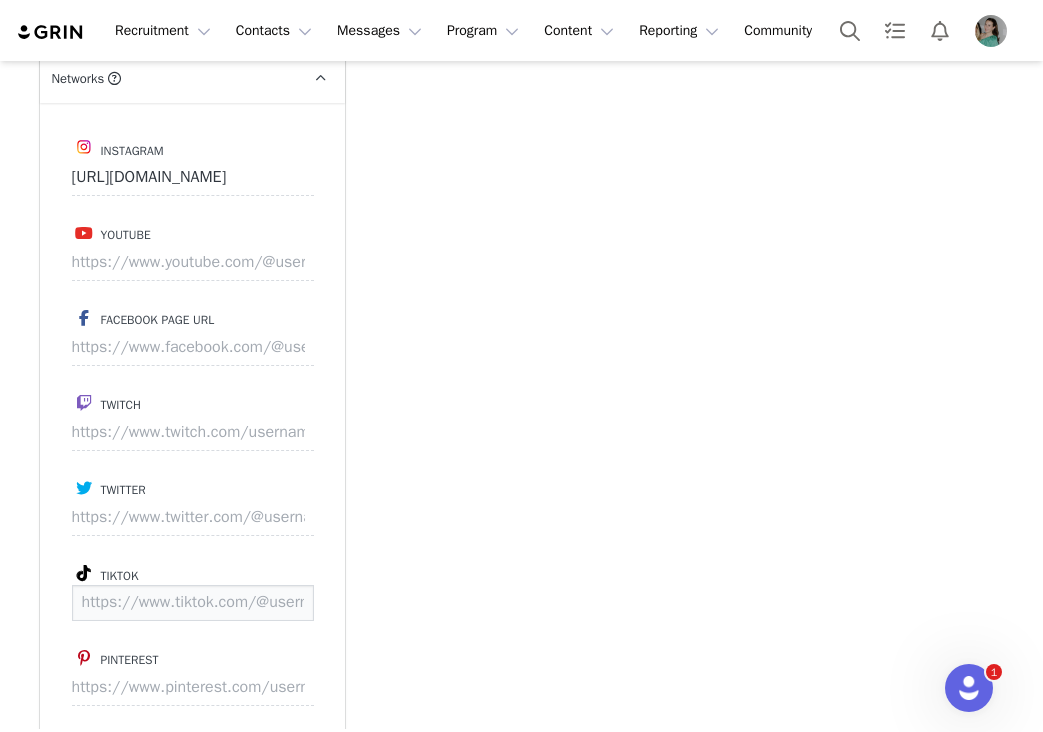click at bounding box center (193, 603) 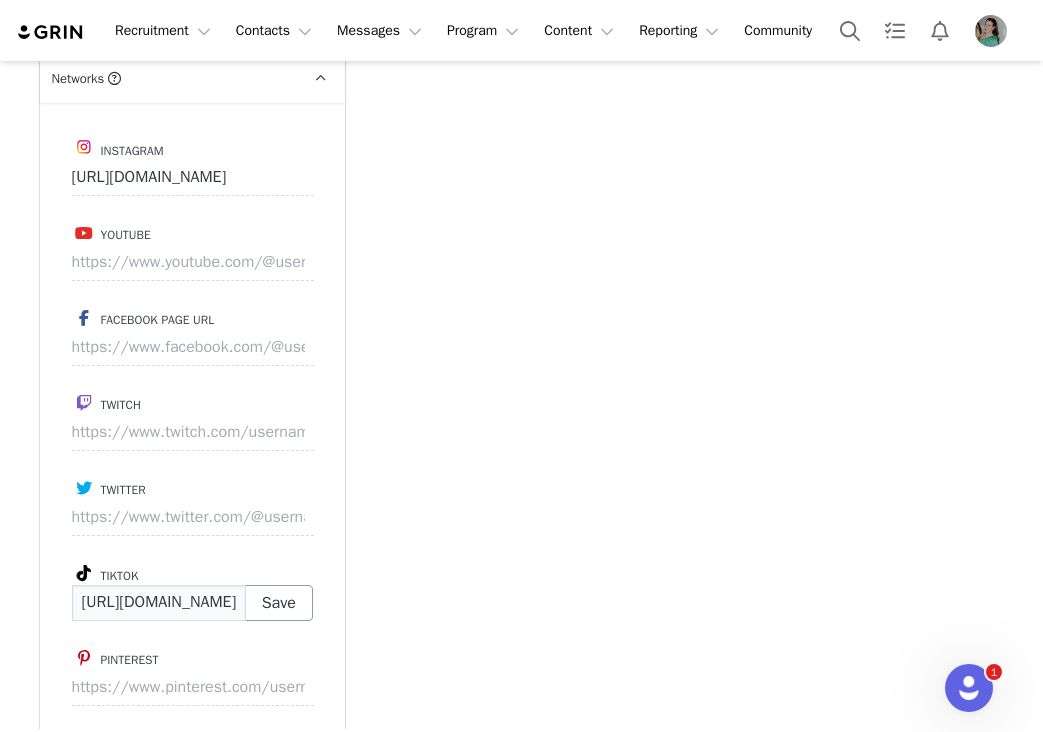 scroll, scrollTop: 0, scrollLeft: 106, axis: horizontal 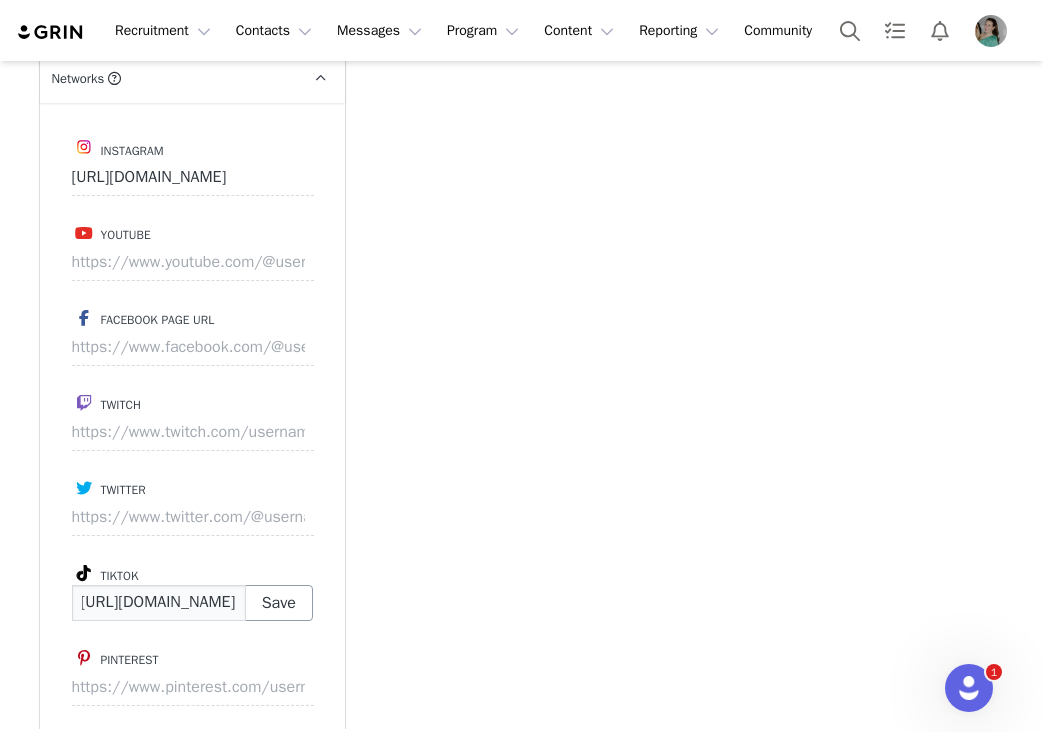 type on "https://www.tiktok.com/@resetwithv" 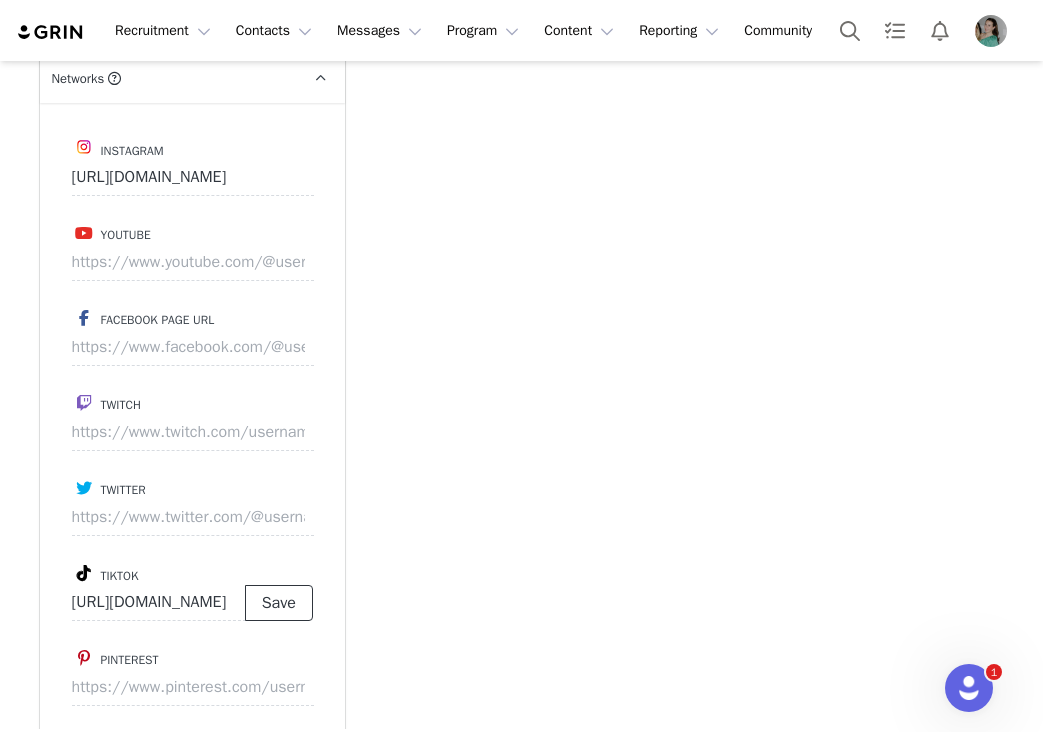 click on "Save" at bounding box center (279, 603) 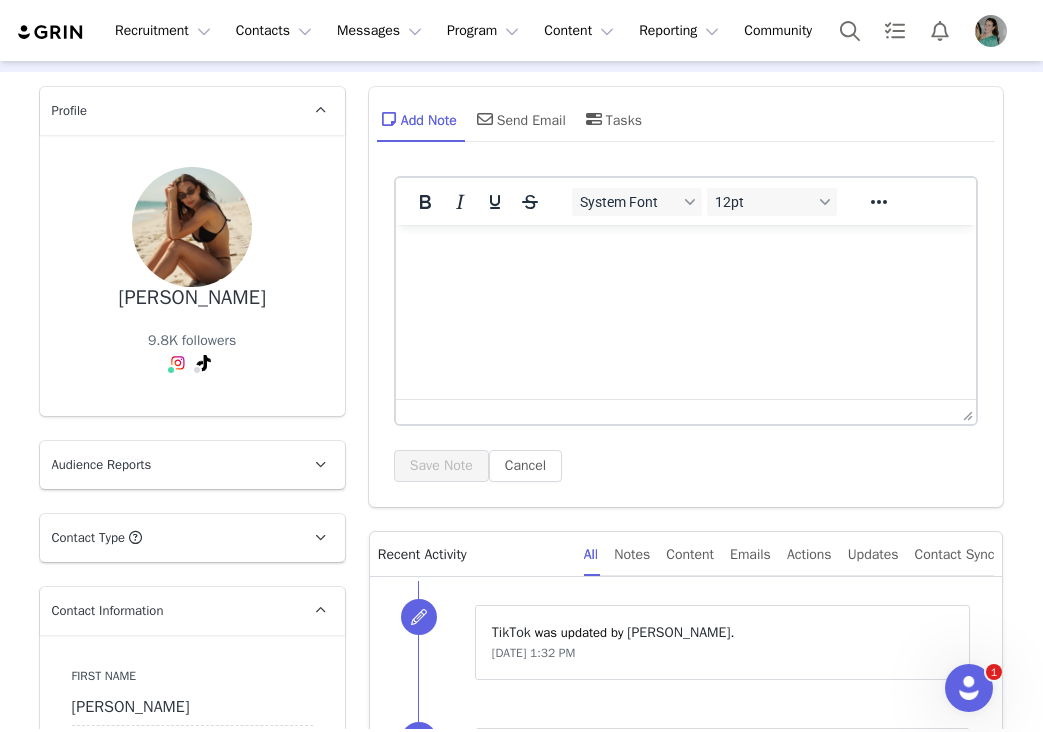 scroll, scrollTop: 0, scrollLeft: 0, axis: both 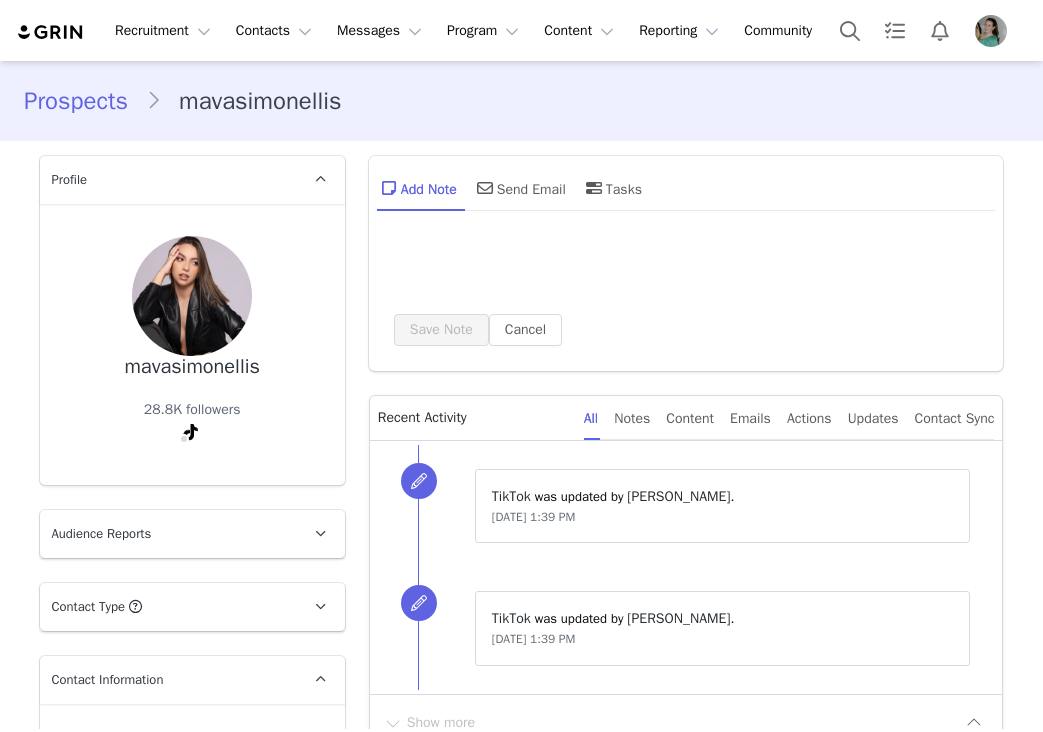 type on "+1 ([GEOGRAPHIC_DATA])" 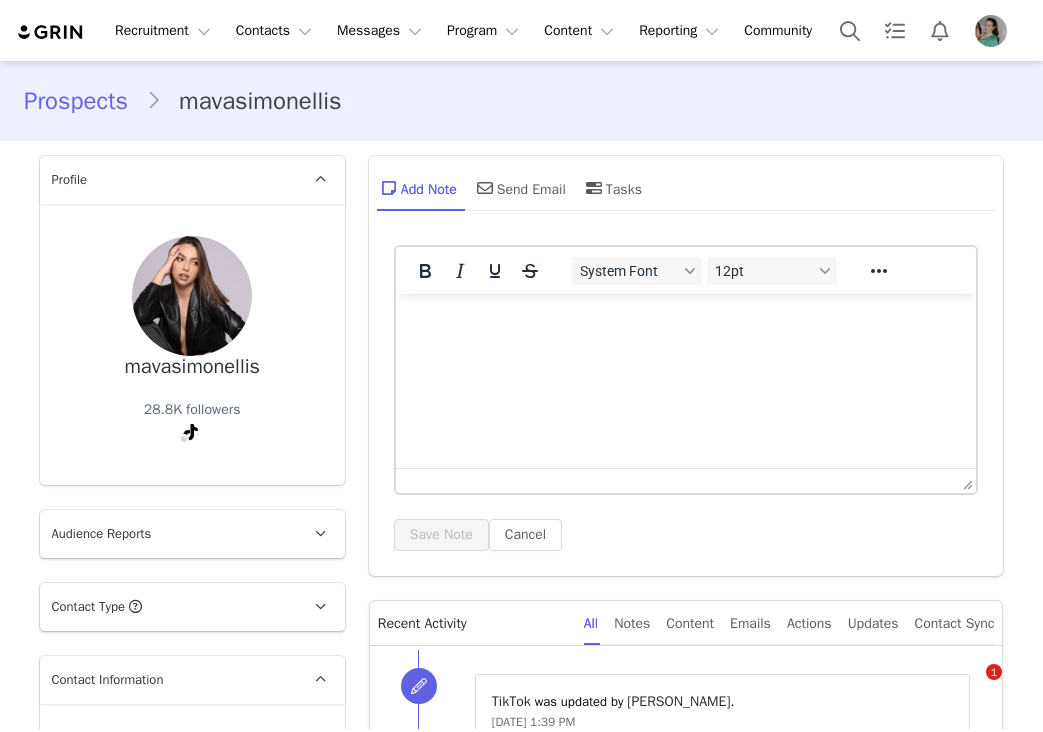 scroll, scrollTop: 0, scrollLeft: 0, axis: both 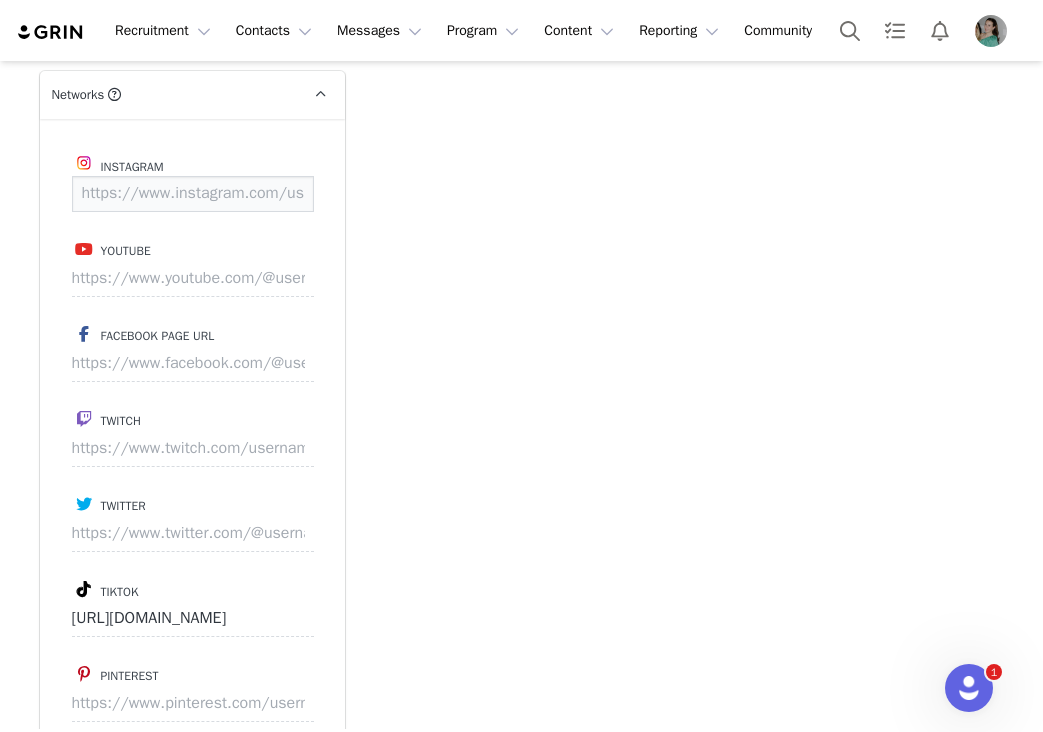 click at bounding box center (193, 194) 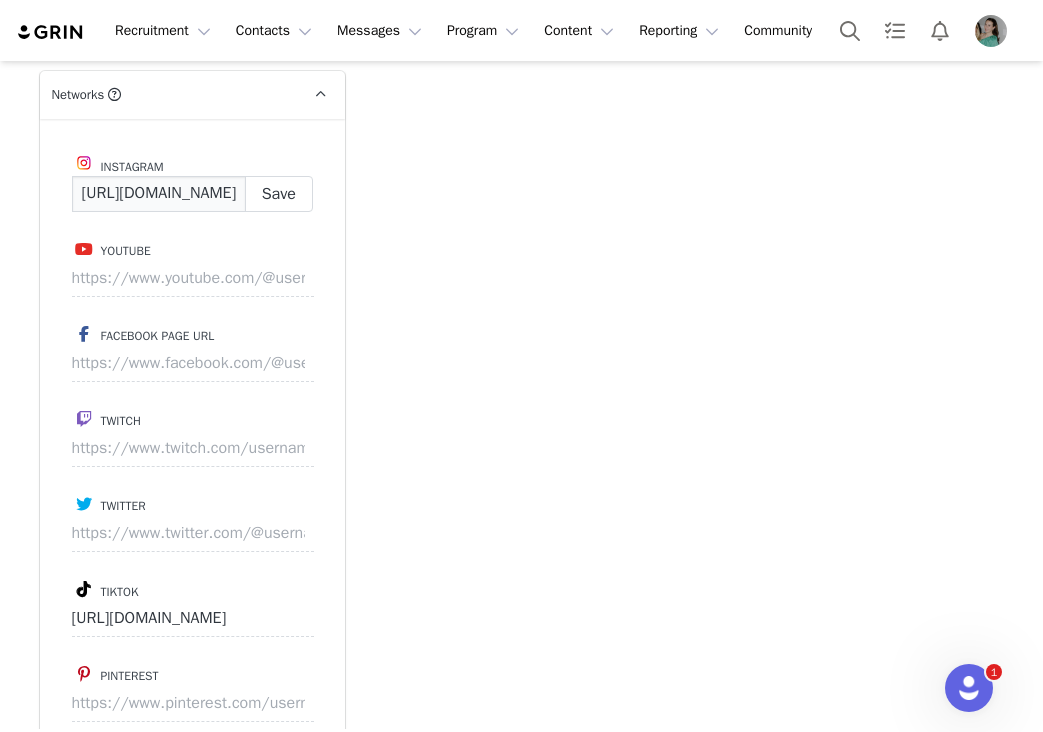 scroll, scrollTop: 0, scrollLeft: 163, axis: horizontal 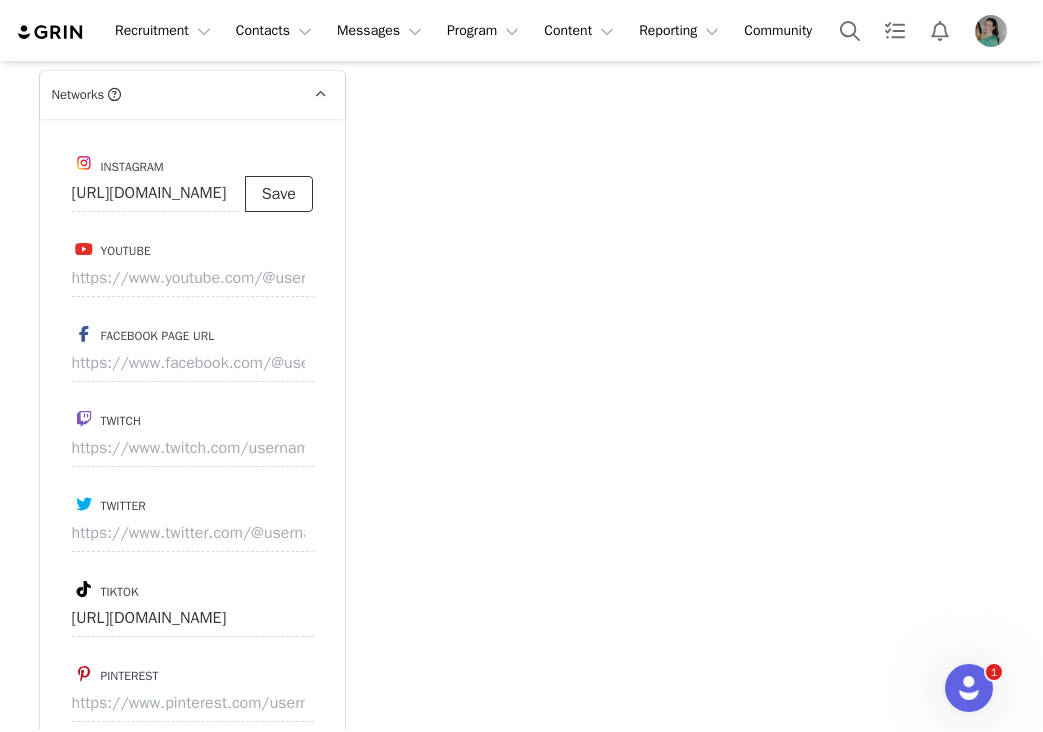 click on "Save" at bounding box center [279, 194] 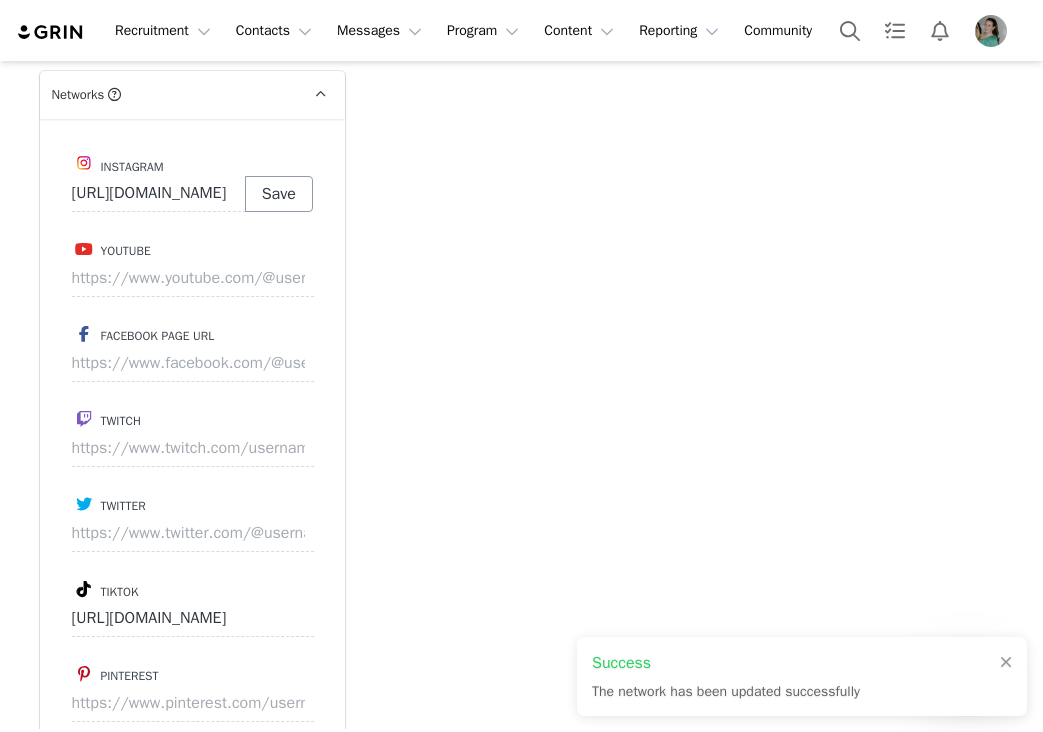 type on "[URL][DOMAIN_NAME]" 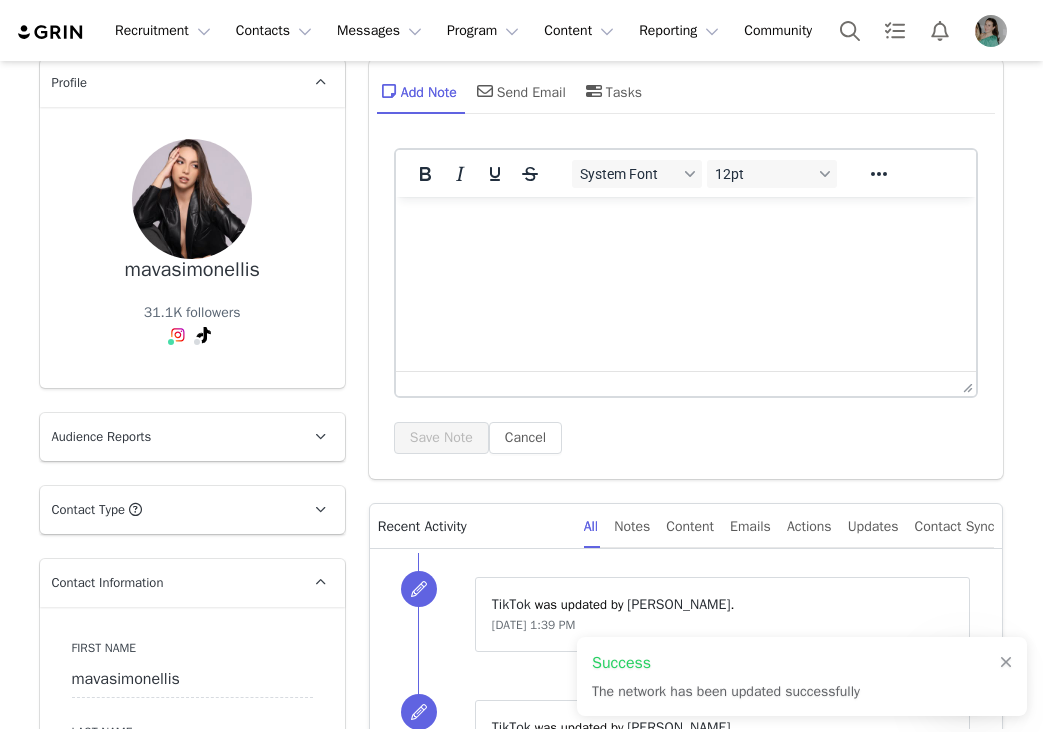 scroll, scrollTop: 0, scrollLeft: 0, axis: both 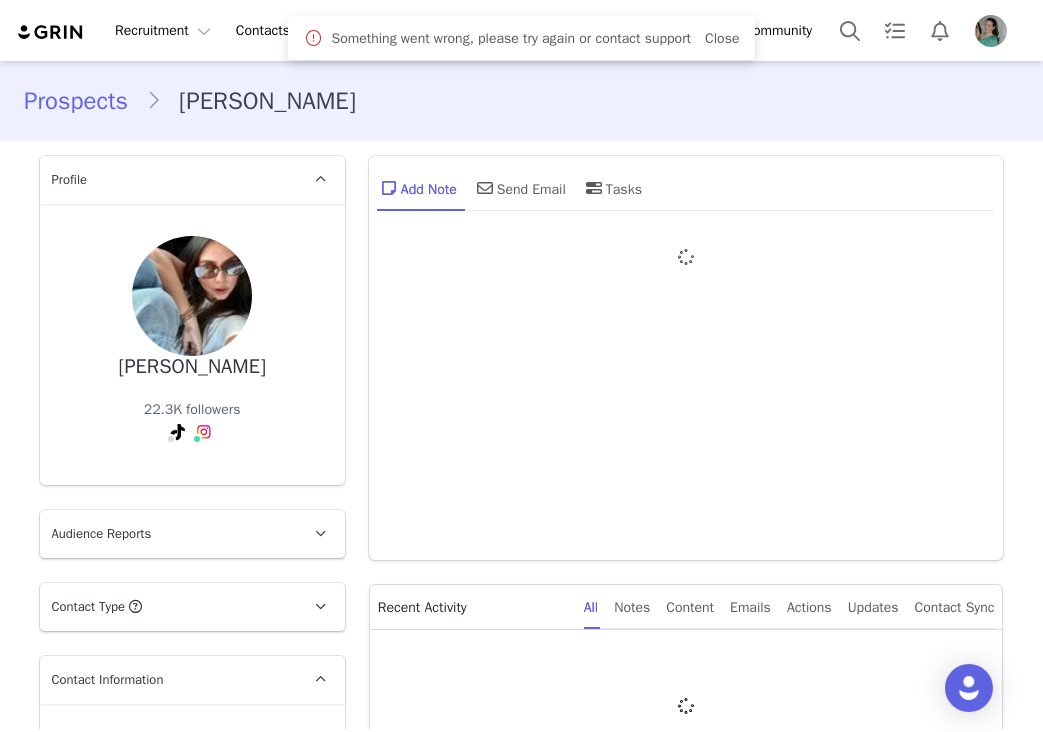 type on "+1 ([GEOGRAPHIC_DATA])" 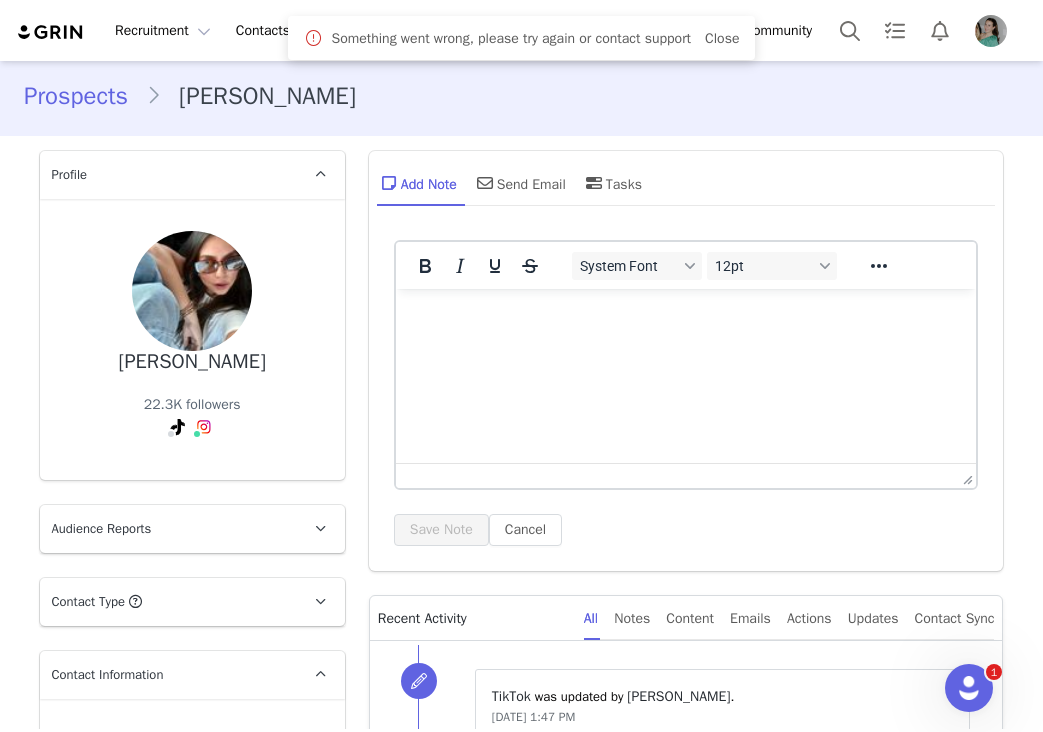 scroll, scrollTop: 0, scrollLeft: 0, axis: both 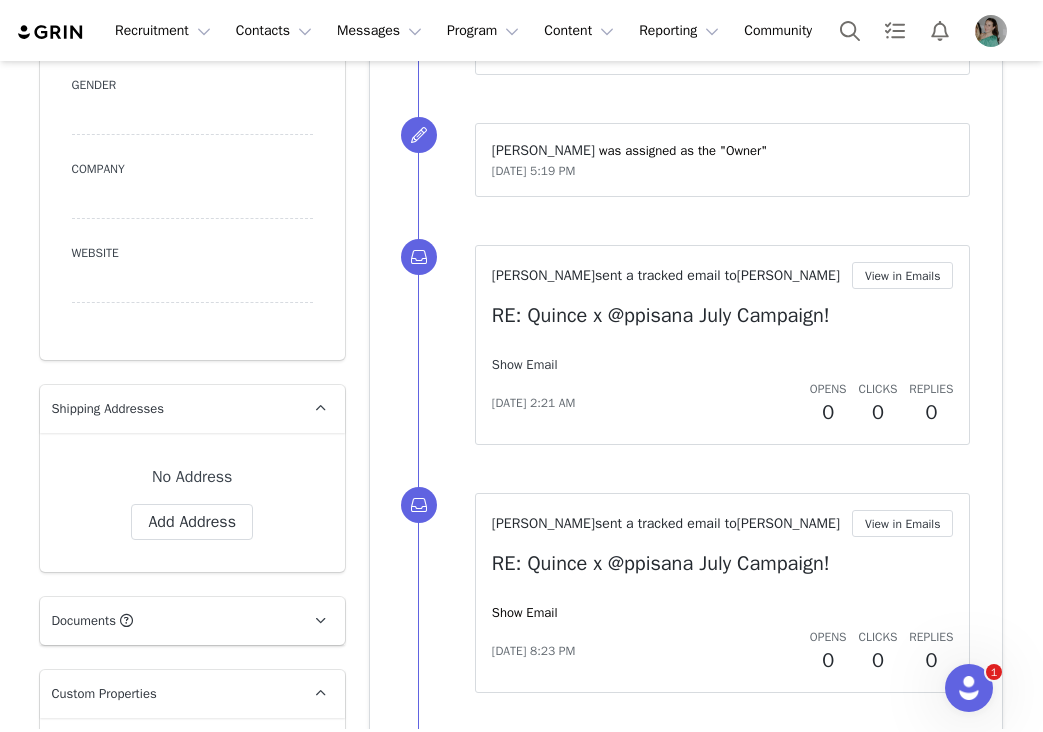 click on "Show Email" at bounding box center [525, 364] 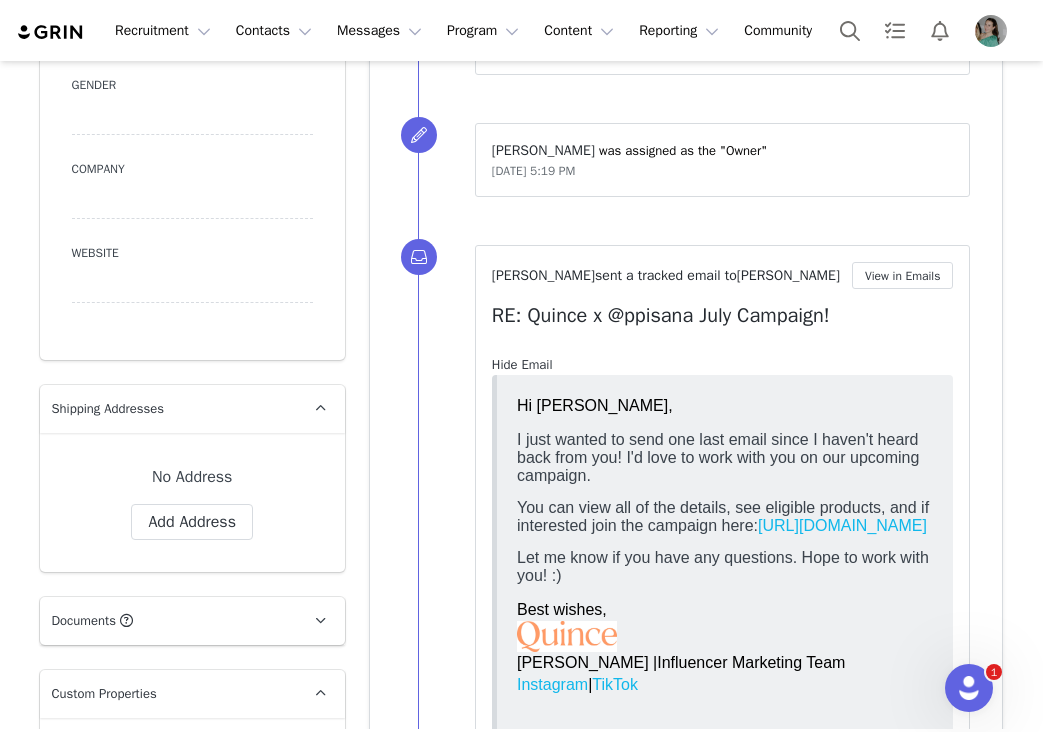 scroll, scrollTop: 0, scrollLeft: 0, axis: both 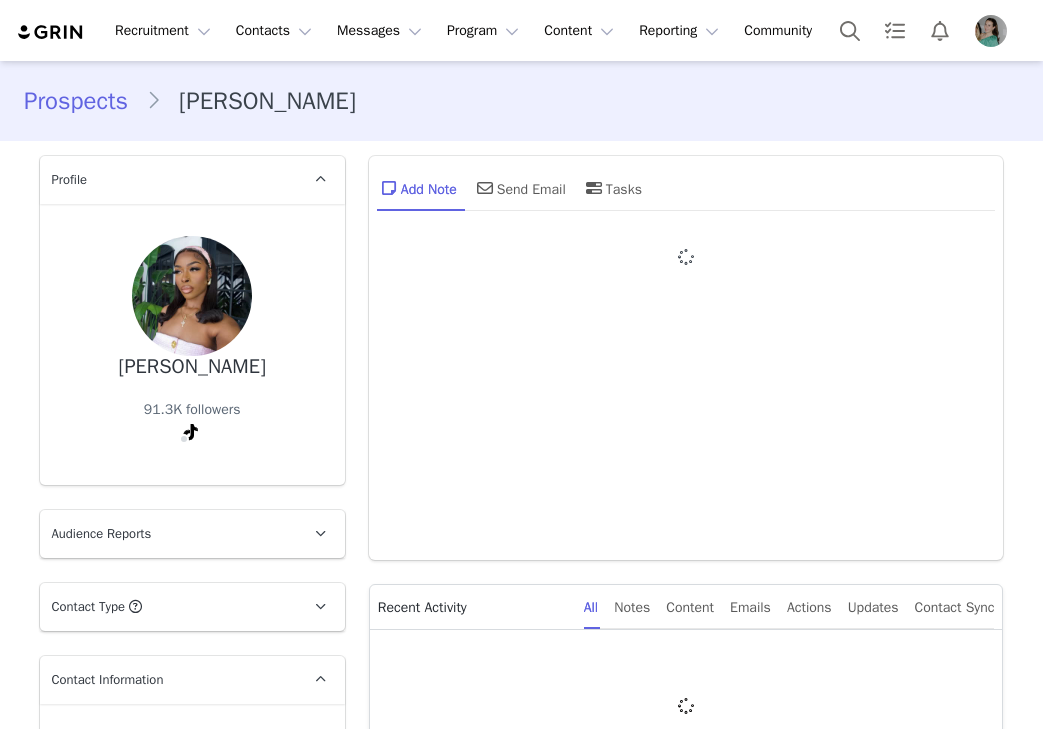 type on "+1 ([GEOGRAPHIC_DATA])" 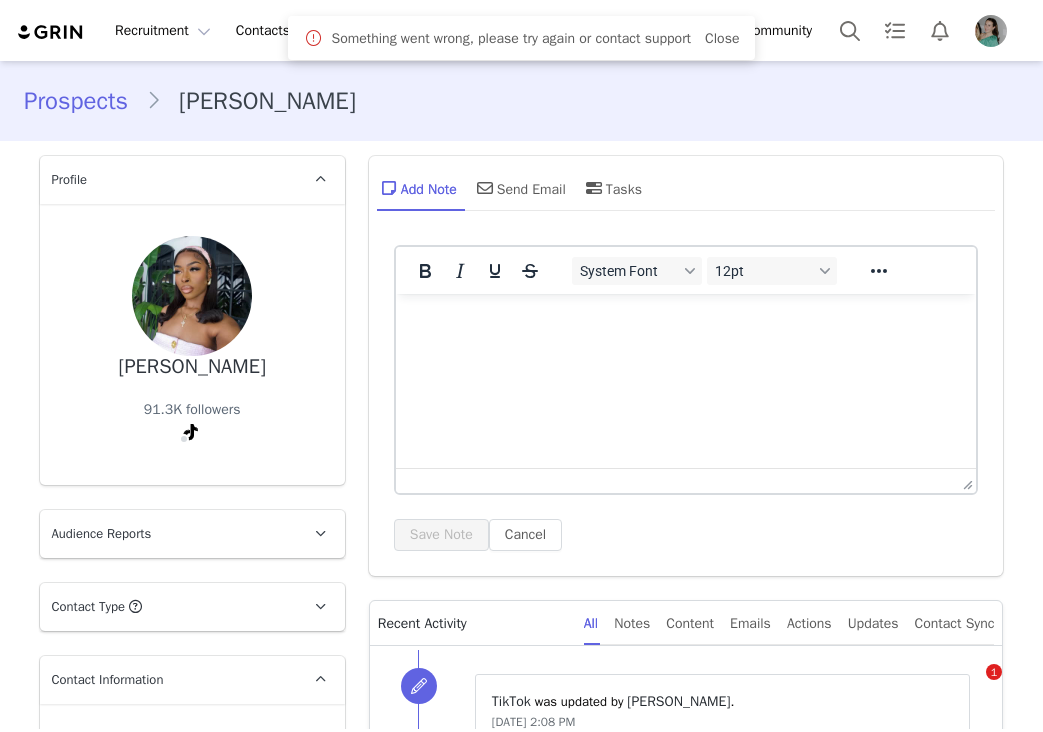 scroll, scrollTop: 0, scrollLeft: 0, axis: both 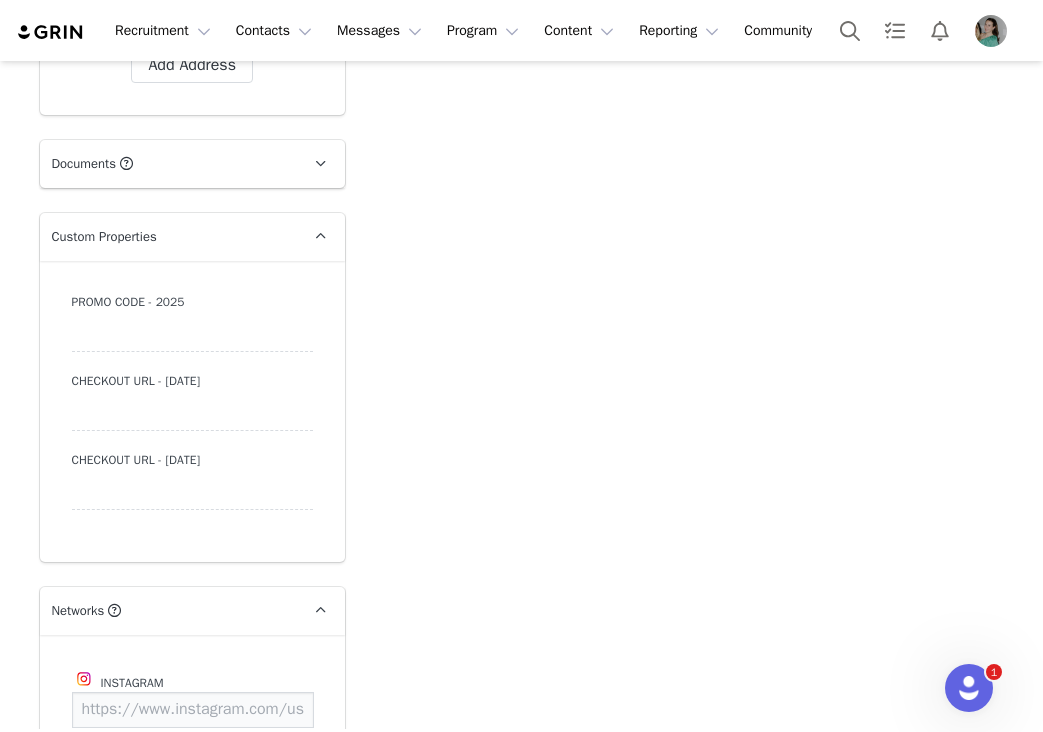 click at bounding box center [193, 710] 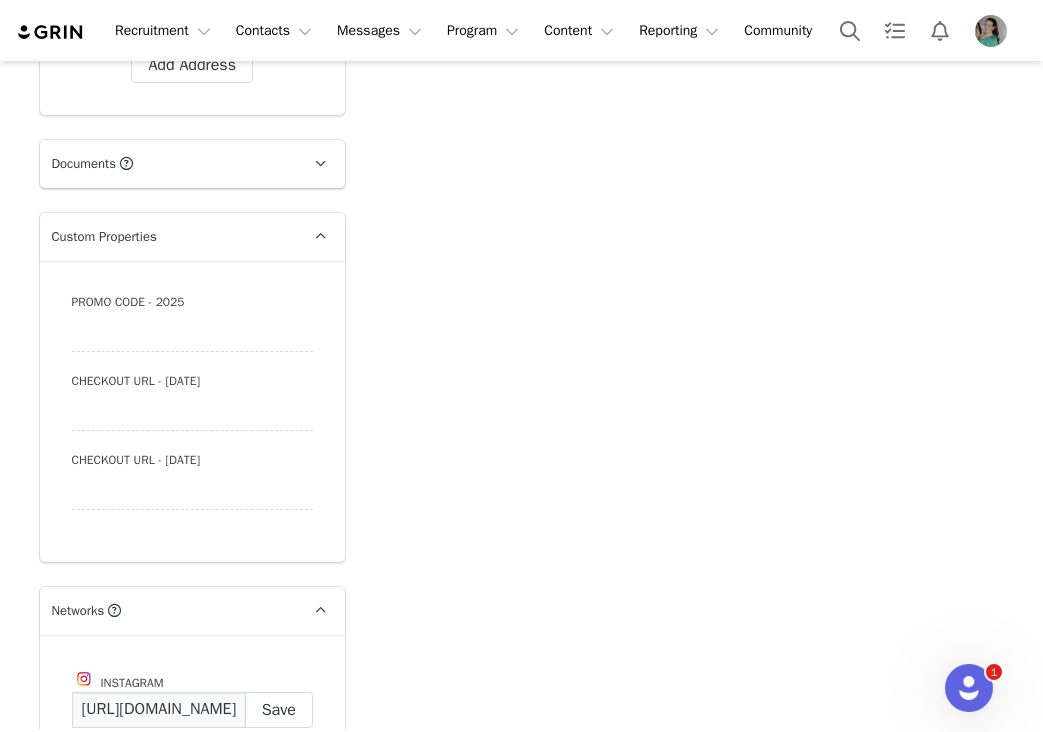 scroll, scrollTop: 0, scrollLeft: 149, axis: horizontal 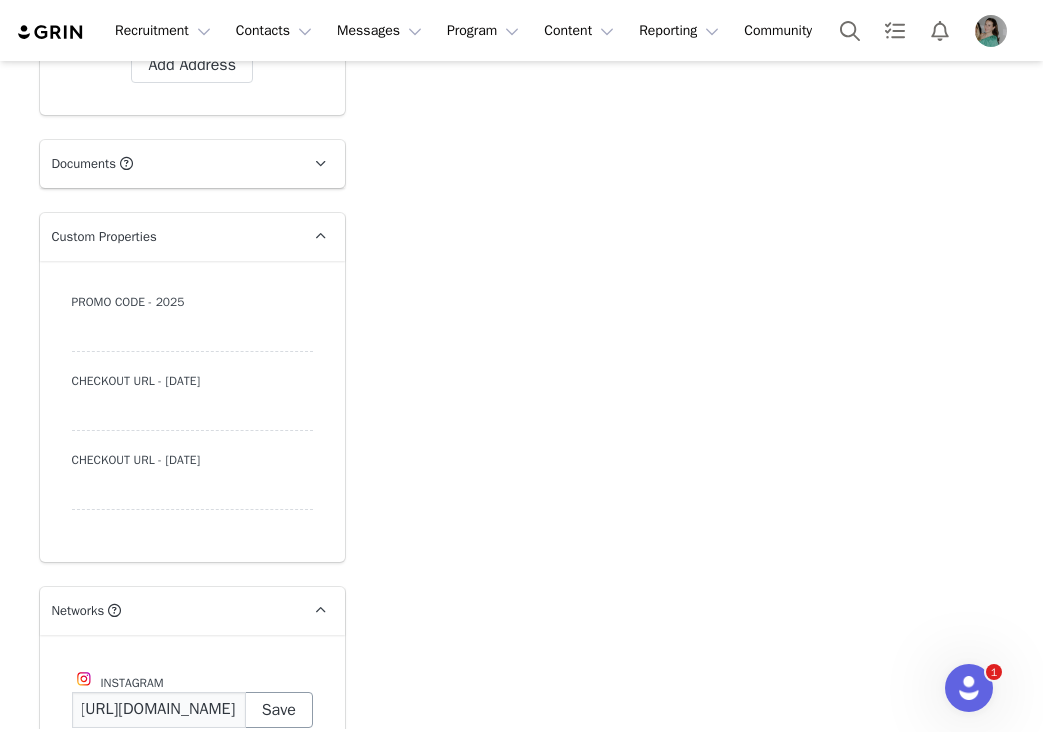 type on "https://www.instagram.com/themahaliajae" 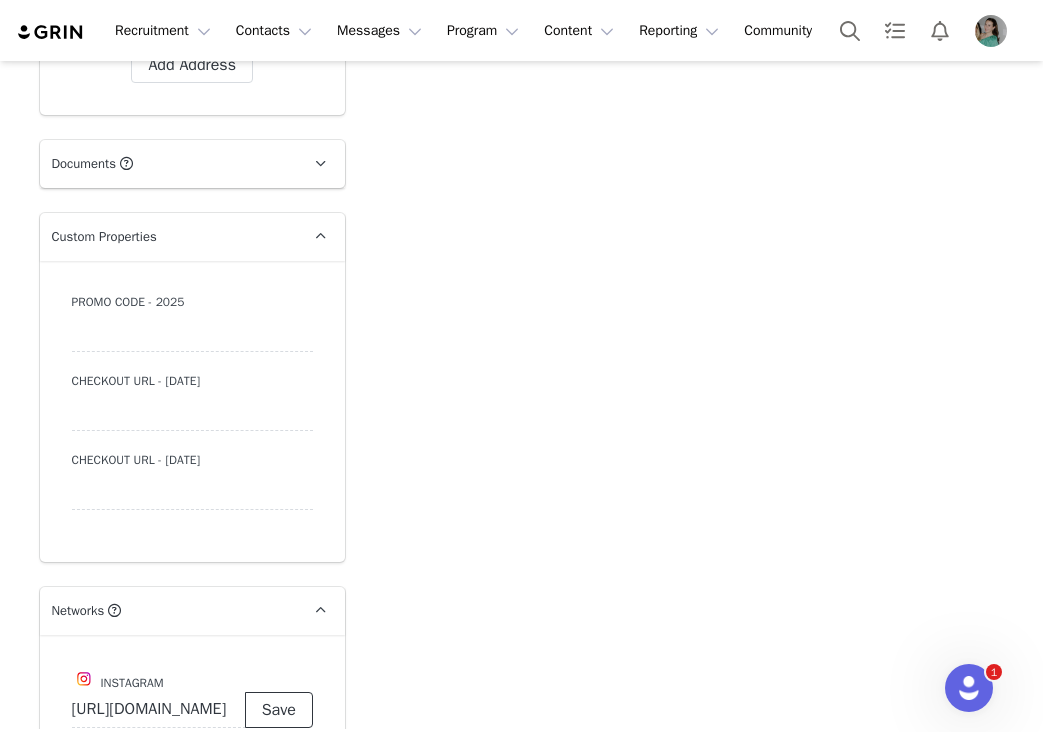 click on "Save" at bounding box center (279, 710) 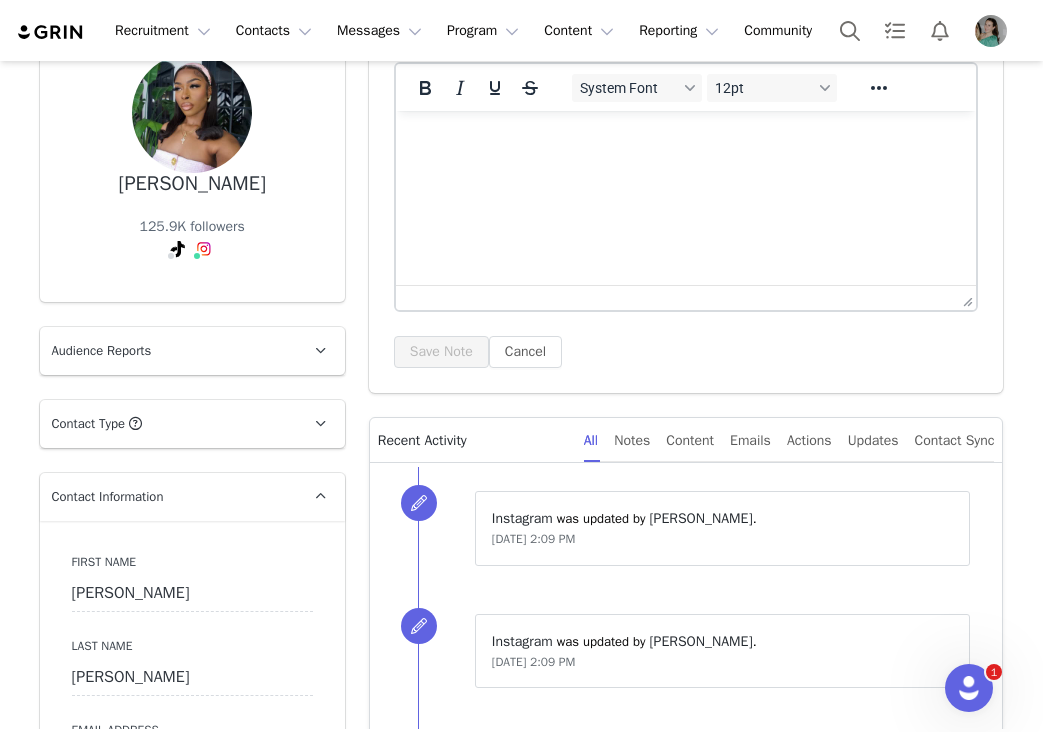 scroll, scrollTop: 0, scrollLeft: 0, axis: both 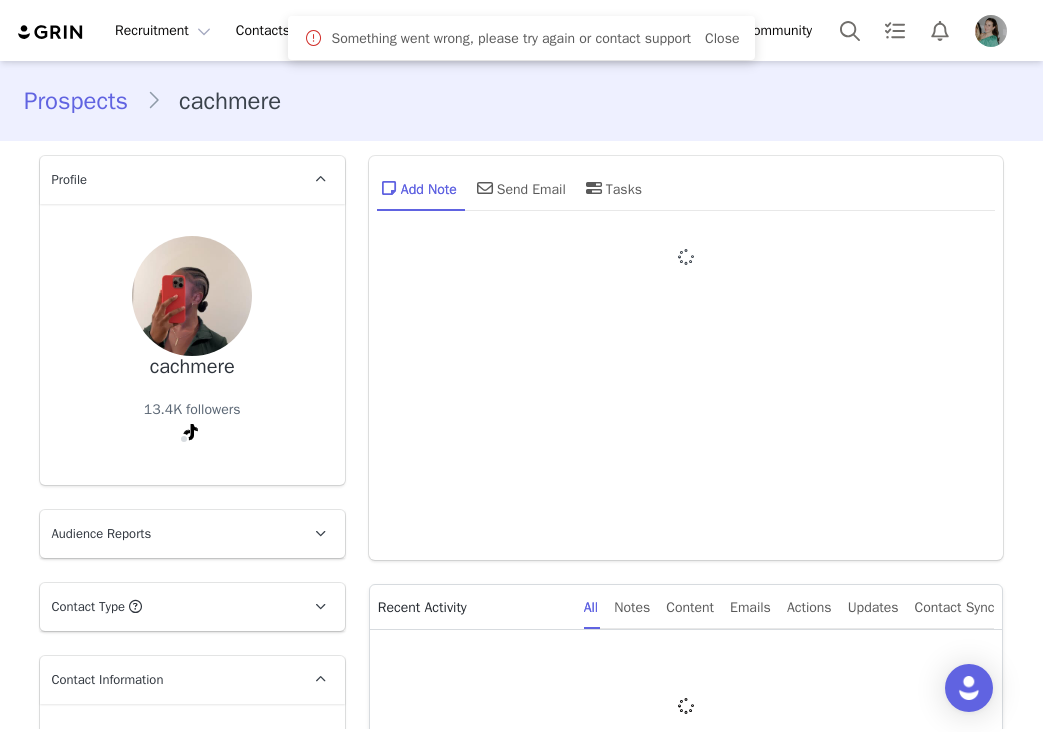 type on "+1 (United States)" 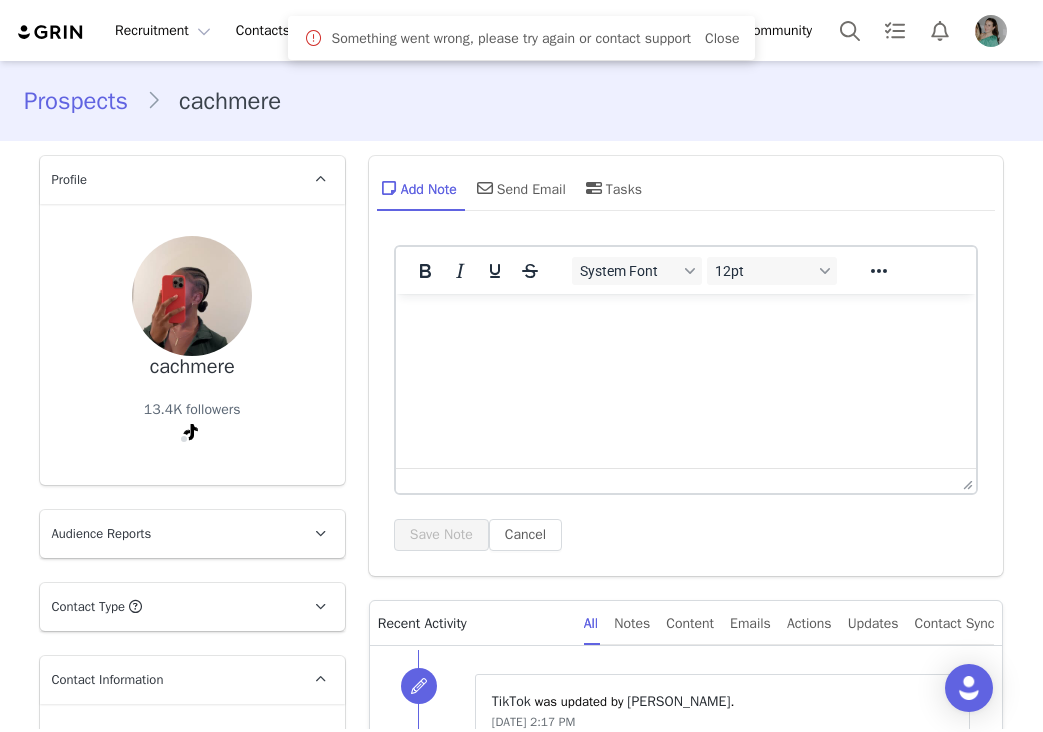 scroll, scrollTop: 0, scrollLeft: 0, axis: both 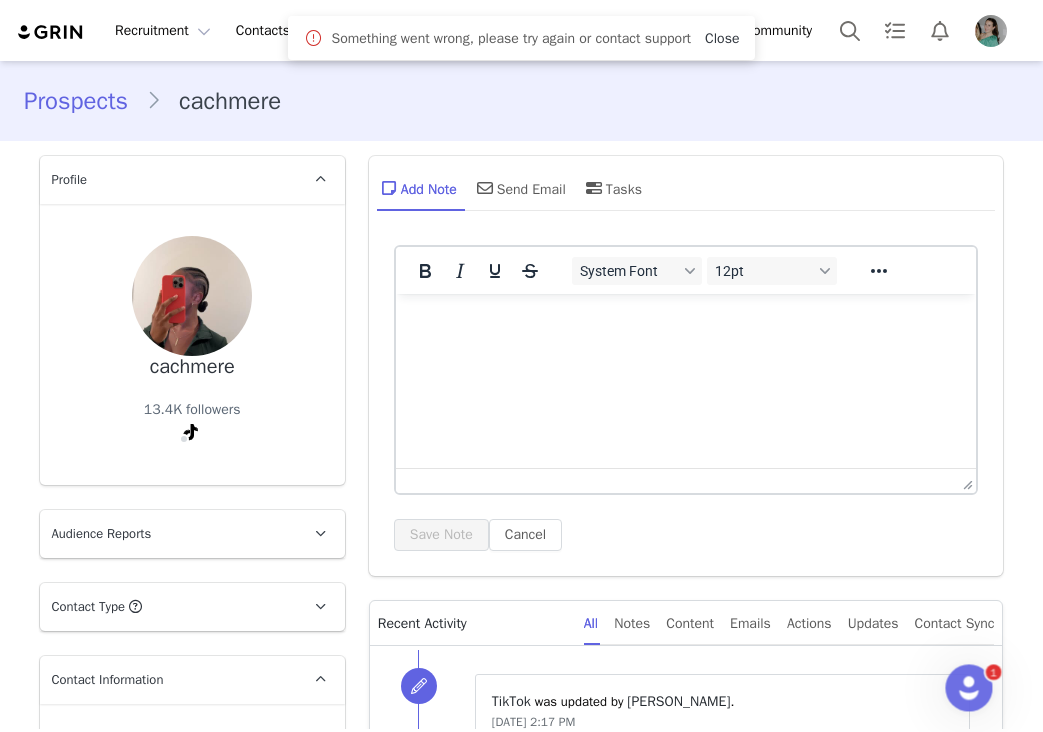 click on "Close" at bounding box center [722, 38] 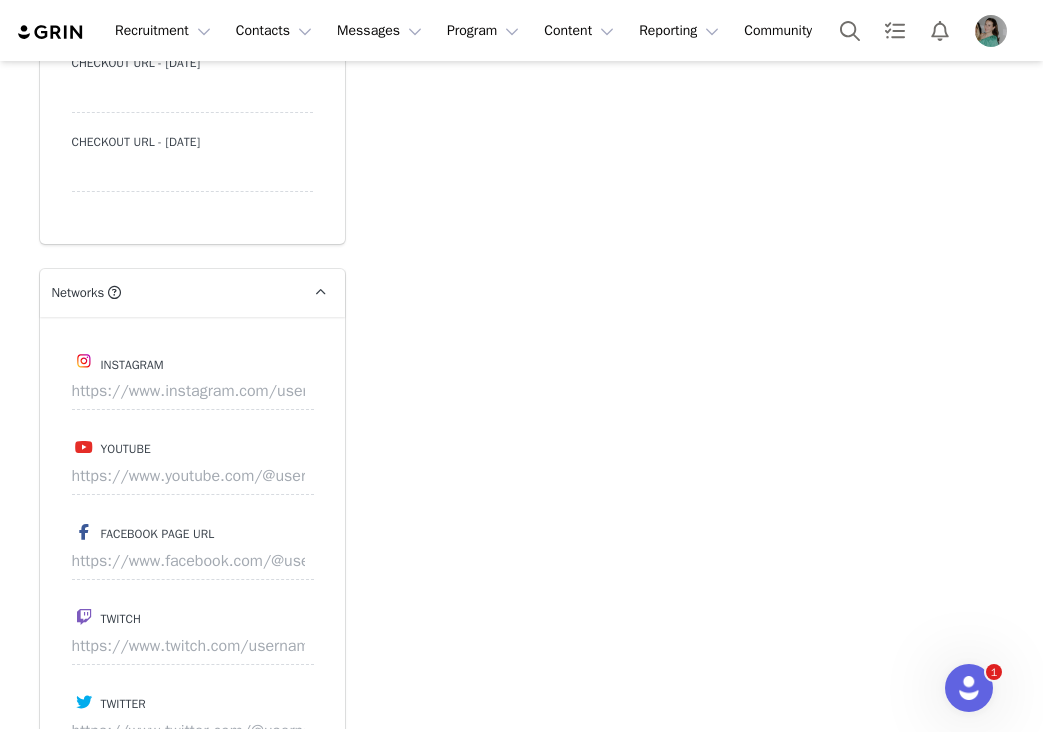 scroll, scrollTop: 1945, scrollLeft: 0, axis: vertical 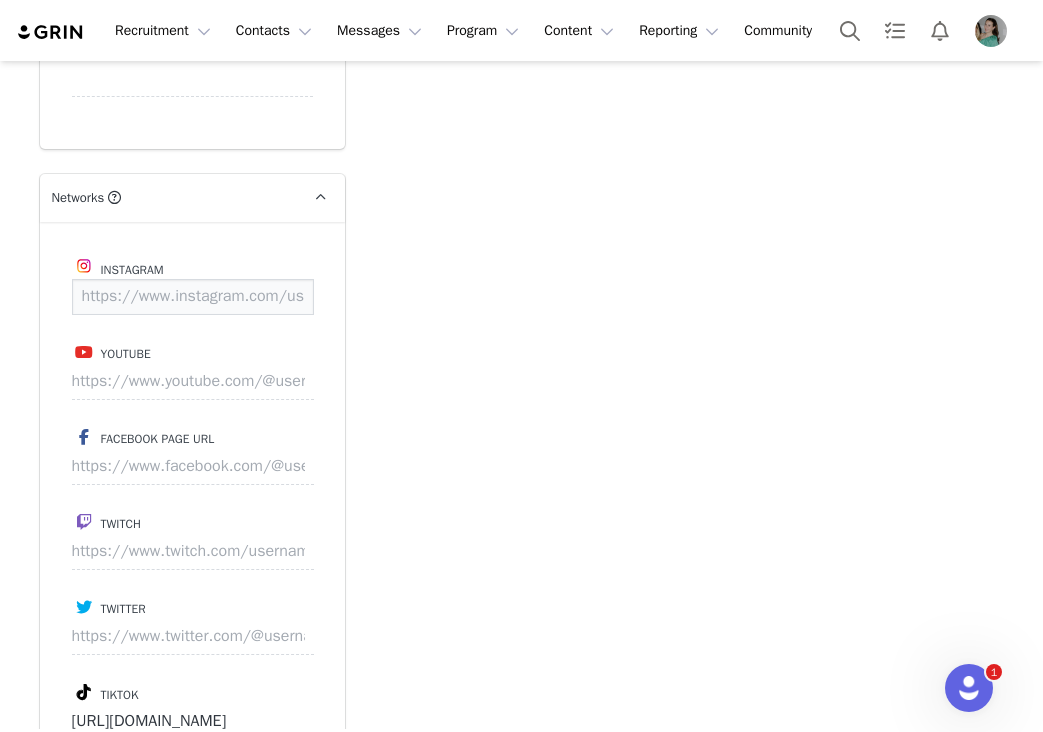 click at bounding box center (193, 297) 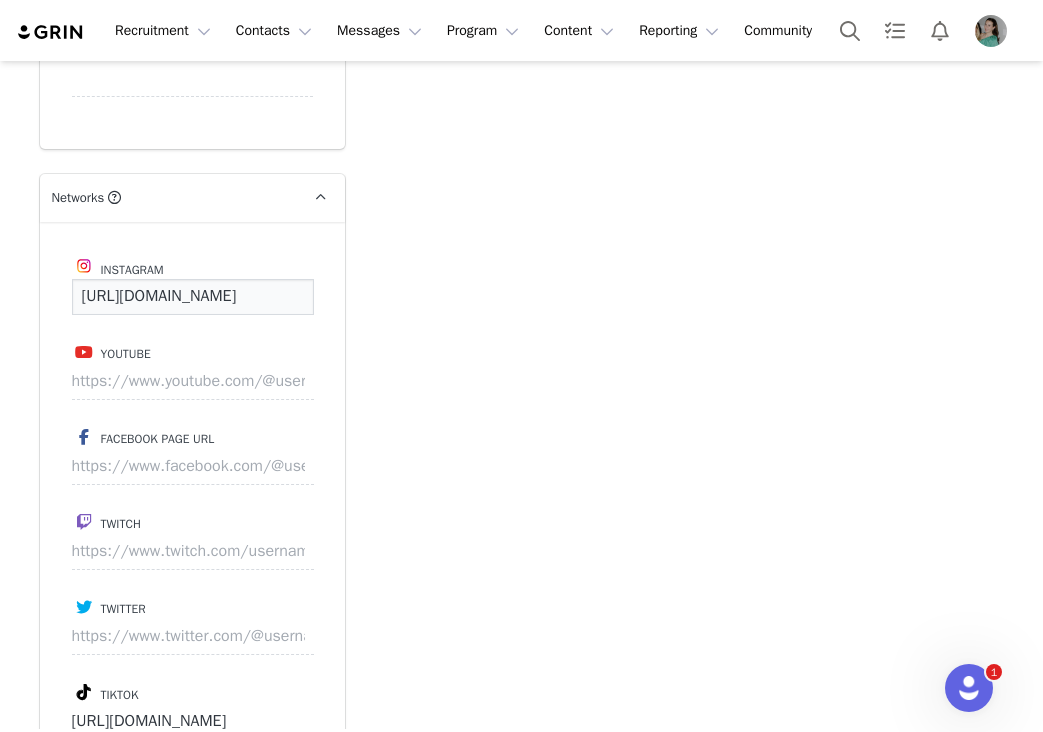 scroll, scrollTop: 0, scrollLeft: 138, axis: horizontal 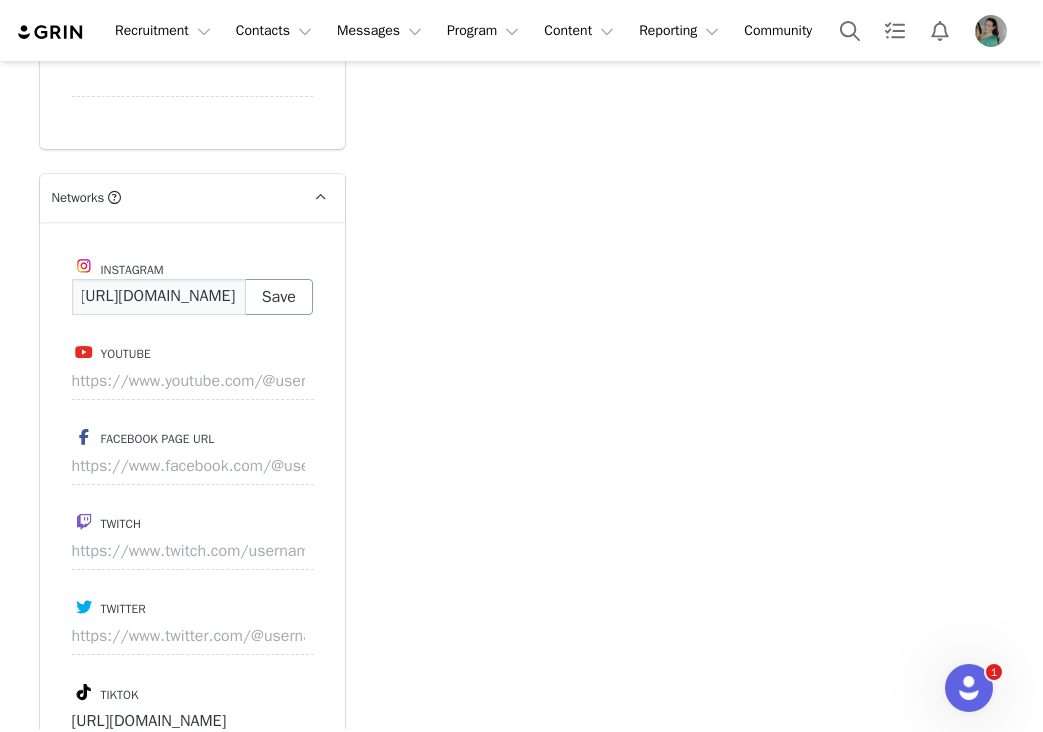 type on "https://www.instagram.com/cachmereee" 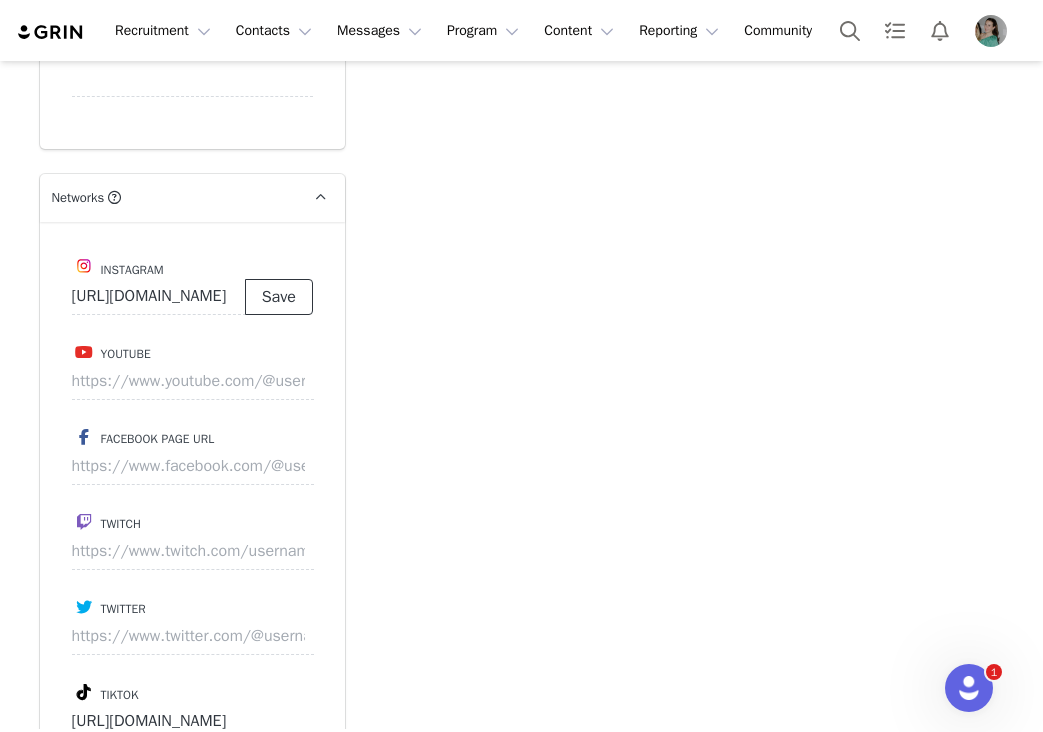 click on "Save" at bounding box center (279, 297) 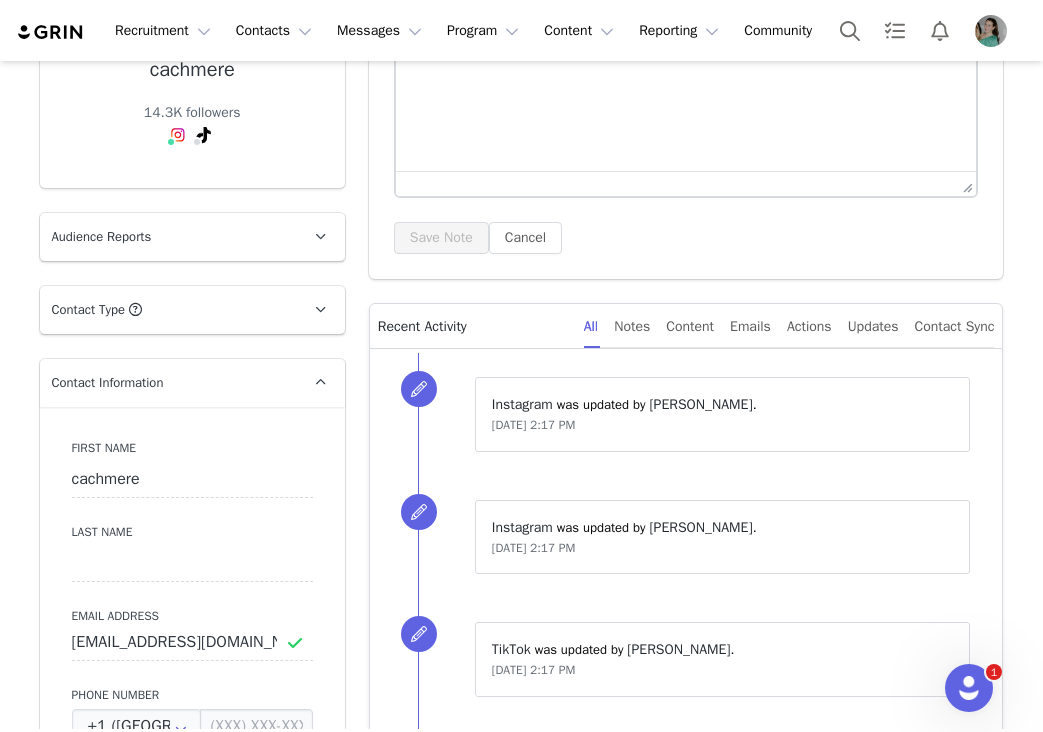 scroll, scrollTop: 0, scrollLeft: 0, axis: both 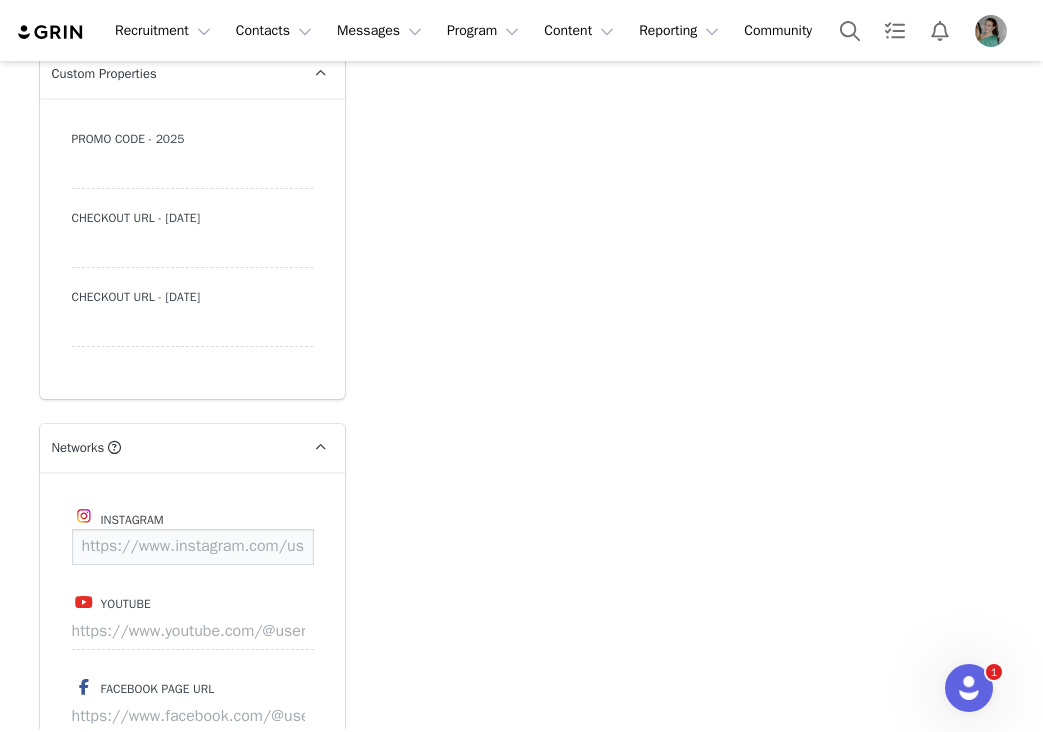 click at bounding box center (193, 547) 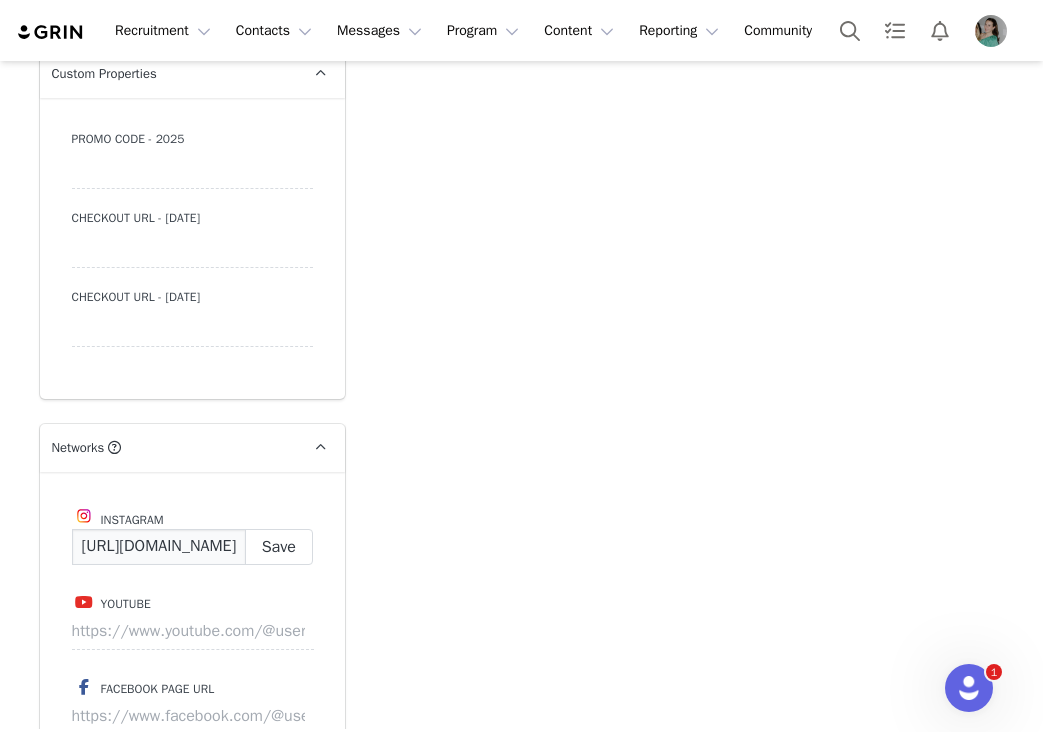 scroll, scrollTop: 0, scrollLeft: 198, axis: horizontal 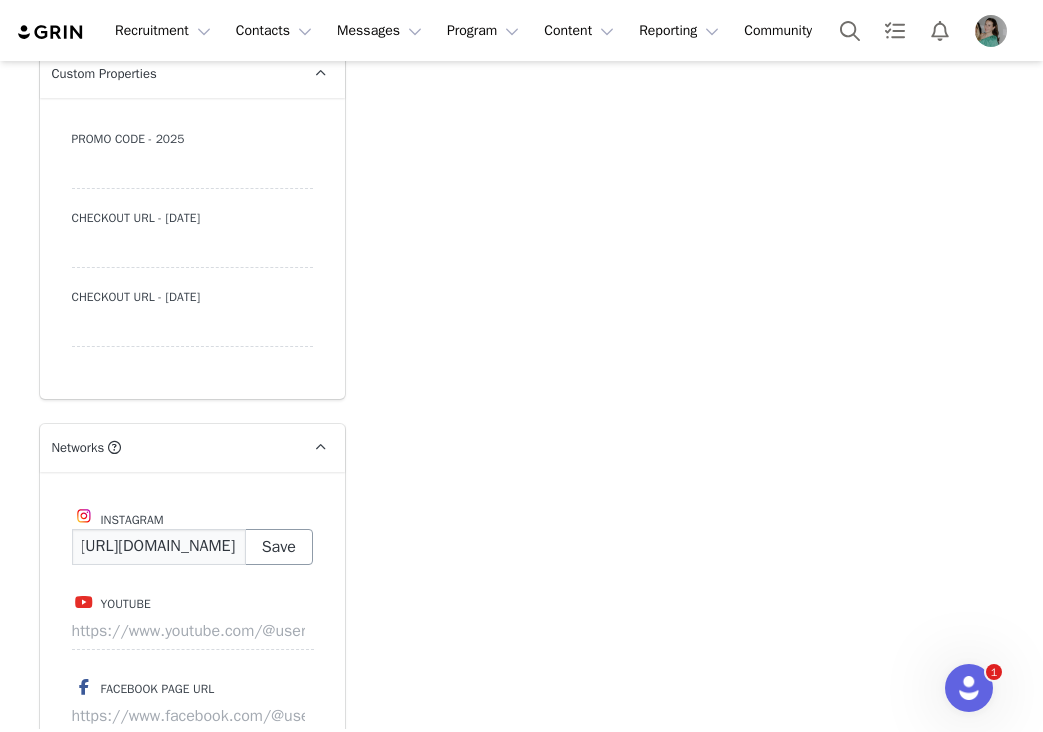 type on "[URL][DOMAIN_NAME]" 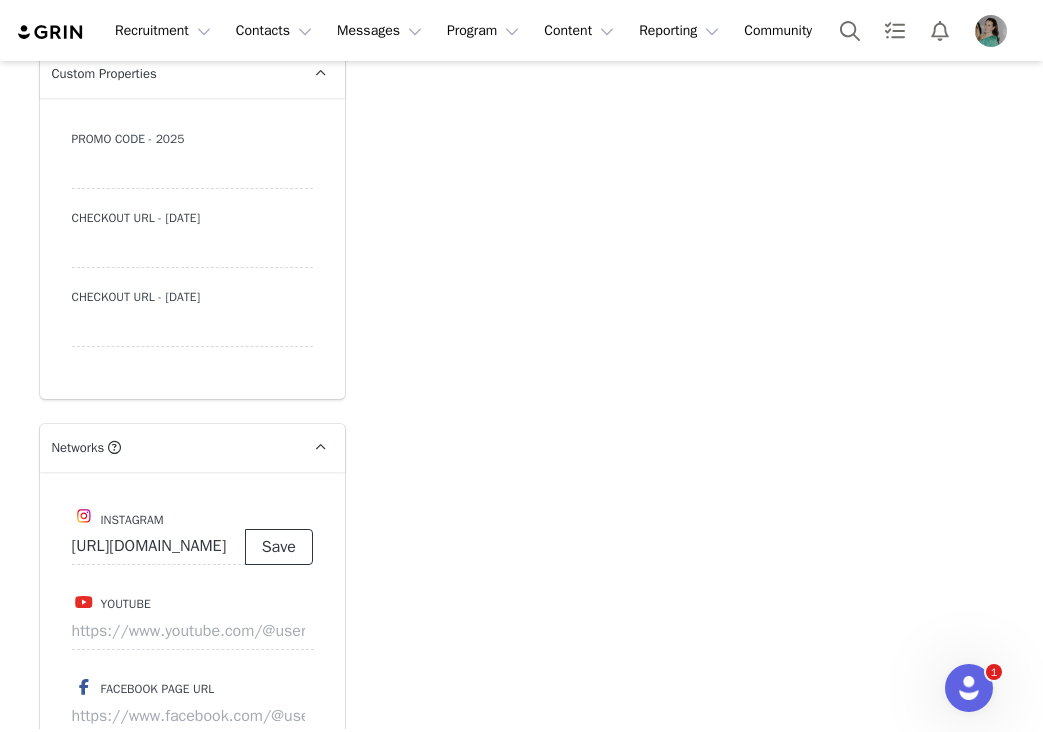 click on "Save" at bounding box center (279, 547) 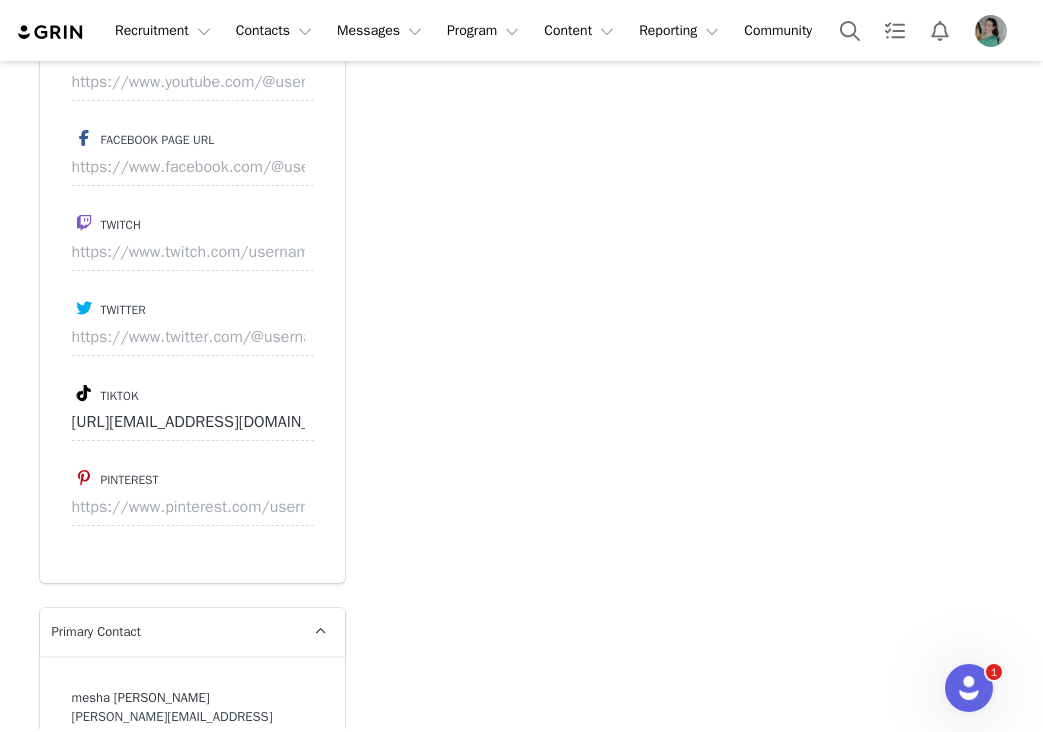 scroll, scrollTop: 1820, scrollLeft: 0, axis: vertical 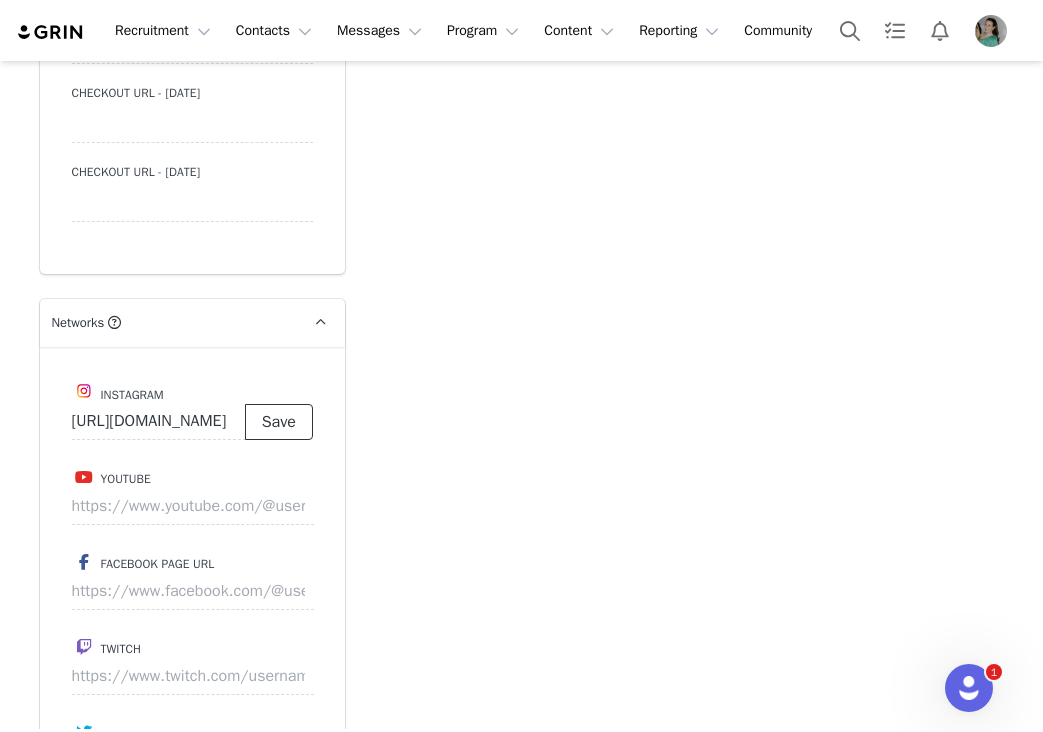 click on "Save" at bounding box center (279, 422) 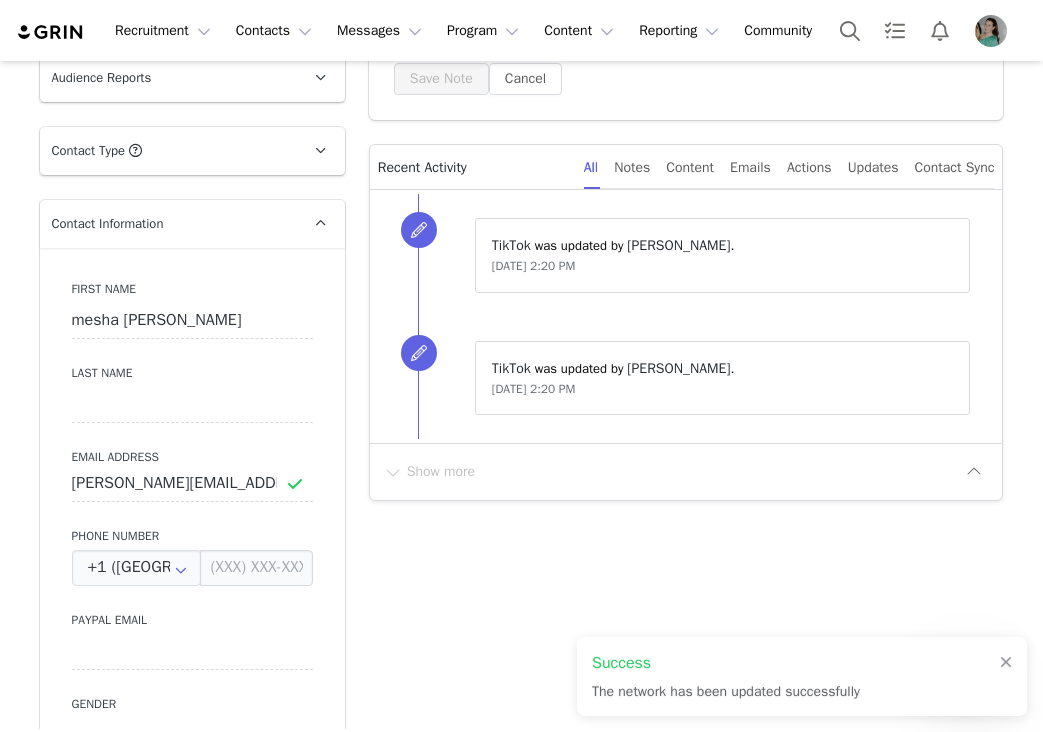 scroll, scrollTop: 0, scrollLeft: 0, axis: both 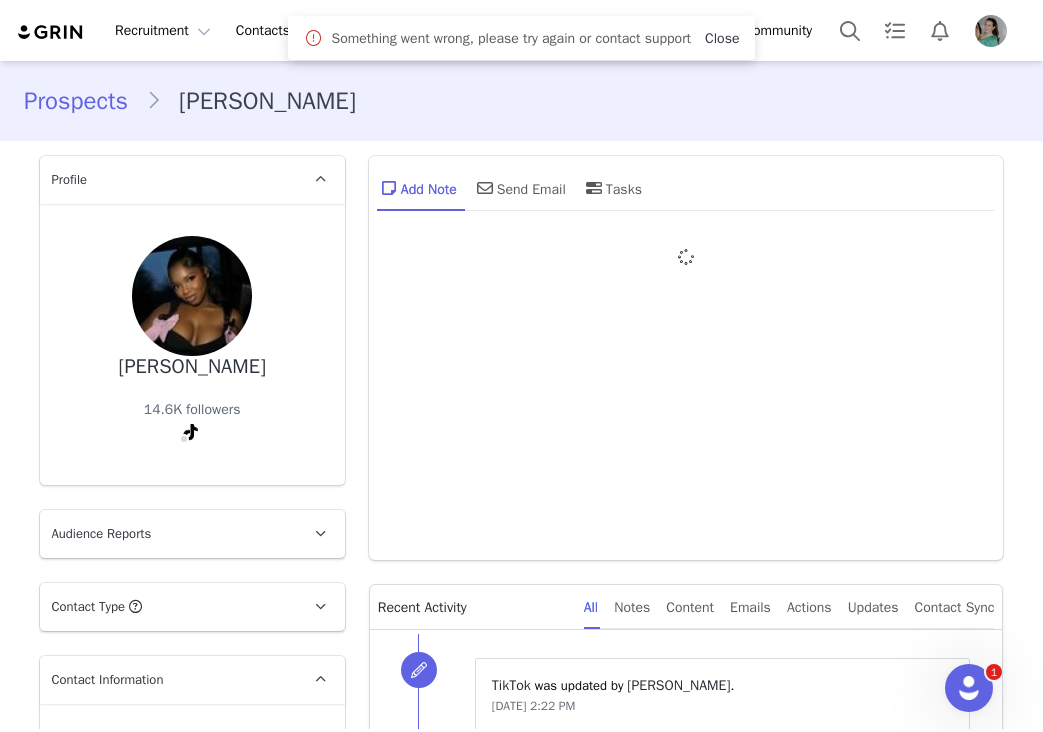 click on "Close" at bounding box center [722, 38] 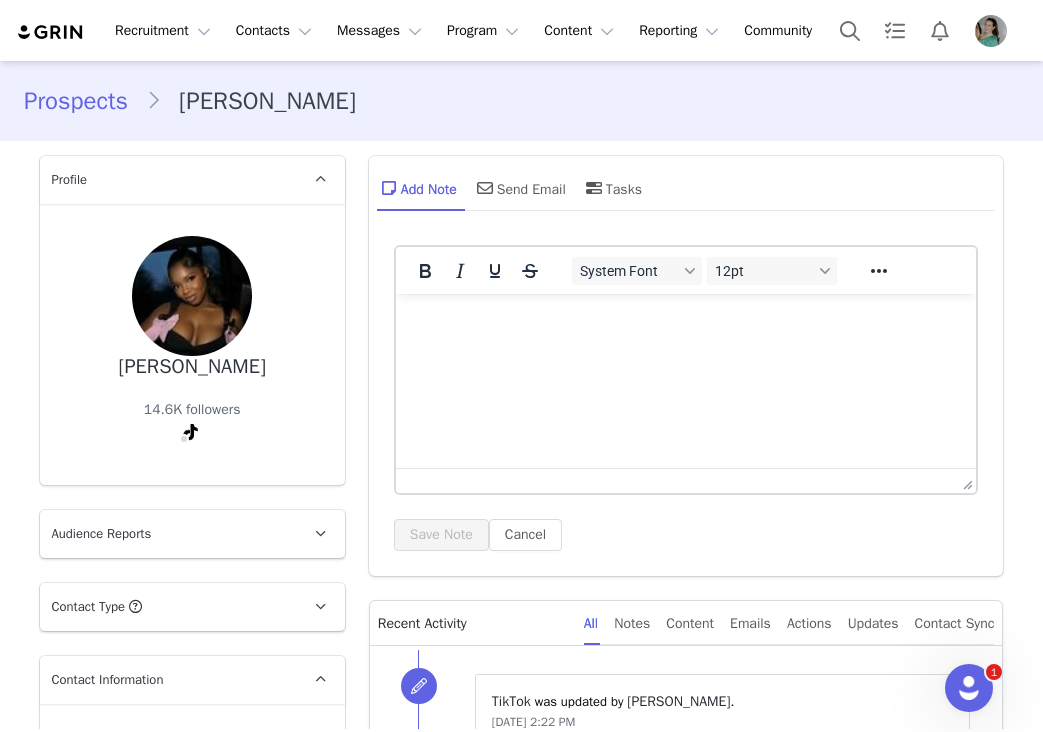 scroll, scrollTop: 0, scrollLeft: 0, axis: both 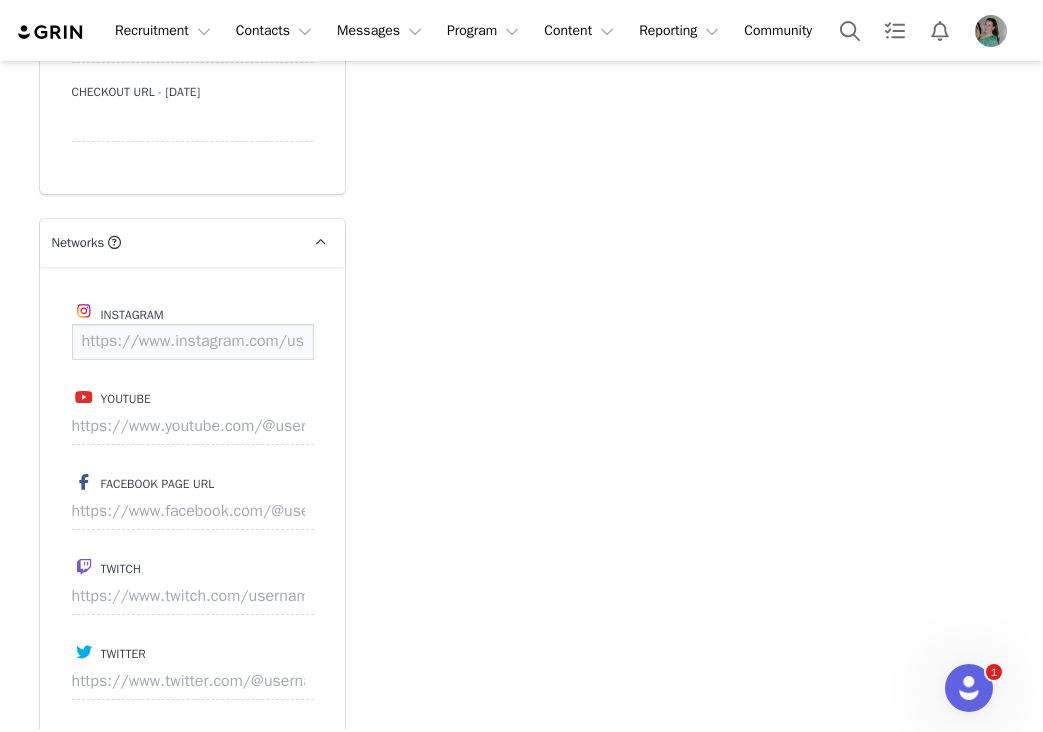 click at bounding box center (193, 342) 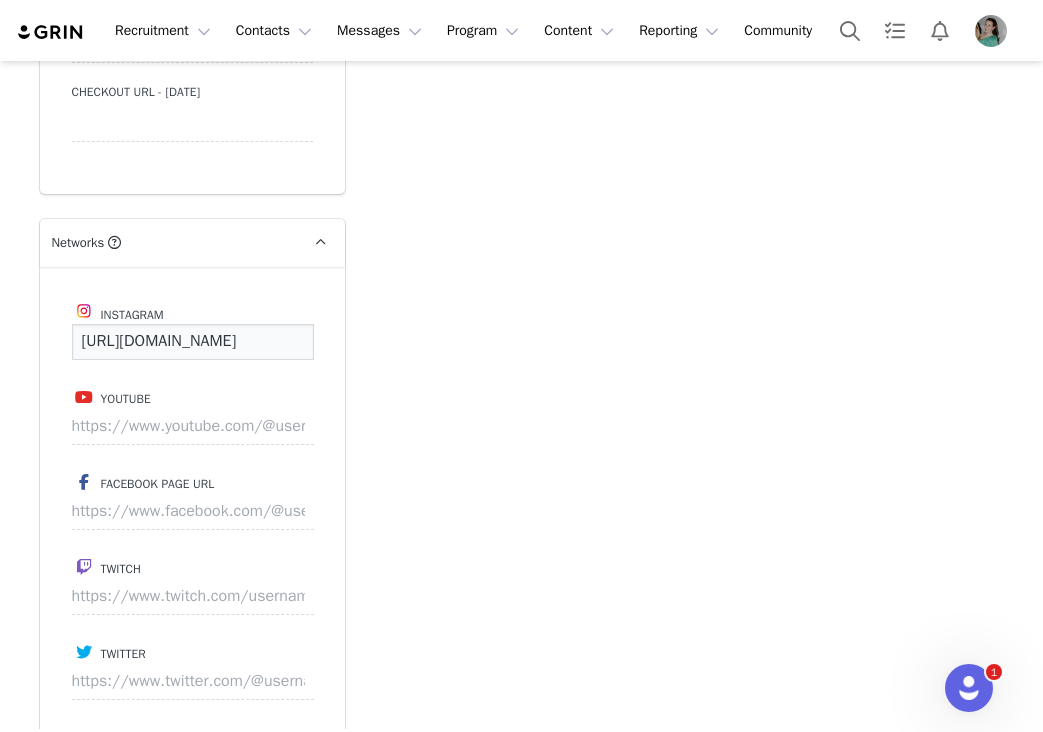 scroll, scrollTop: 0, scrollLeft: 149, axis: horizontal 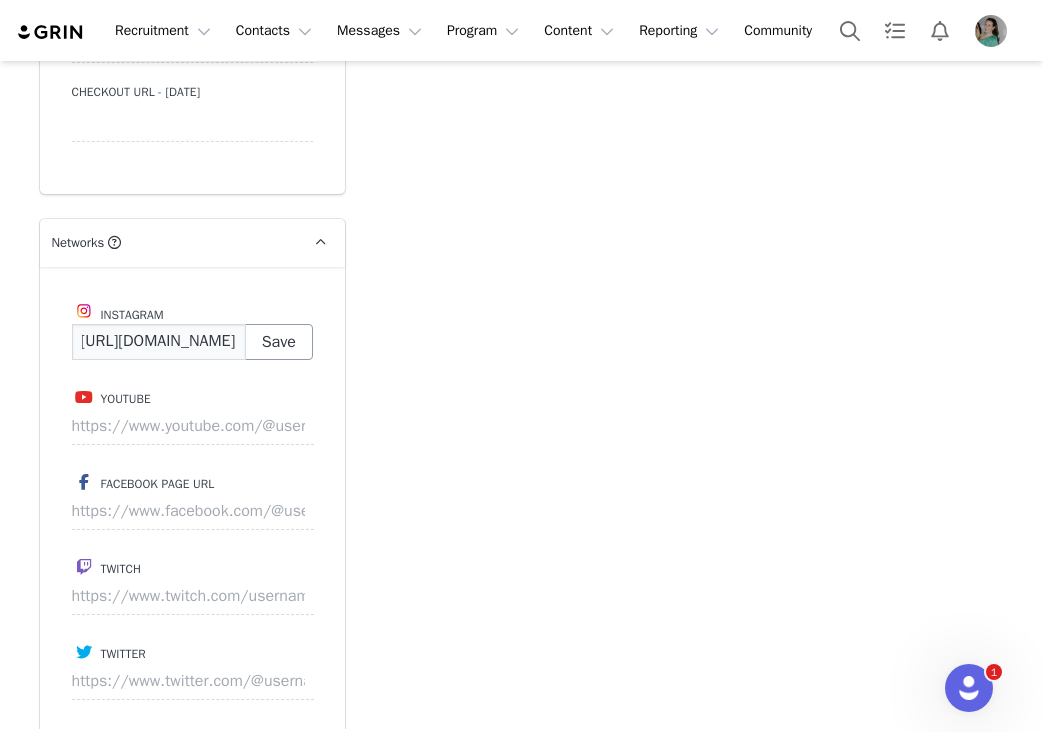 type on "https://www.instagram.com/alissayanna__" 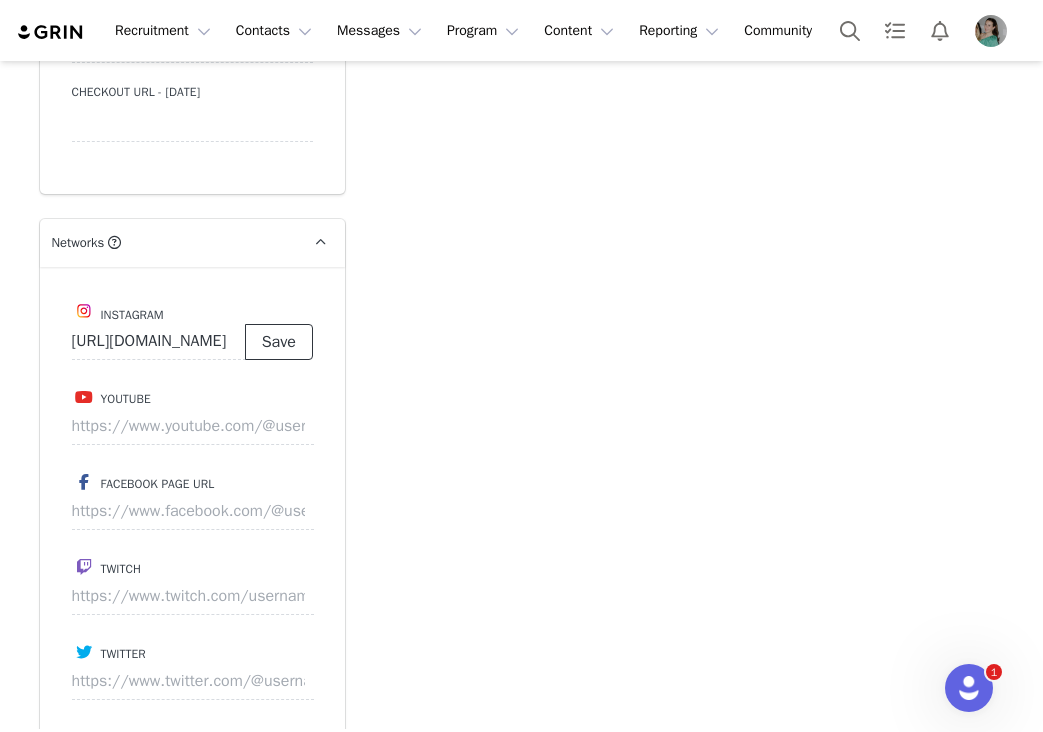 click on "Save" at bounding box center (279, 342) 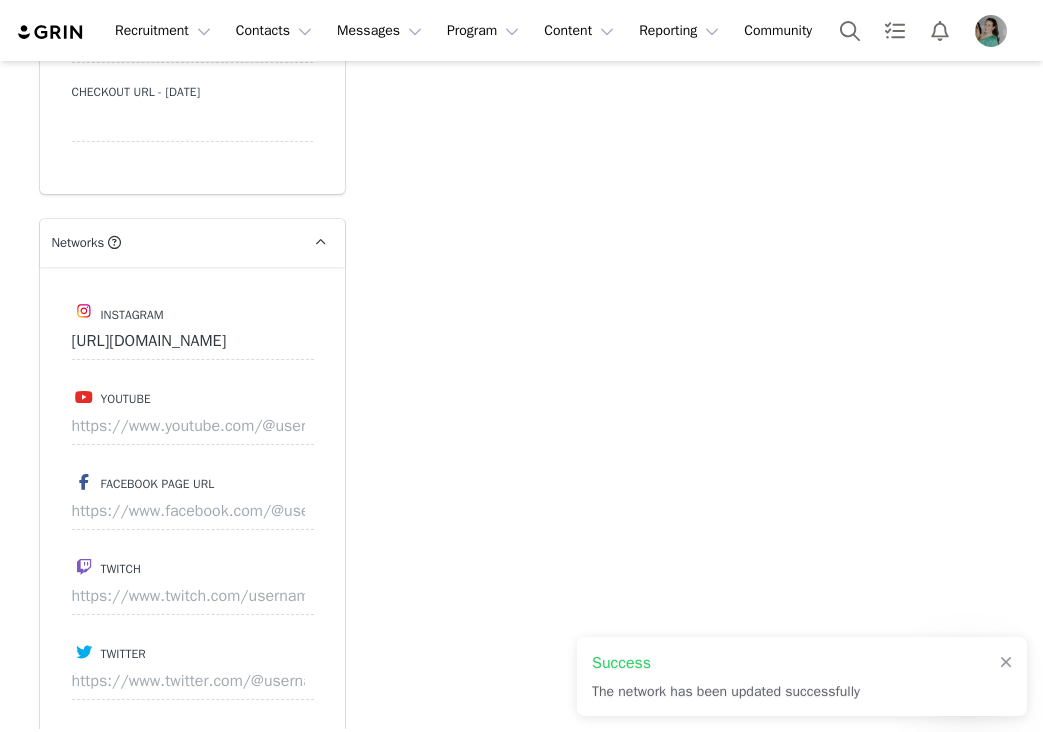 scroll, scrollTop: 0, scrollLeft: 0, axis: both 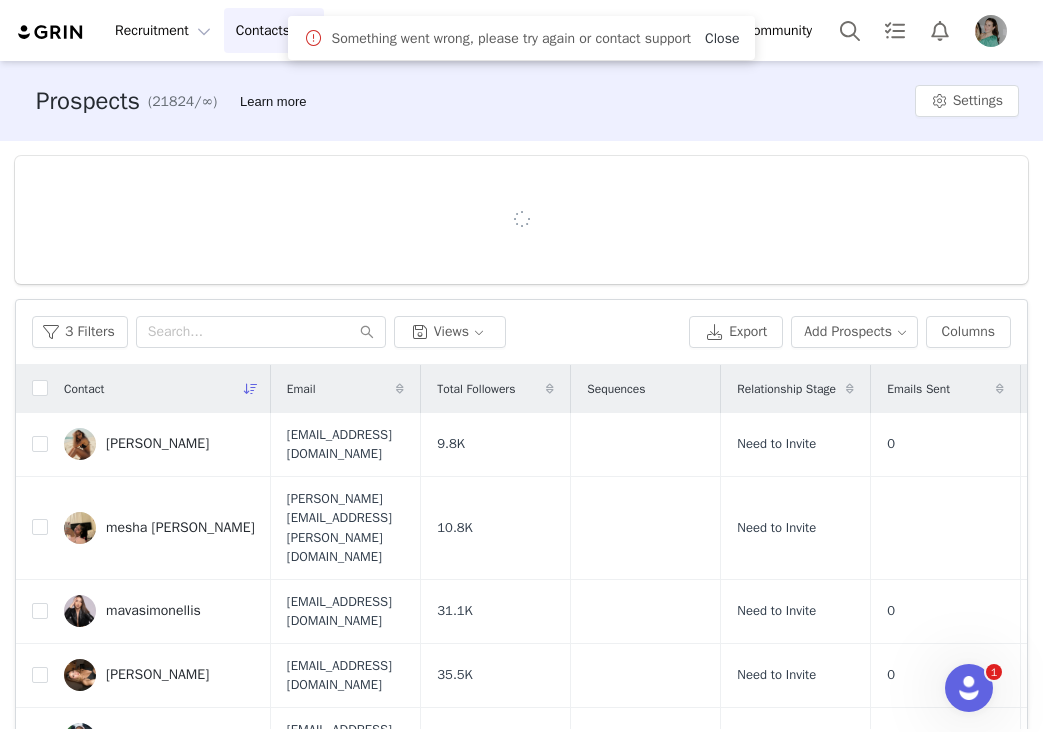 click on "Close" at bounding box center (722, 38) 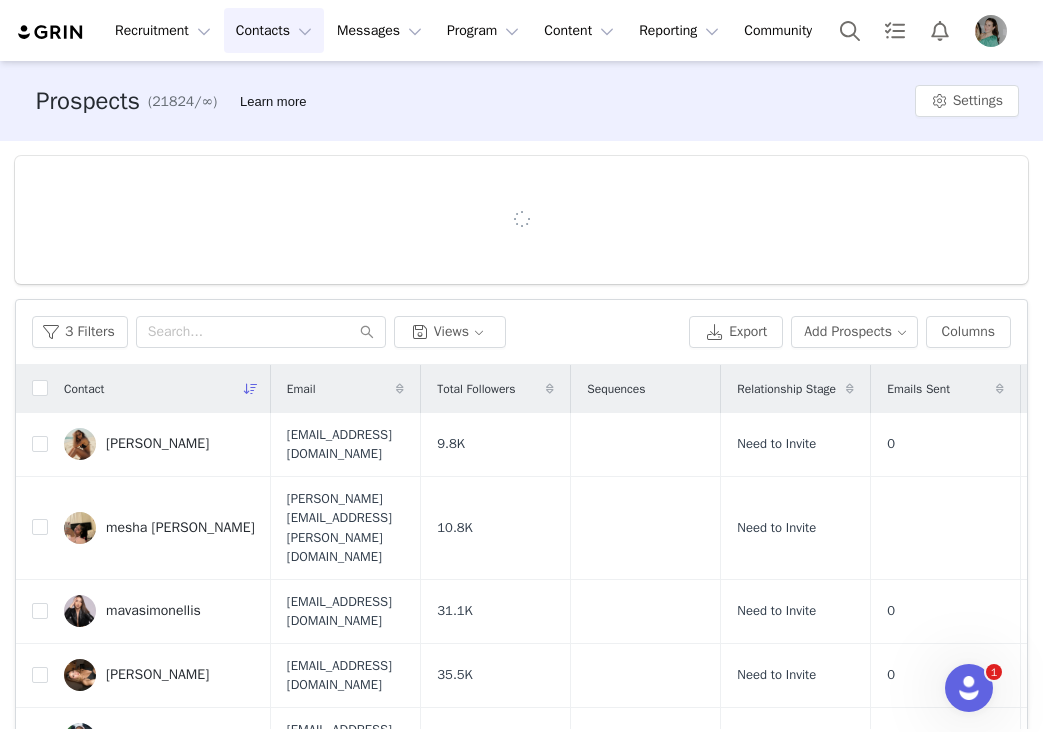 scroll, scrollTop: 184, scrollLeft: 0, axis: vertical 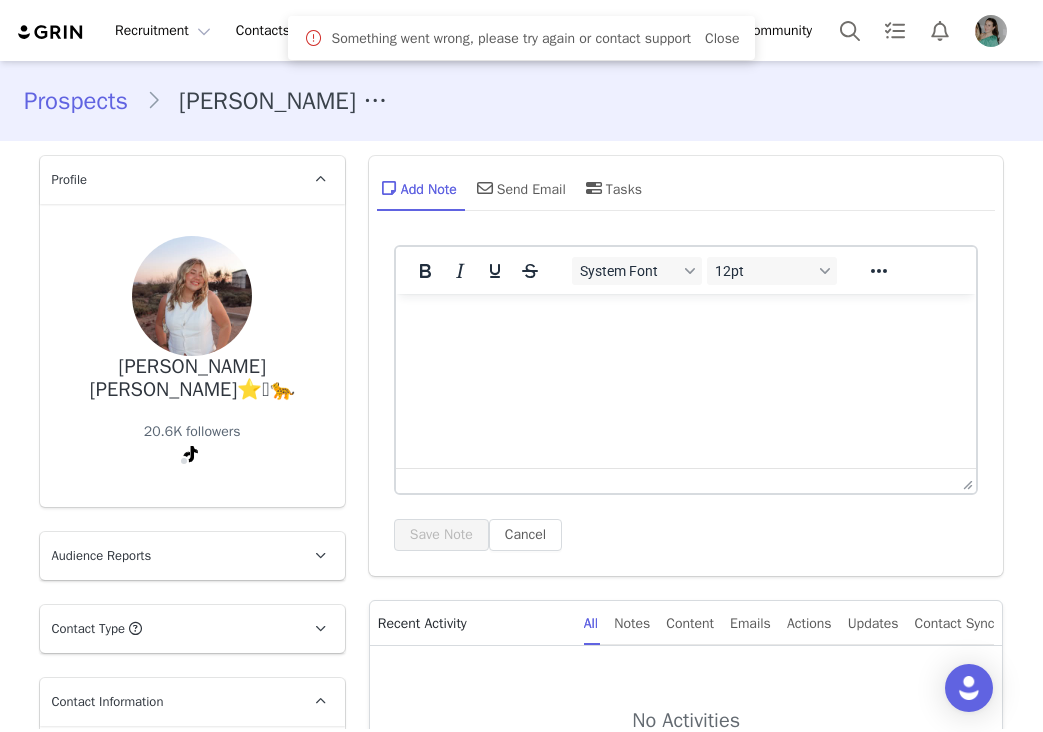 type on "+1 ([GEOGRAPHIC_DATA])" 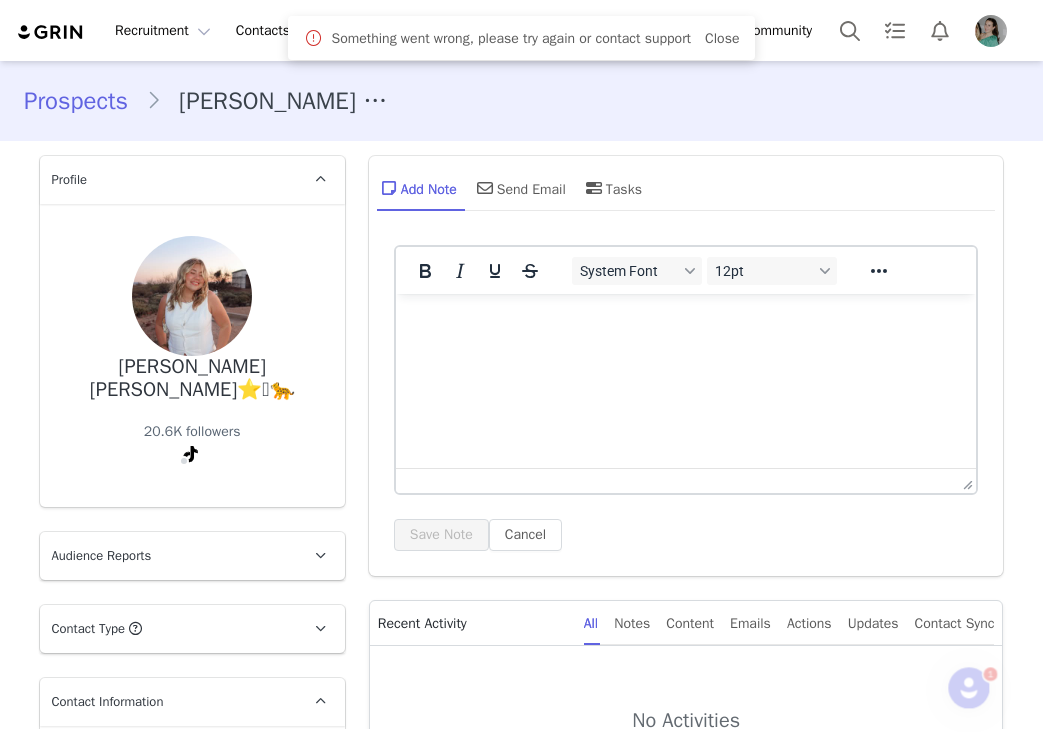 scroll, scrollTop: 0, scrollLeft: 0, axis: both 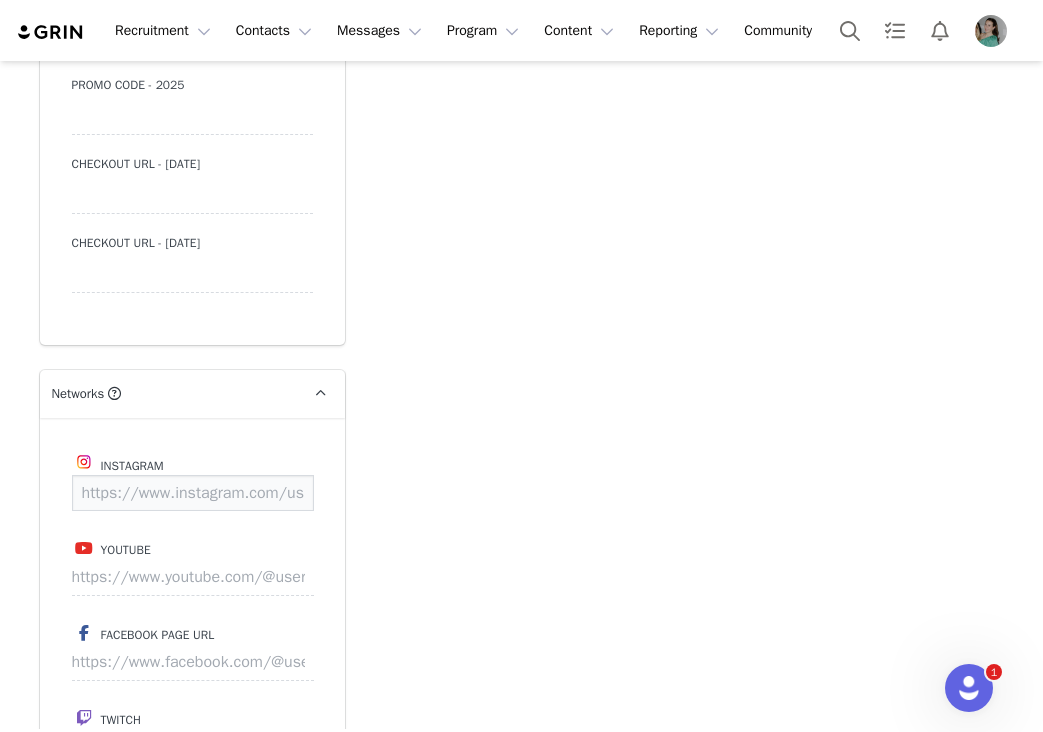 click at bounding box center [193, 493] 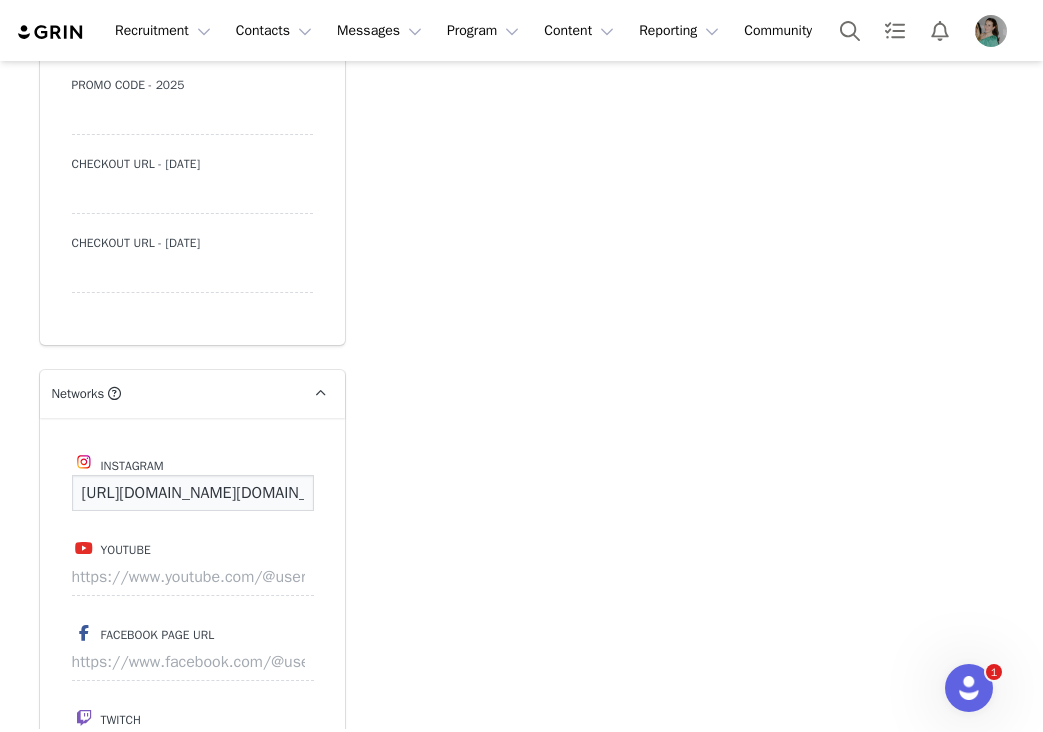 scroll, scrollTop: 0, scrollLeft: 160, axis: horizontal 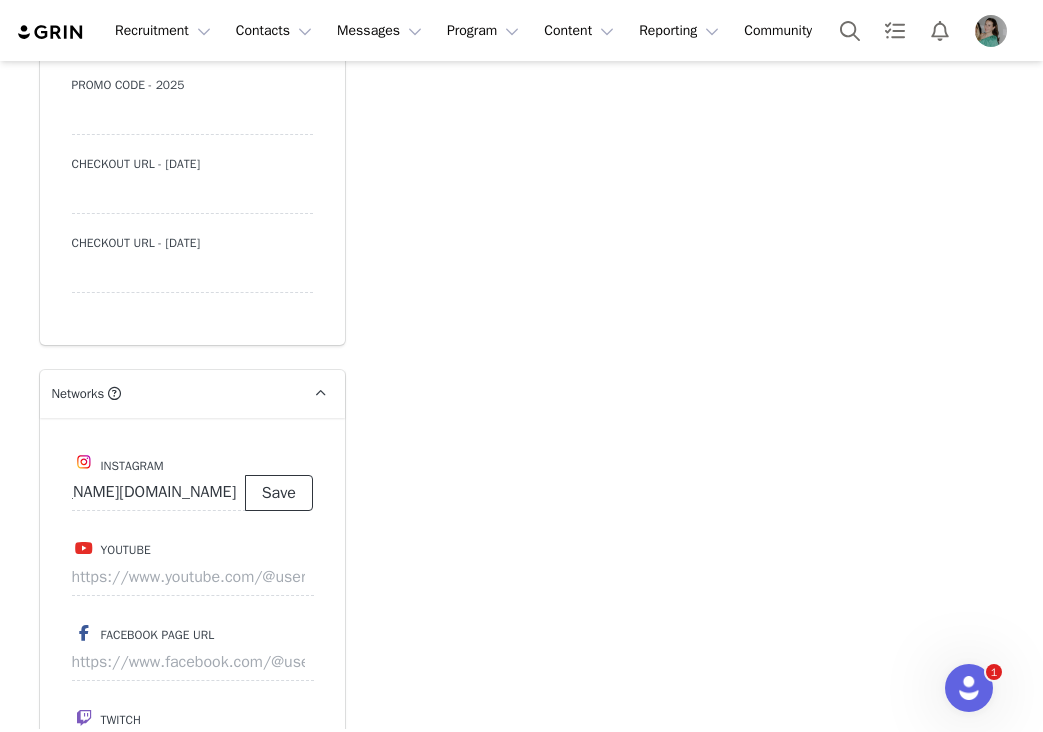 click on "Save" at bounding box center (279, 493) 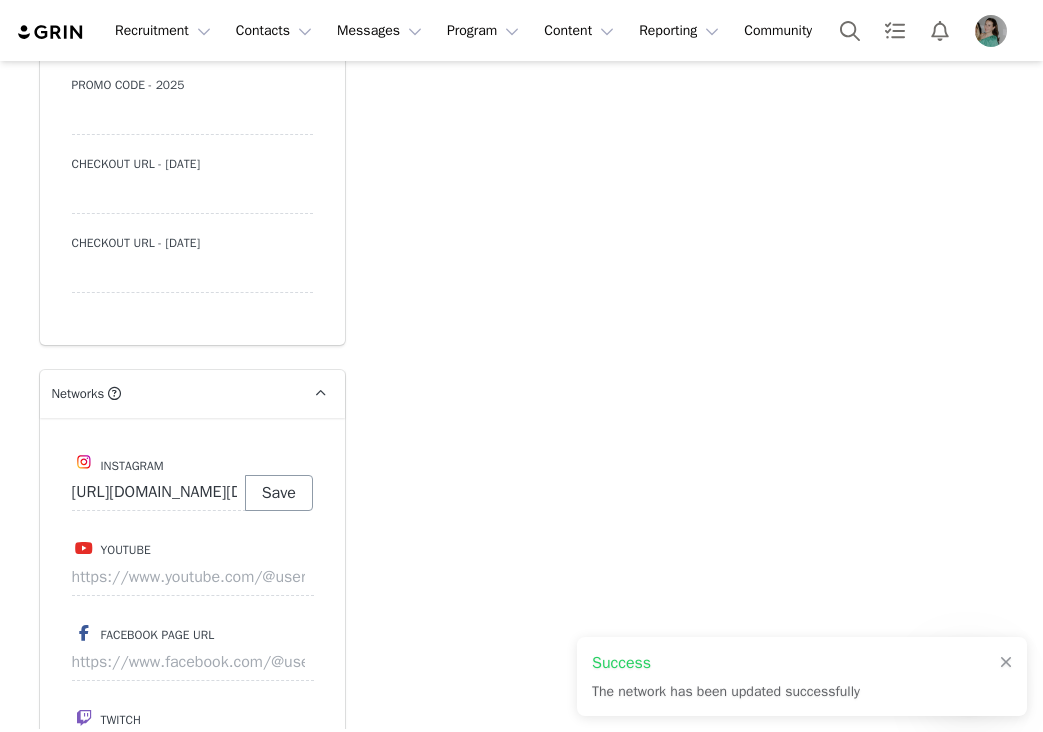 type on "https://www.instagram.com/shania.mooree" 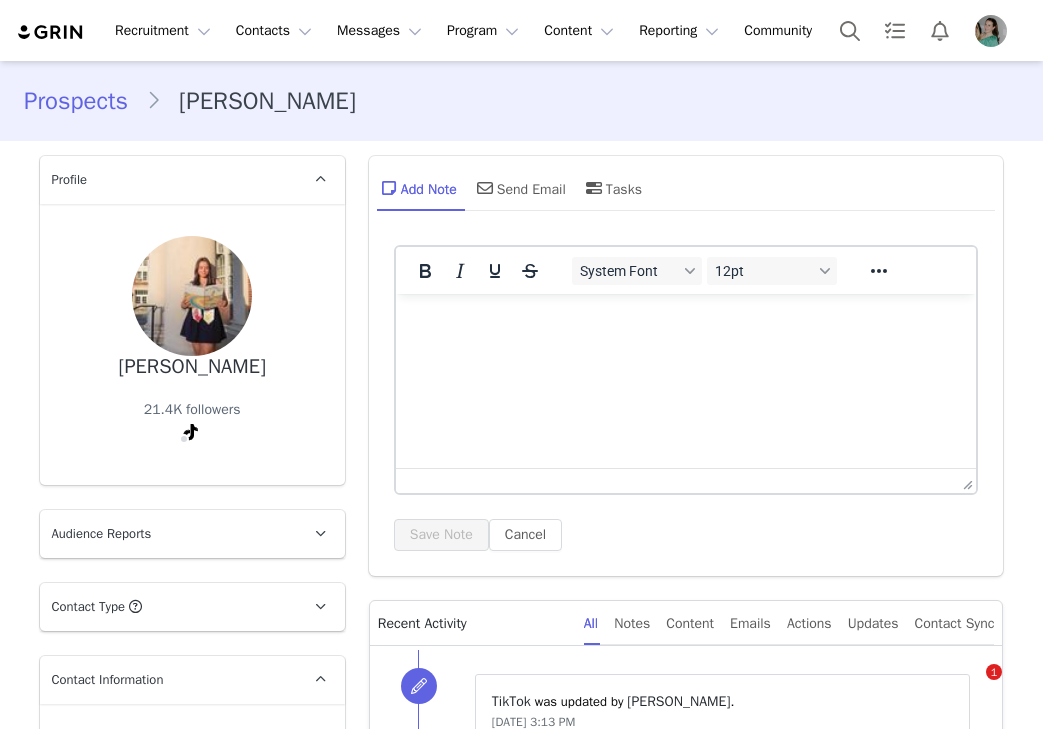 scroll, scrollTop: 0, scrollLeft: 0, axis: both 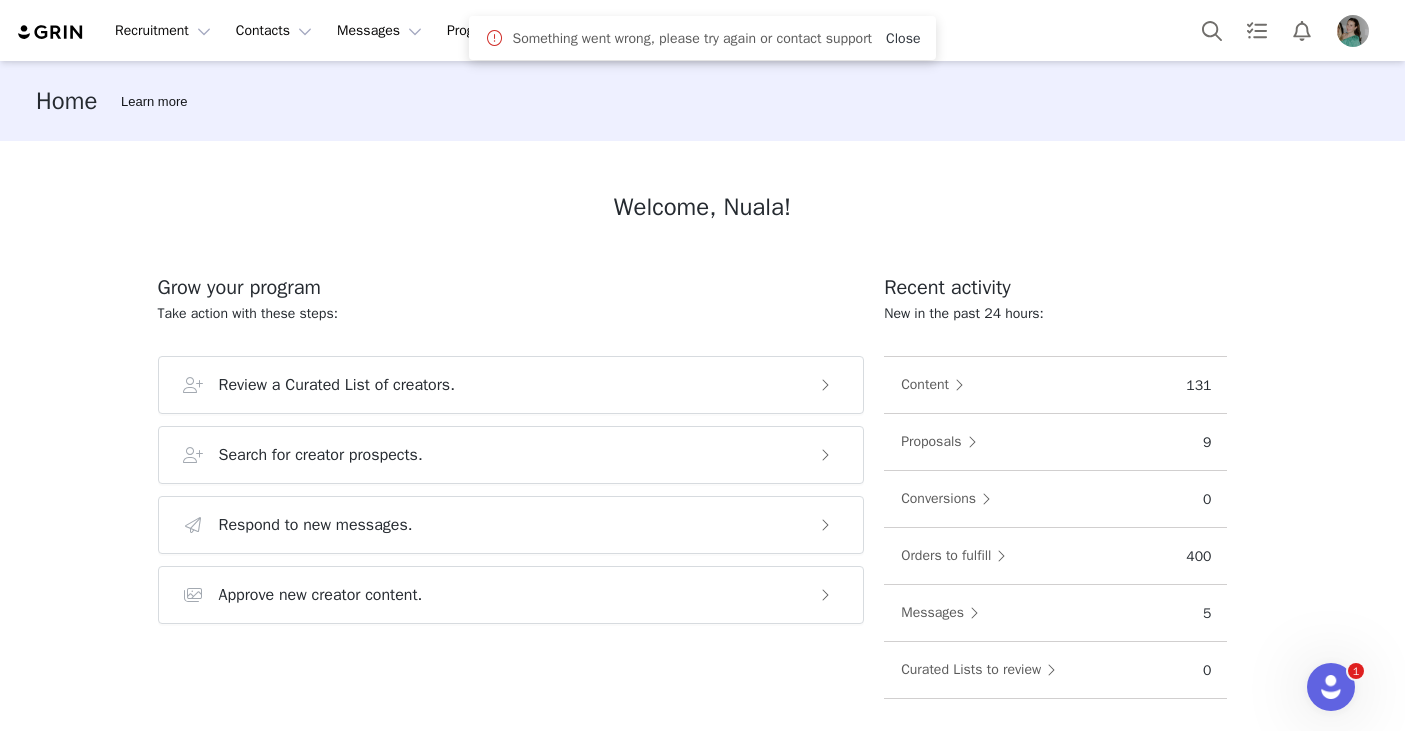 click on "Close" at bounding box center (903, 38) 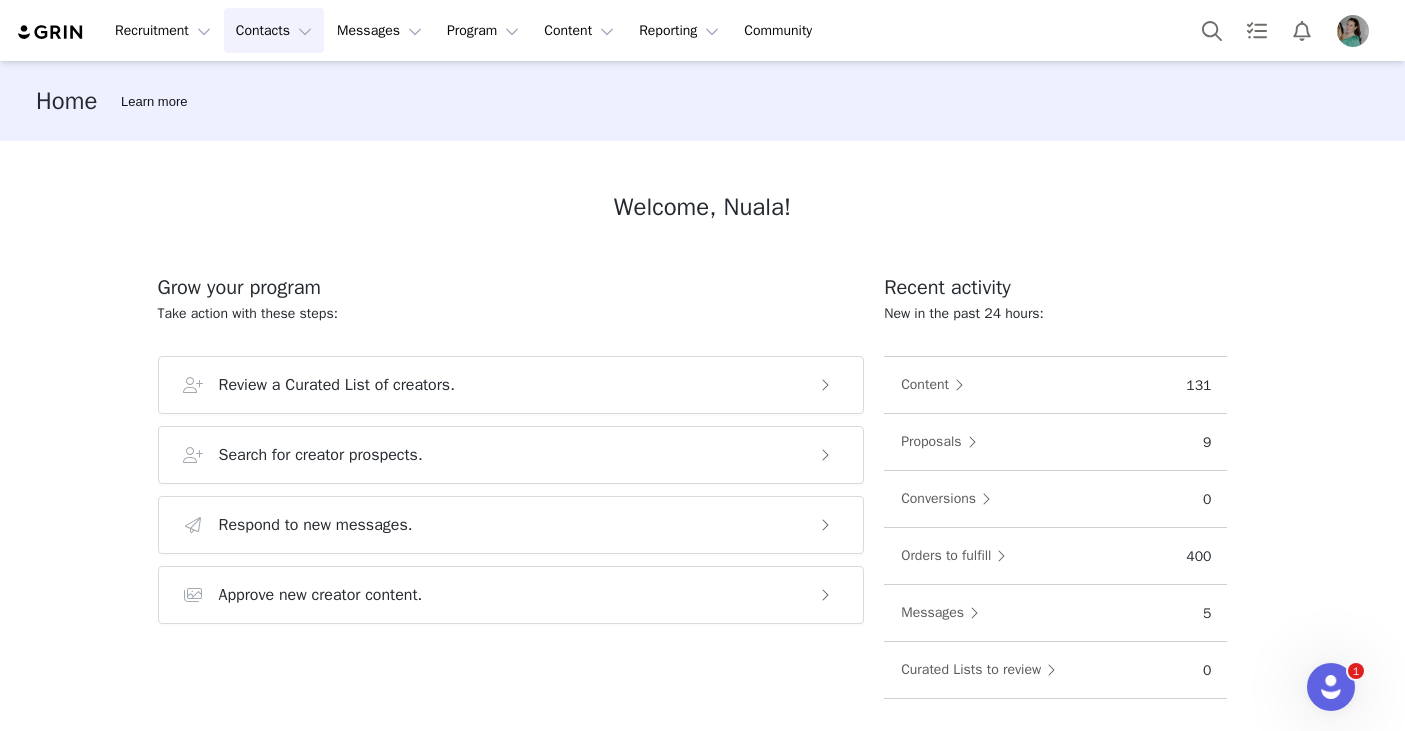 click on "Contacts Contacts" at bounding box center (274, 30) 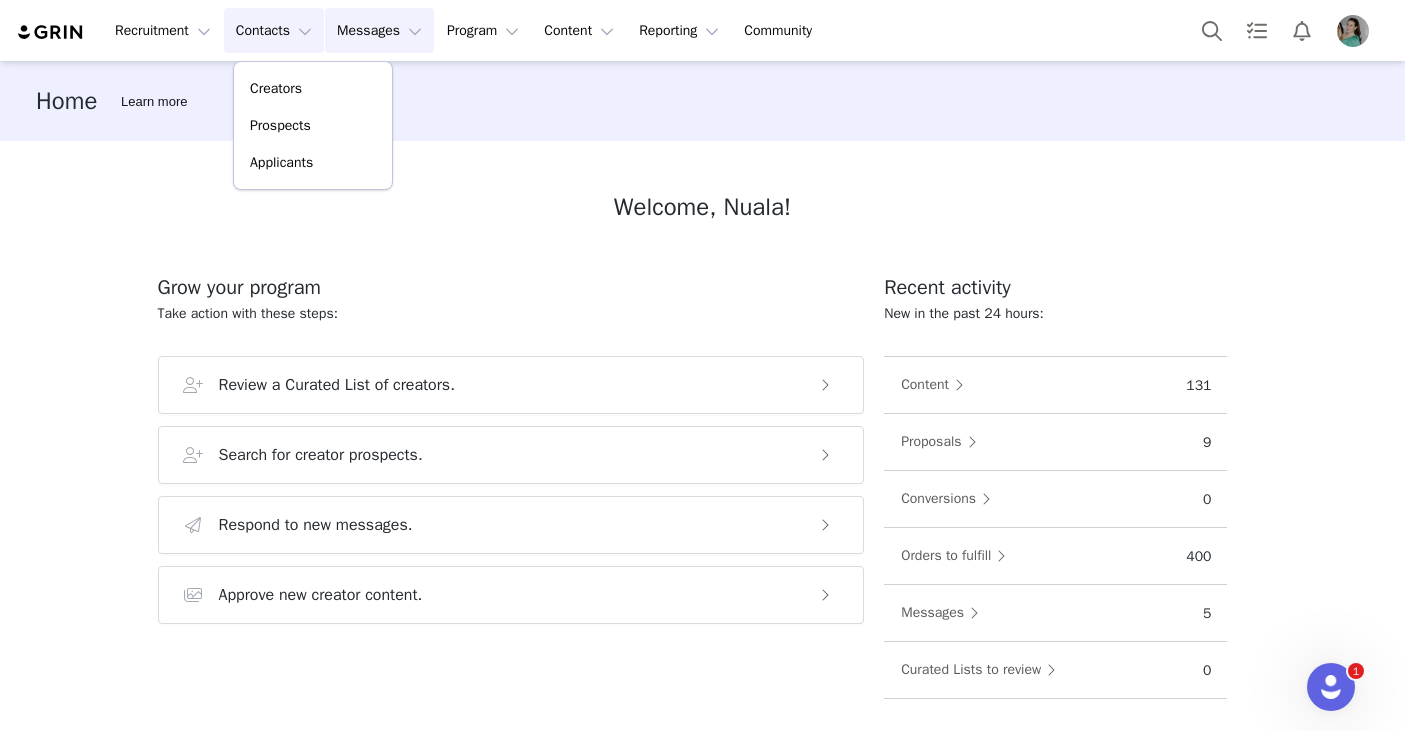 click on "Messages Messages" at bounding box center (379, 30) 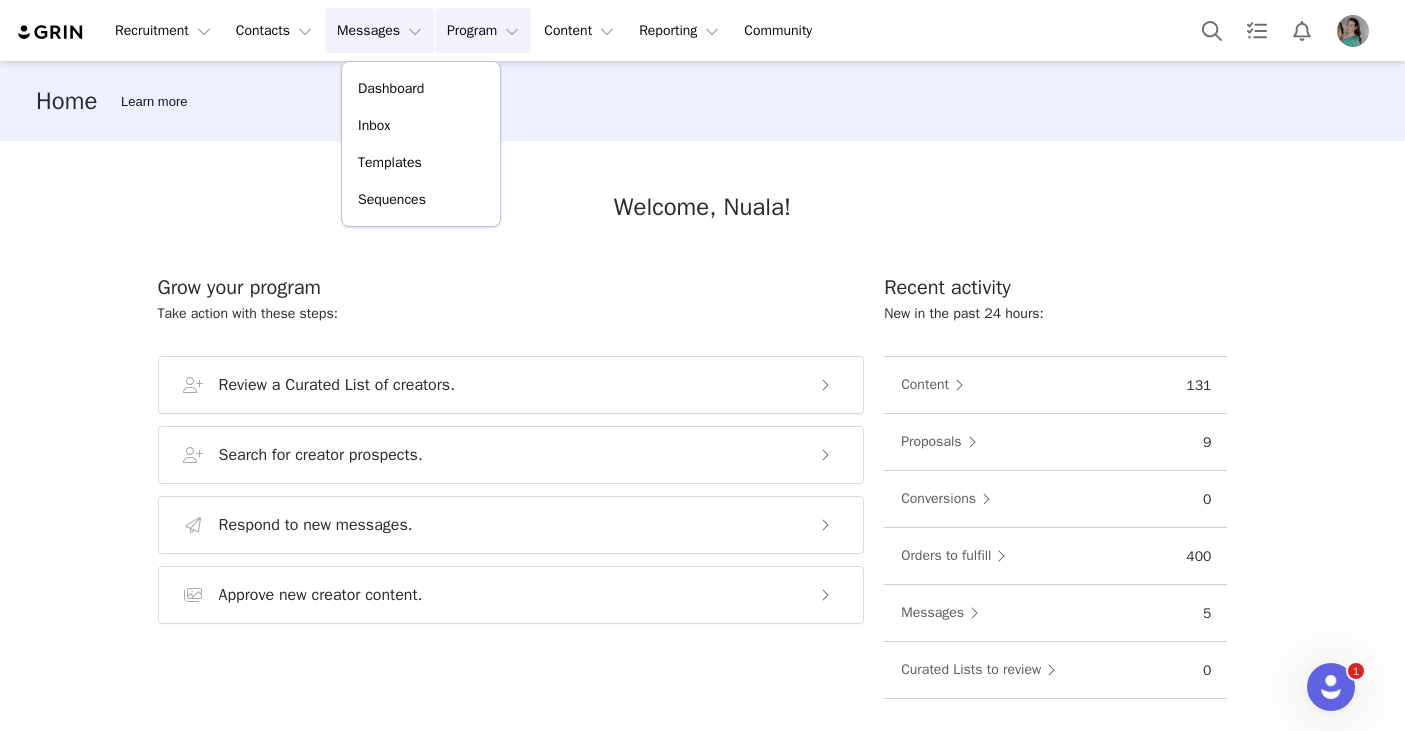 click on "Program Program" at bounding box center [483, 30] 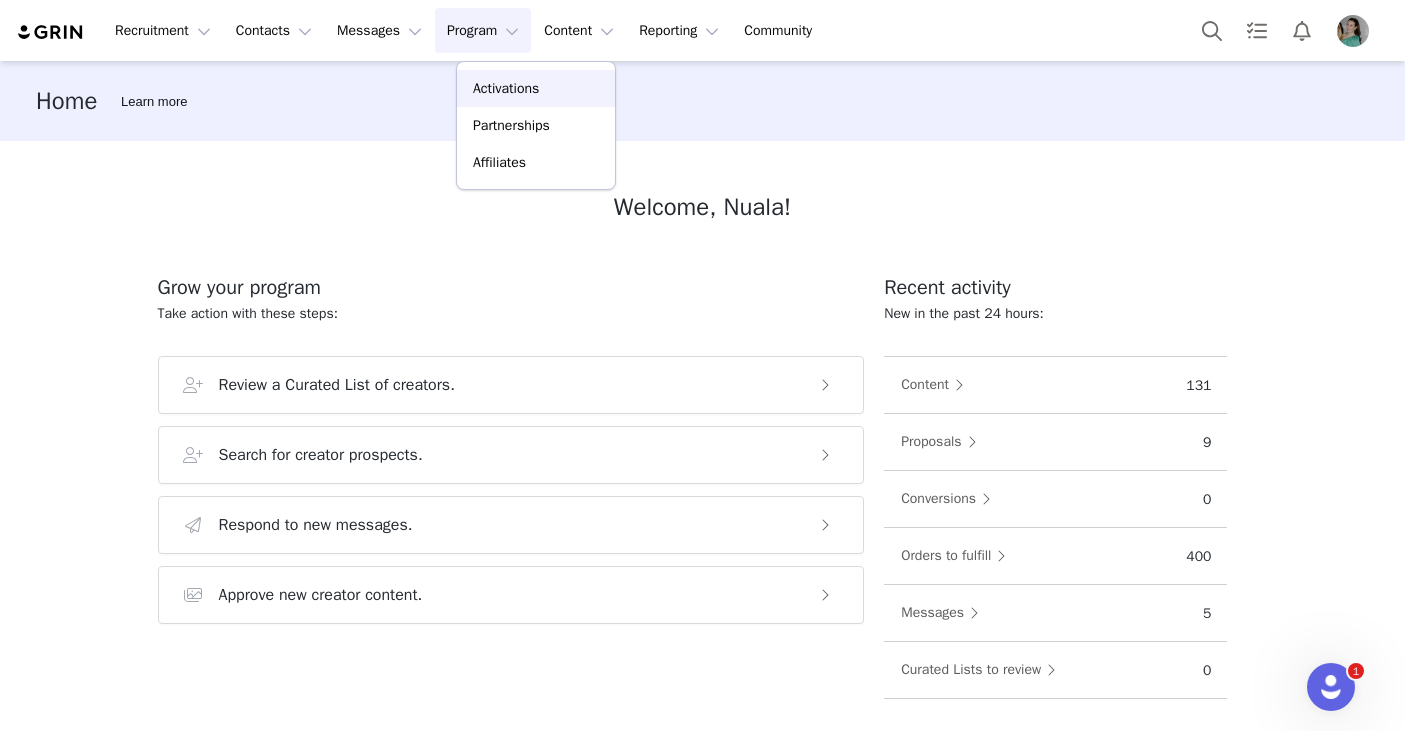 click on "Activations" at bounding box center [536, 88] 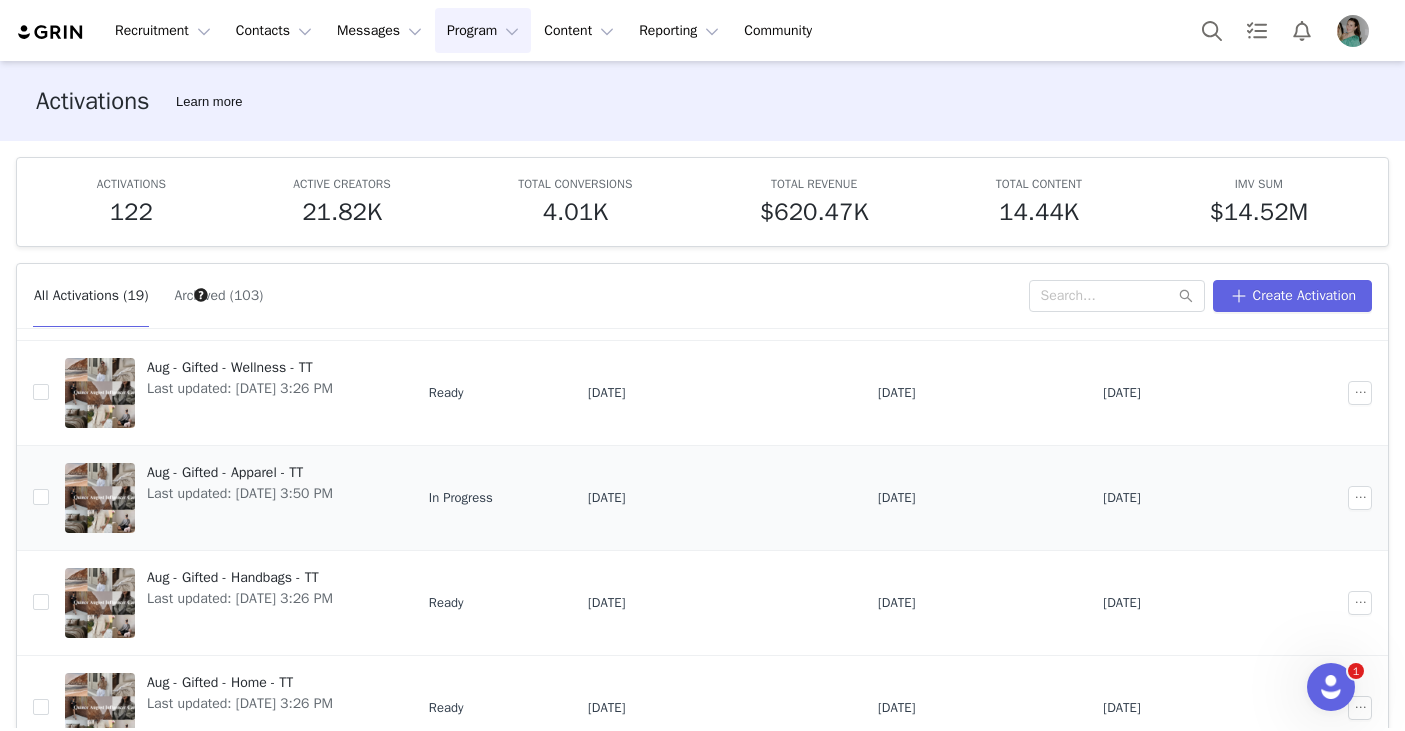 scroll, scrollTop: 667, scrollLeft: 0, axis: vertical 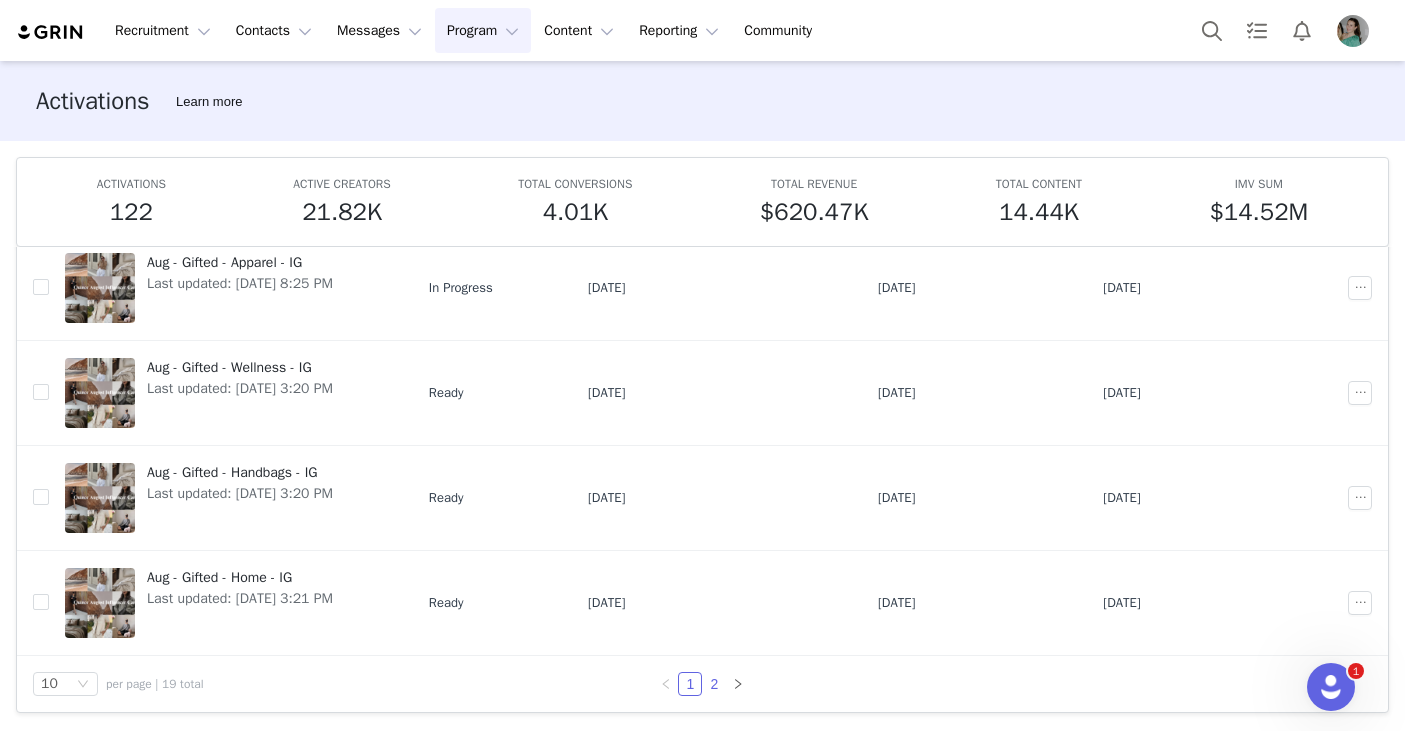 click on "2" at bounding box center (714, 684) 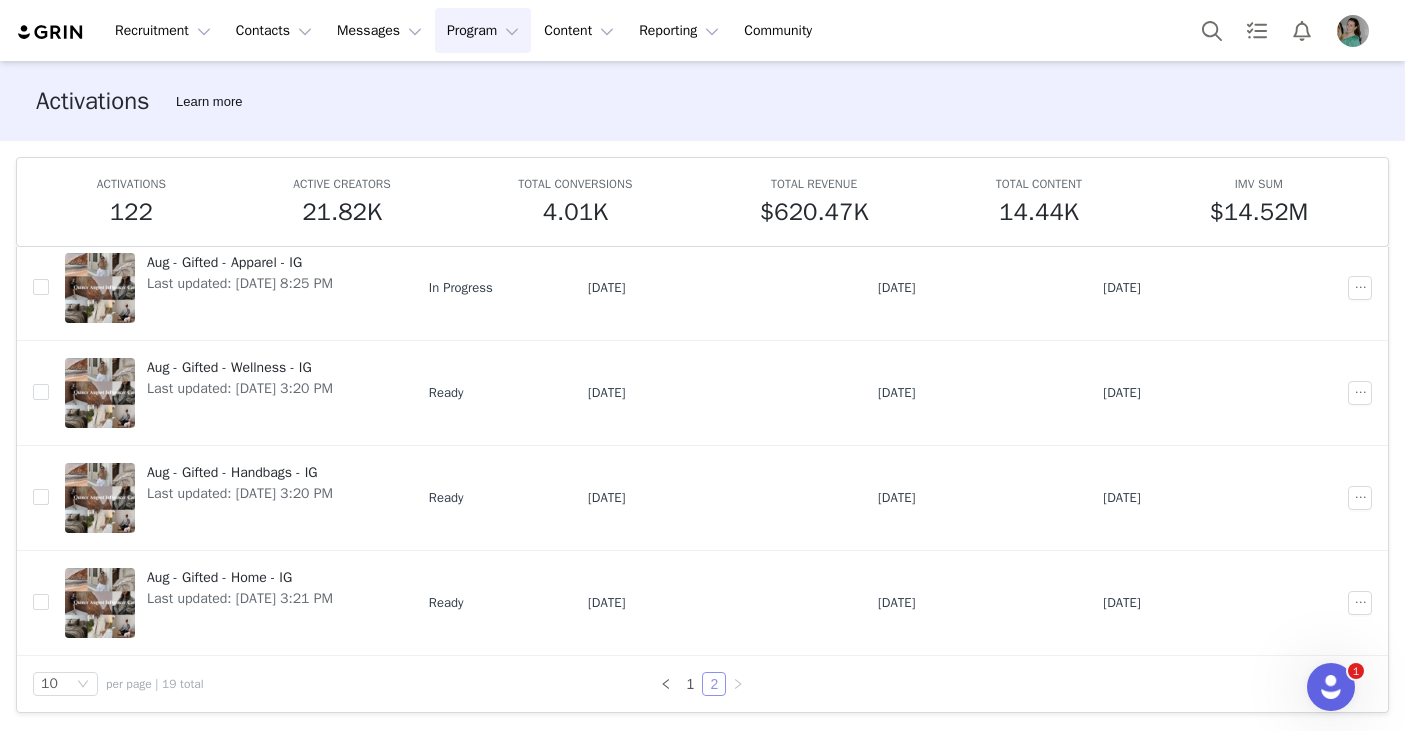 scroll, scrollTop: 0, scrollLeft: 0, axis: both 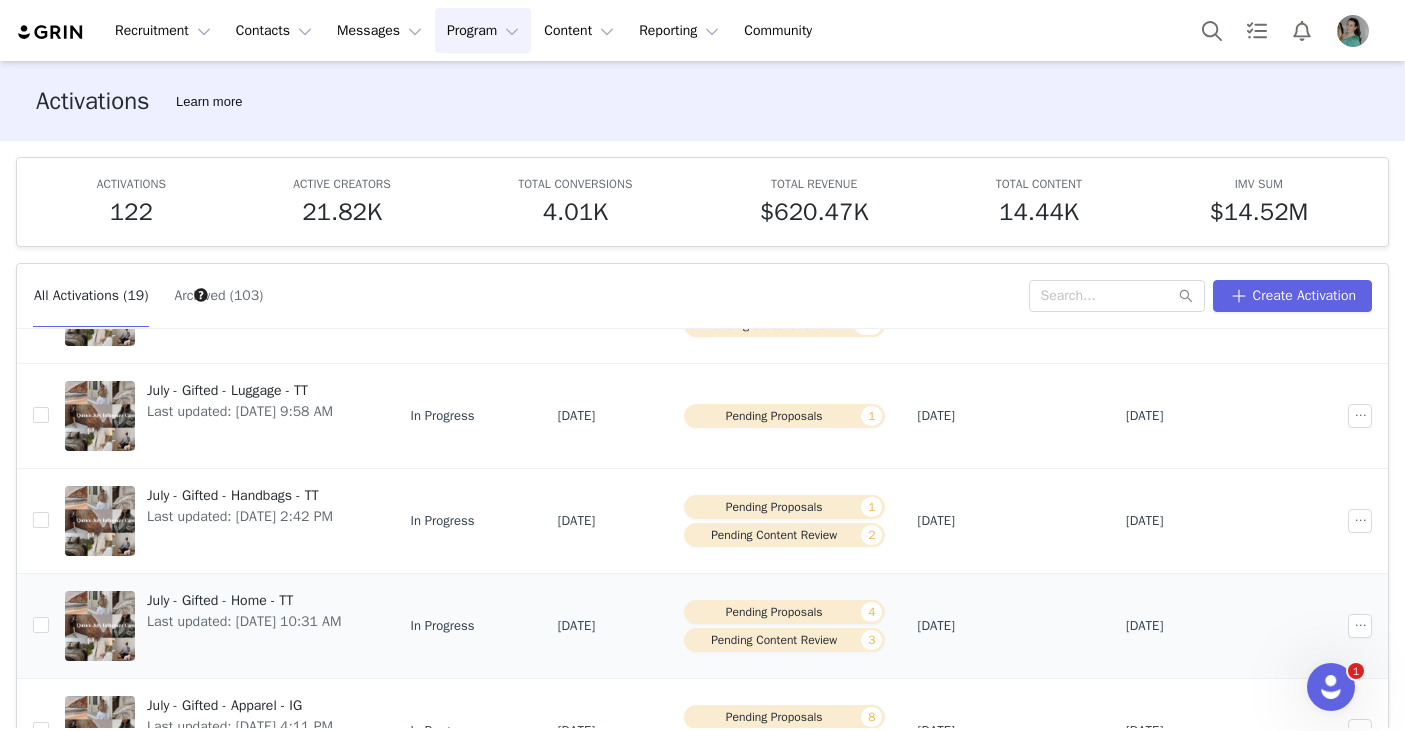 click on "July - Gifted - Home - TT" at bounding box center [244, 600] 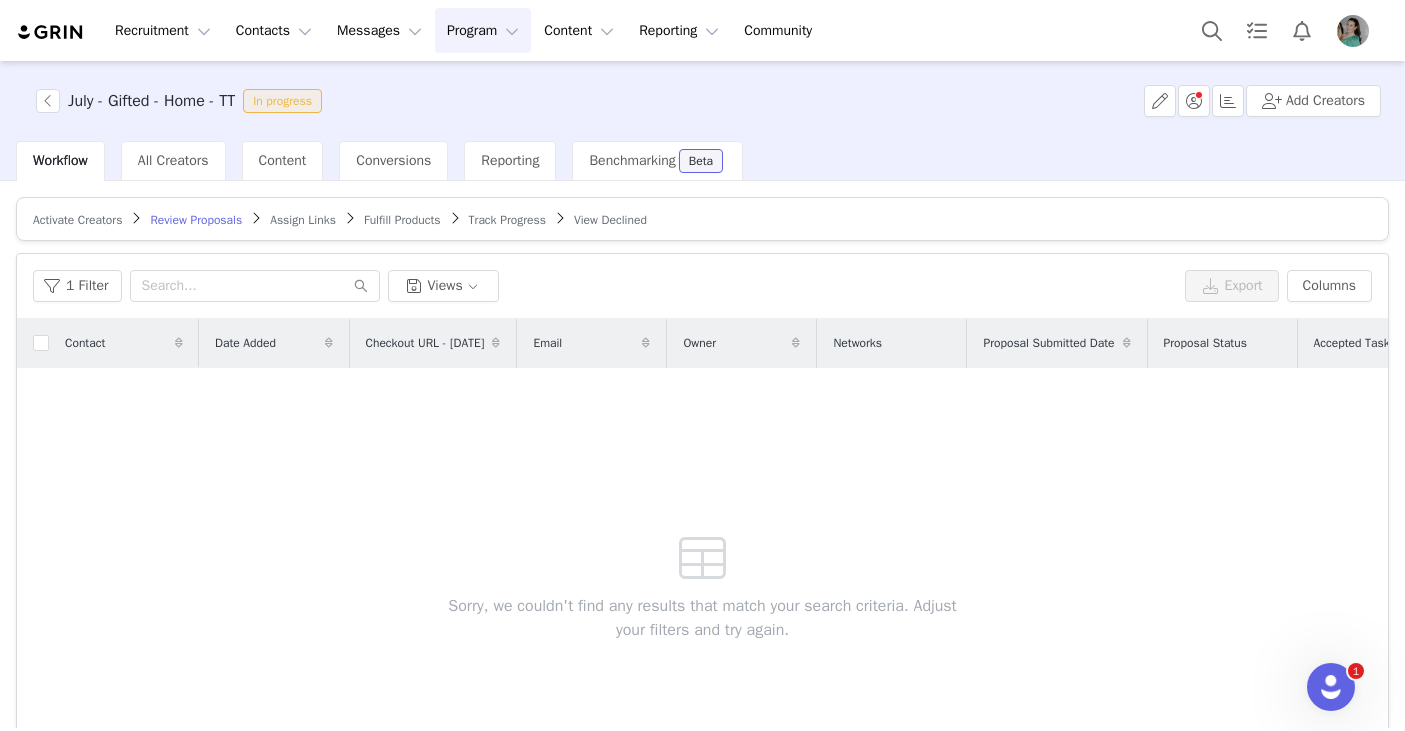 click on "Assign Links" at bounding box center [303, 220] 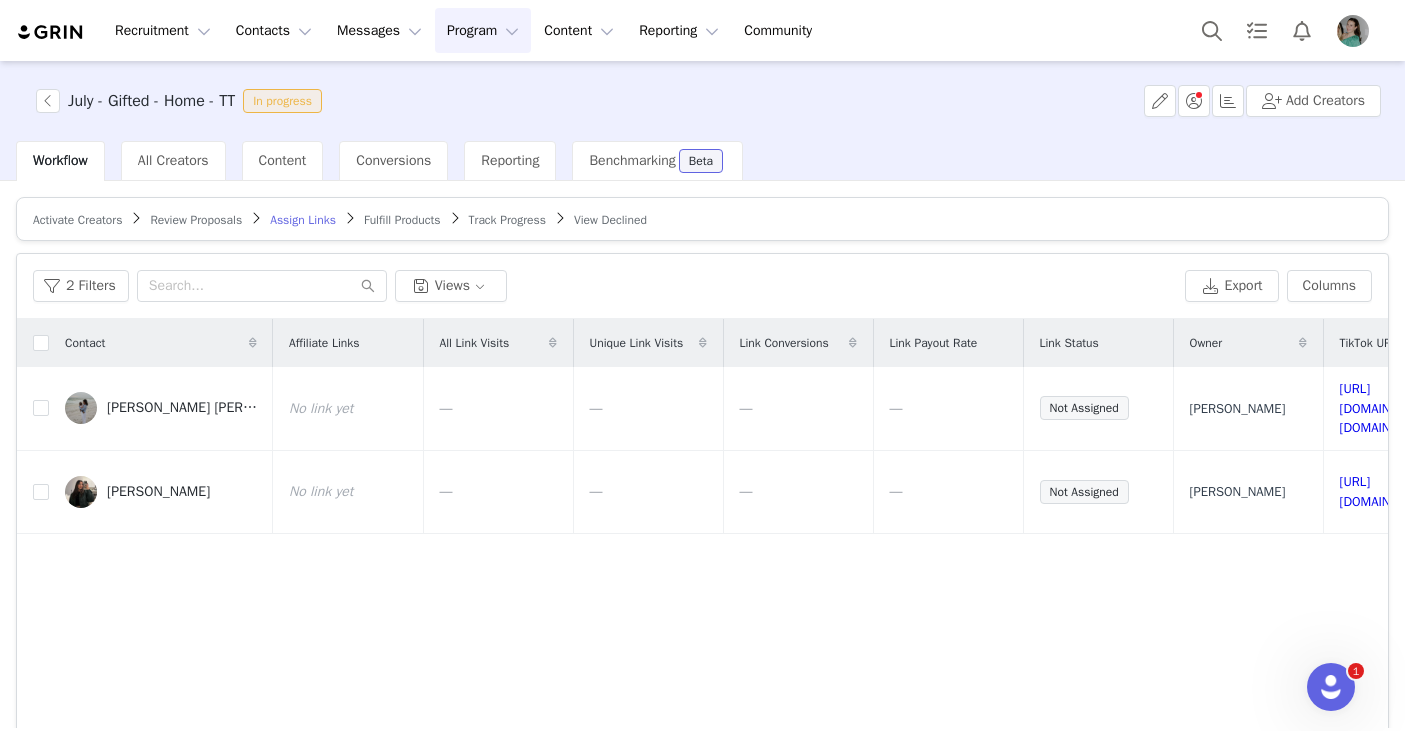 click on "Contact" at bounding box center (161, 343) 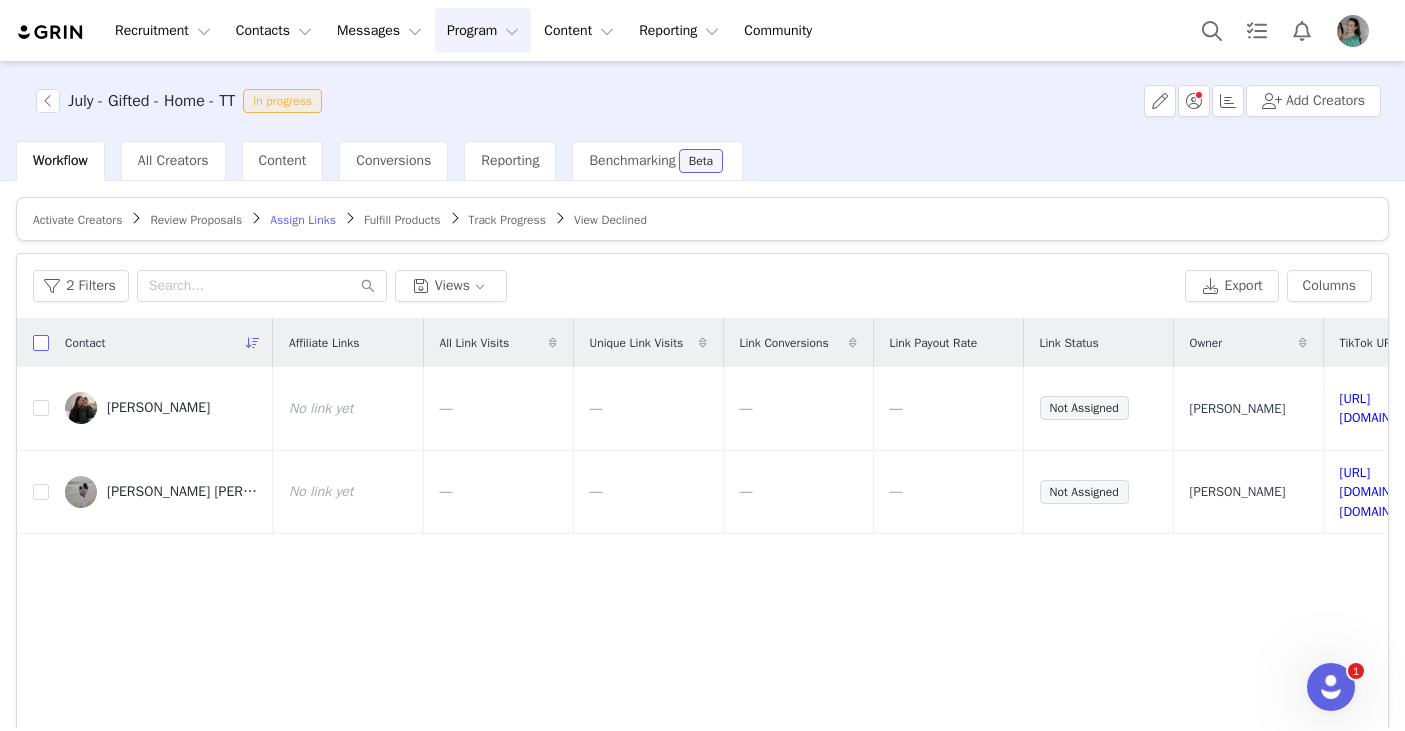 click at bounding box center (41, 343) 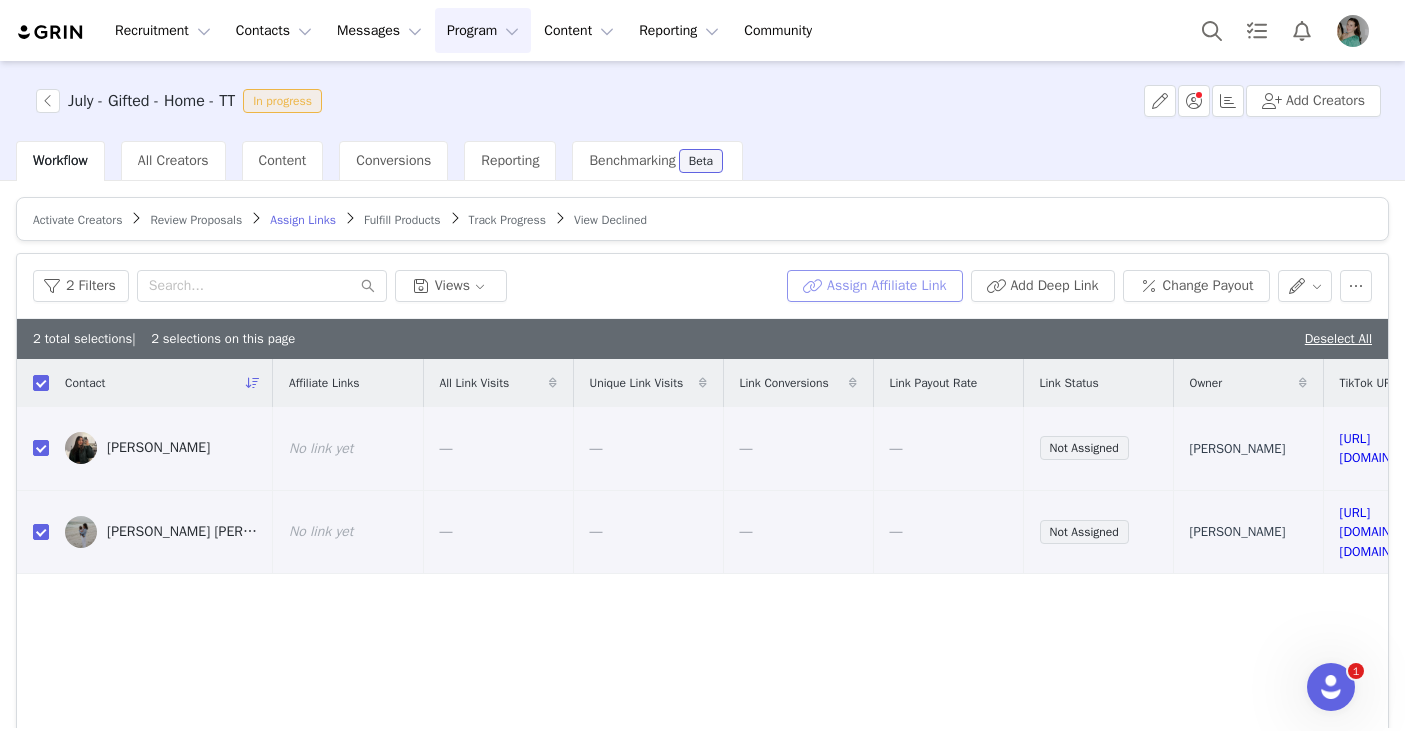 click on "Assign Affiliate Link" at bounding box center [874, 286] 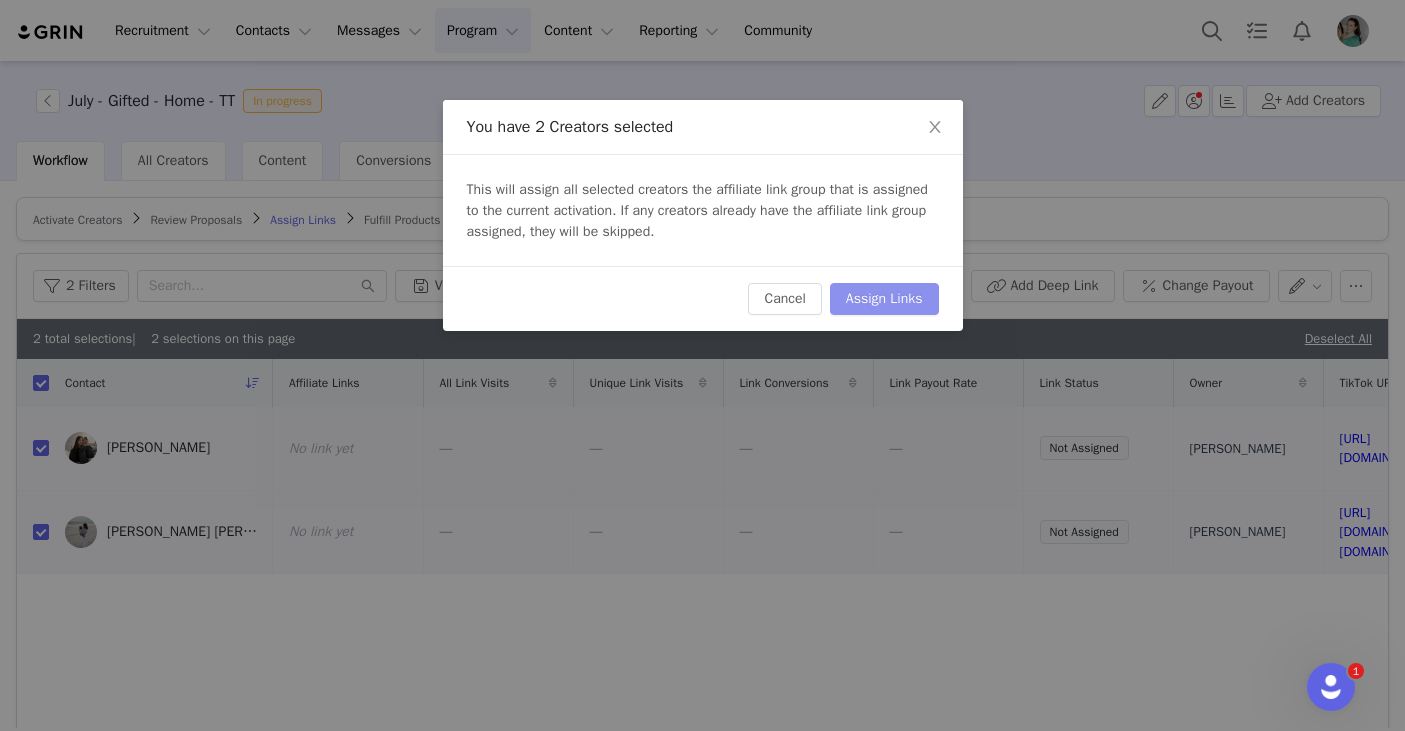 click on "Assign Links" at bounding box center (884, 299) 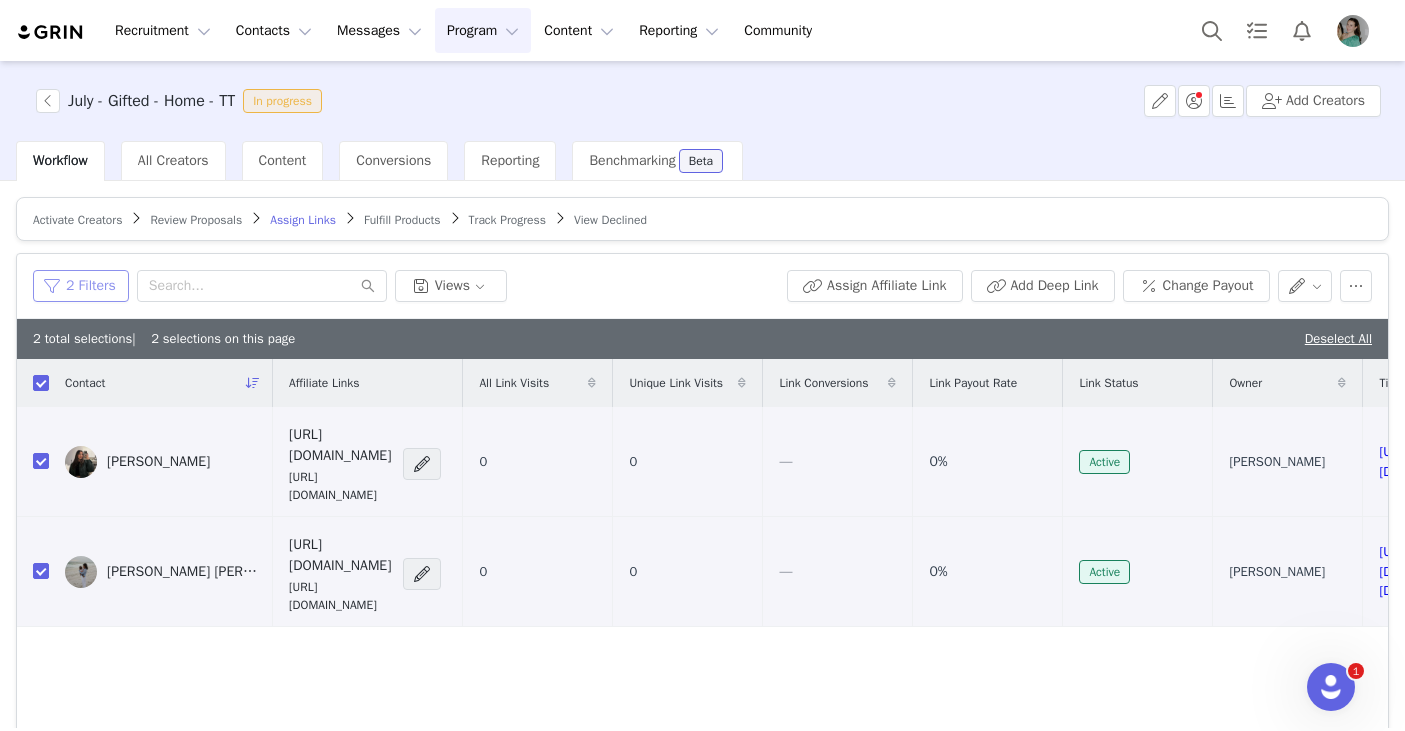 click on "2 Filters" at bounding box center [81, 286] 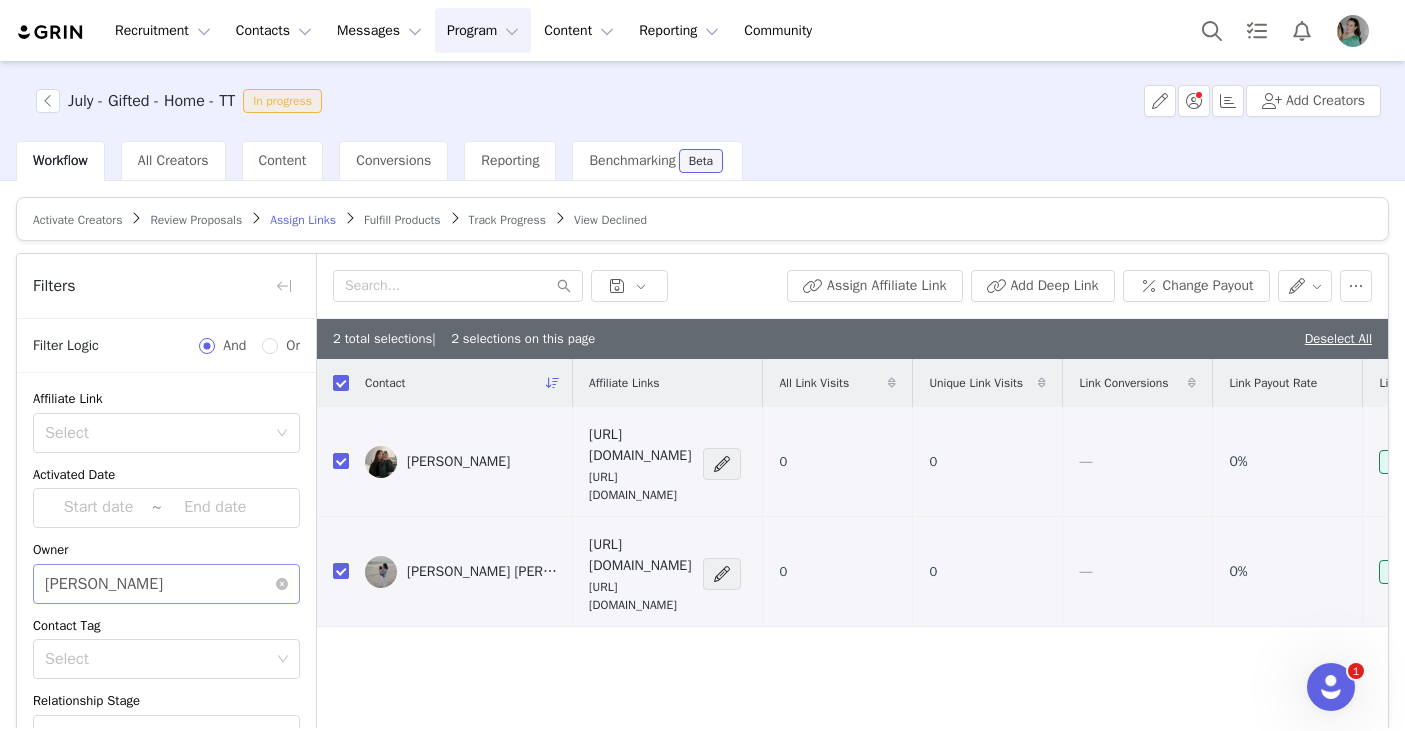 scroll, scrollTop: 132, scrollLeft: 0, axis: vertical 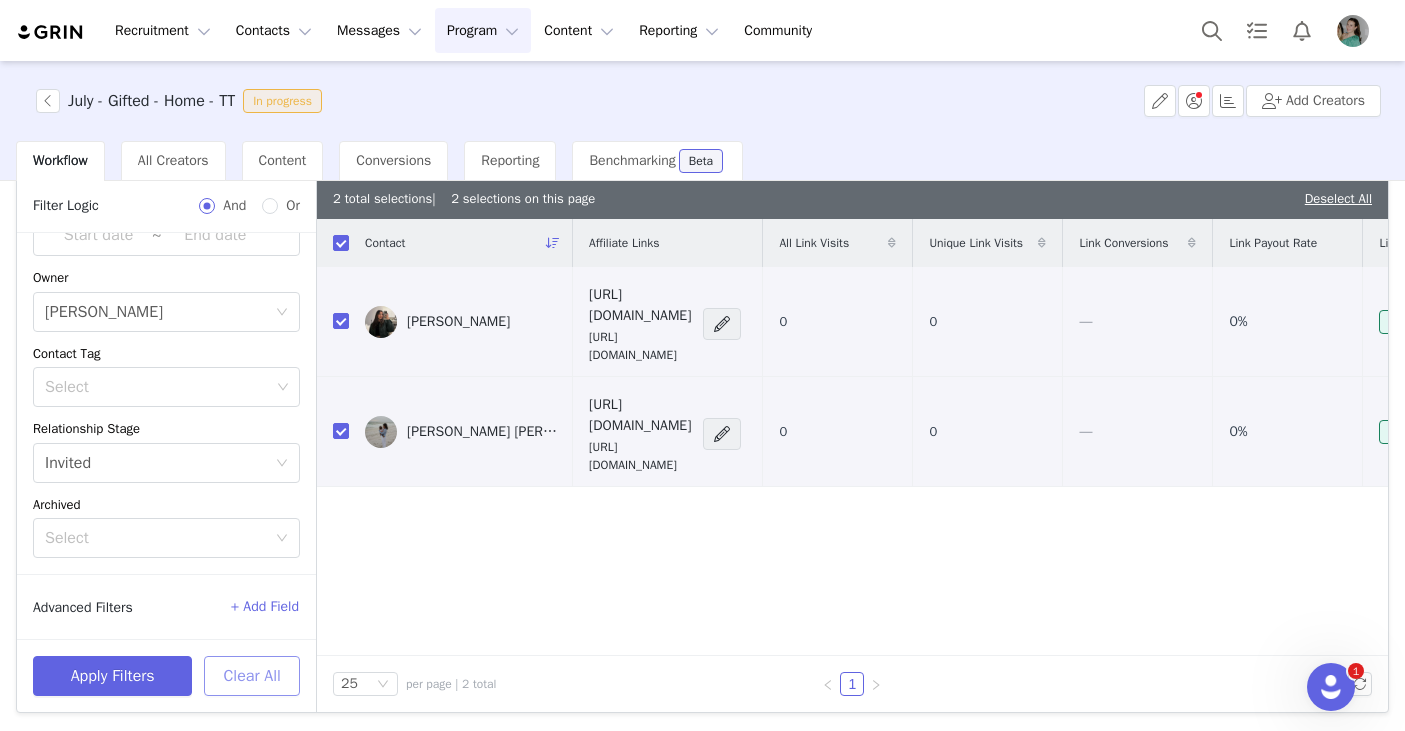 click on "Clear All" at bounding box center (252, 676) 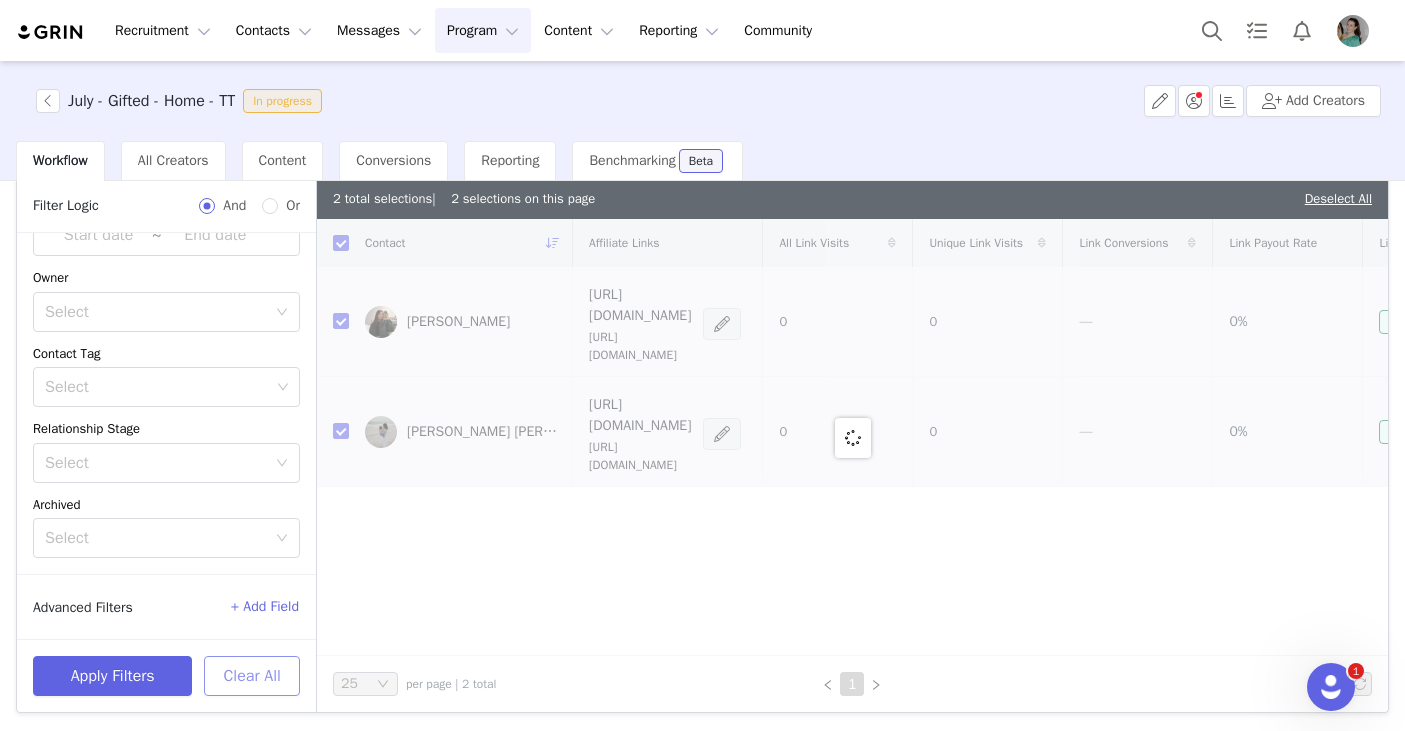scroll, scrollTop: 95, scrollLeft: 0, axis: vertical 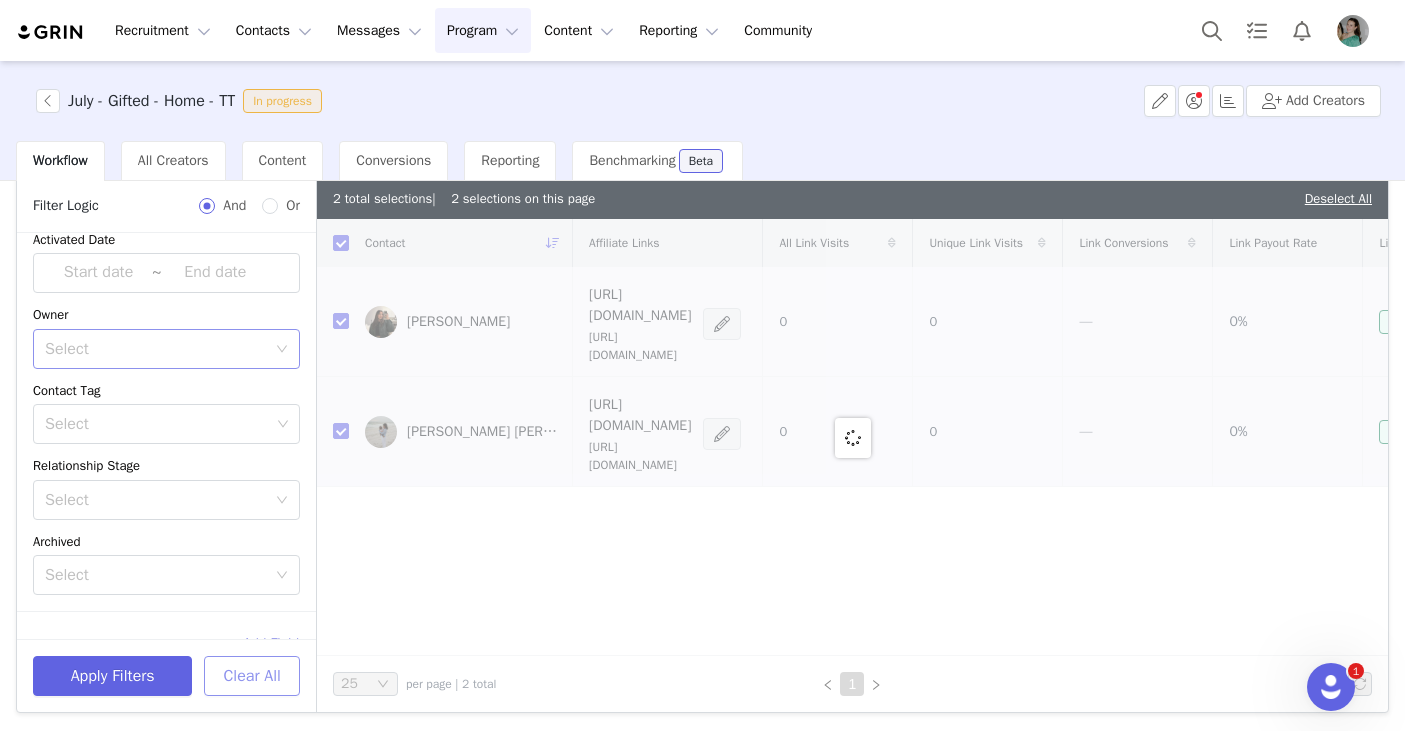 click on "Select" at bounding box center (155, 349) 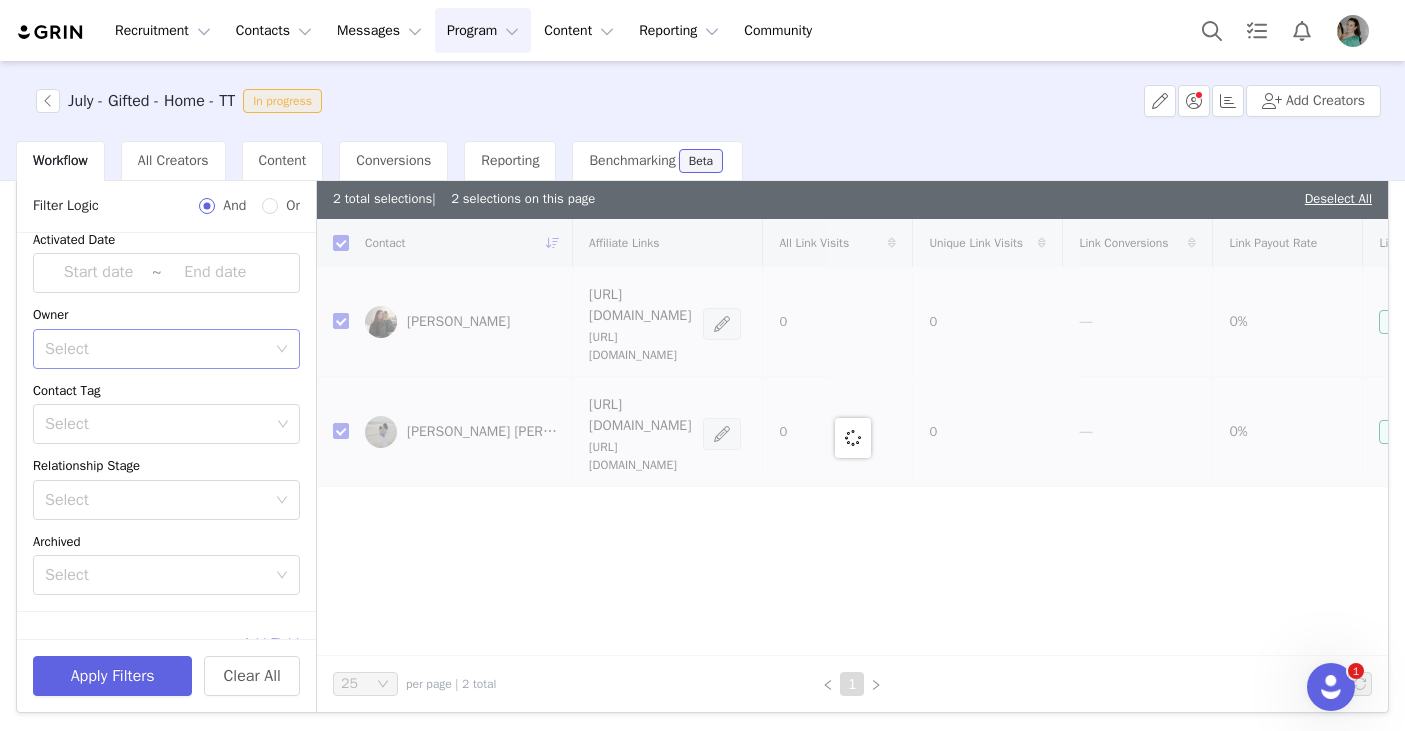 checkbox on "false" 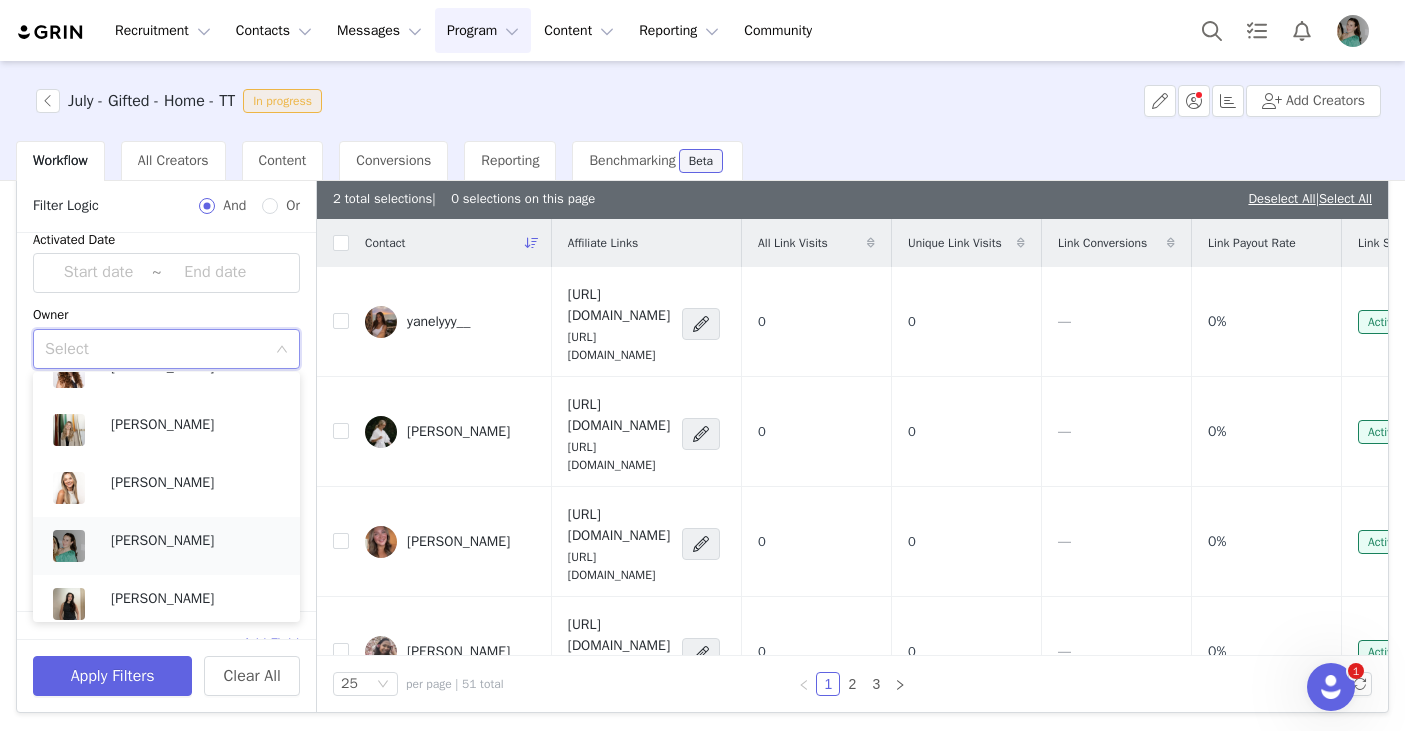 scroll, scrollTop: 918, scrollLeft: 0, axis: vertical 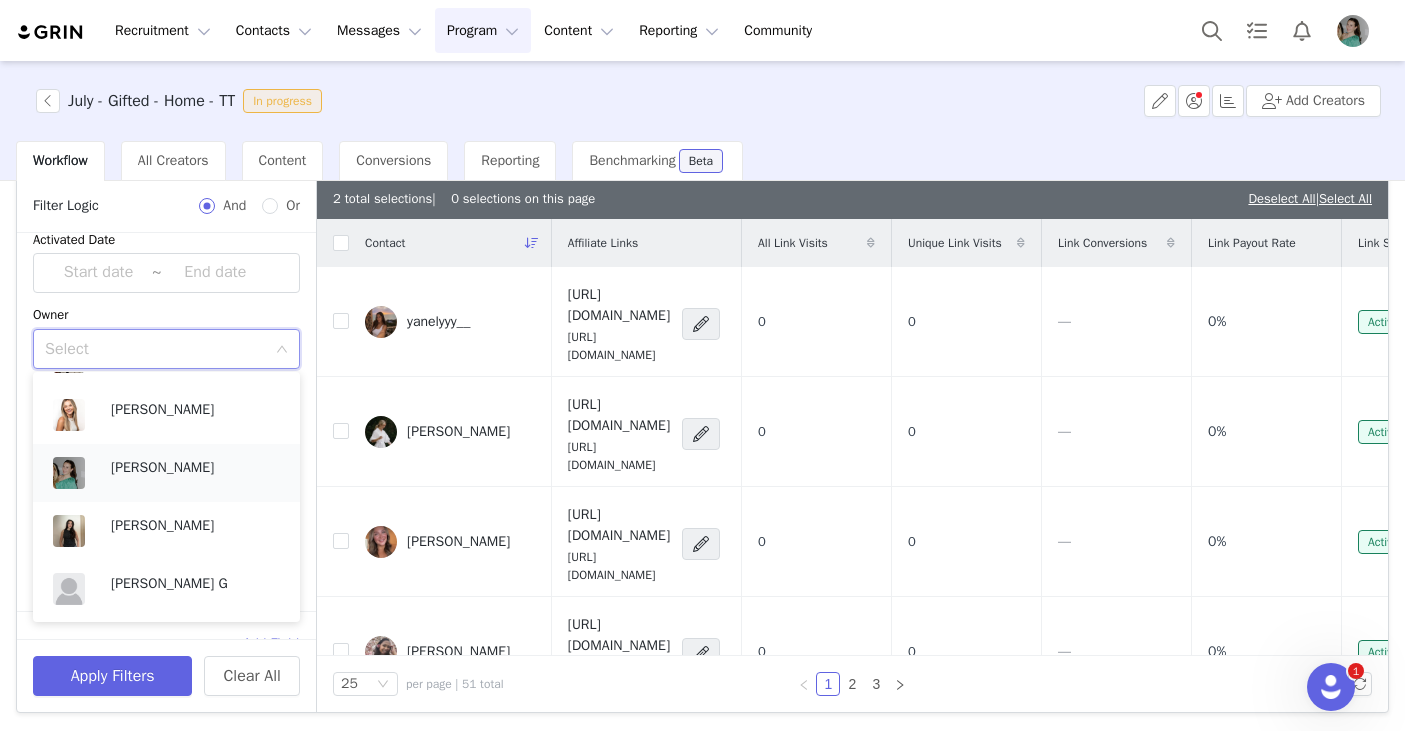 click on "[PERSON_NAME]" at bounding box center [195, 468] 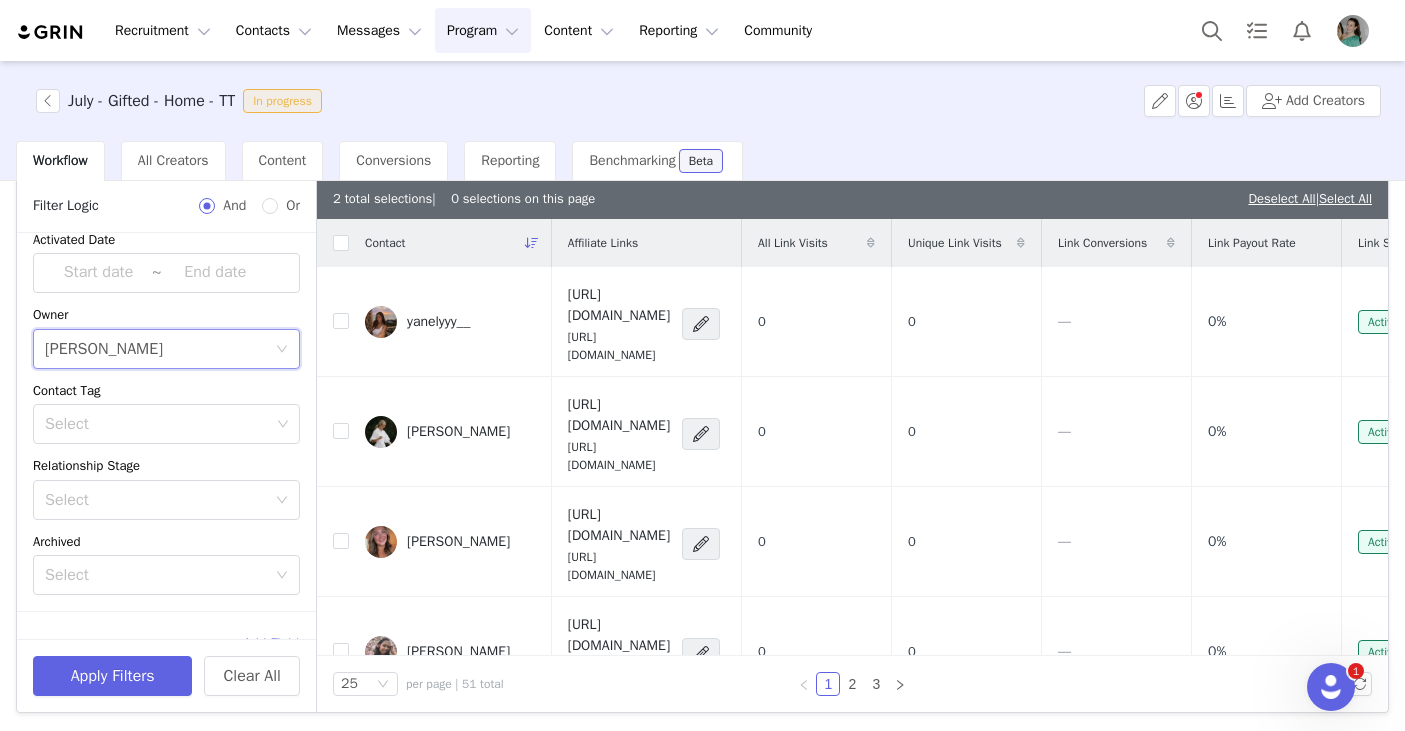 scroll, scrollTop: 132, scrollLeft: 0, axis: vertical 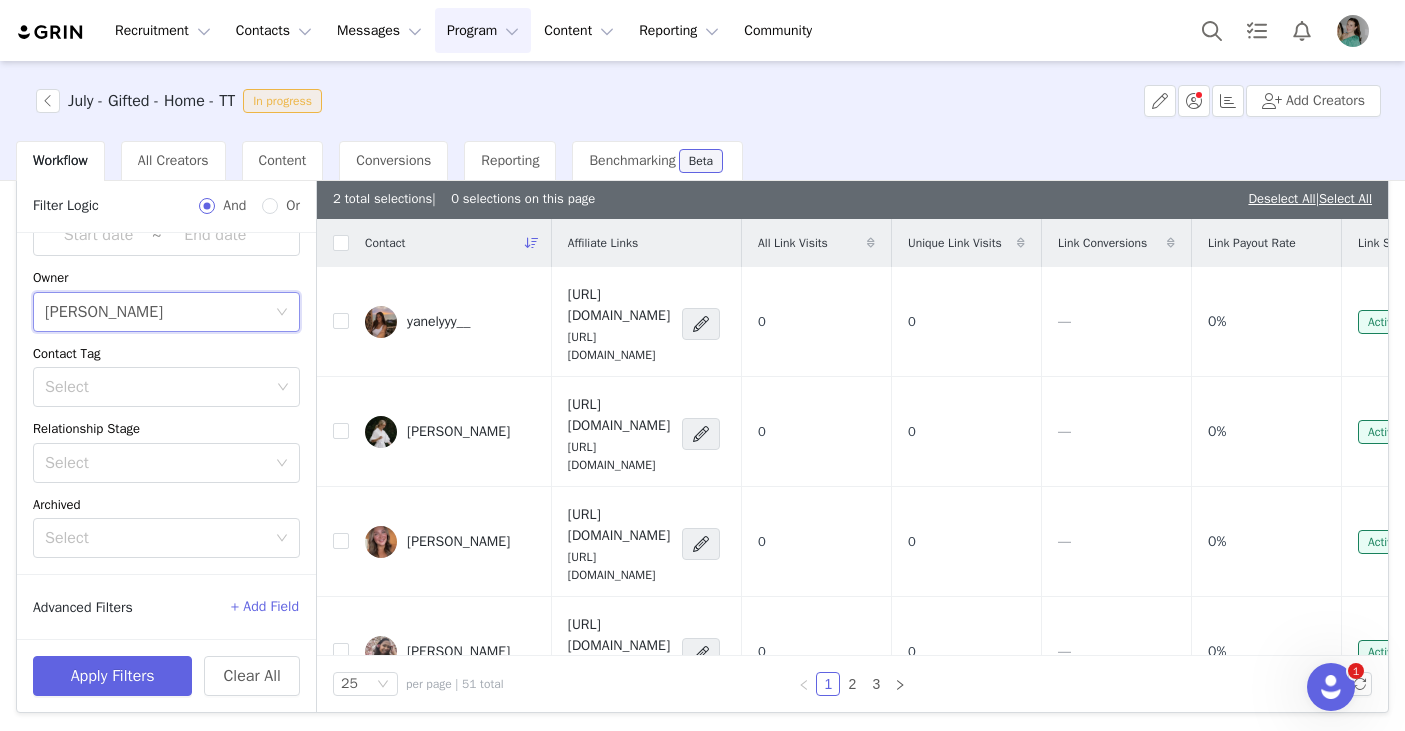 click on "+ Add Field" at bounding box center (265, 607) 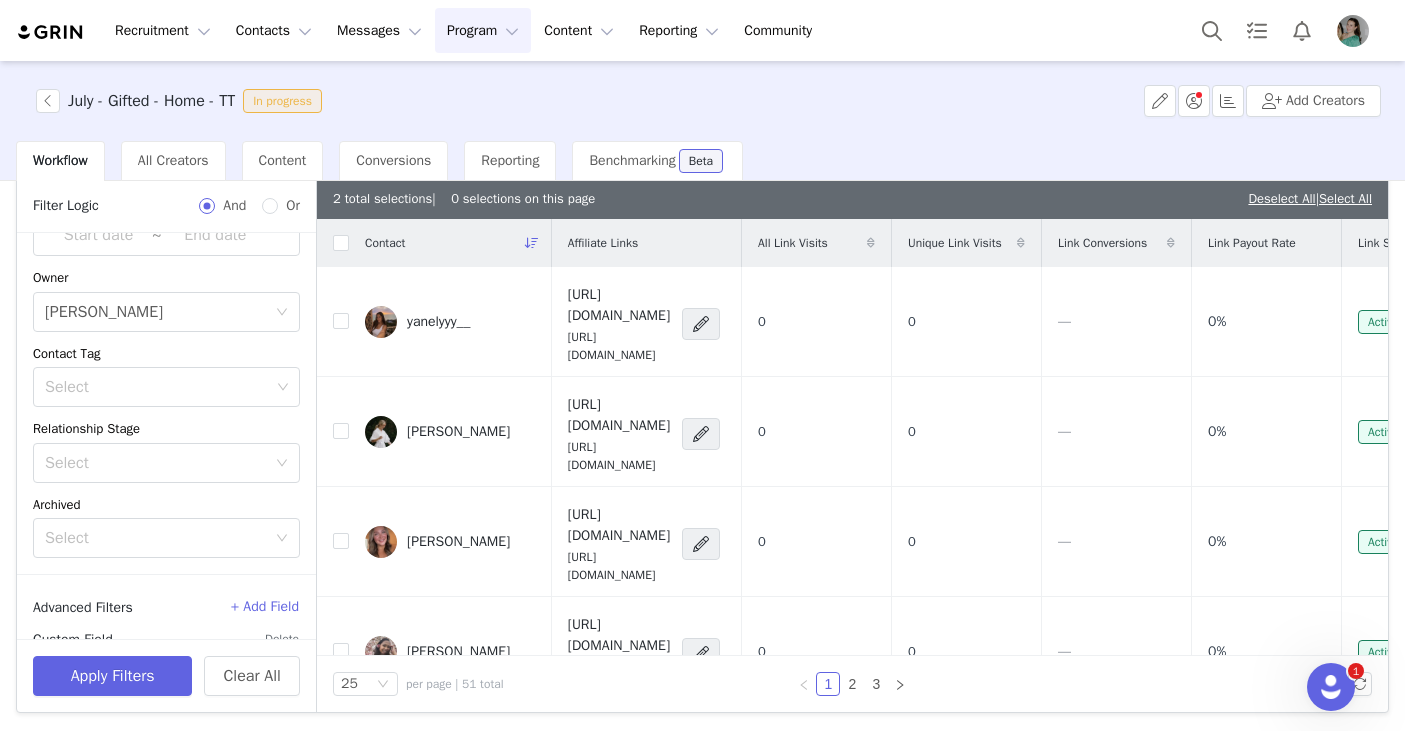 scroll, scrollTop: 212, scrollLeft: 0, axis: vertical 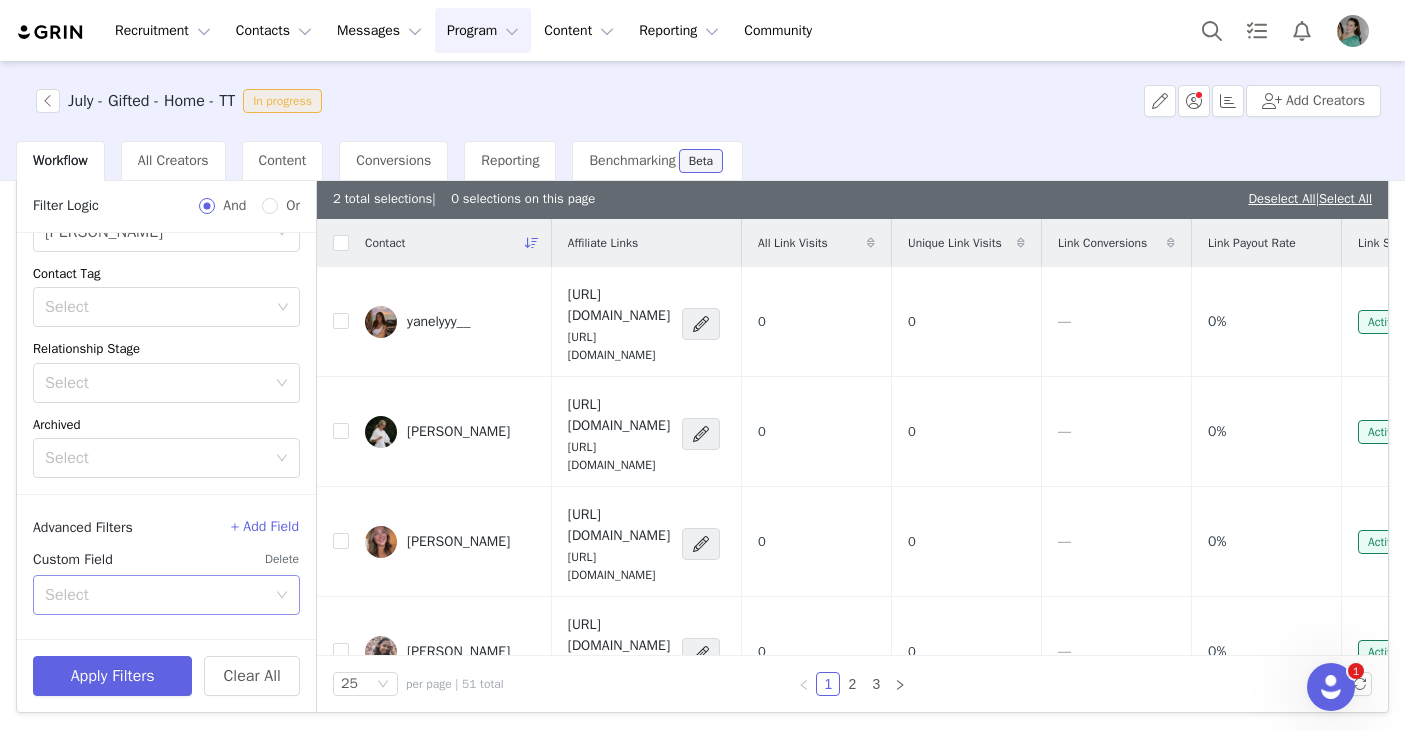 click on "Select" at bounding box center (155, 595) 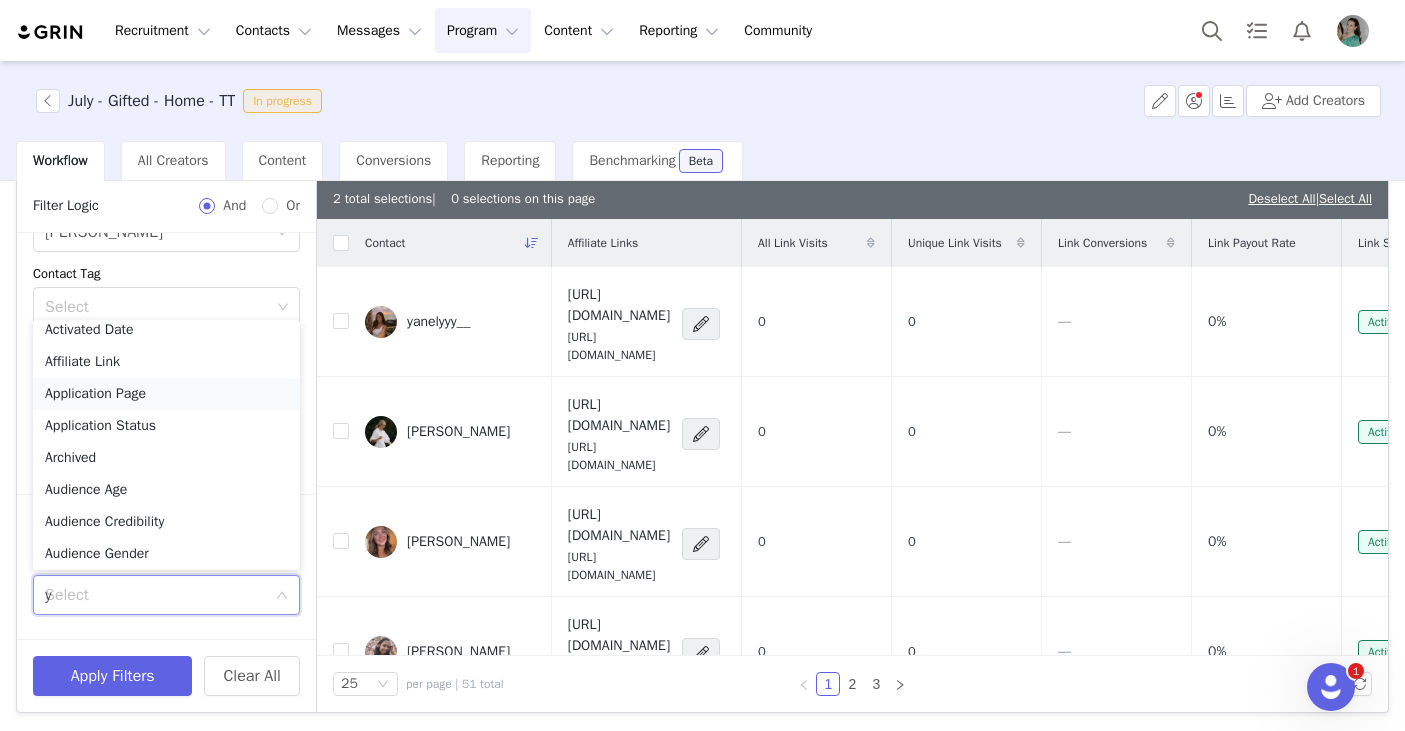 scroll, scrollTop: 4, scrollLeft: 0, axis: vertical 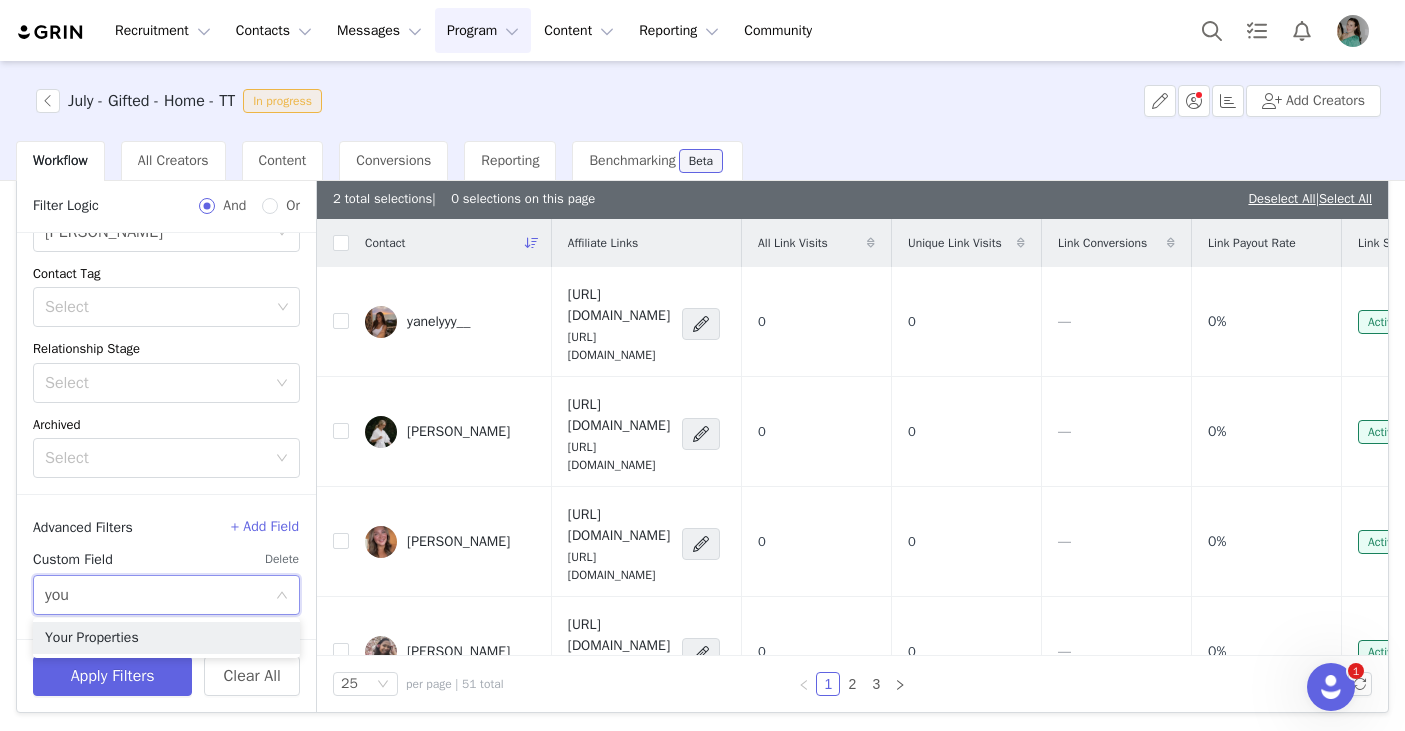 type on "your" 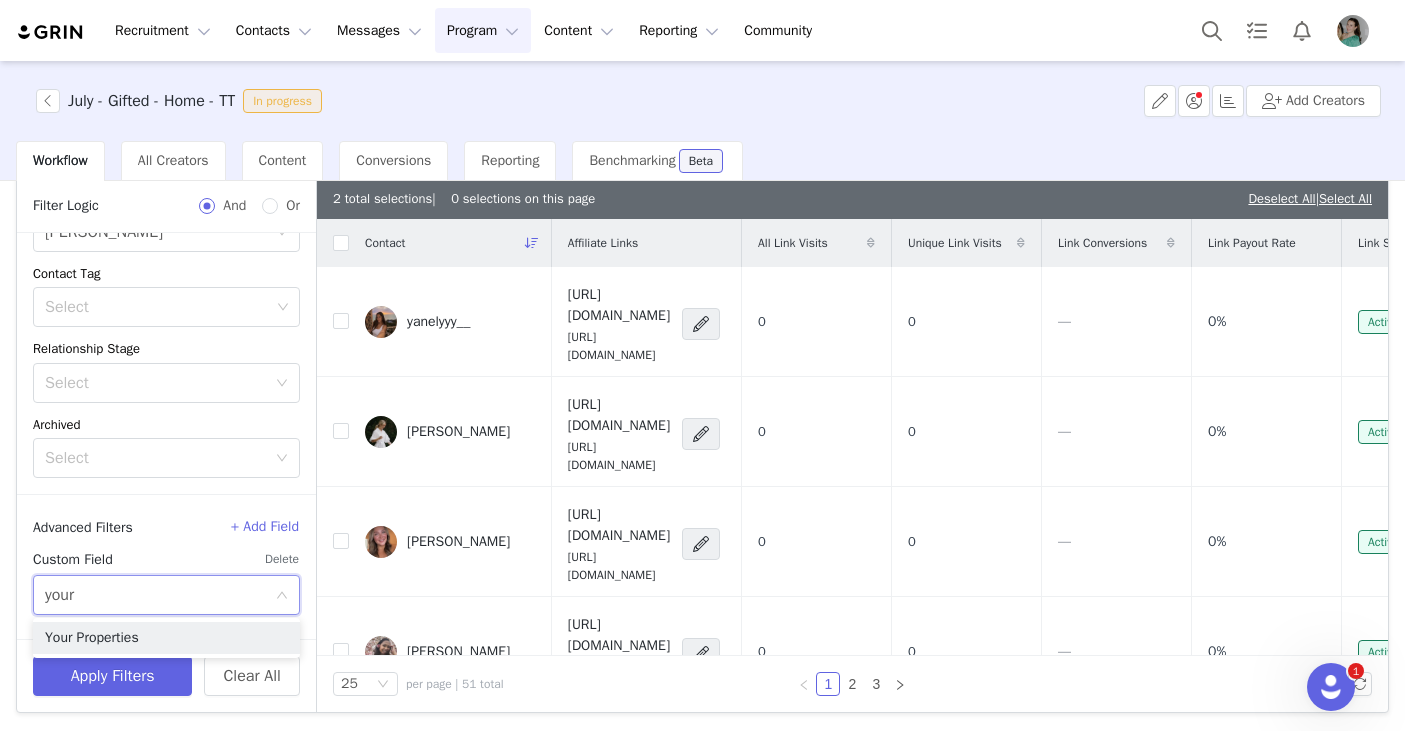 drag, startPoint x: 152, startPoint y: 635, endPoint x: 166, endPoint y: 537, distance: 98.99495 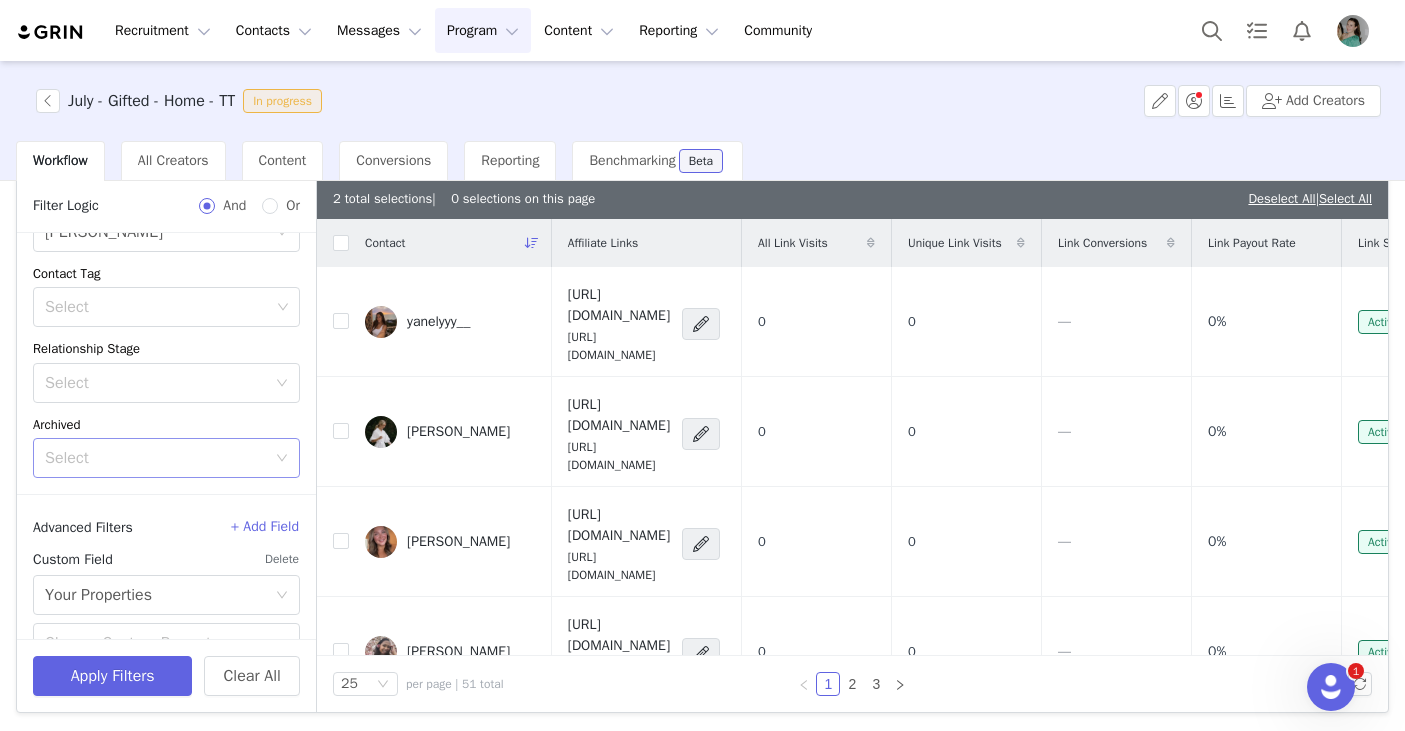 scroll, scrollTop: 308, scrollLeft: 0, axis: vertical 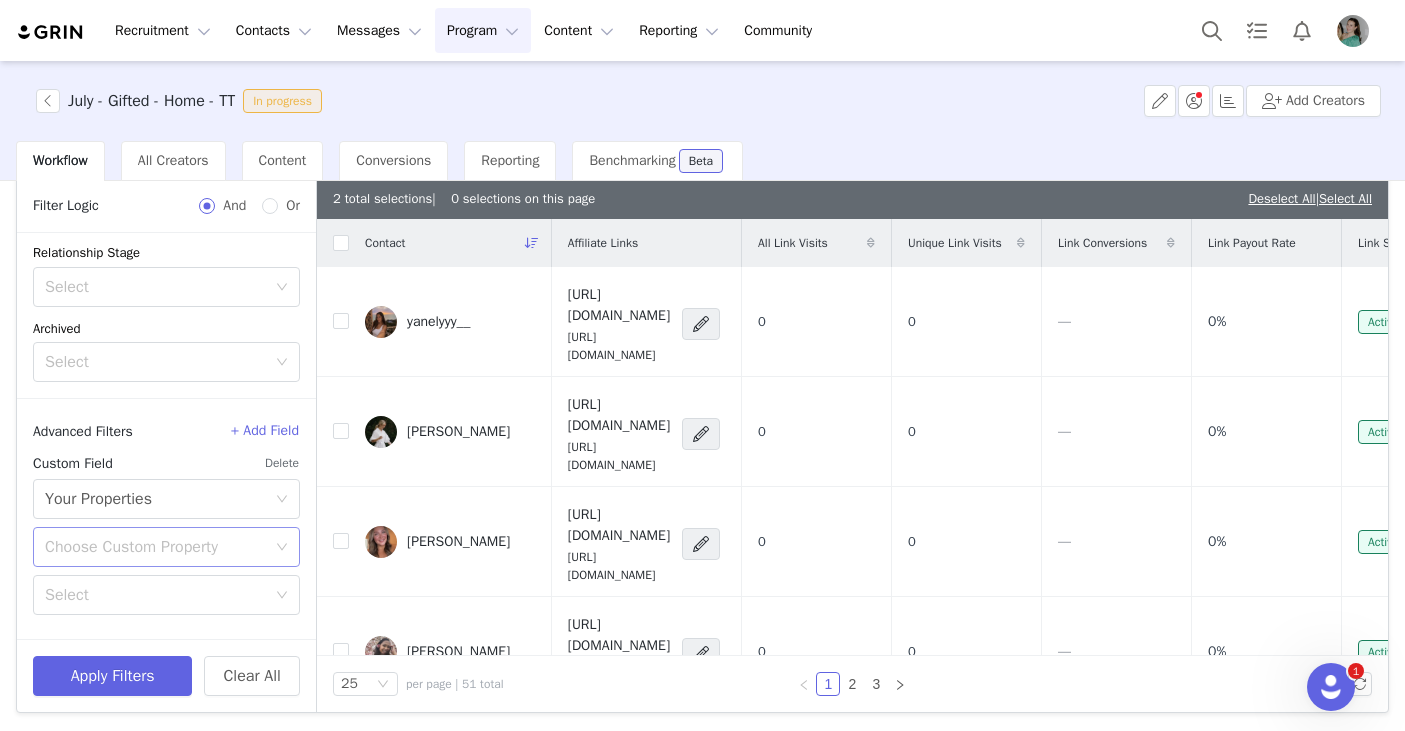 click on "Choose Custom Property" at bounding box center [155, 547] 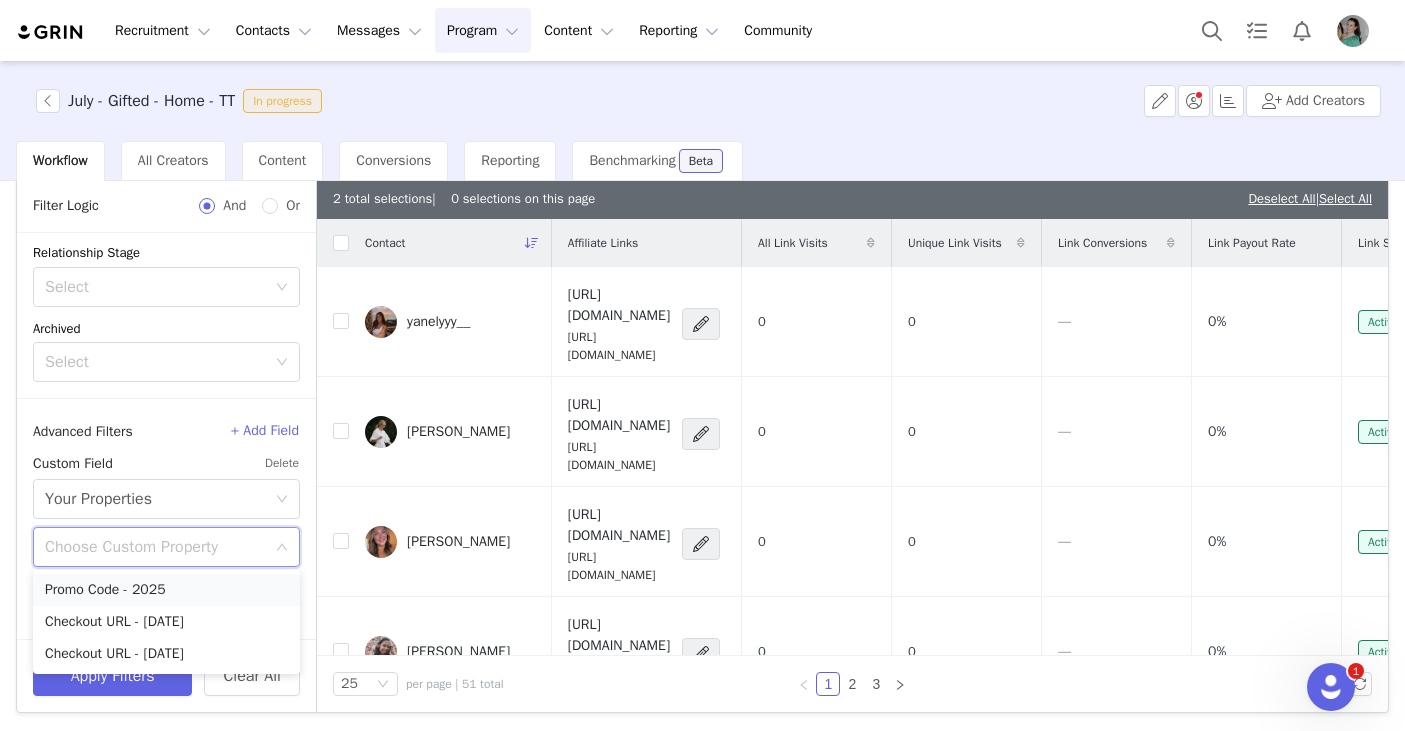 click on "Promo Code - 2025" at bounding box center (166, 590) 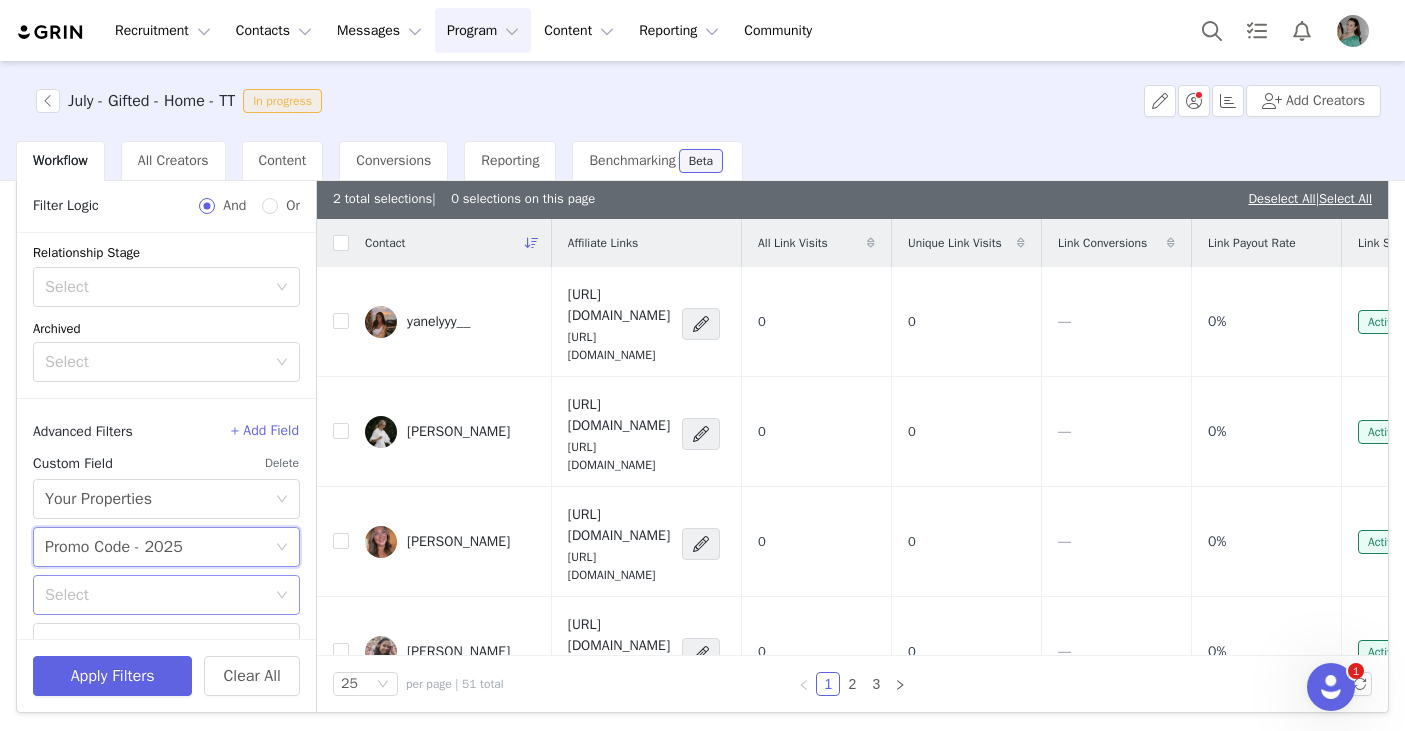 click on "Select" at bounding box center [155, 595] 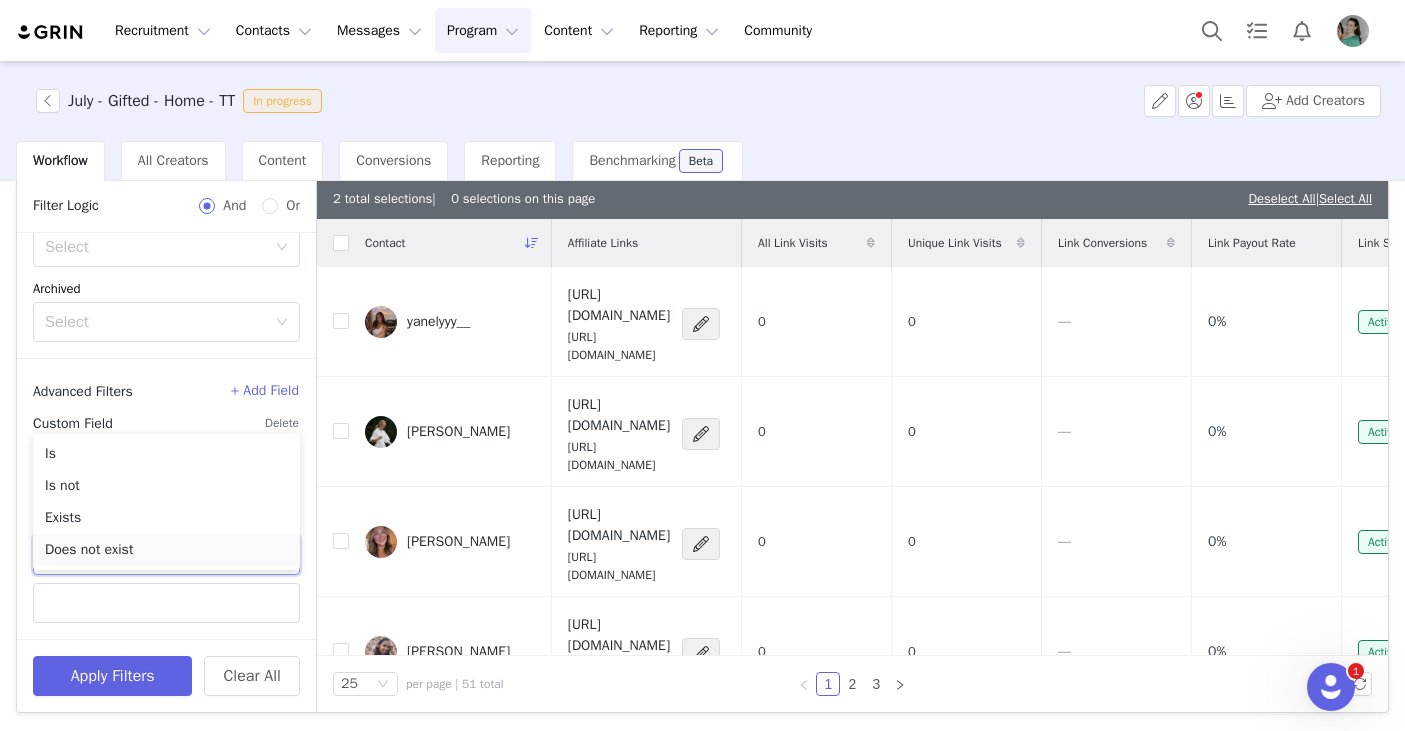 click on "Does not exist" at bounding box center [166, 550] 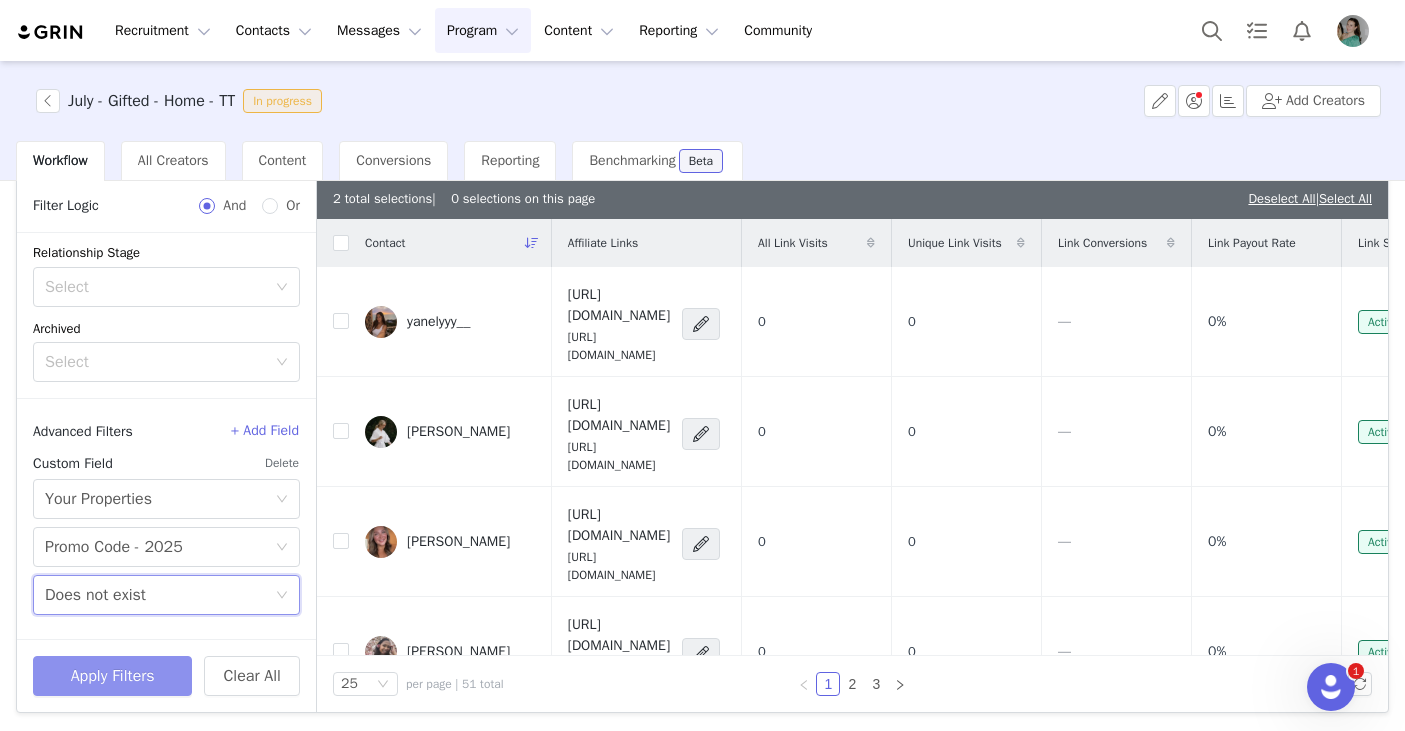 click on "Apply Filters" at bounding box center [112, 676] 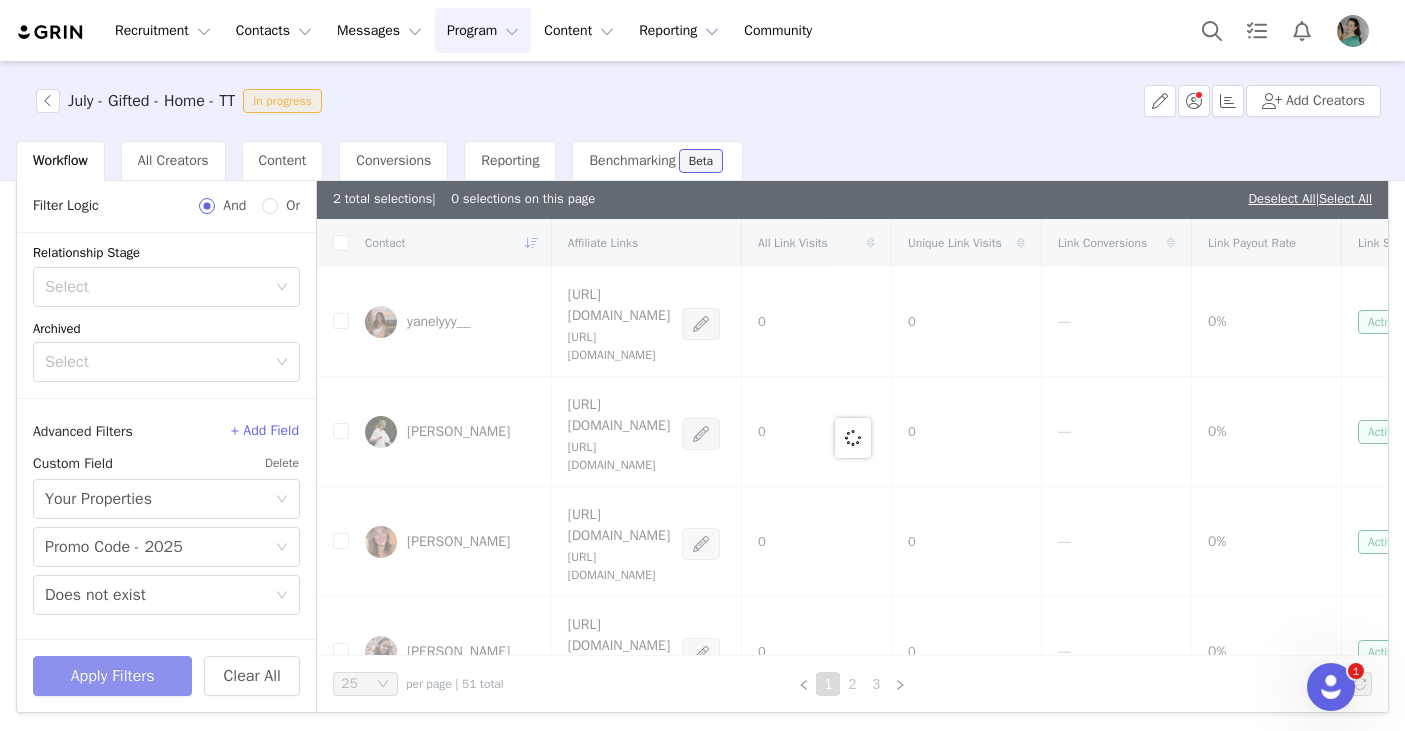 checkbox on "true" 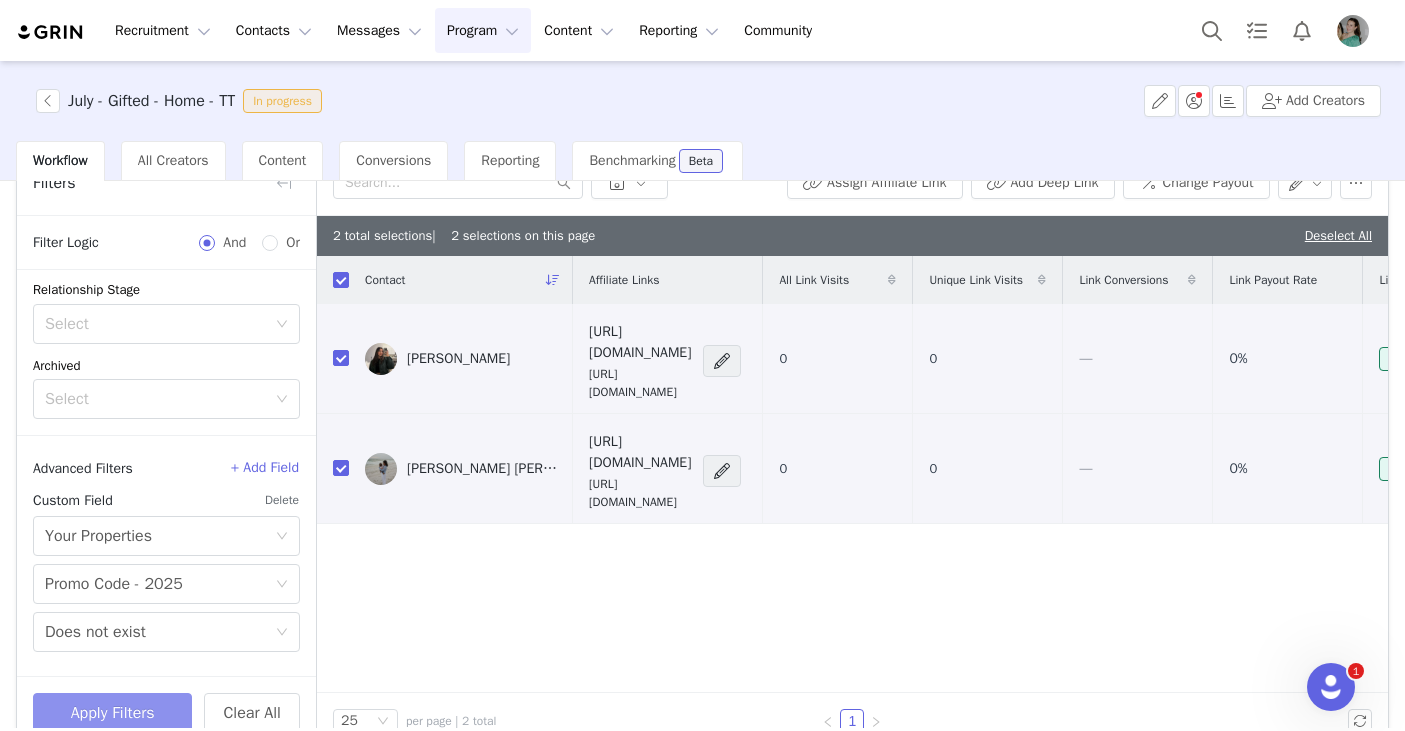 scroll, scrollTop: 100, scrollLeft: 0, axis: vertical 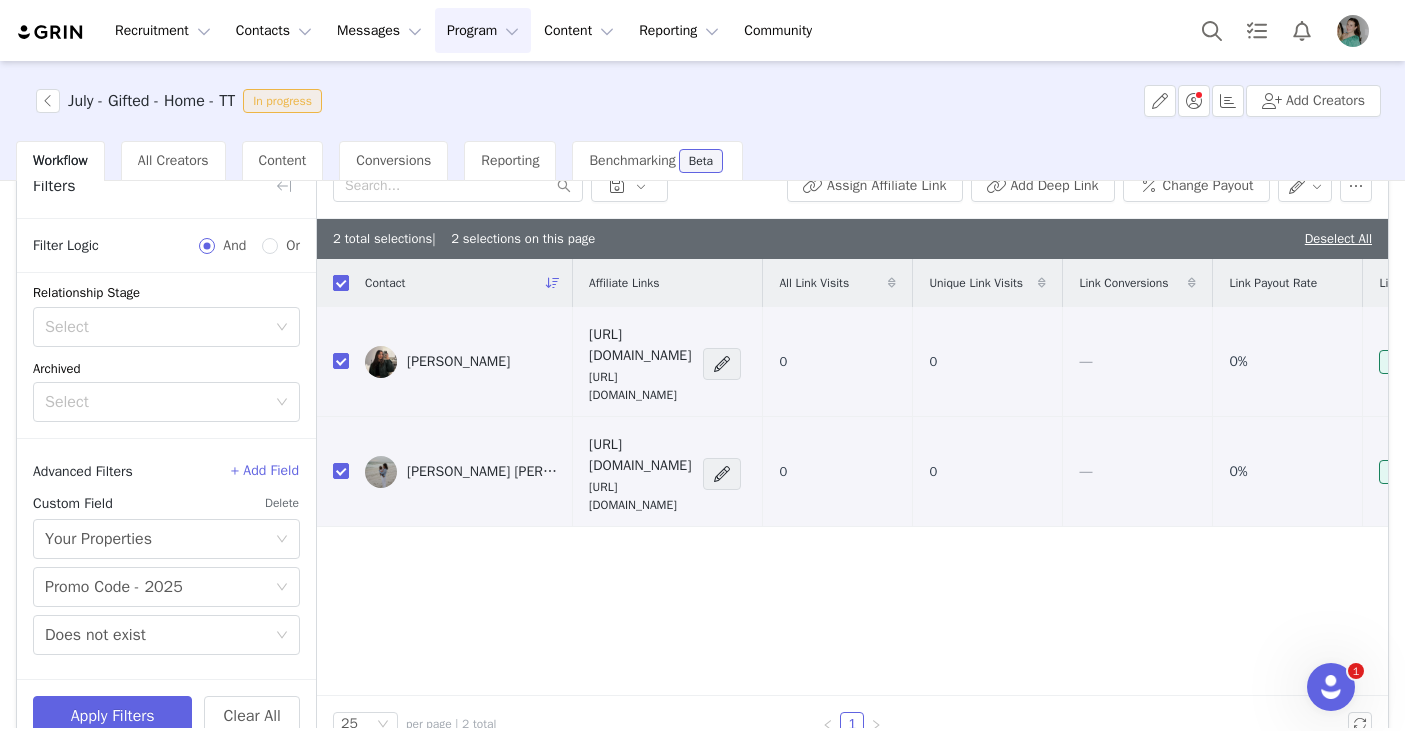 click at bounding box center (341, 283) 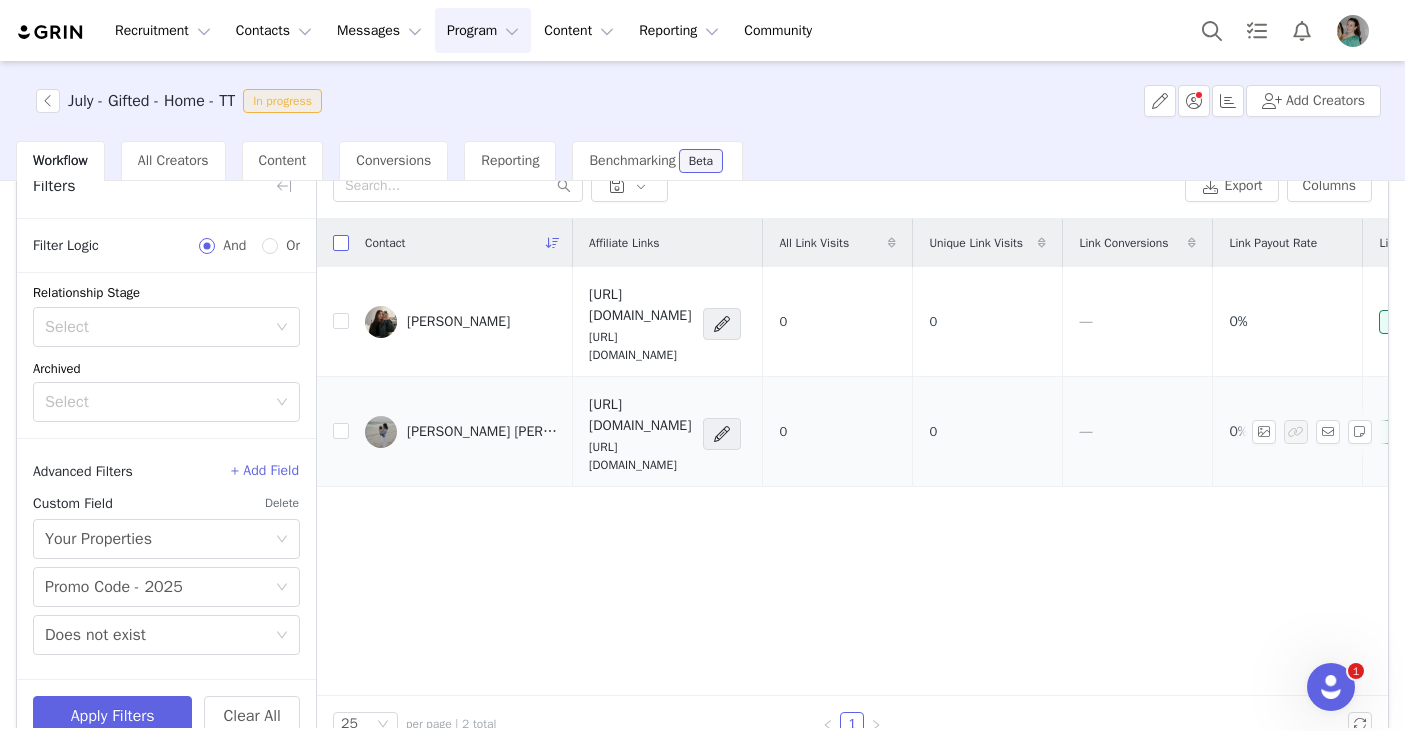scroll, scrollTop: 17, scrollLeft: 0, axis: vertical 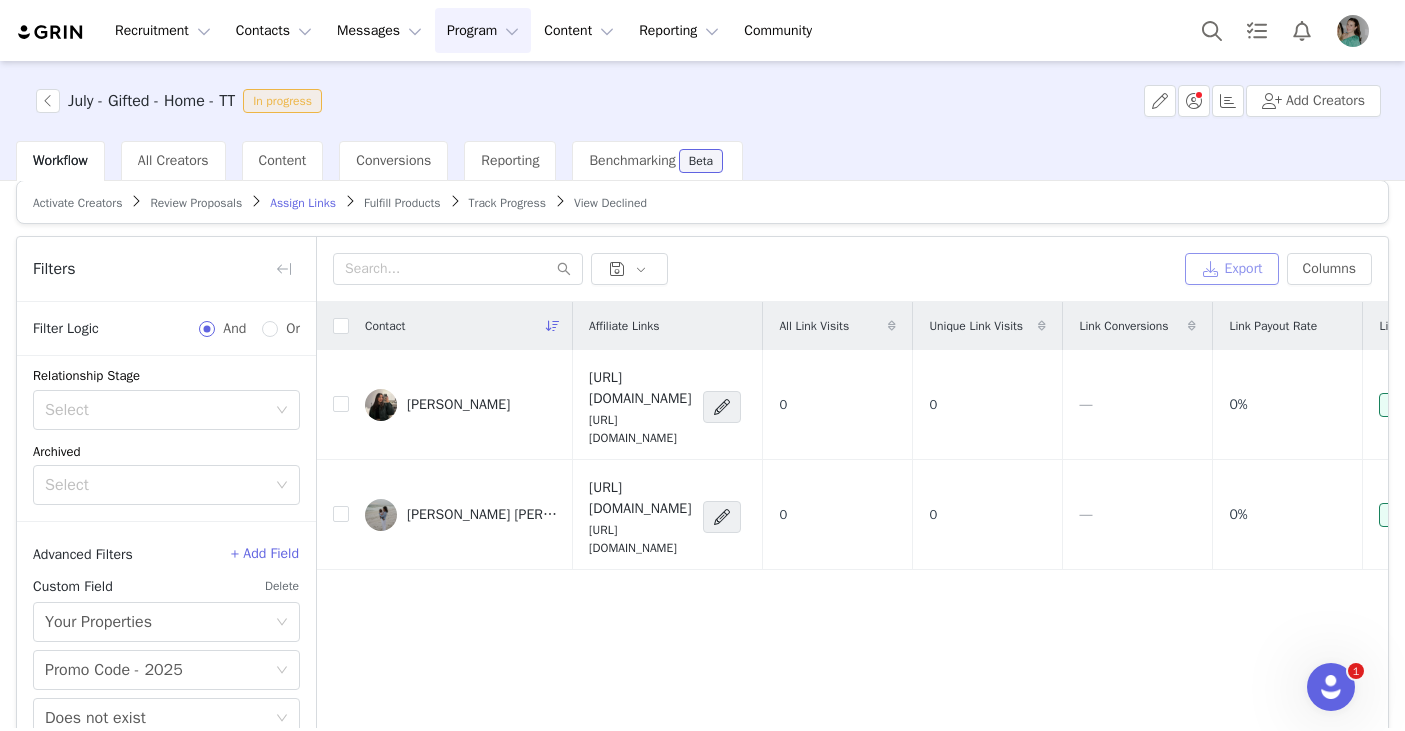 click on "Export" at bounding box center [1232, 269] 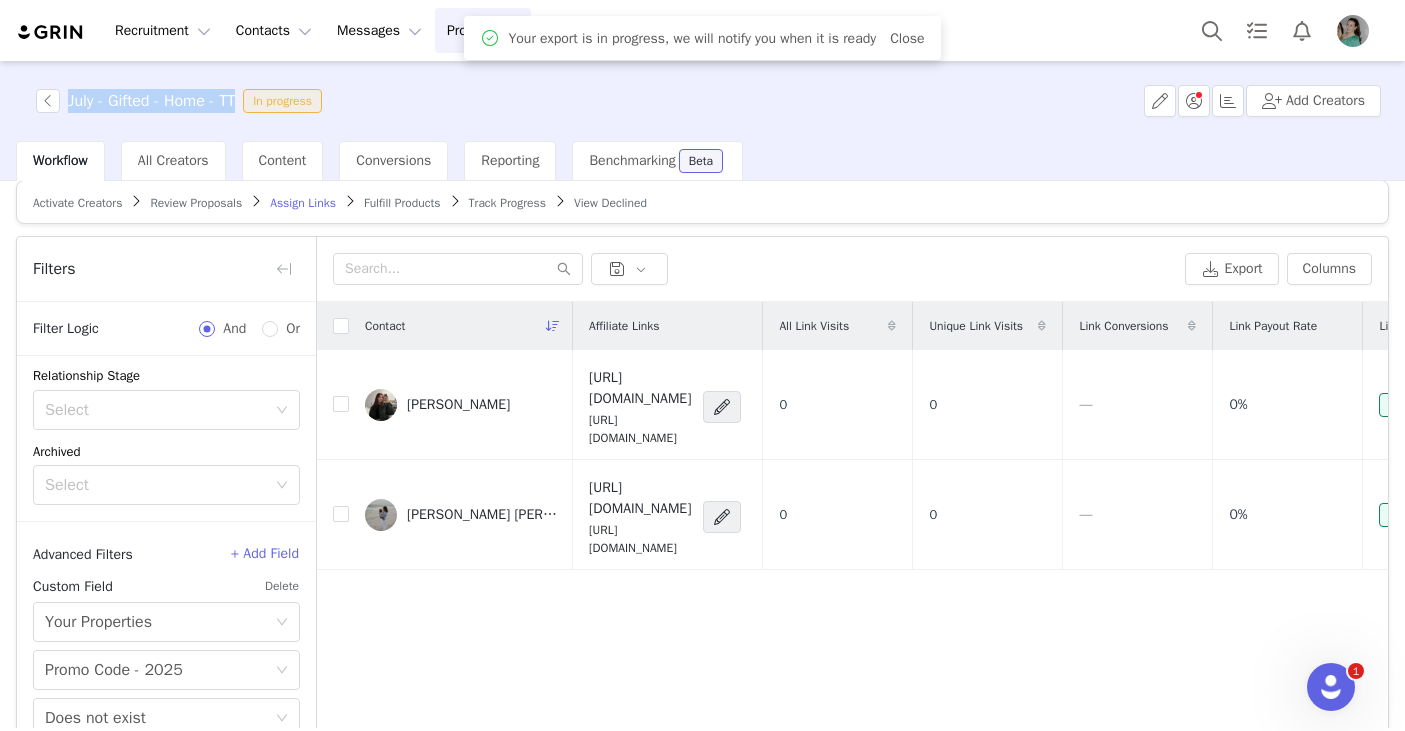 drag, startPoint x: 250, startPoint y: 104, endPoint x: 71, endPoint y: 107, distance: 179.02513 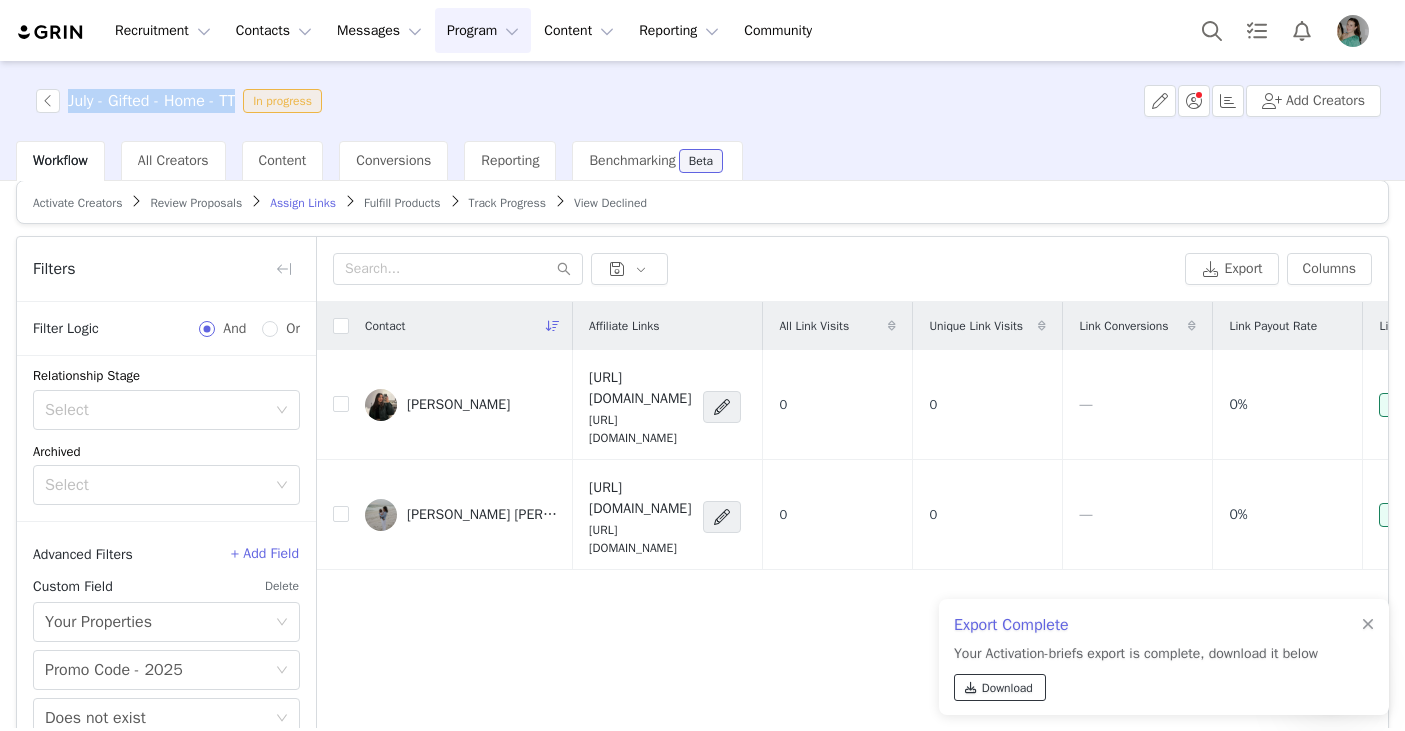click on "Download" at bounding box center (1007, 688) 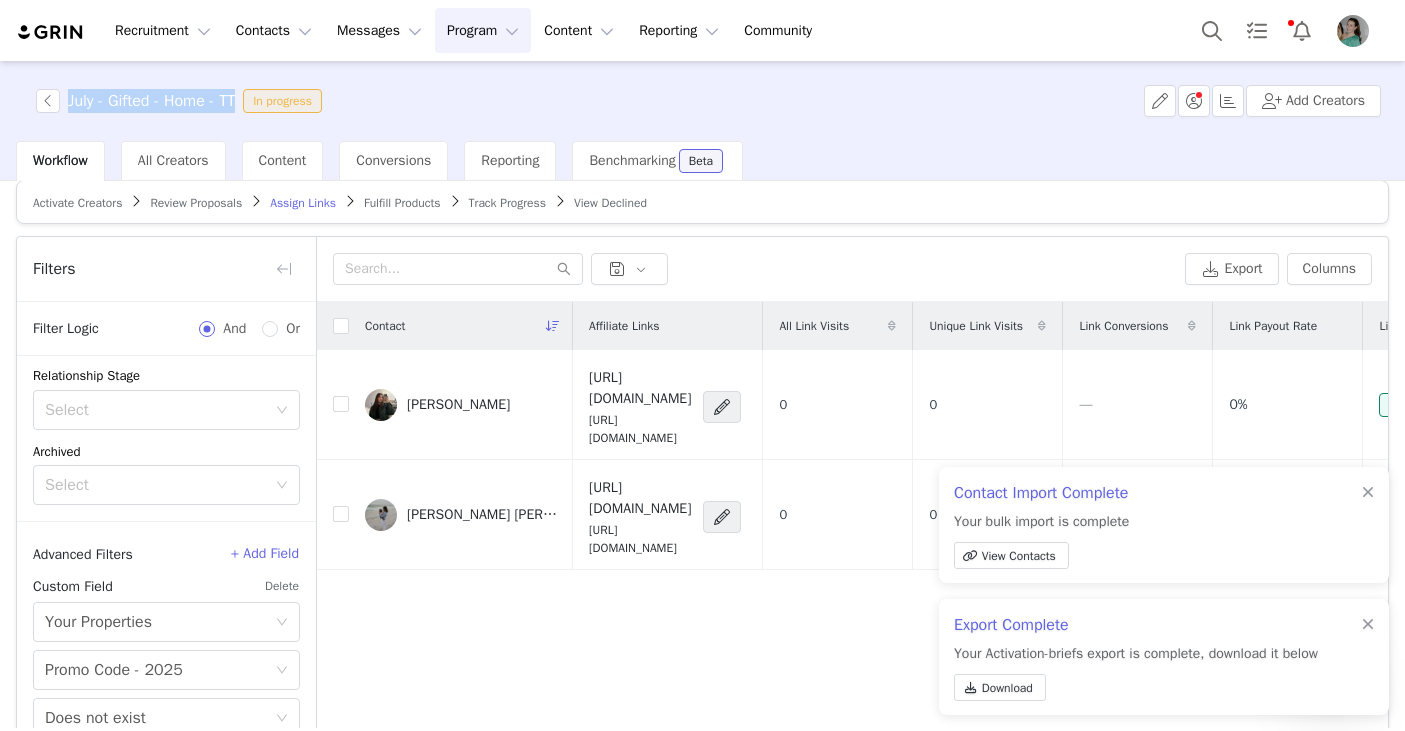 click on "Program Program" at bounding box center (483, 30) 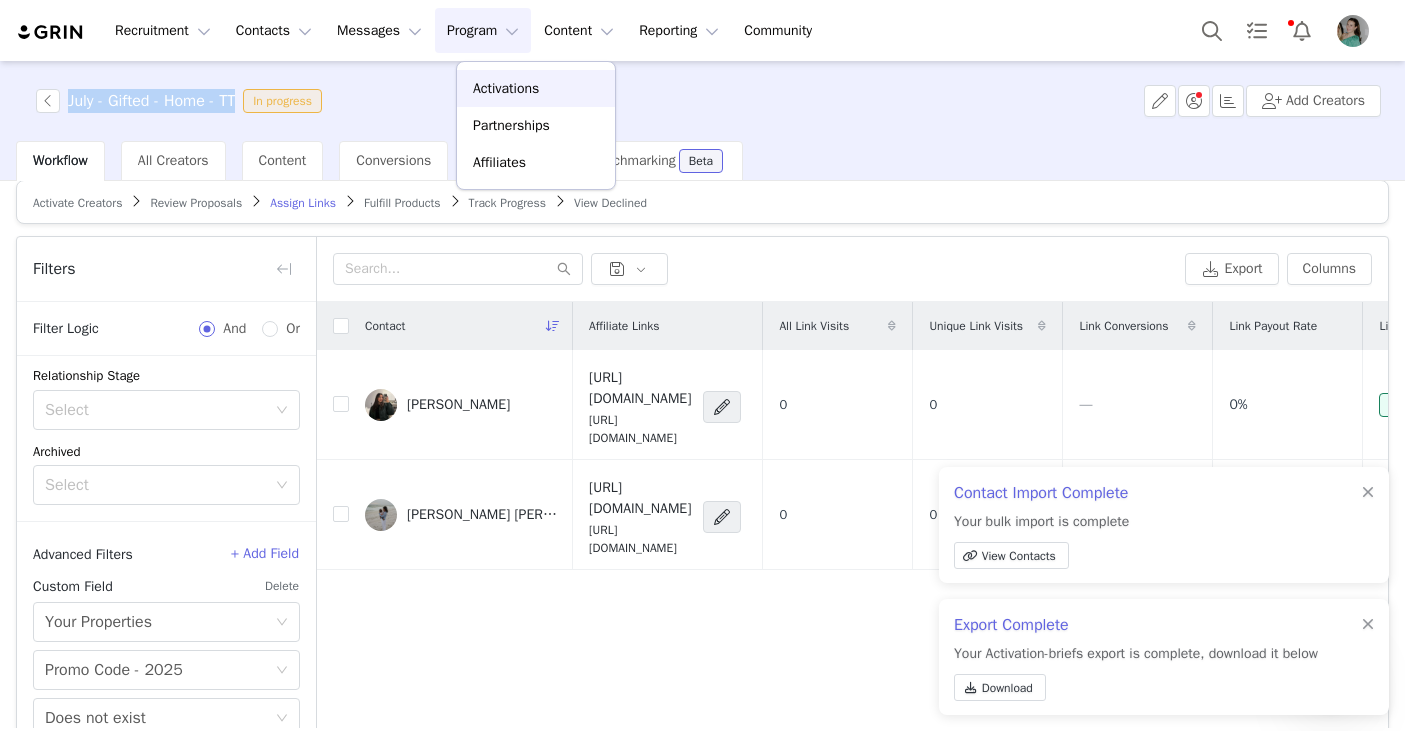 click on "Activations" at bounding box center [506, 88] 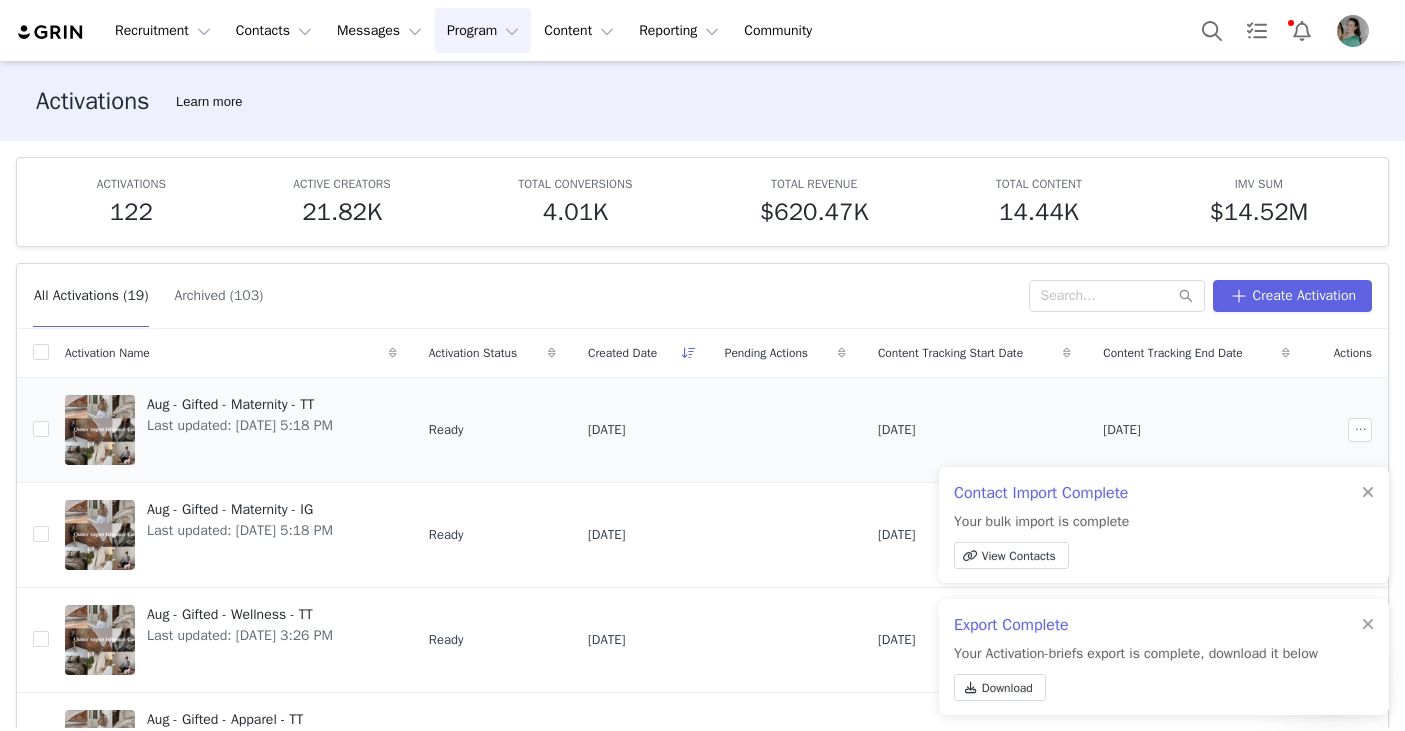 scroll, scrollTop: 667, scrollLeft: 0, axis: vertical 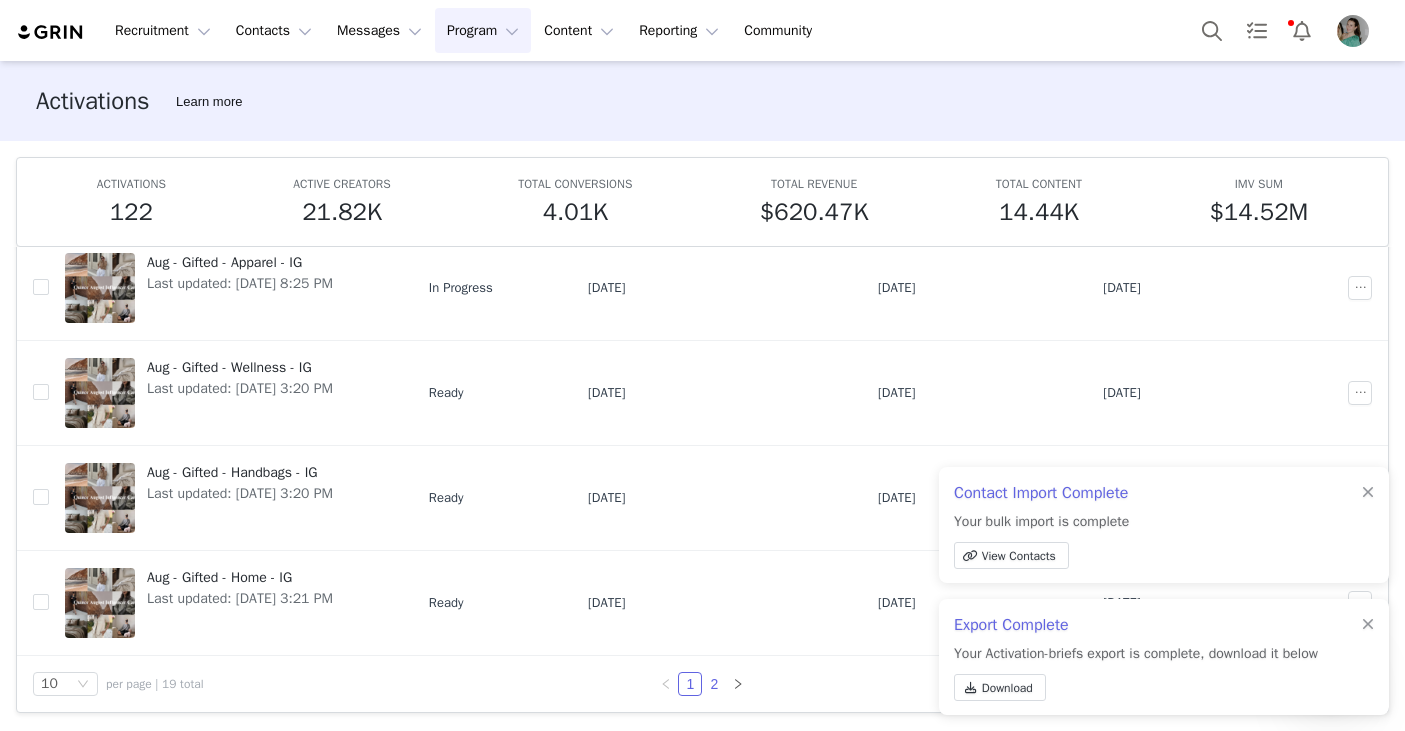 click on "2" at bounding box center [714, 684] 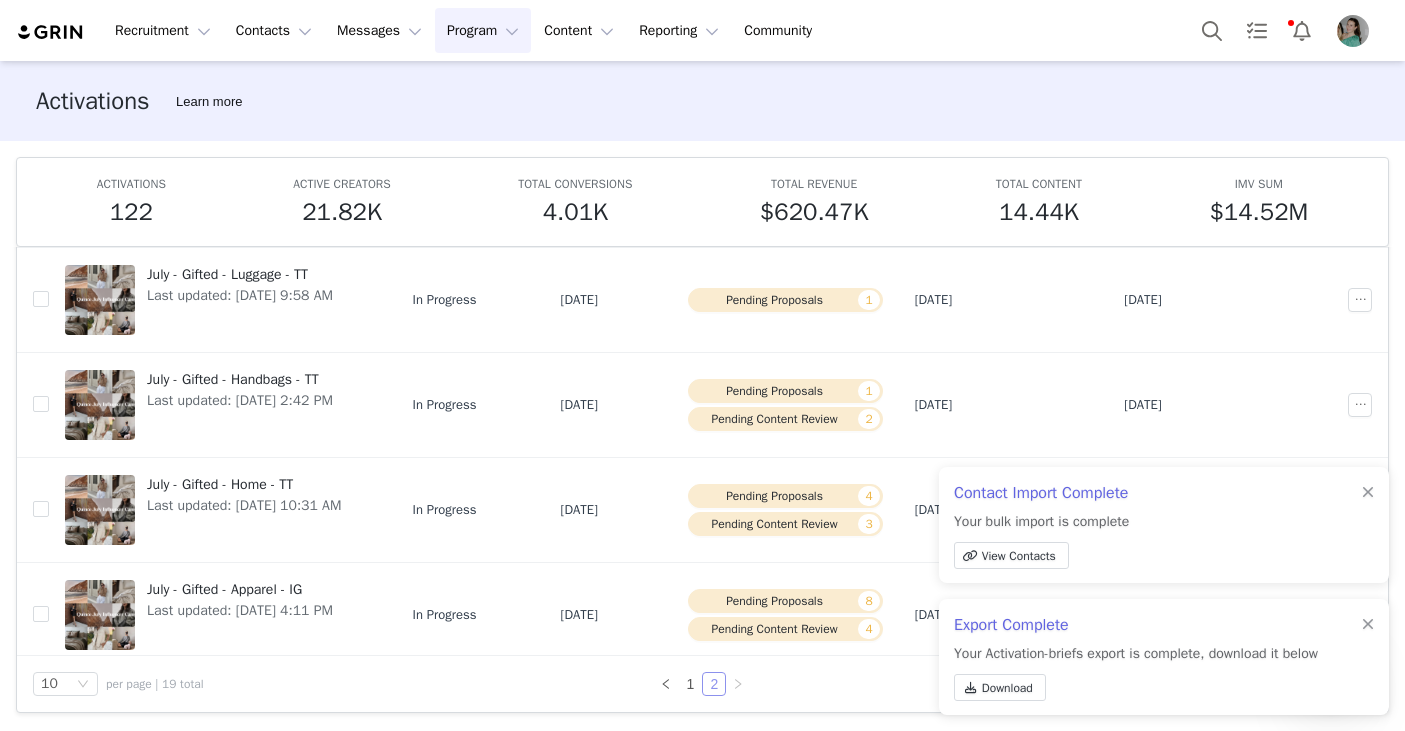 scroll, scrollTop: 111, scrollLeft: 0, axis: vertical 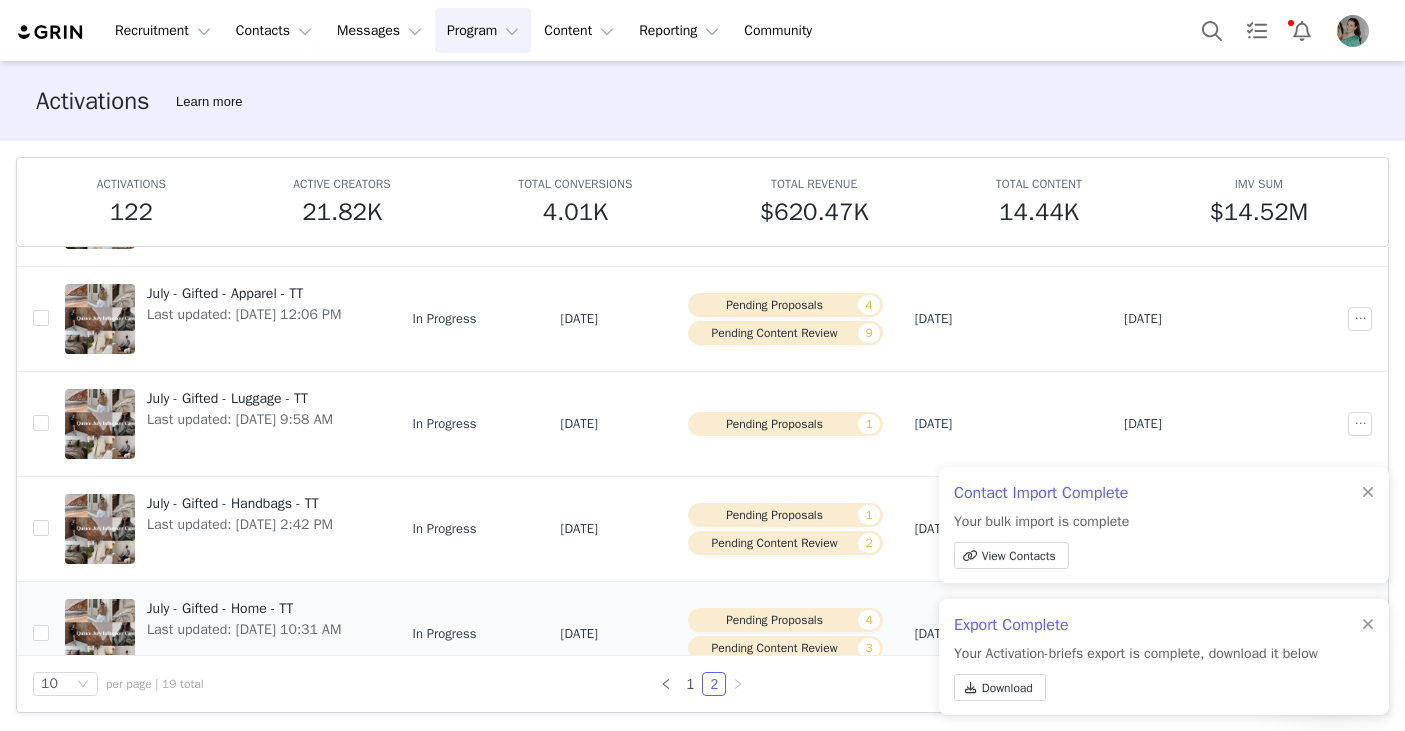 click on "July - Gifted - Home - TT" at bounding box center (244, 608) 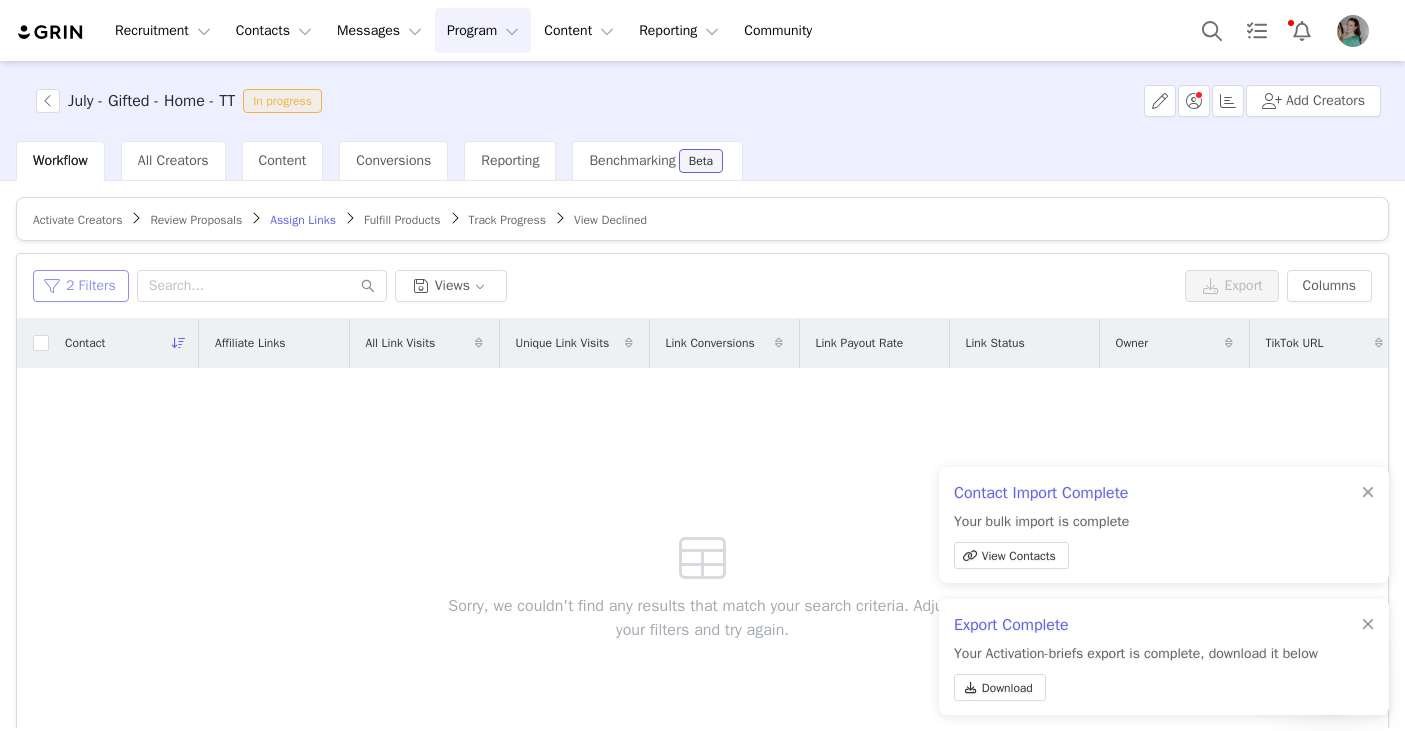 click on "2 Filters" at bounding box center [81, 286] 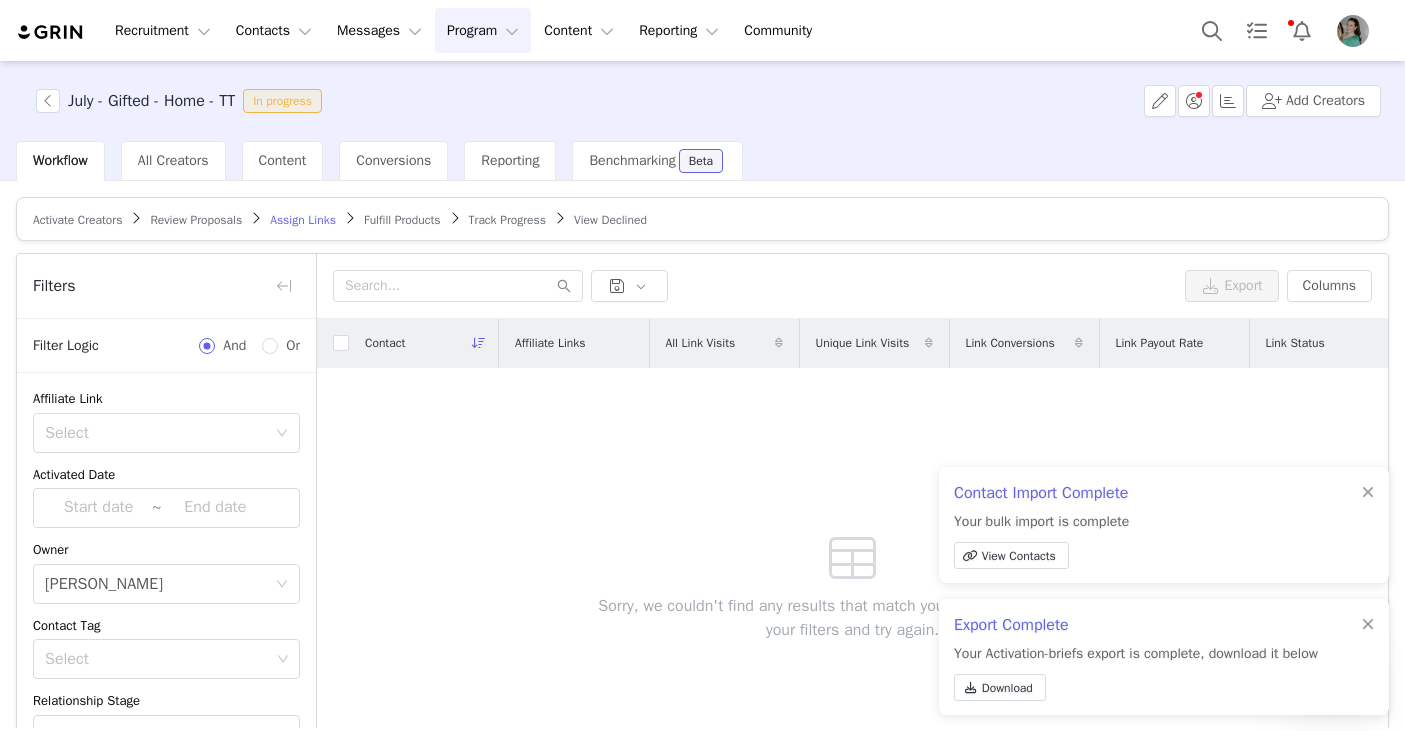 scroll, scrollTop: 308, scrollLeft: 0, axis: vertical 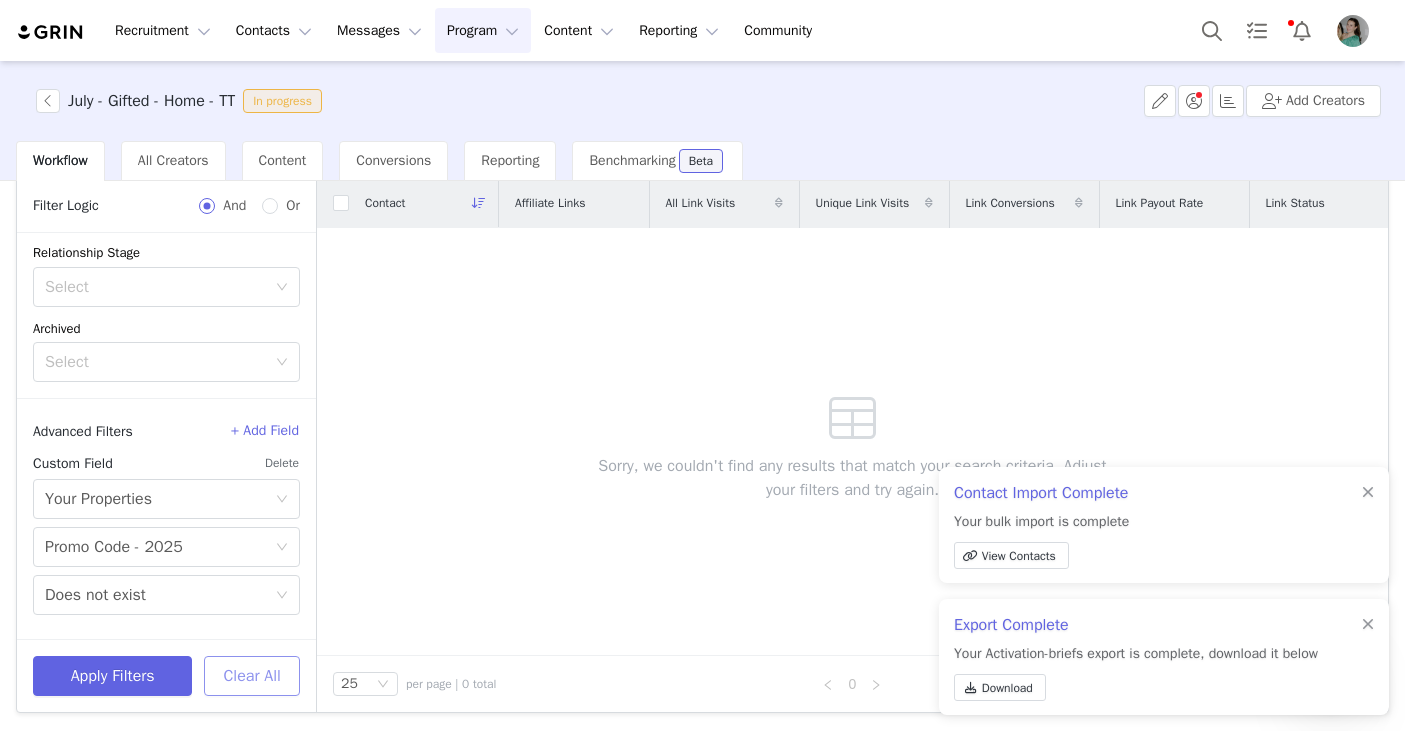 click on "Clear All" at bounding box center [252, 676] 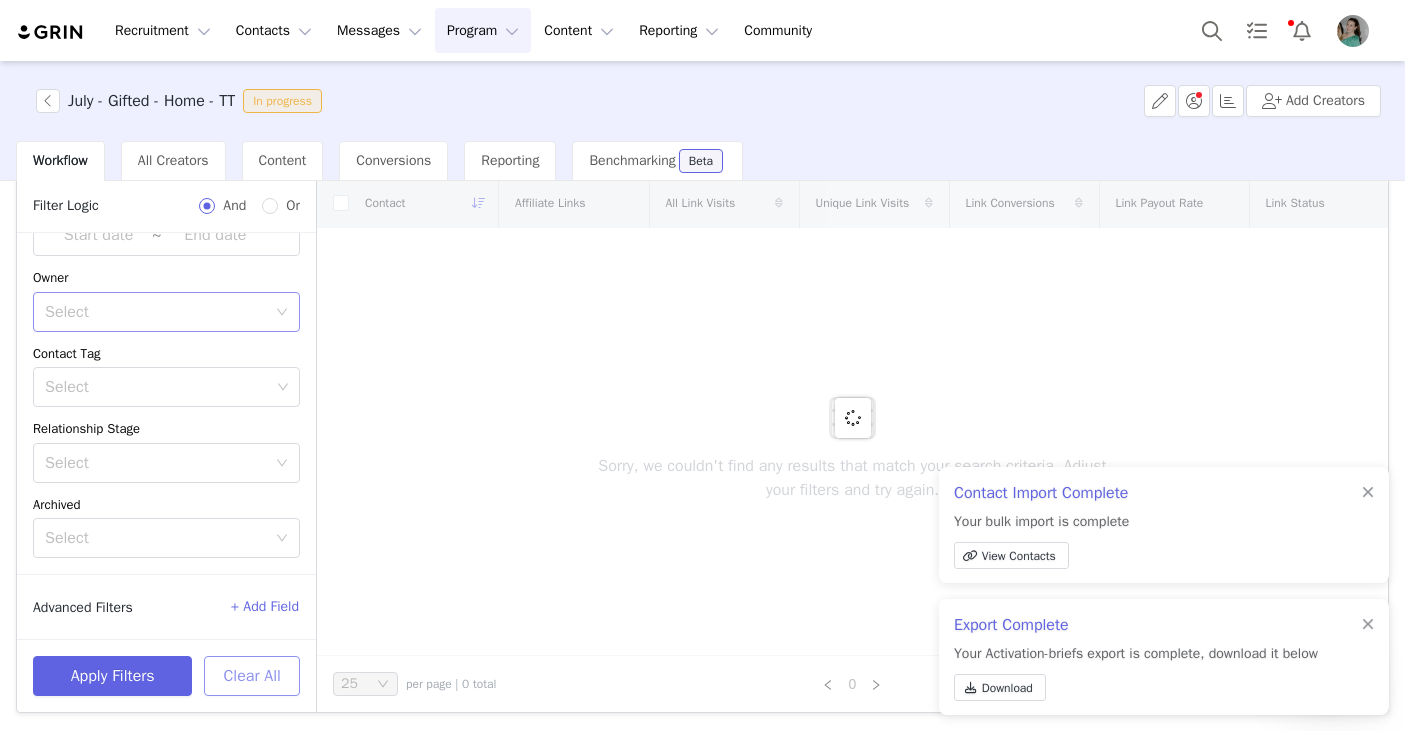 click on "Select" at bounding box center [155, 312] 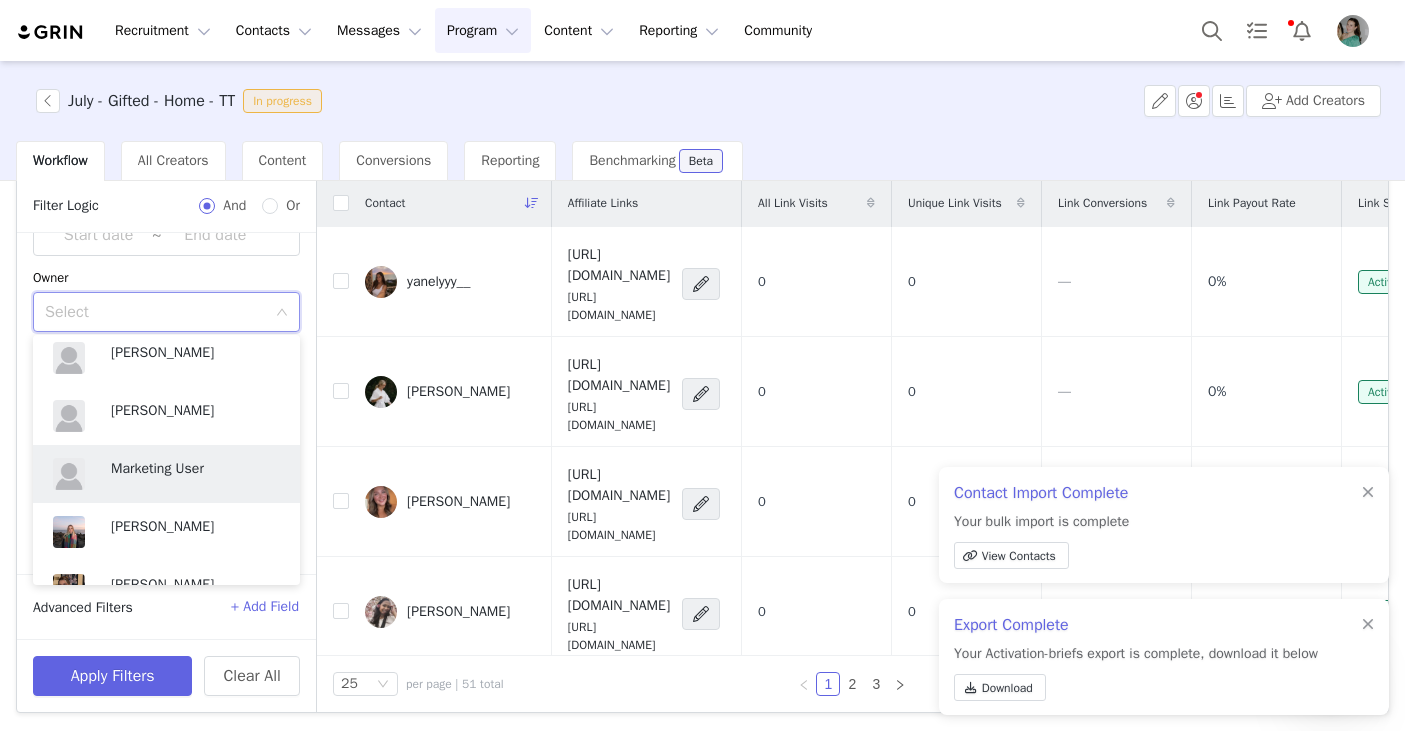scroll, scrollTop: 918, scrollLeft: 0, axis: vertical 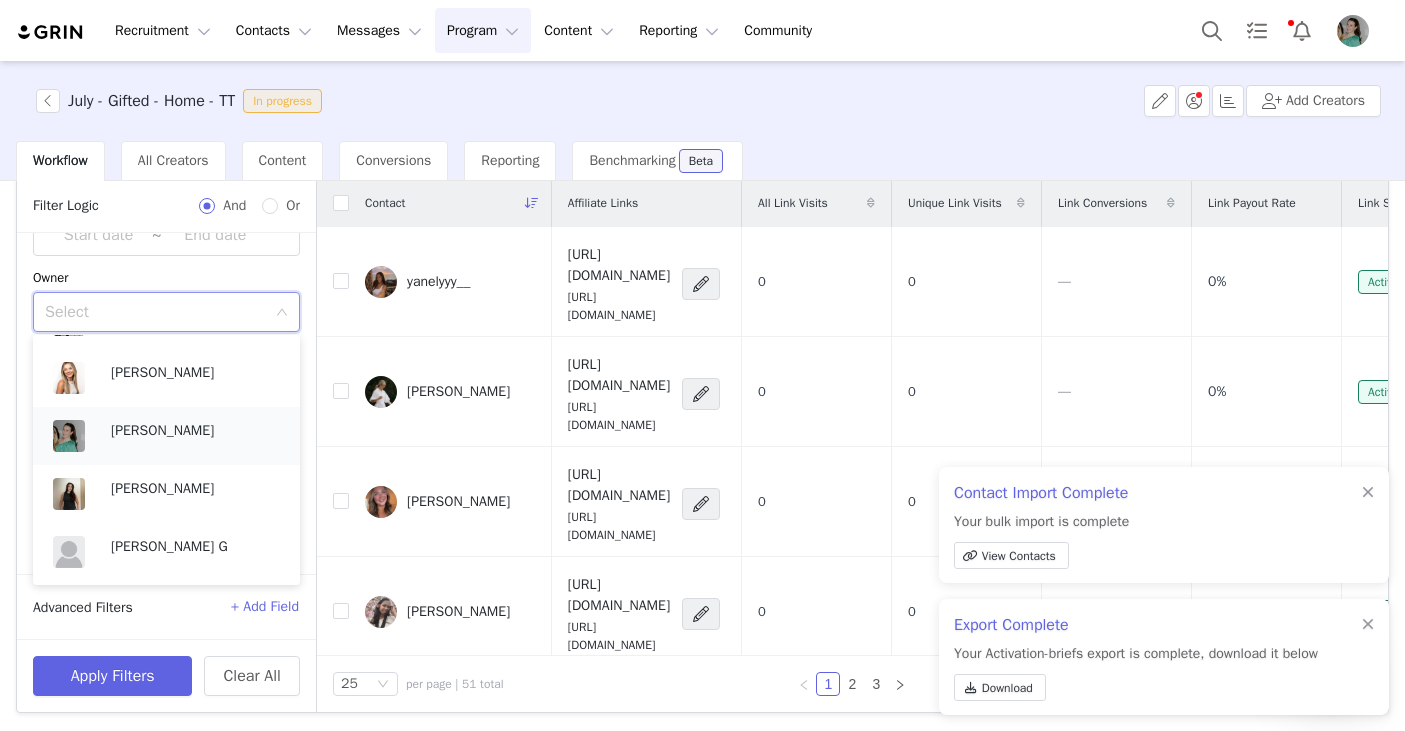 click on "[PERSON_NAME]" at bounding box center (195, 431) 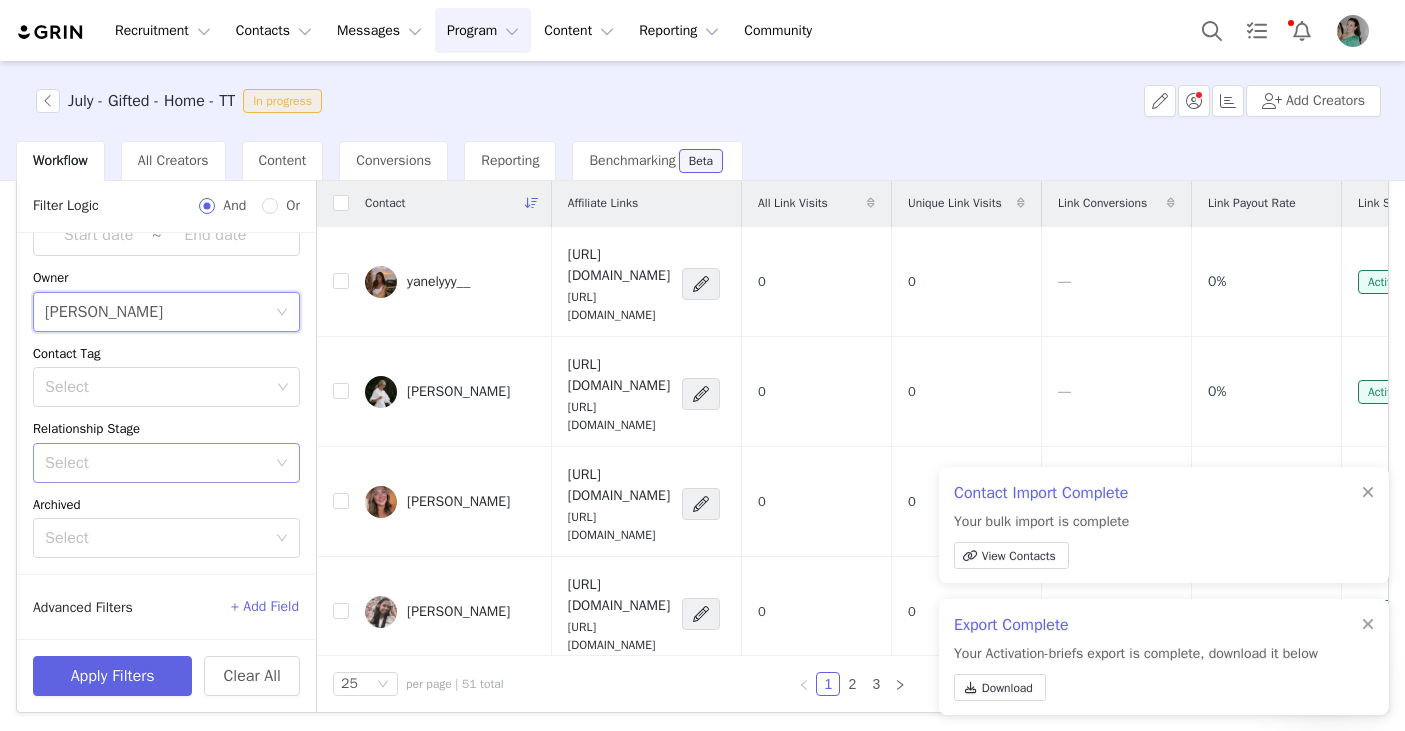 click on "Select" at bounding box center (155, 463) 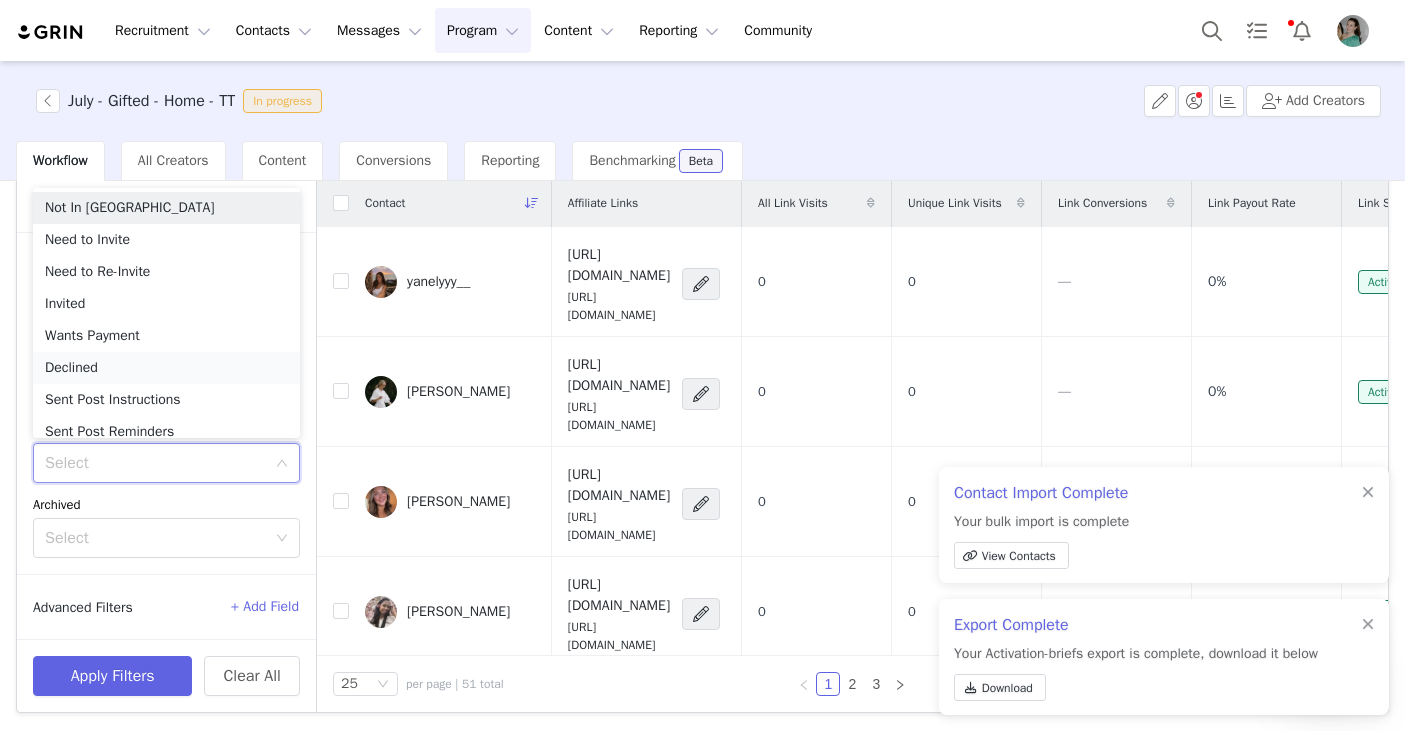 scroll, scrollTop: 10, scrollLeft: 0, axis: vertical 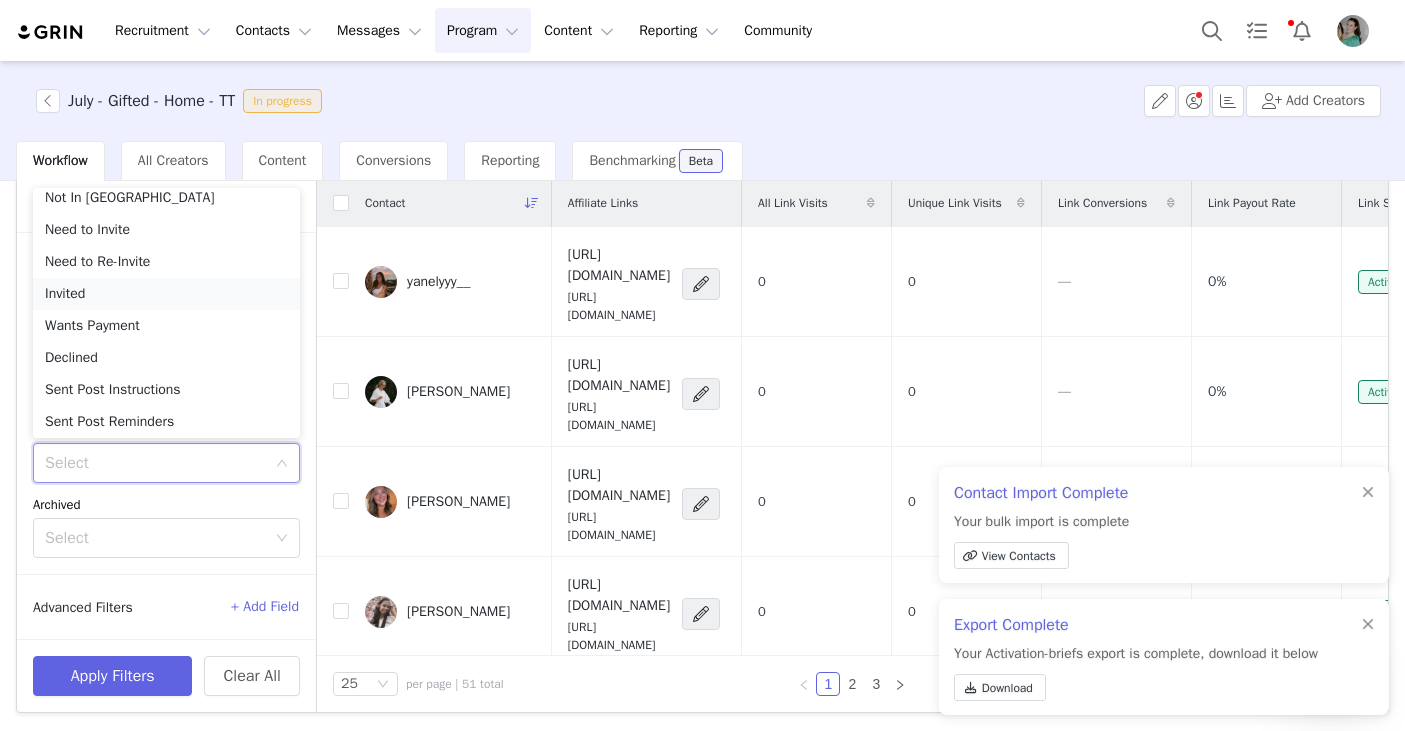 click on "Invited" at bounding box center [166, 294] 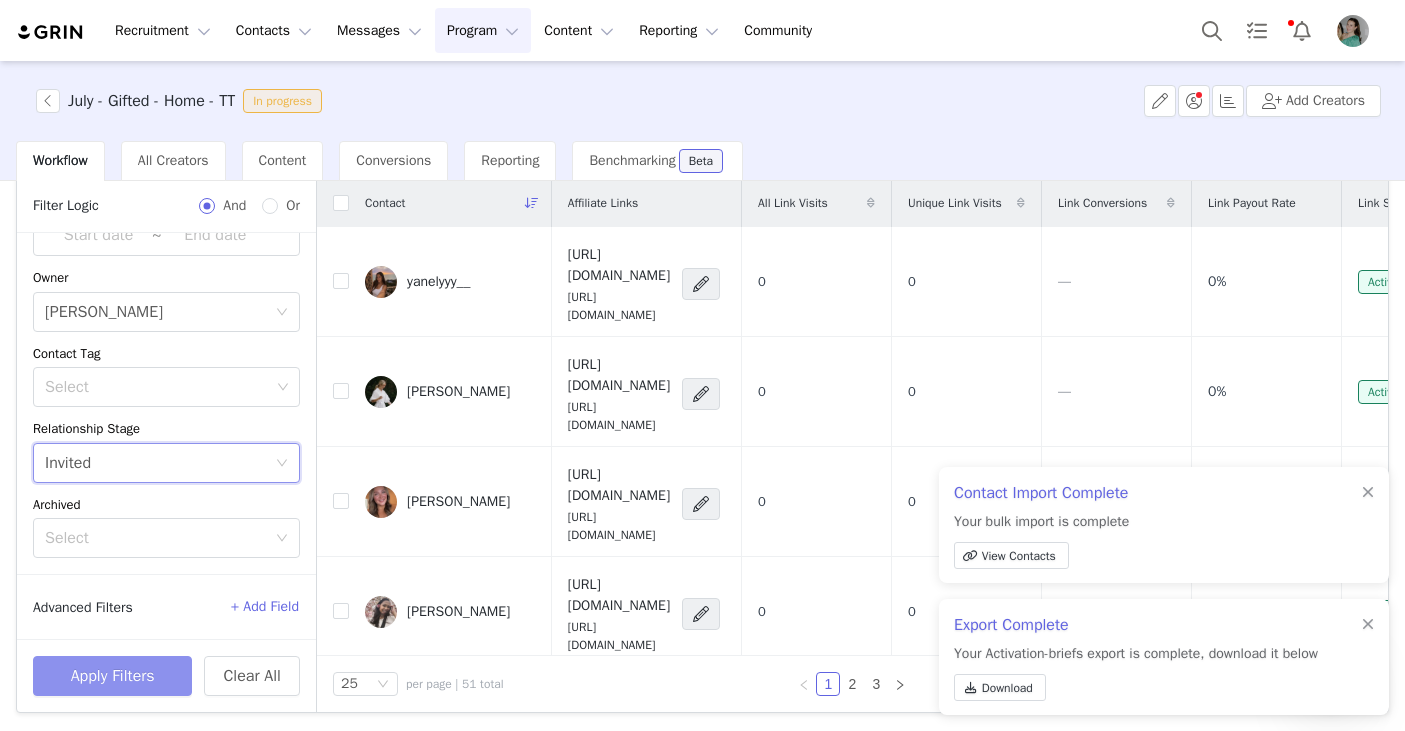 click on "Apply Filters" at bounding box center [112, 676] 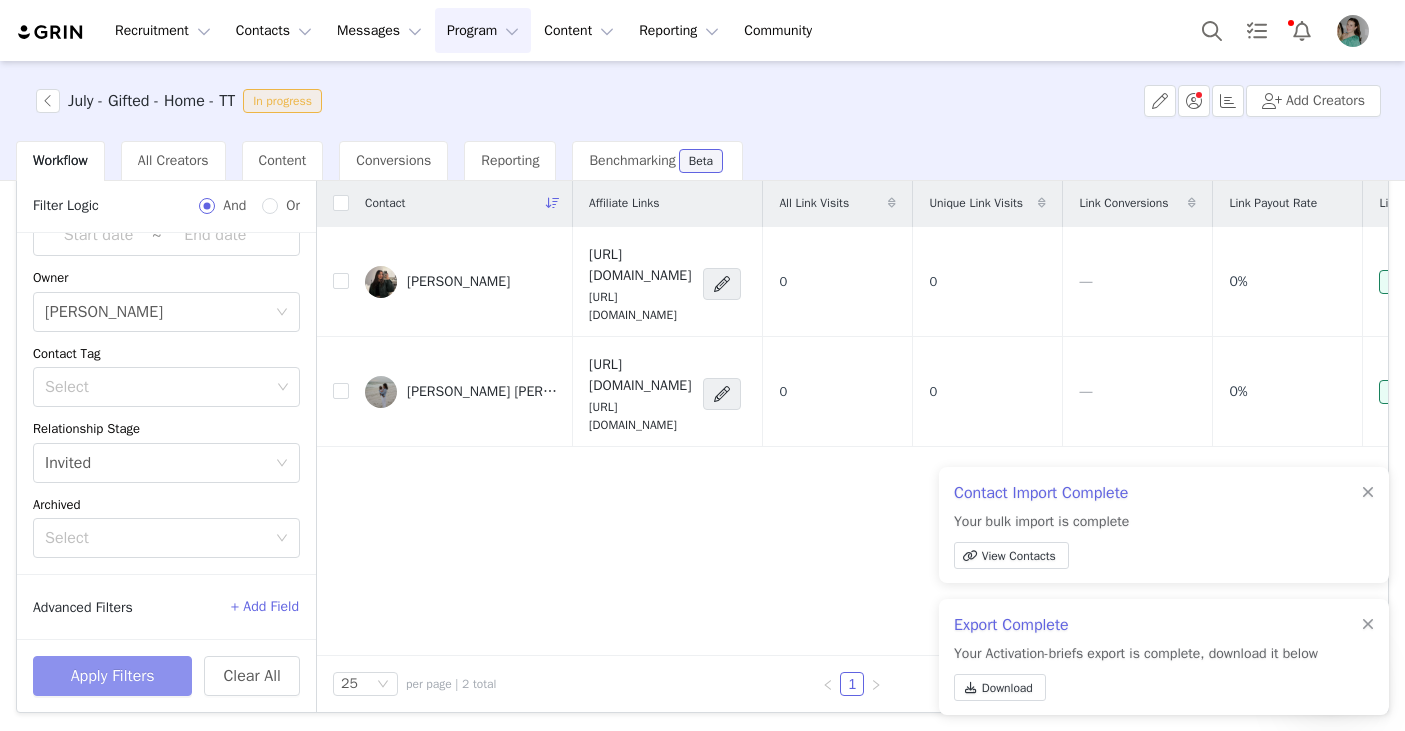 scroll, scrollTop: 128, scrollLeft: 0, axis: vertical 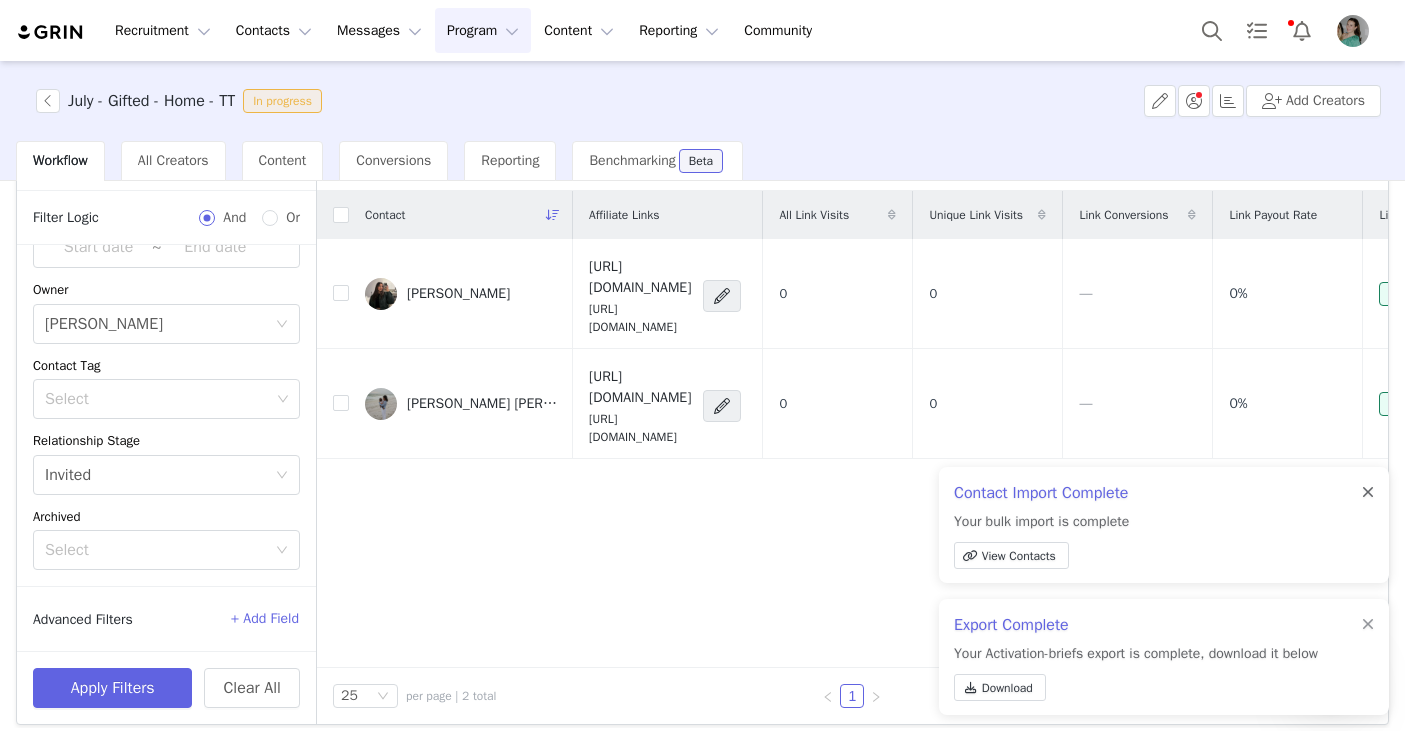click at bounding box center (1368, 493) 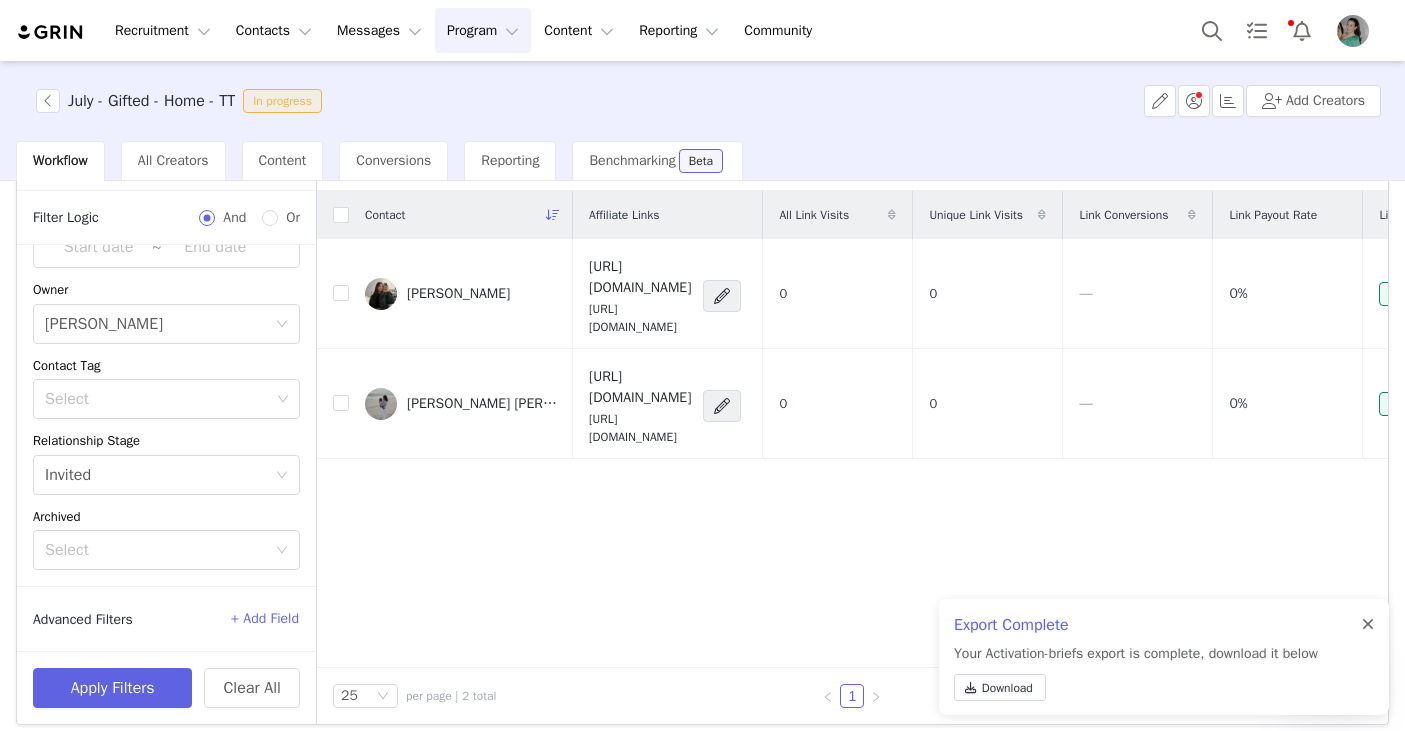 click at bounding box center [1368, 625] 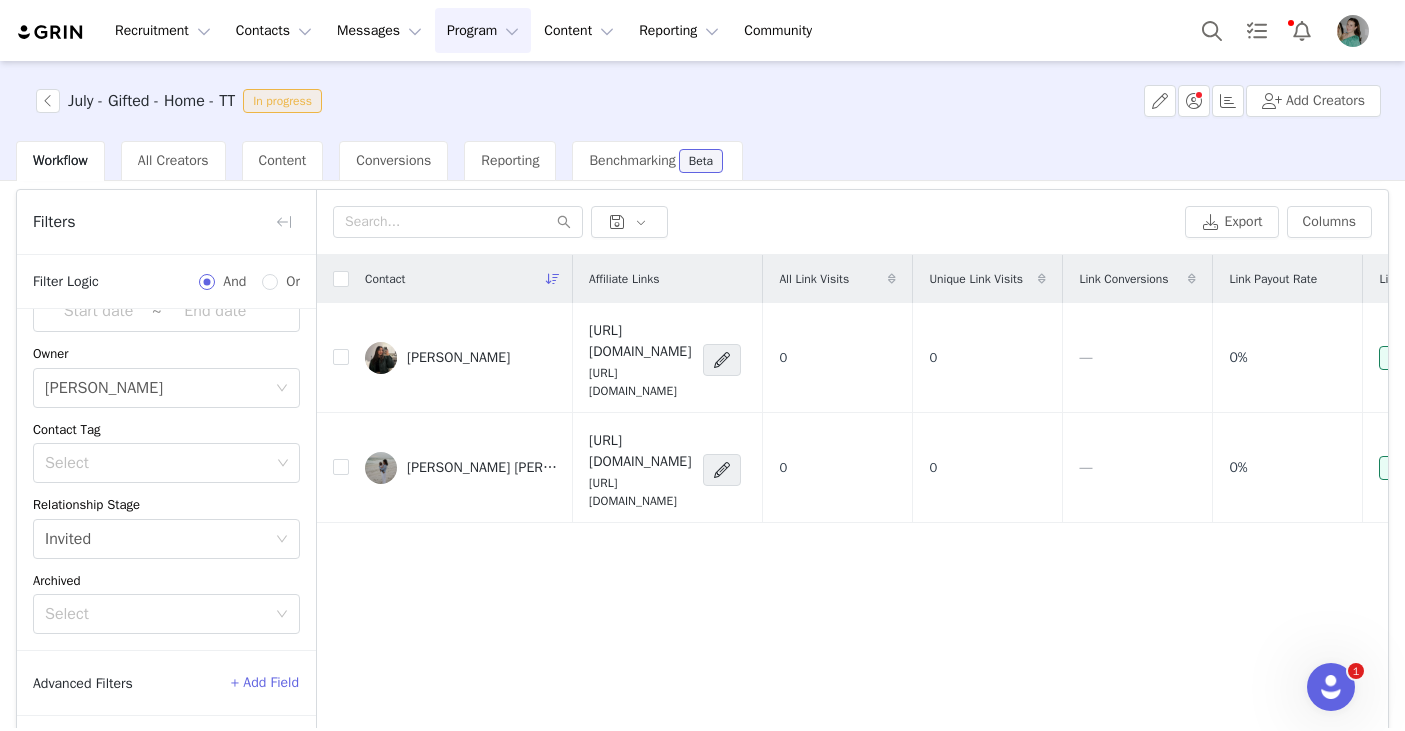 scroll, scrollTop: 0, scrollLeft: 0, axis: both 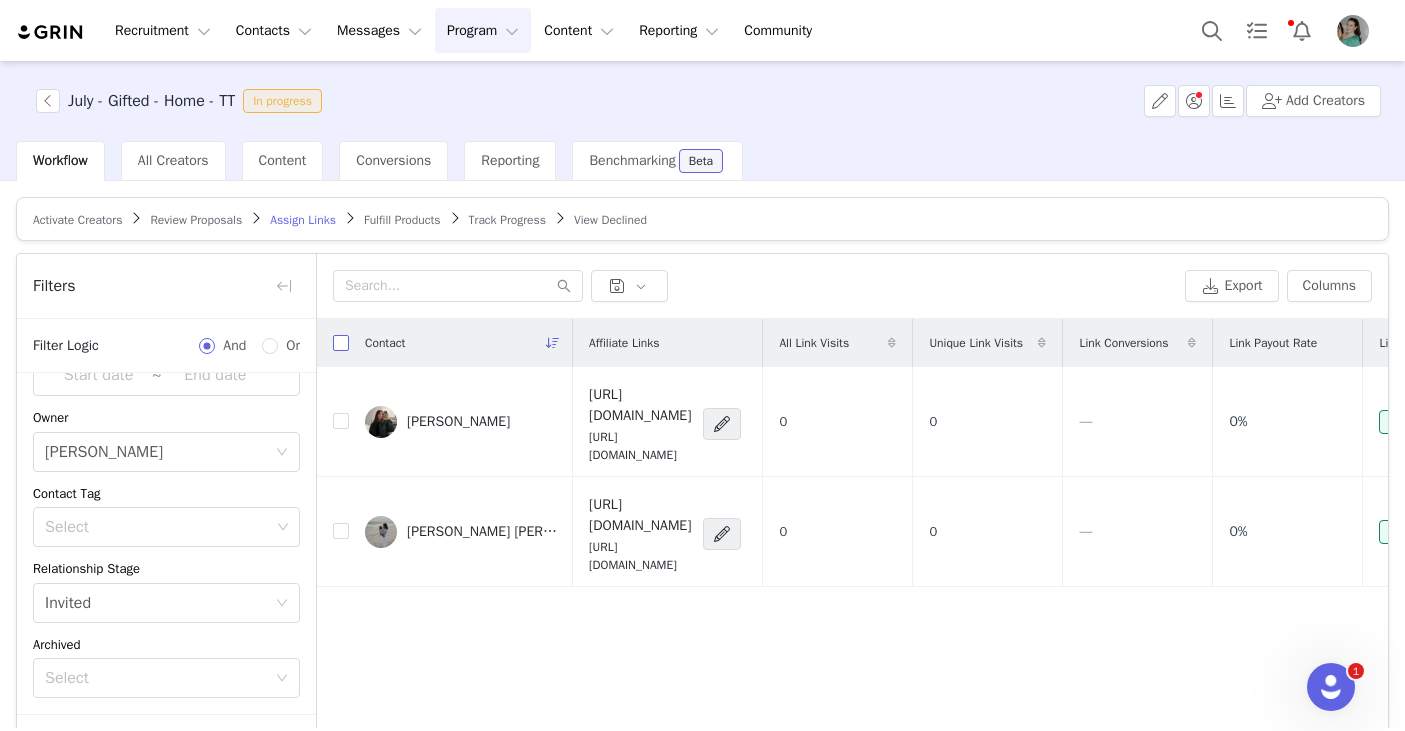 click at bounding box center [341, 343] 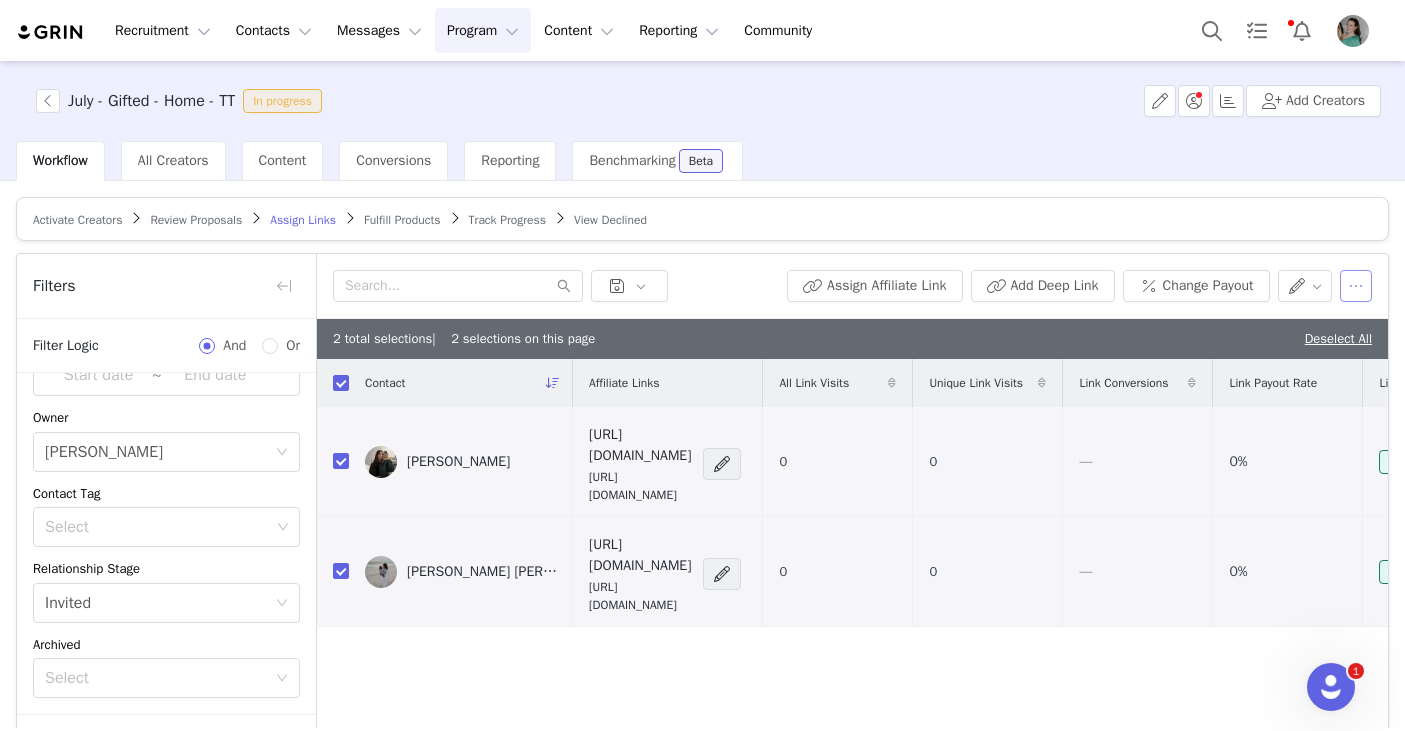 click at bounding box center [1356, 286] 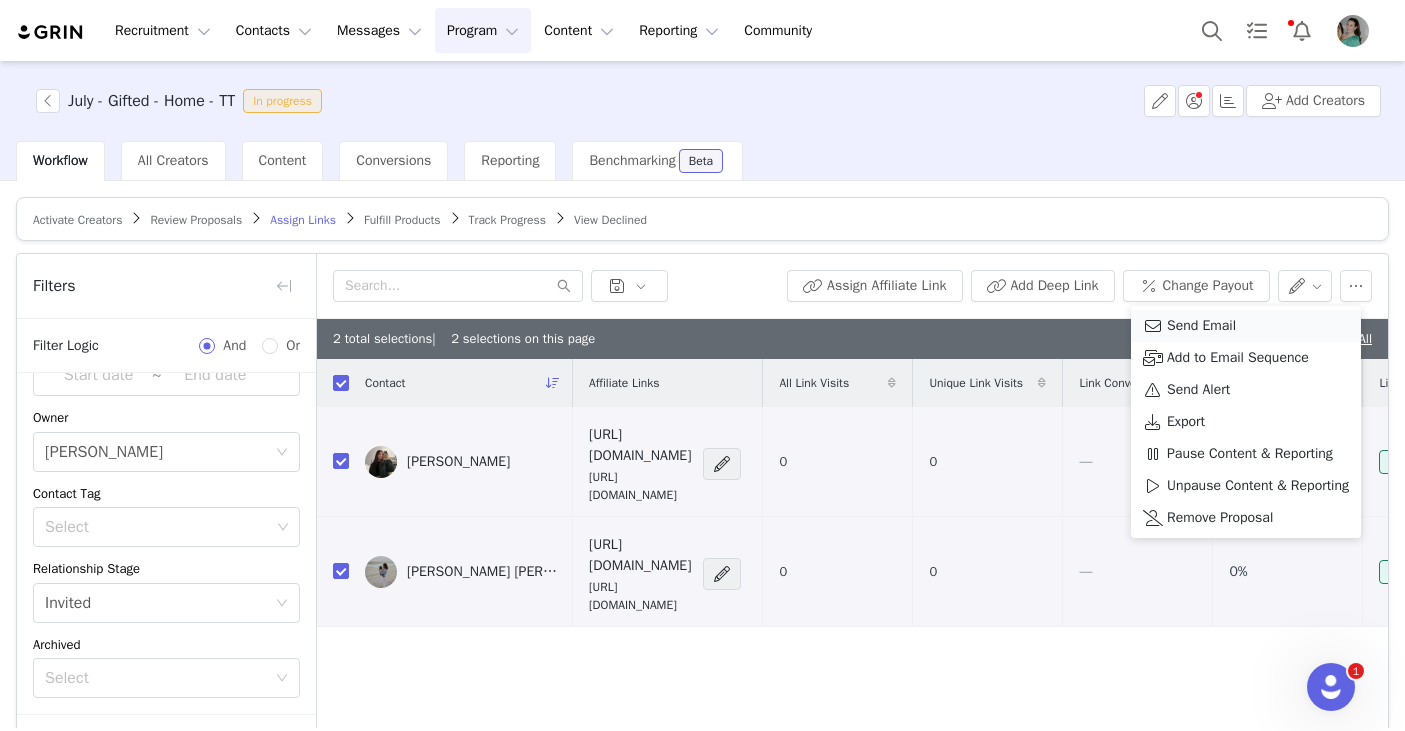 click on "Send Email" at bounding box center [1201, 326] 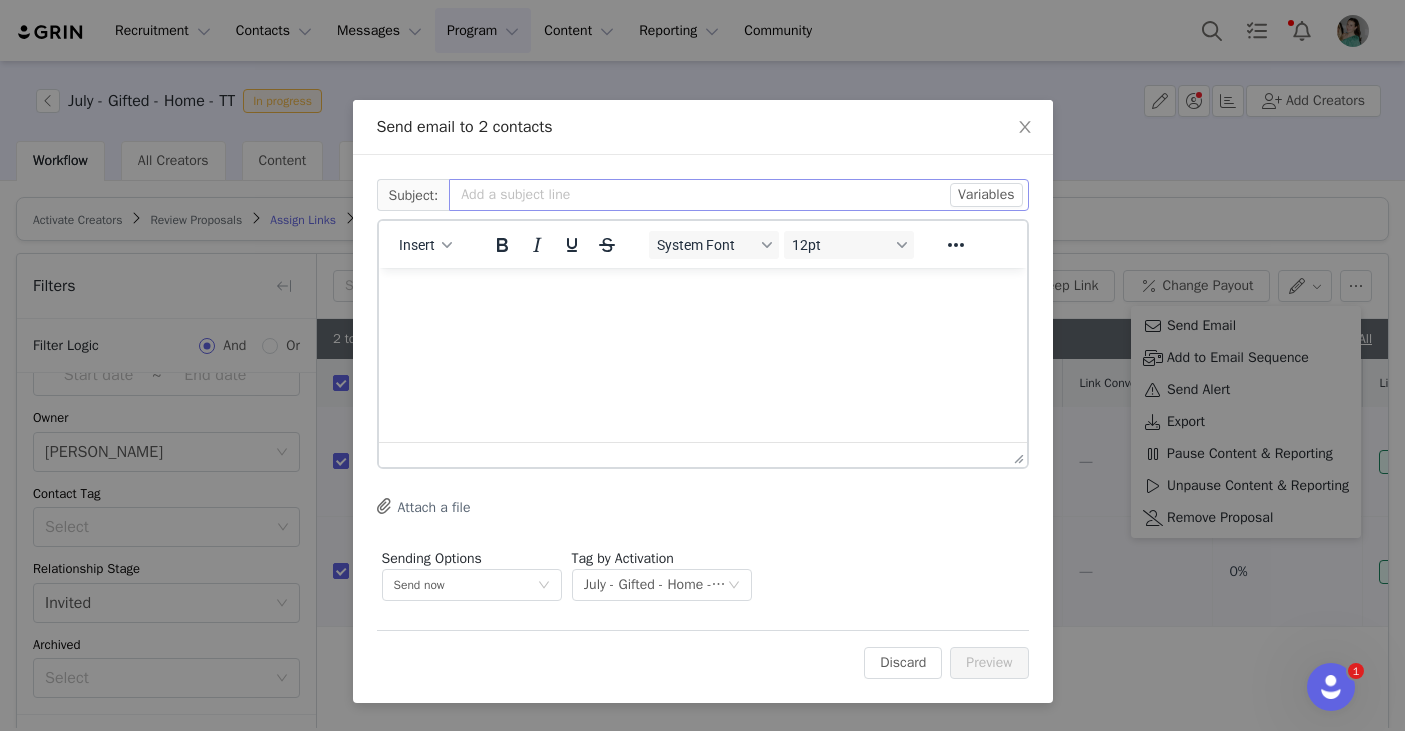 scroll, scrollTop: 0, scrollLeft: 0, axis: both 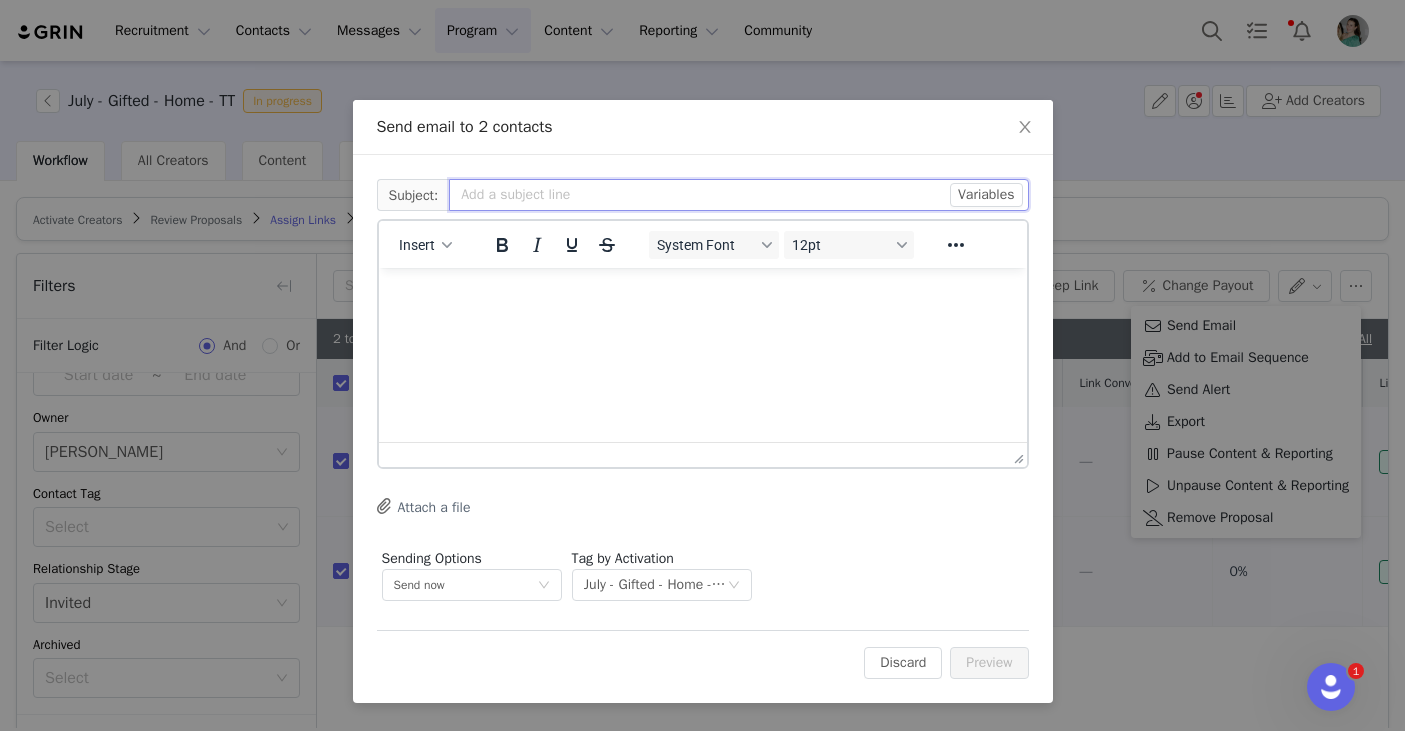click at bounding box center (738, 195) 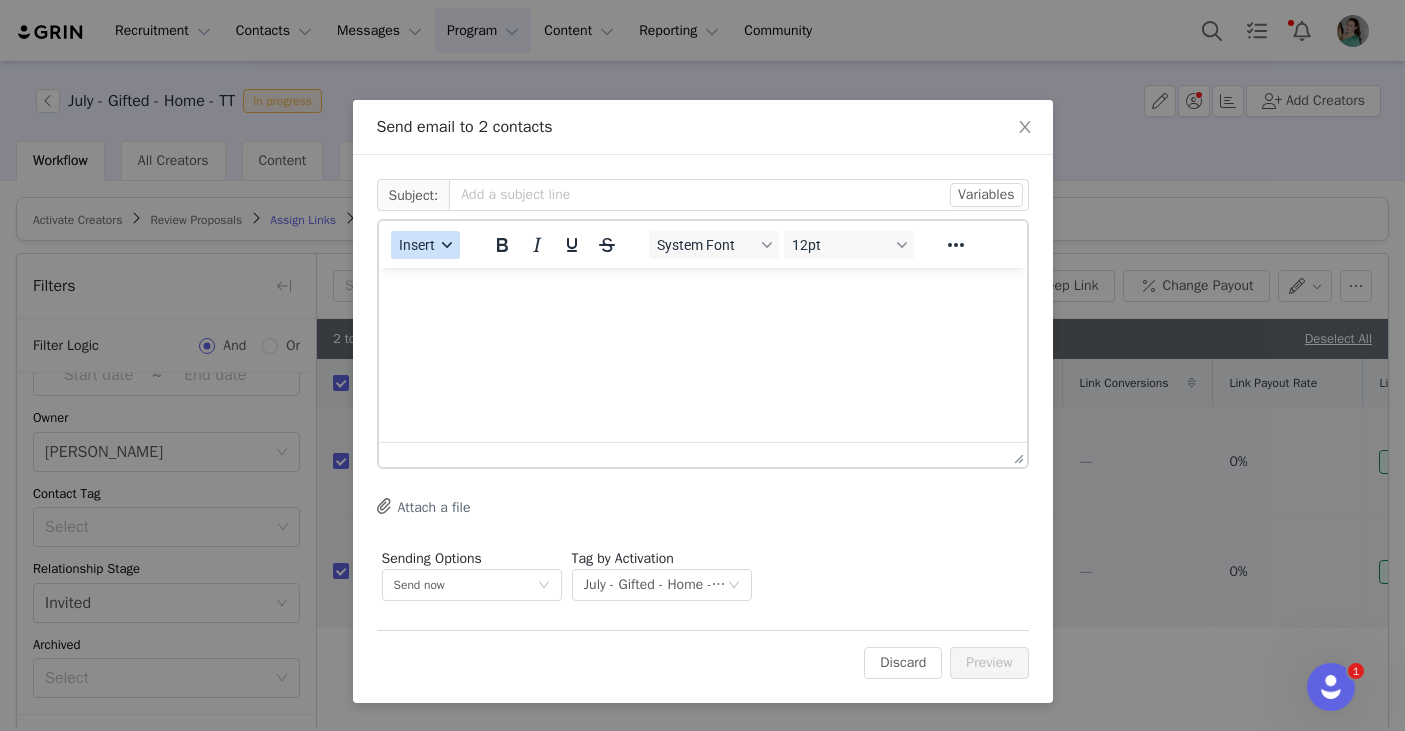 click on "Insert" at bounding box center [417, 245] 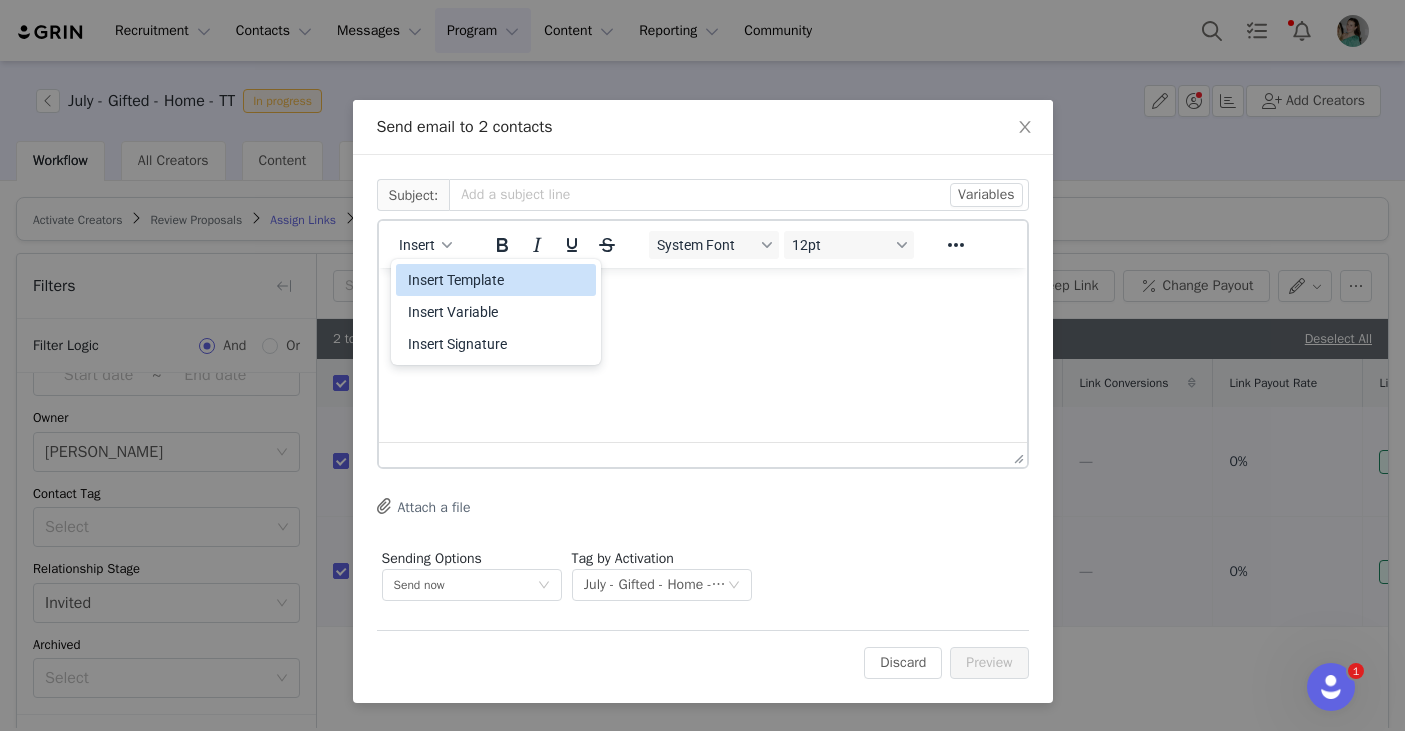 click on "Insert Template" at bounding box center [498, 280] 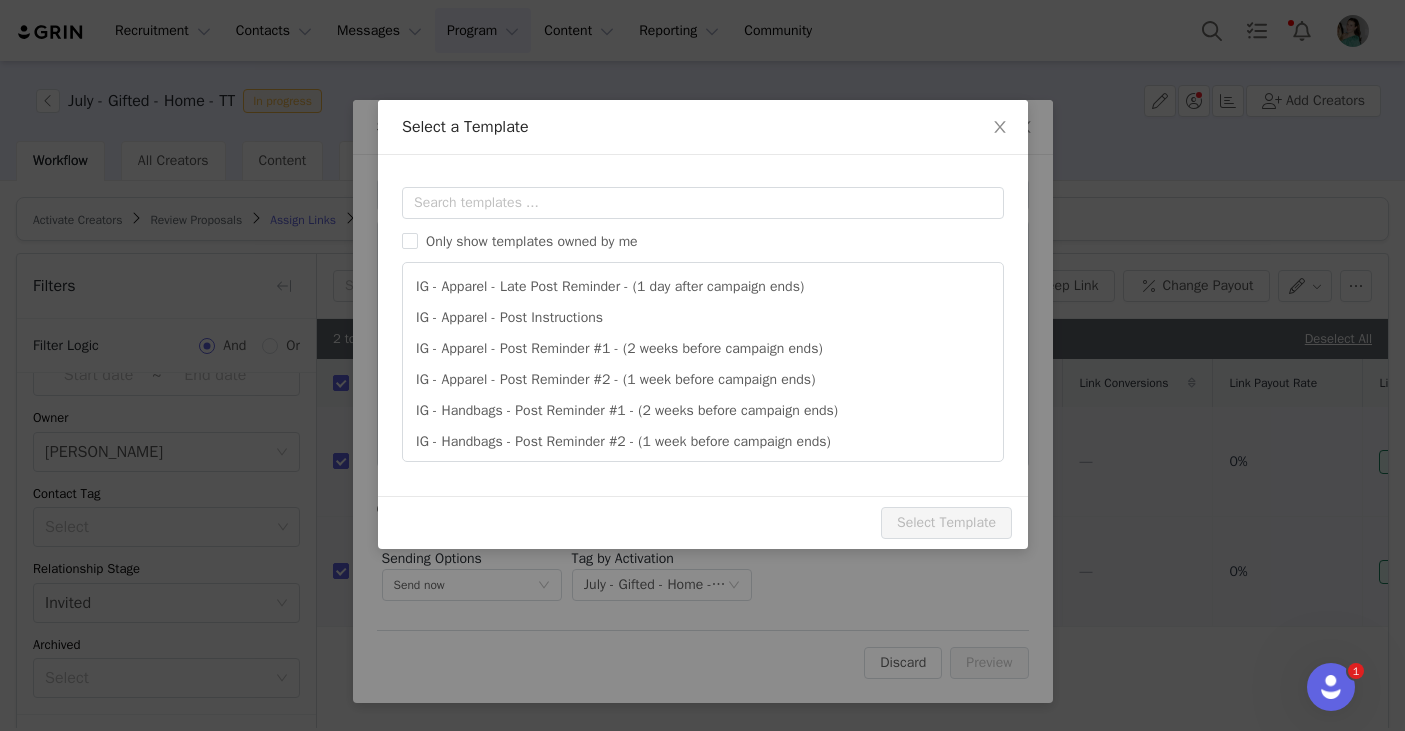 scroll, scrollTop: 0, scrollLeft: 0, axis: both 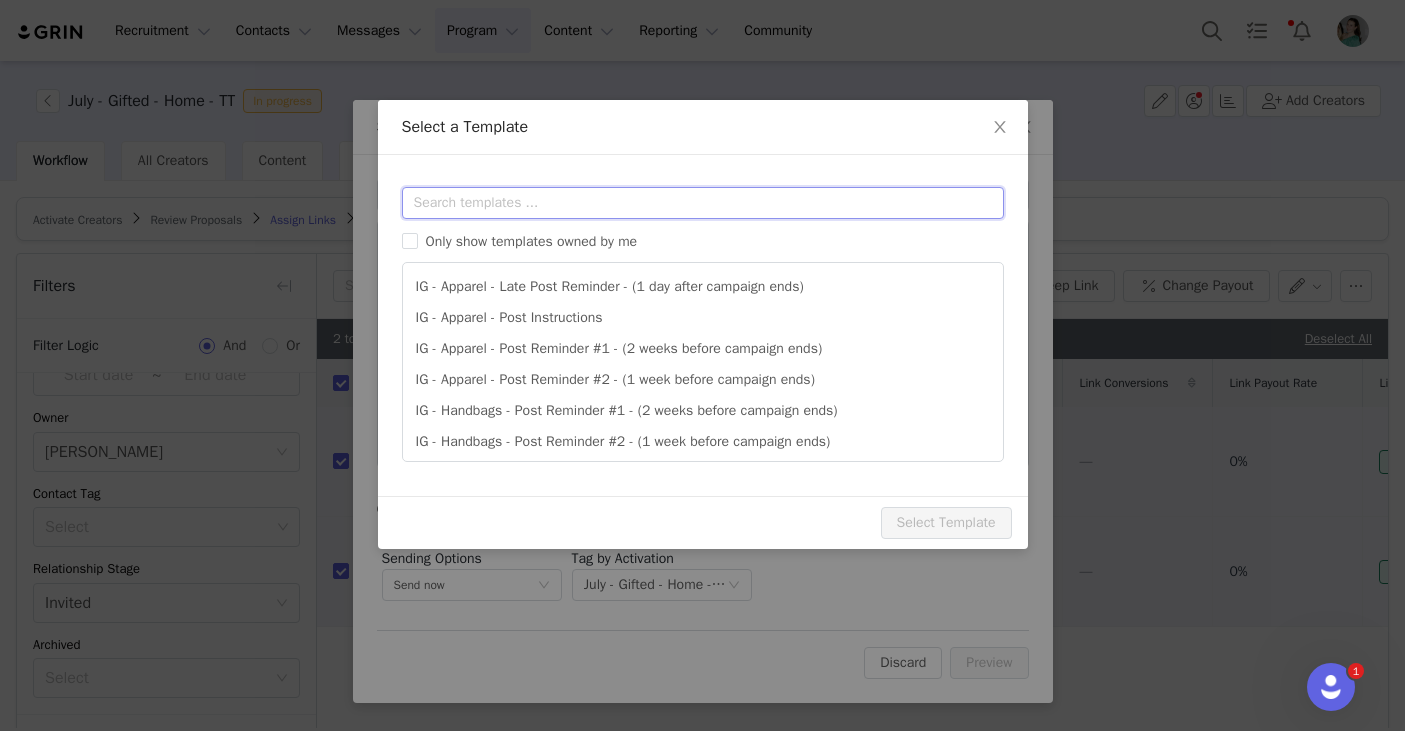 click at bounding box center (703, 203) 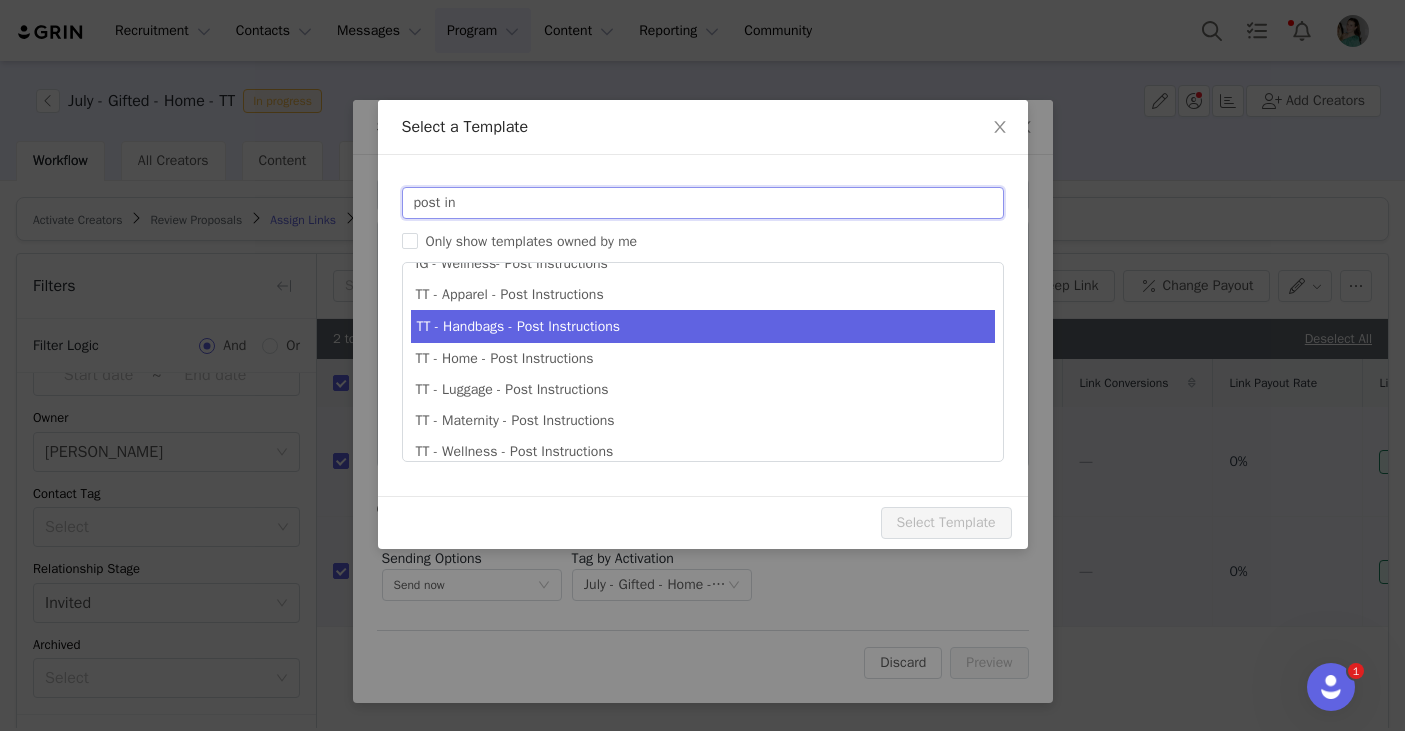 scroll, scrollTop: 192, scrollLeft: 0, axis: vertical 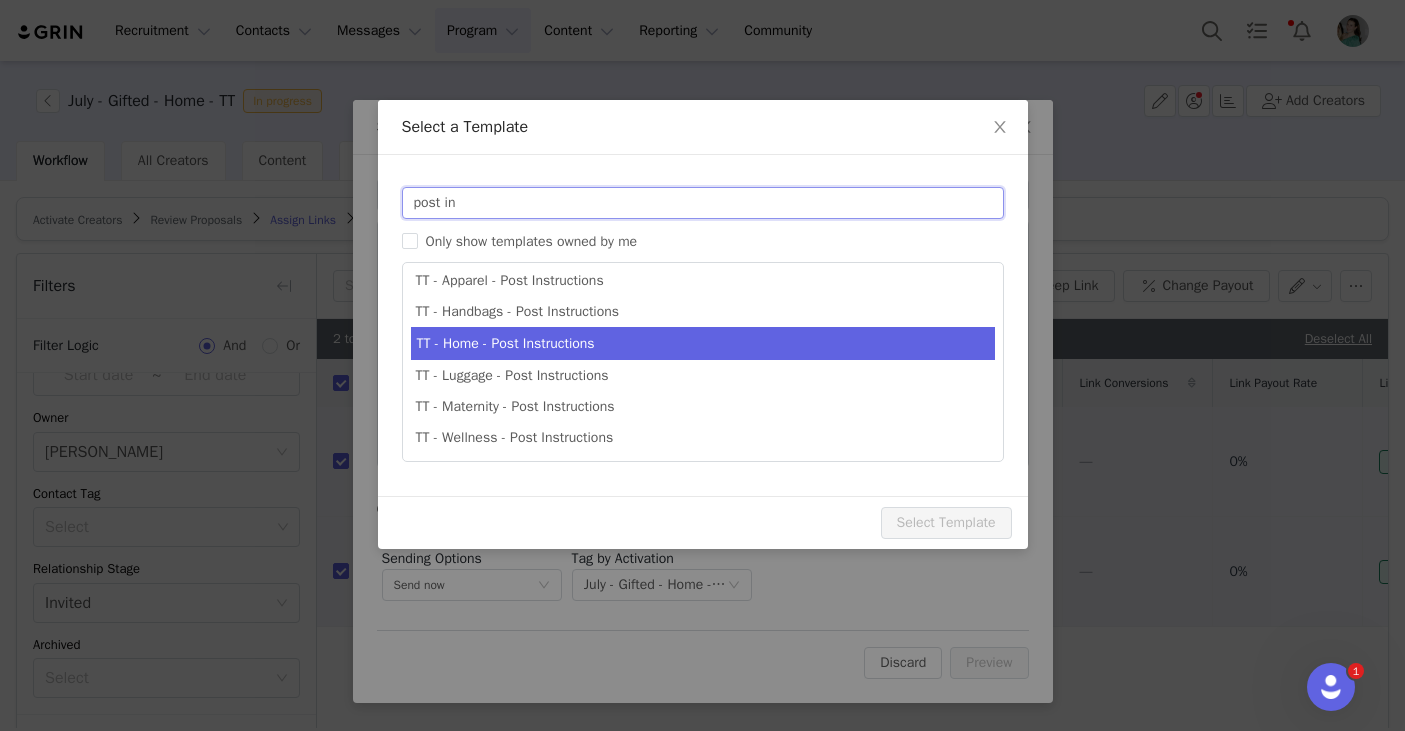 type on "post in" 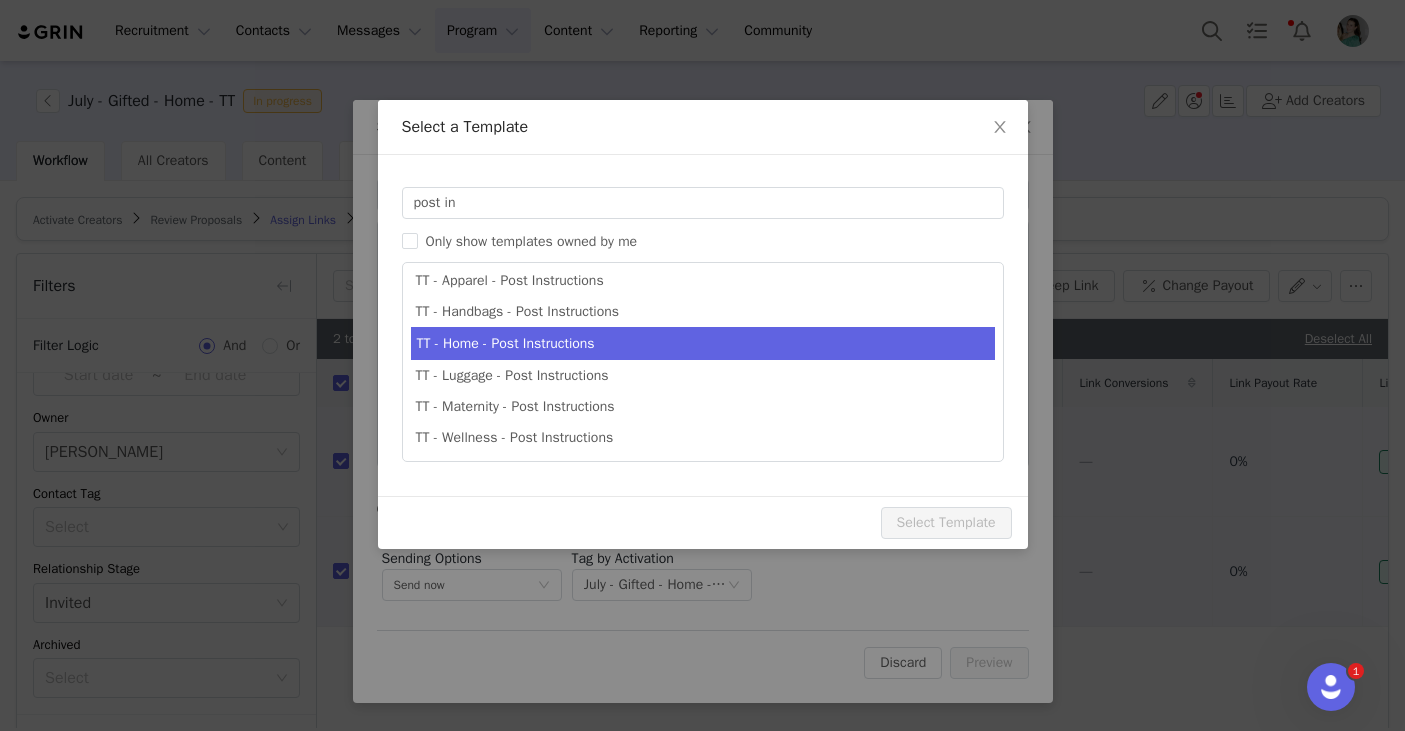 click on "TT - Home - Post Instructions" at bounding box center (703, 343) 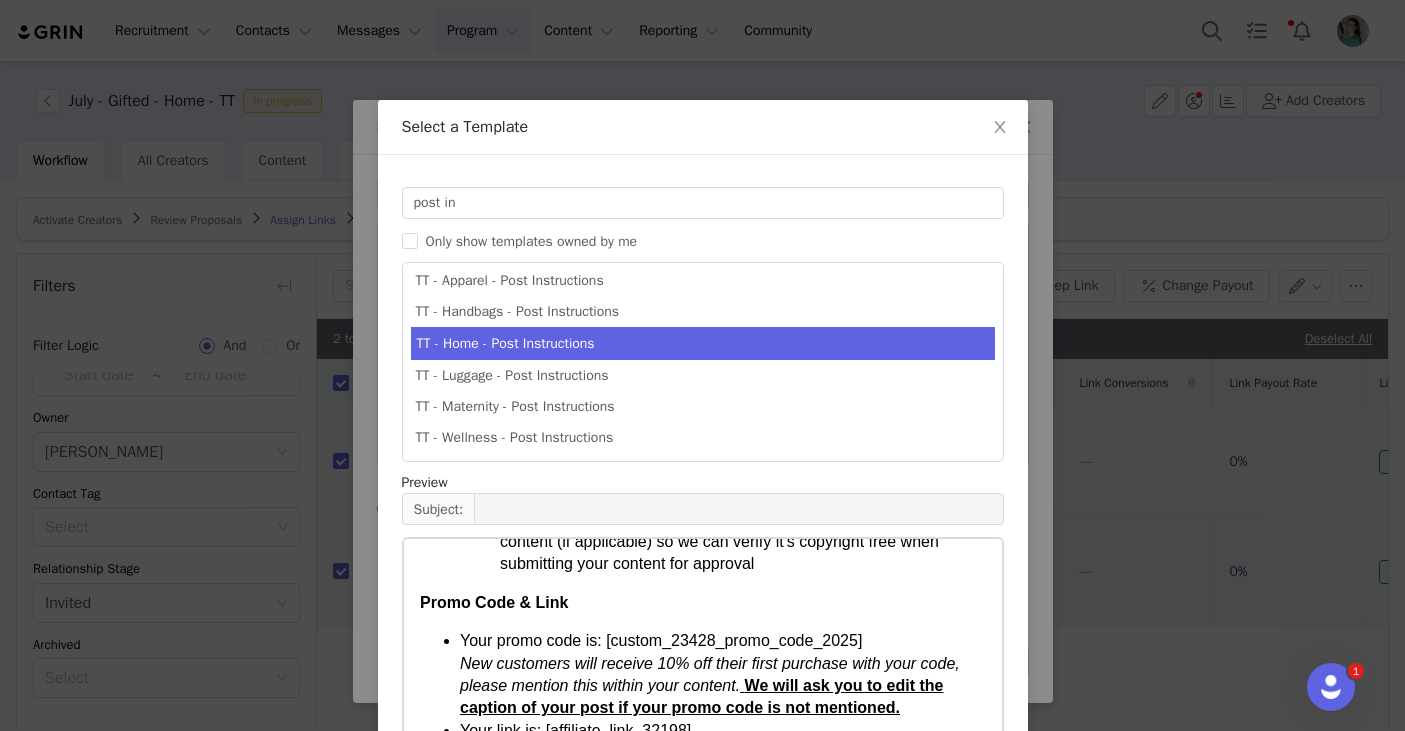 scroll, scrollTop: 786, scrollLeft: 0, axis: vertical 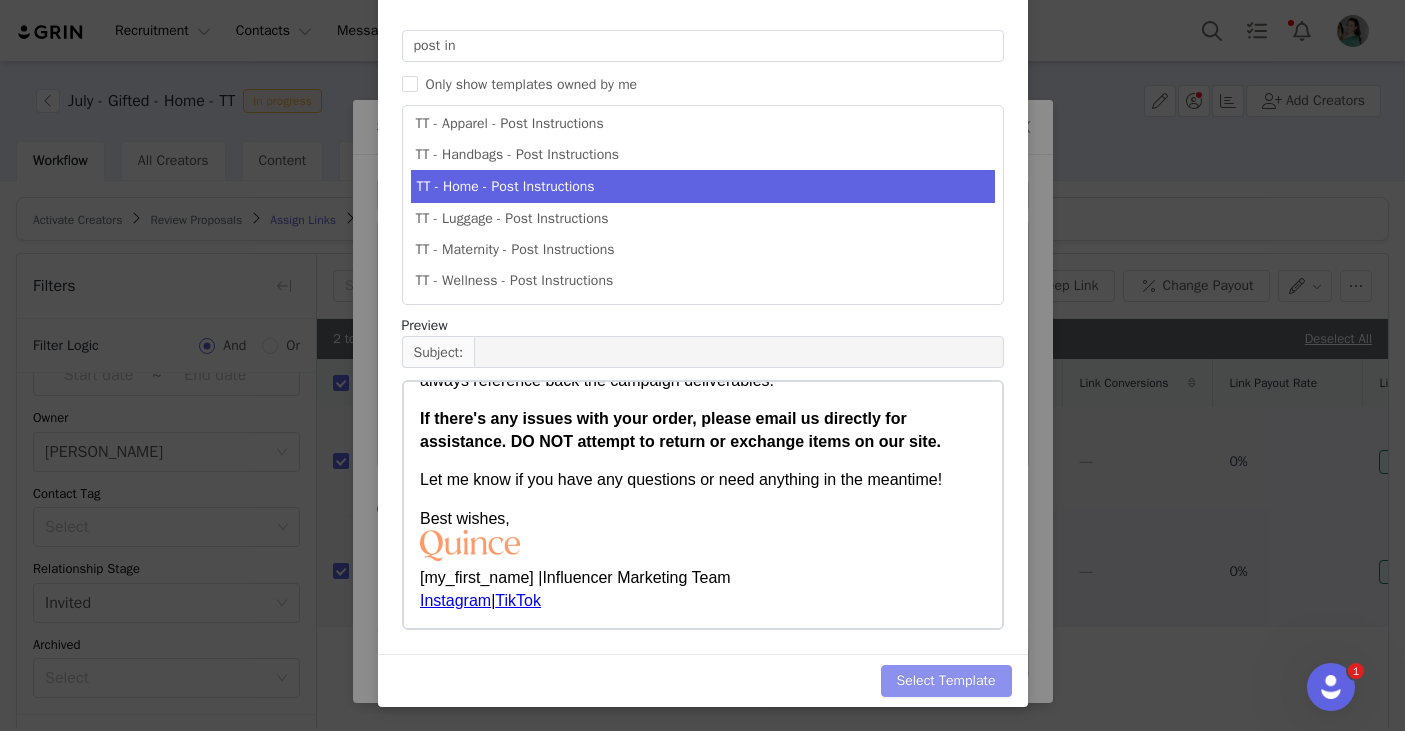 click on "Select Template" at bounding box center (946, 681) 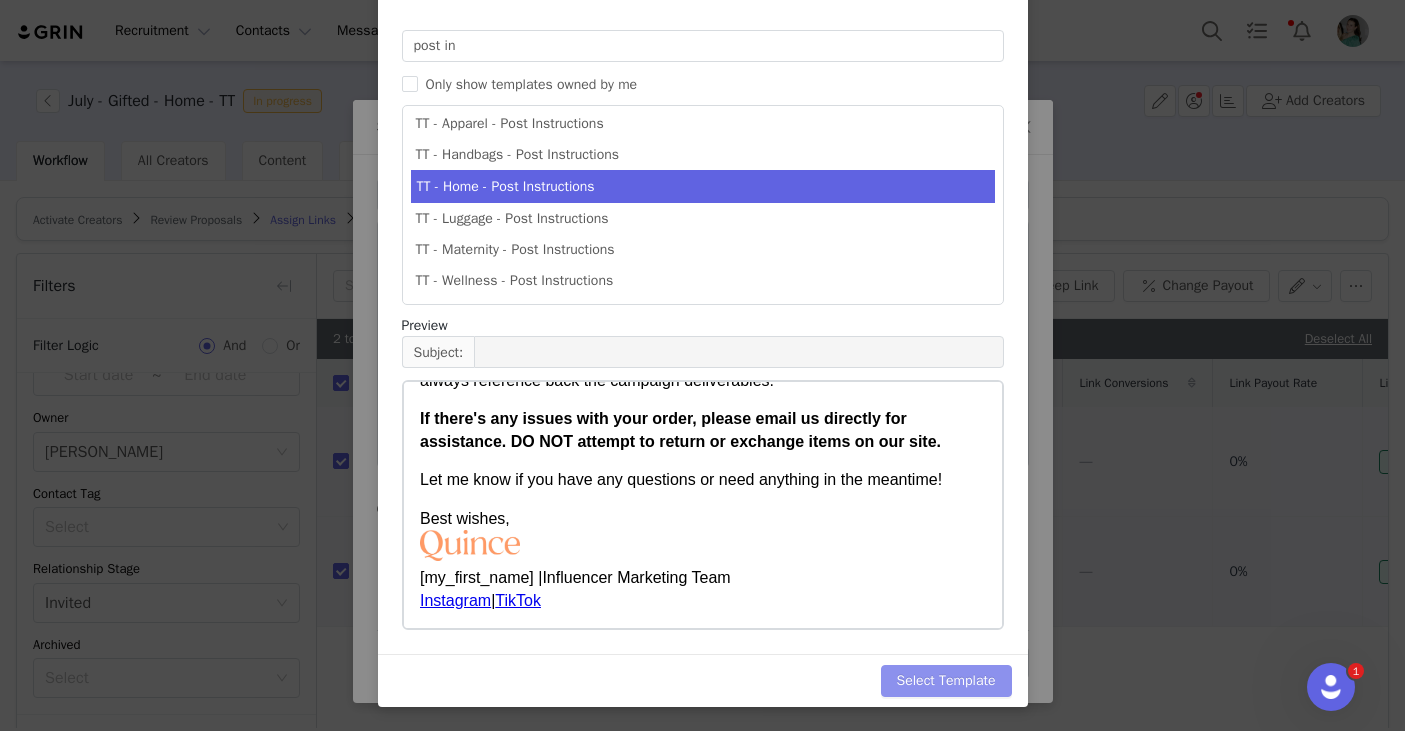 scroll, scrollTop: 0, scrollLeft: 0, axis: both 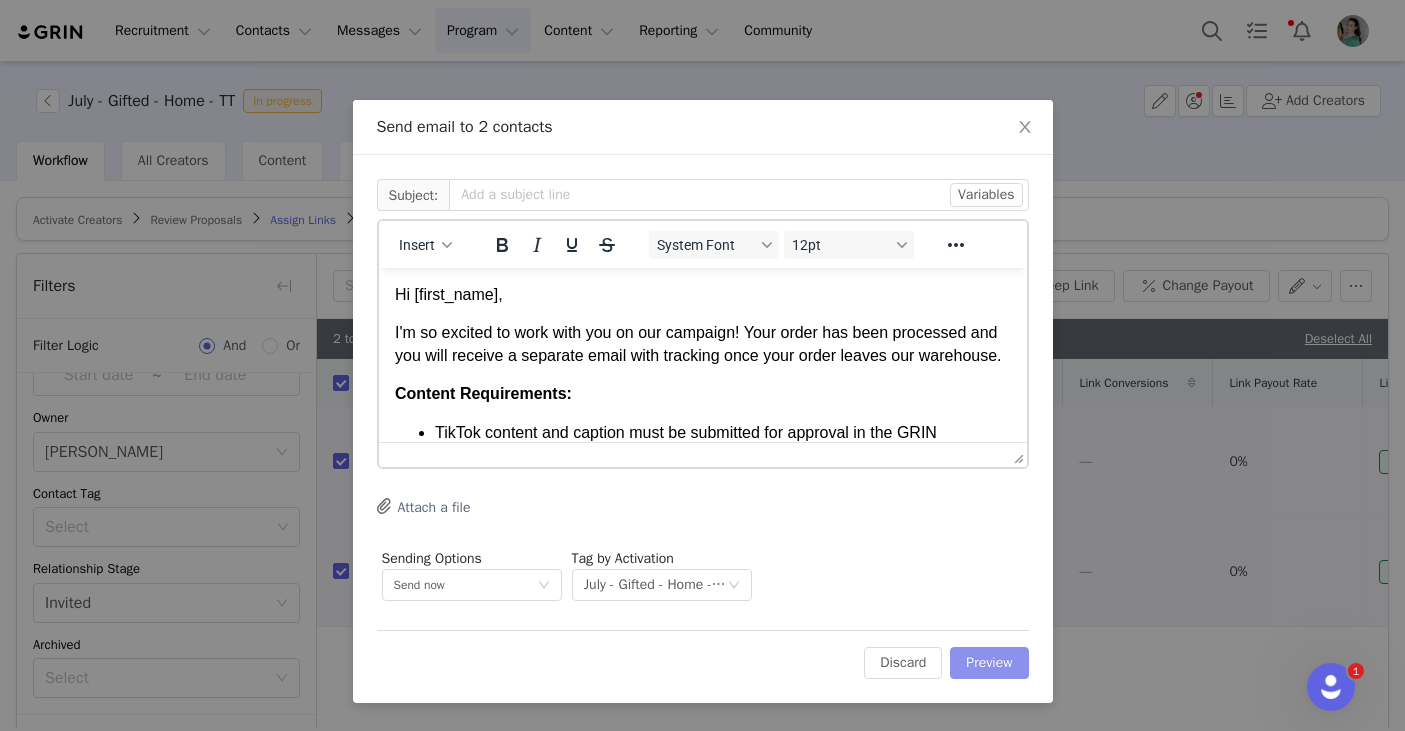 click on "Preview" at bounding box center [989, 663] 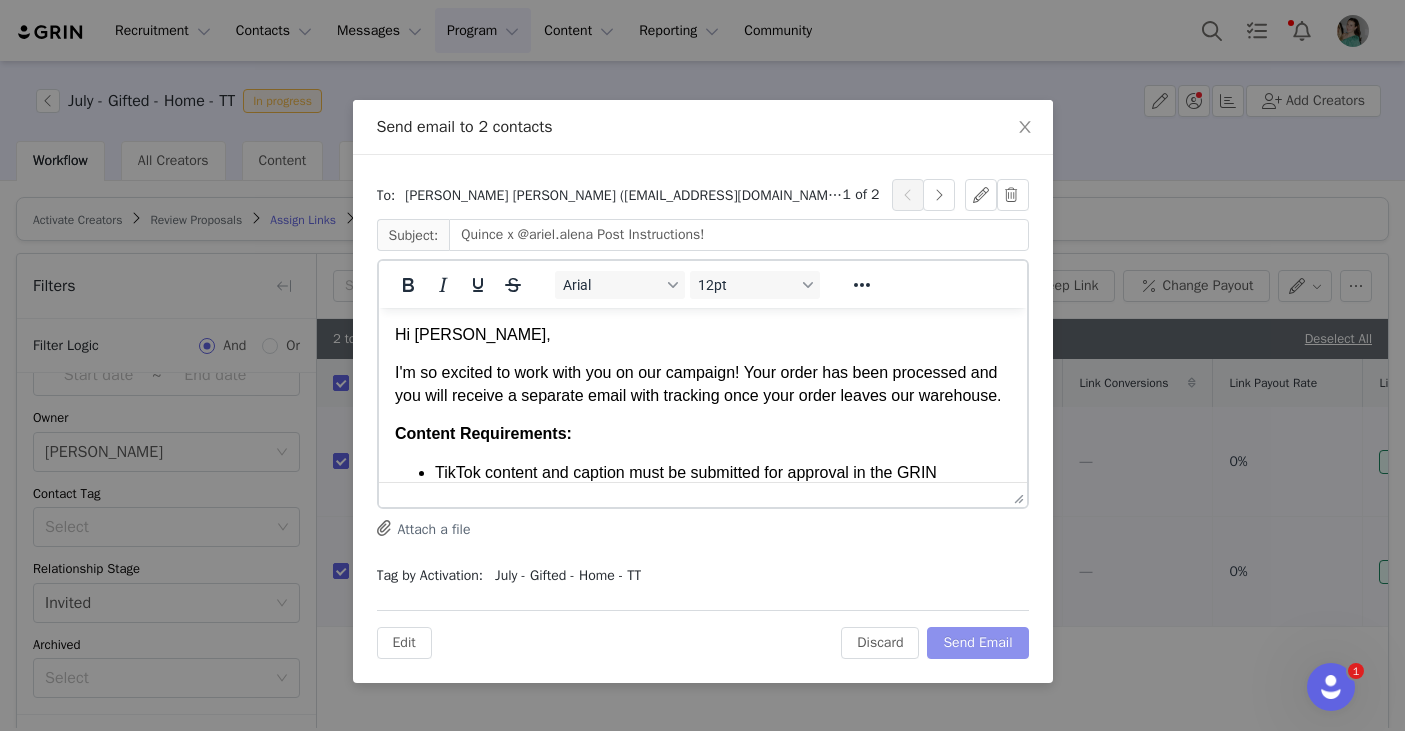 scroll, scrollTop: 0, scrollLeft: 0, axis: both 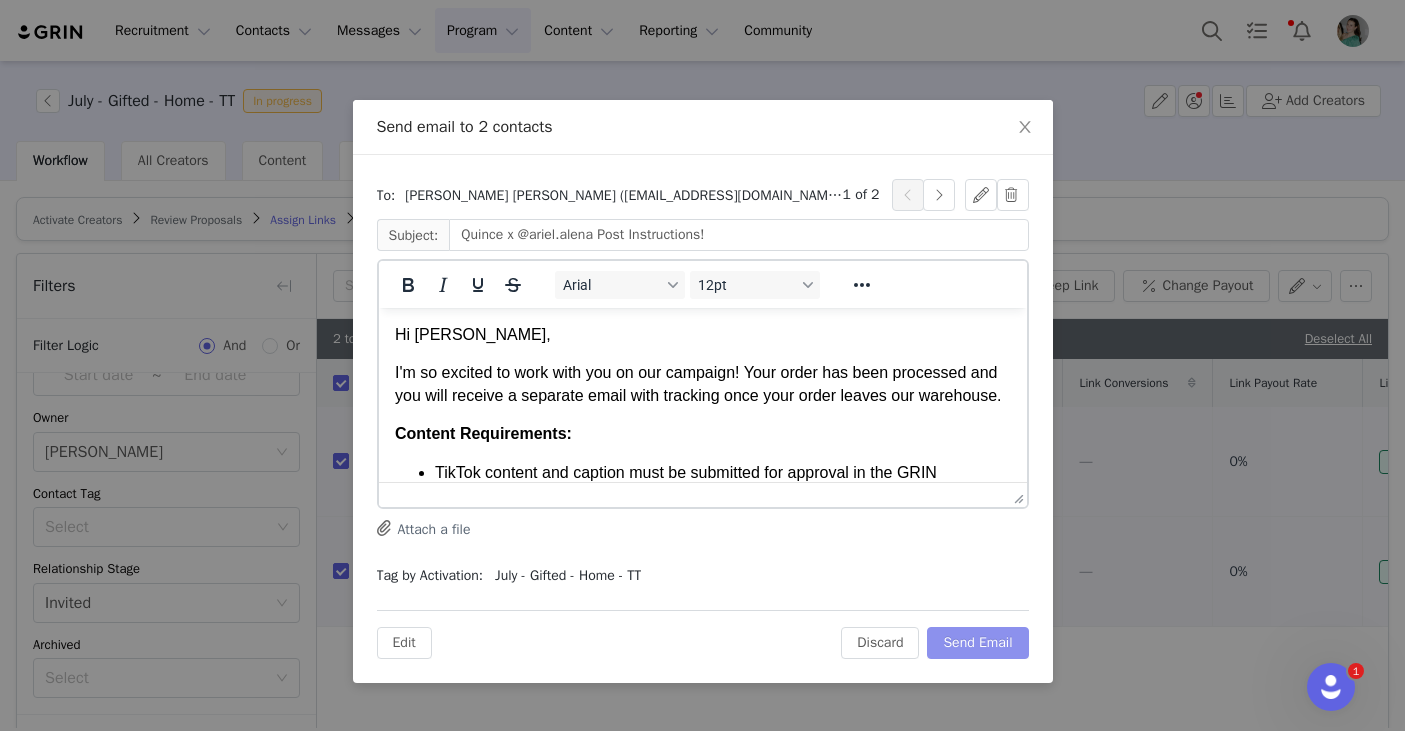 click on "Send Email" at bounding box center [977, 643] 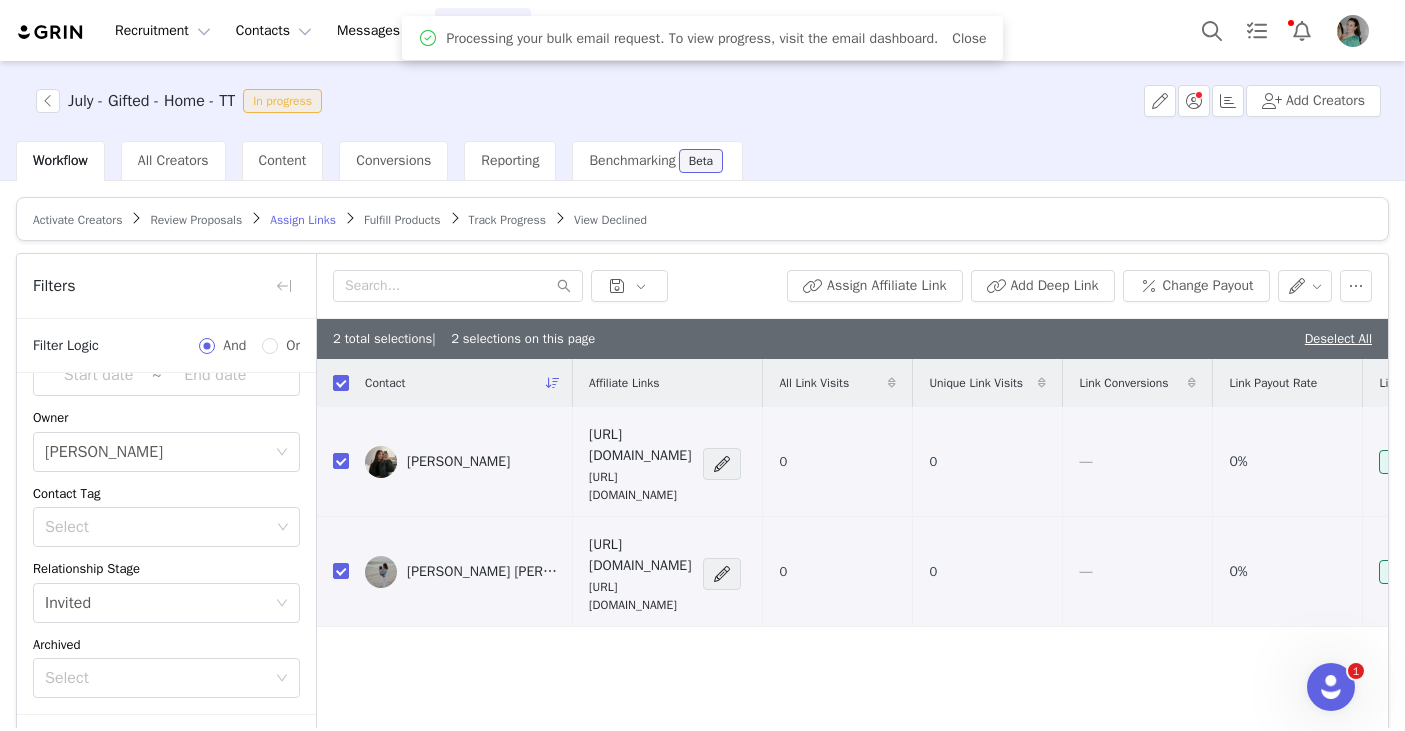 scroll, scrollTop: 0, scrollLeft: 0, axis: both 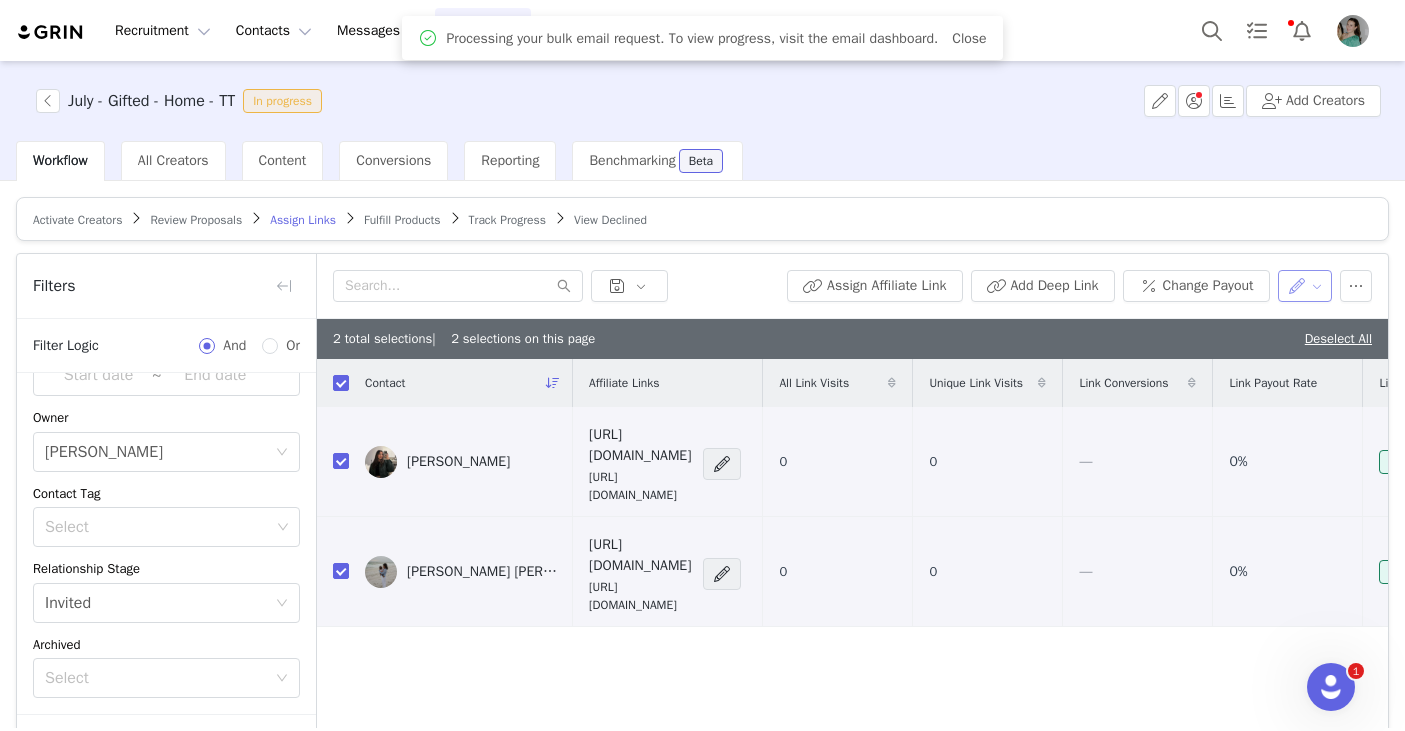 click at bounding box center [1305, 286] 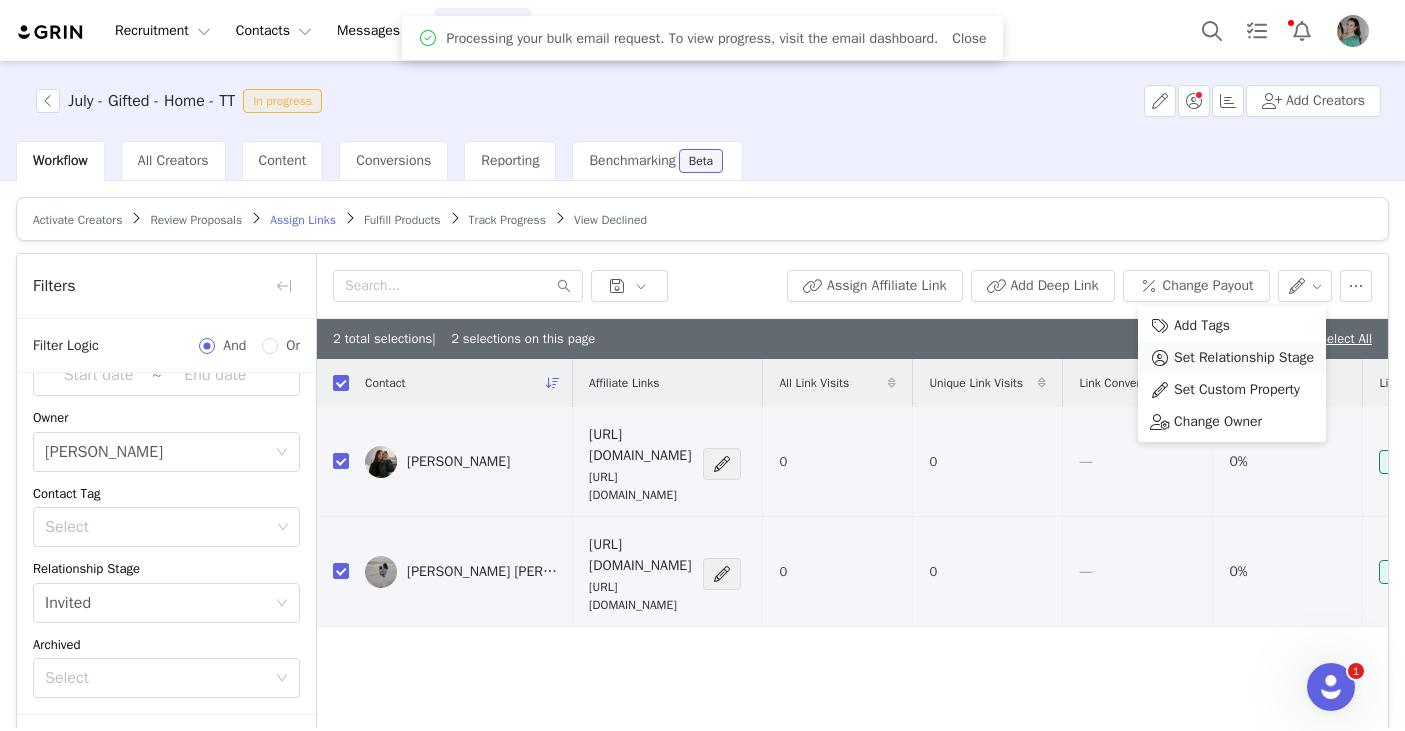 click on "Set Relationship Stage" at bounding box center [1244, 358] 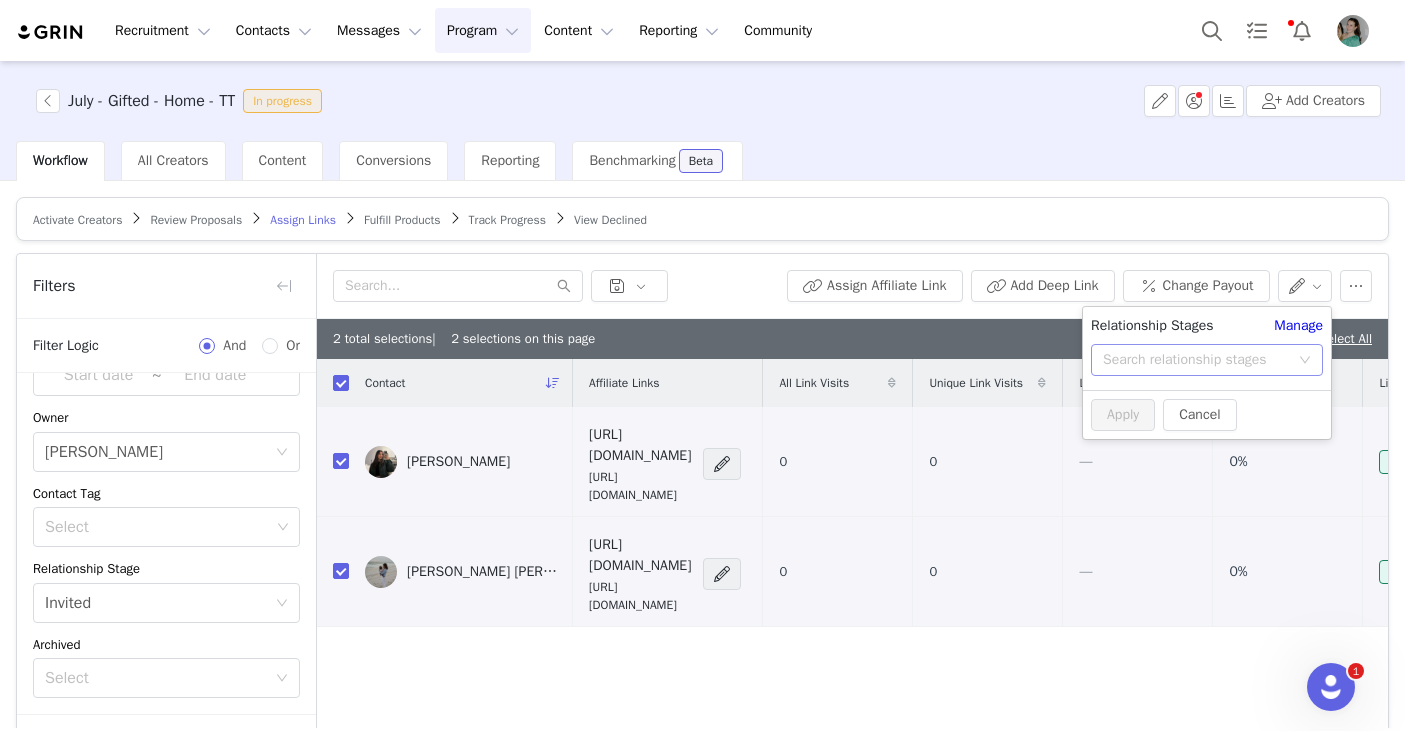 click on "Search relationship stages" at bounding box center (1196, 360) 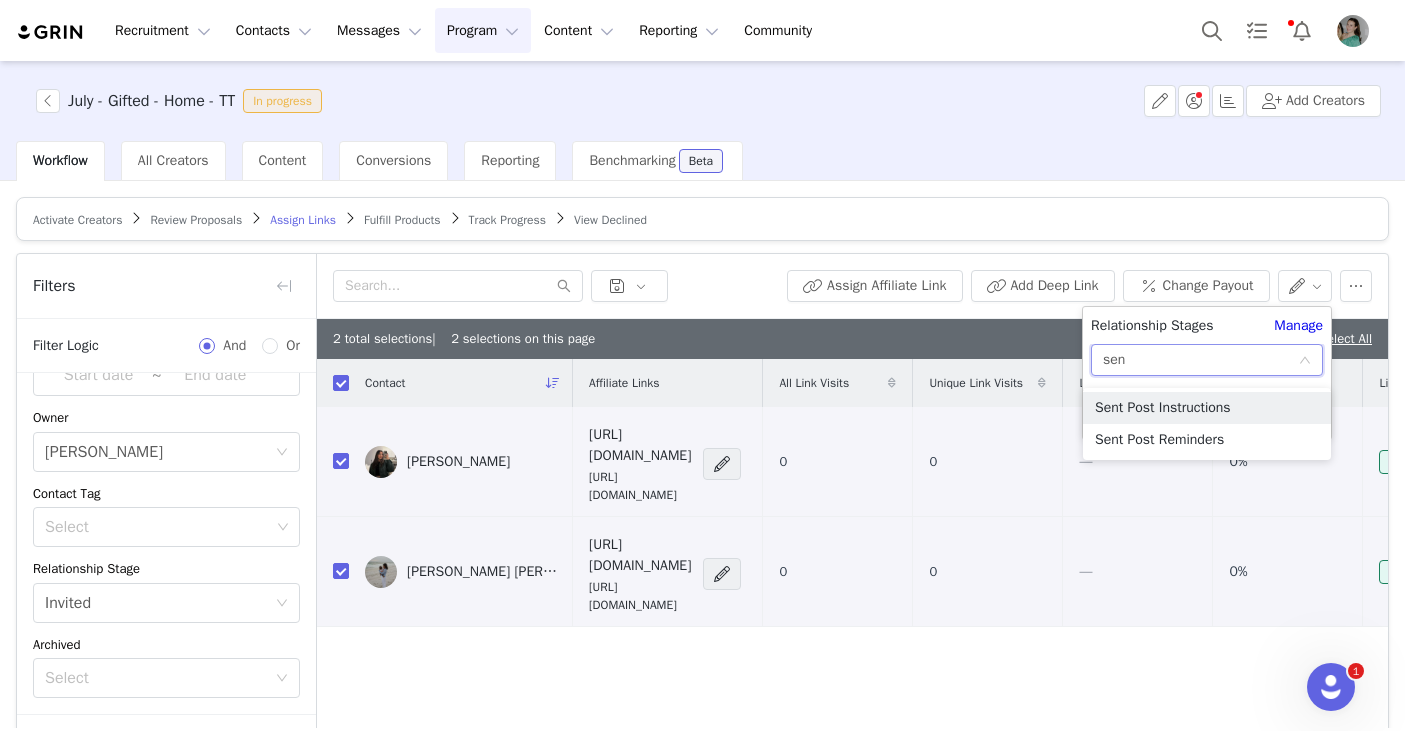 type on "sent" 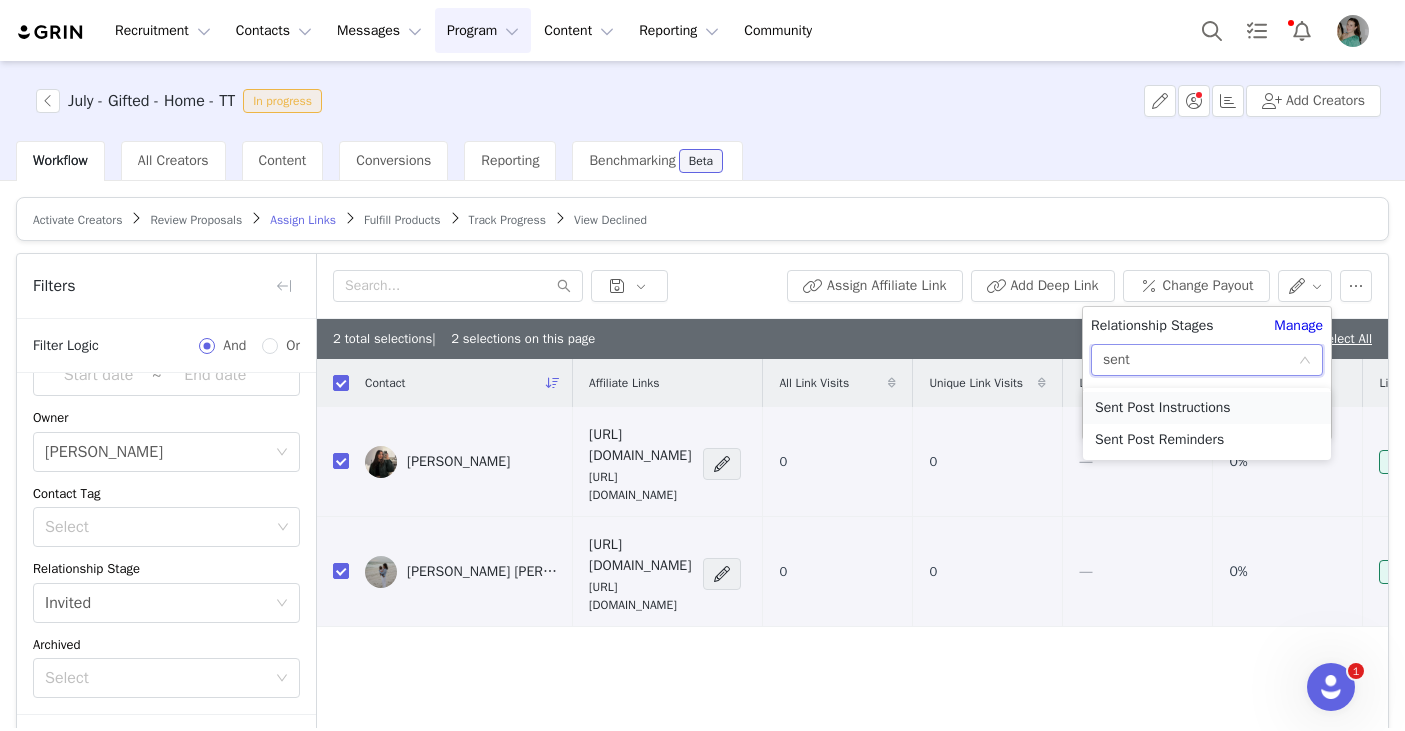 click on "Sent Post Instructions" at bounding box center [1207, 408] 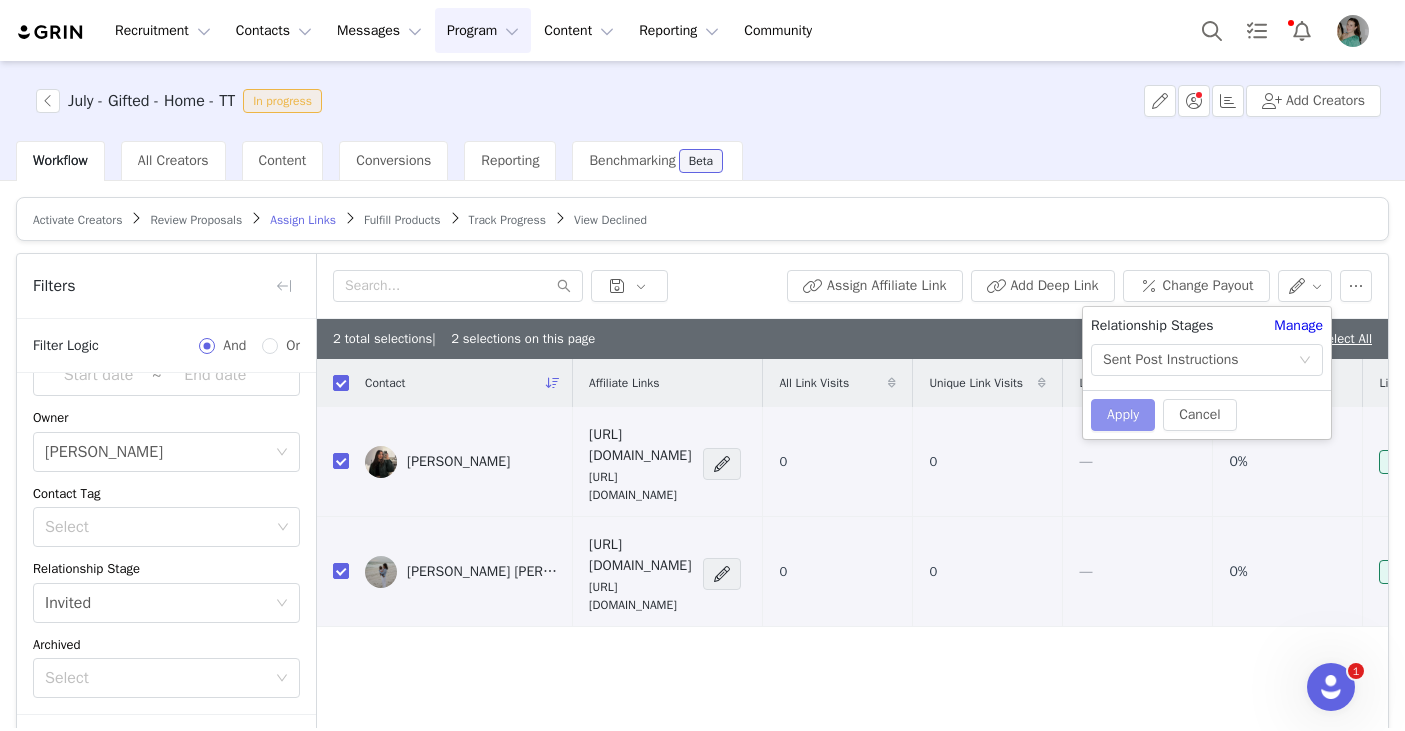 click on "Apply" at bounding box center (1123, 415) 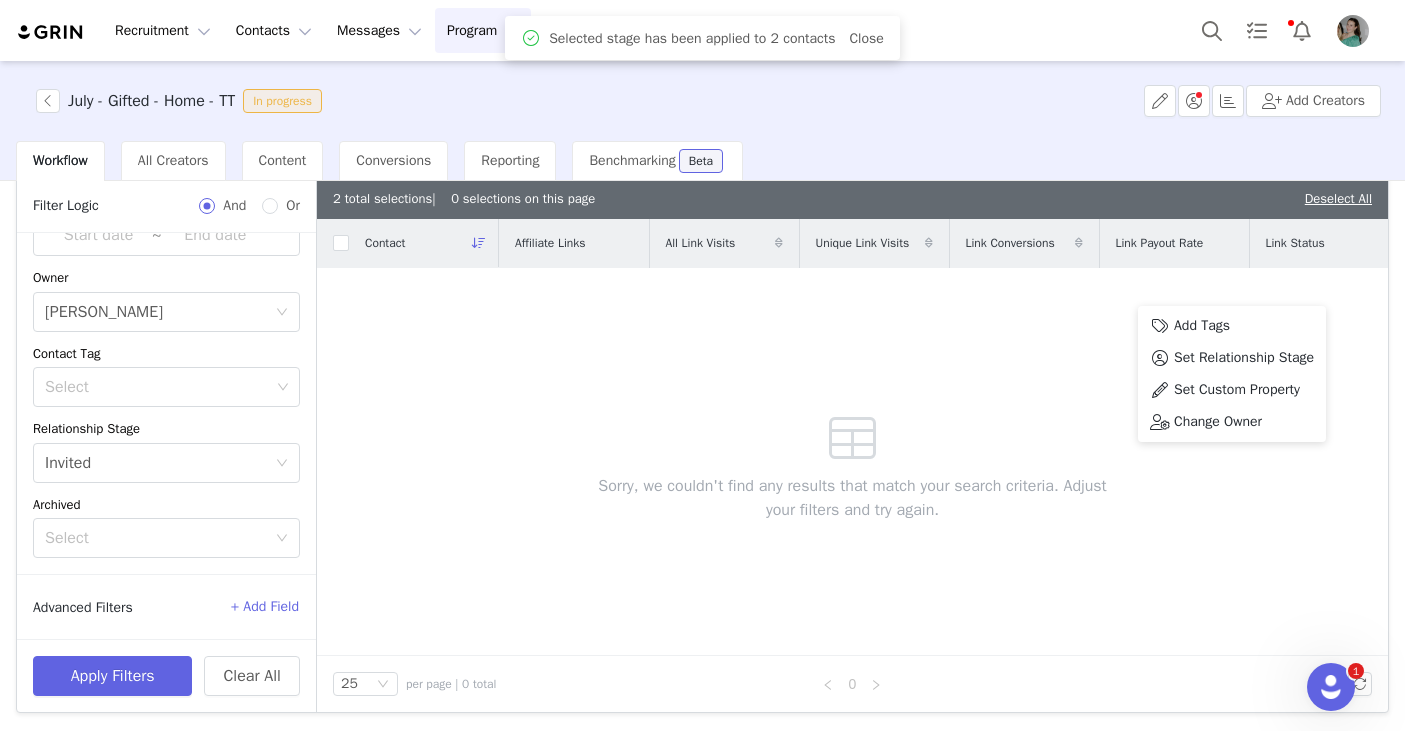 scroll, scrollTop: 0, scrollLeft: 0, axis: both 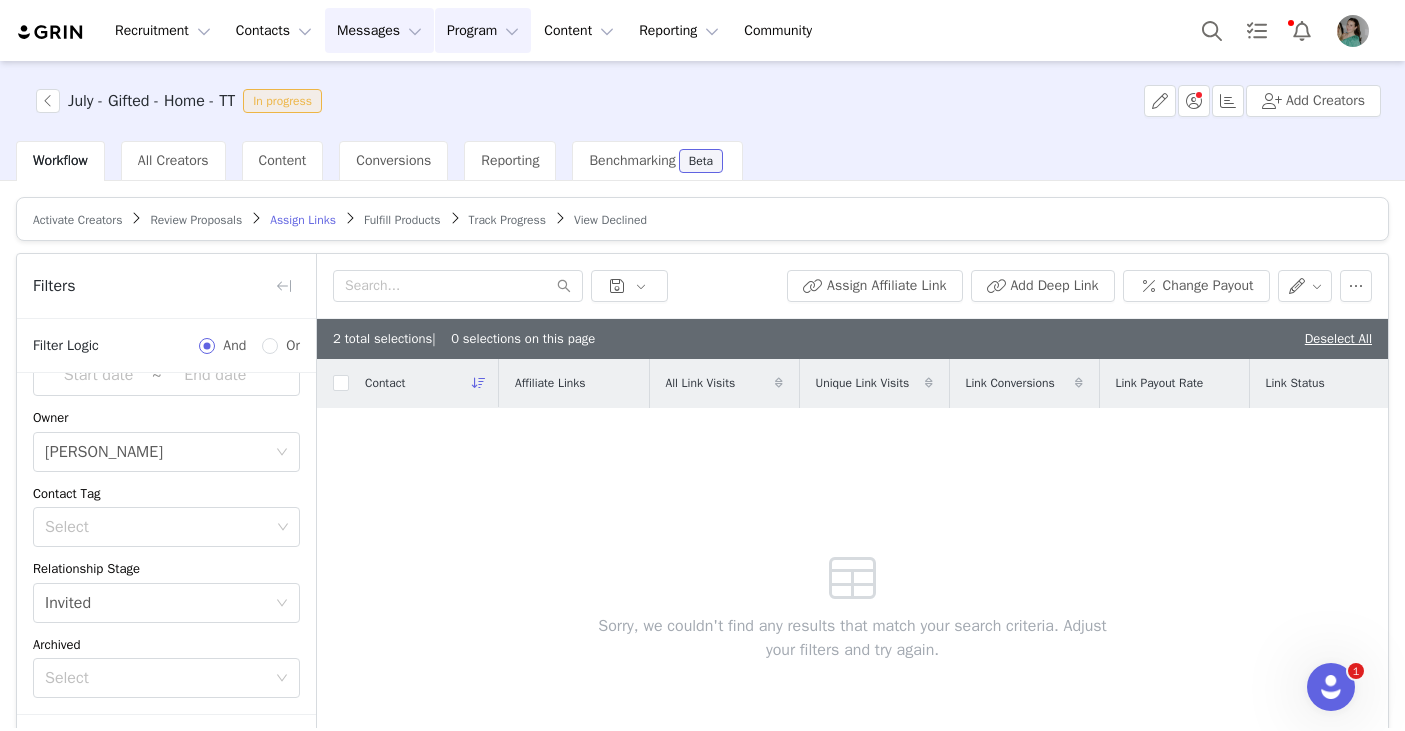 click on "Messages Messages" at bounding box center [379, 30] 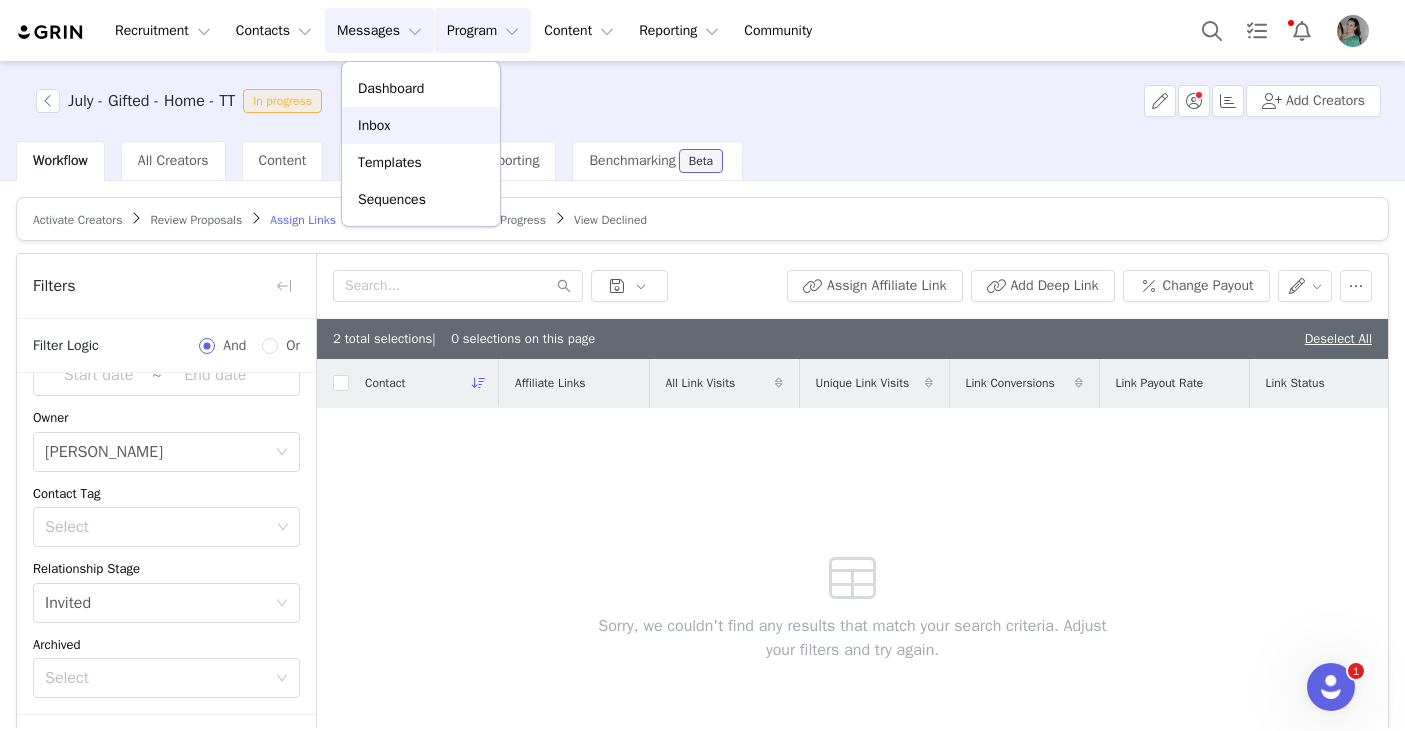 click on "Inbox" at bounding box center (421, 125) 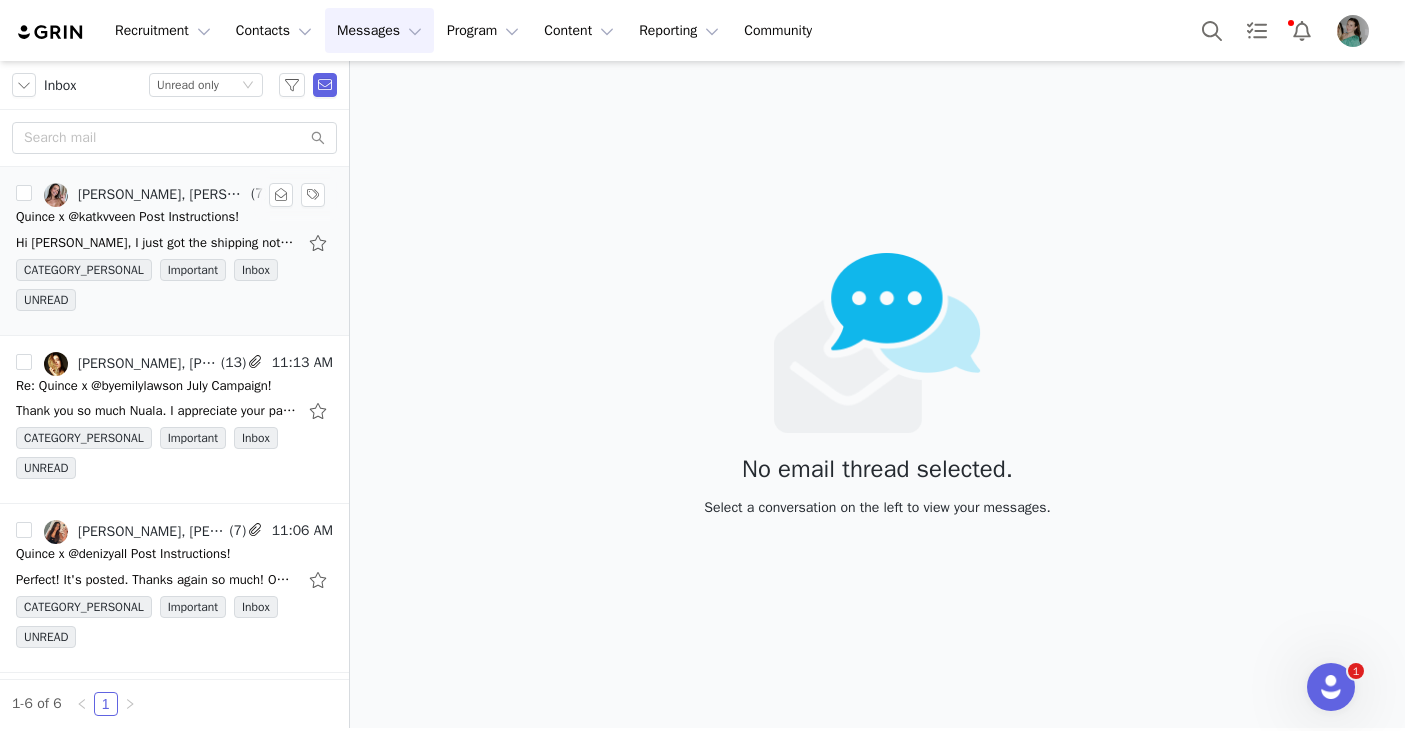 click on "Hi Nuala, I just got the shipping notice but it has the original address not my home address. I just wanted to double check. The correct address is 615 Ashers pl, Seguin, tx 78155. Thank you! Nicole" at bounding box center (156, 243) 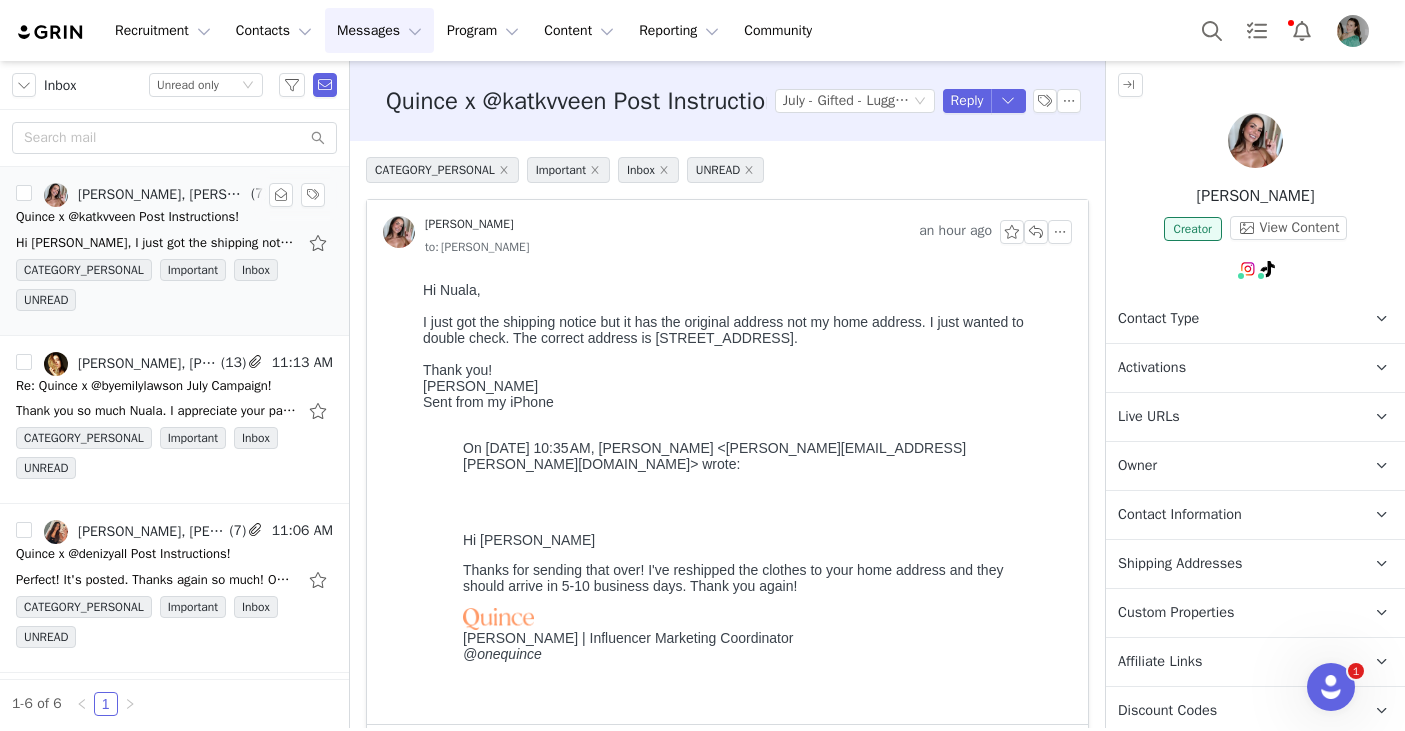 scroll, scrollTop: 0, scrollLeft: 0, axis: both 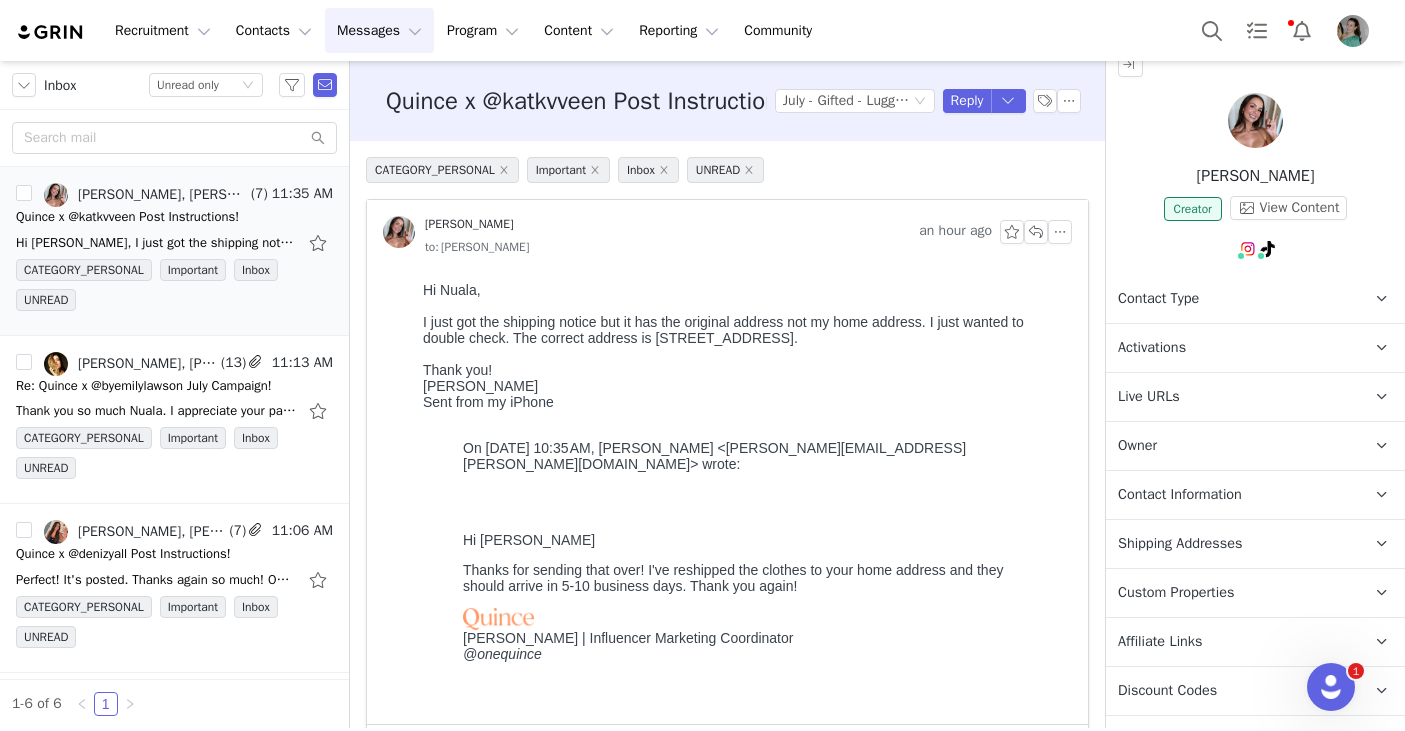 click on "Contact Information" at bounding box center [1180, 495] 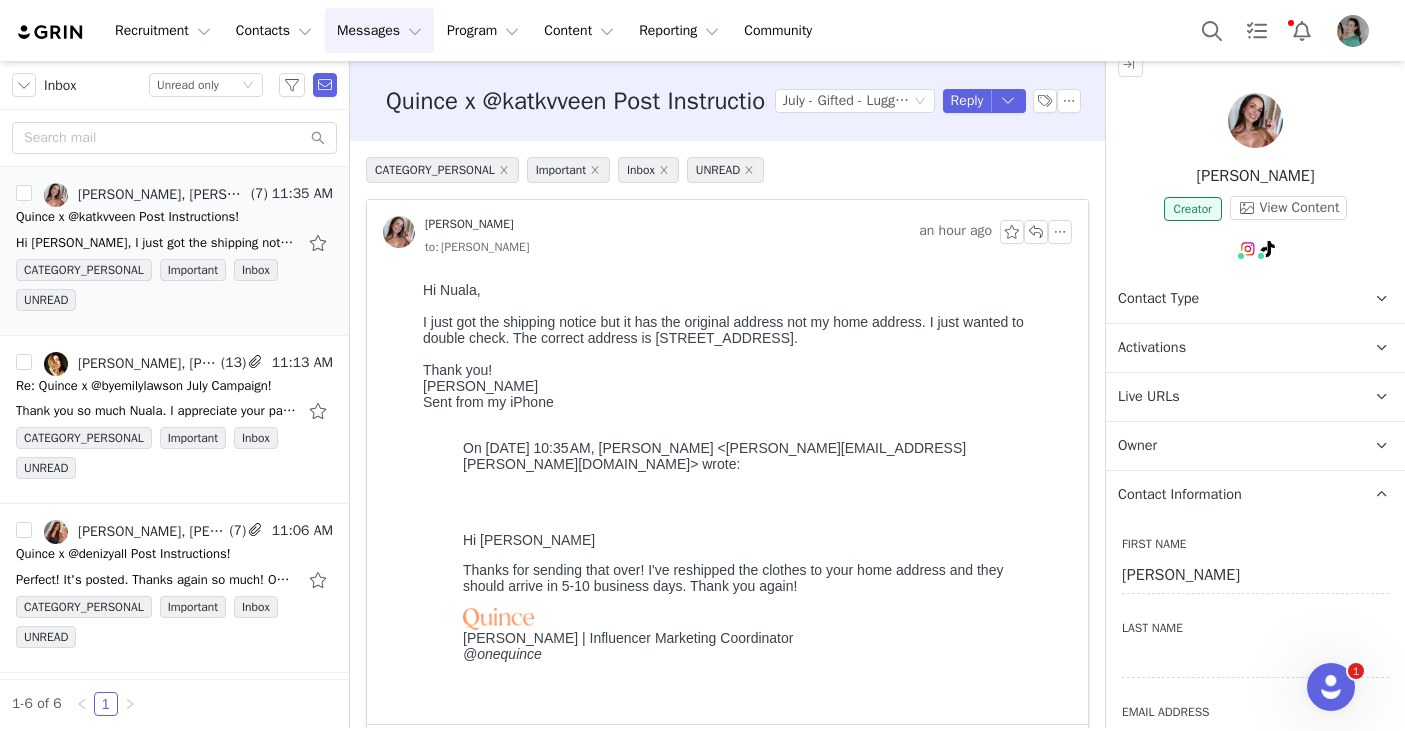 scroll, scrollTop: 133, scrollLeft: 0, axis: vertical 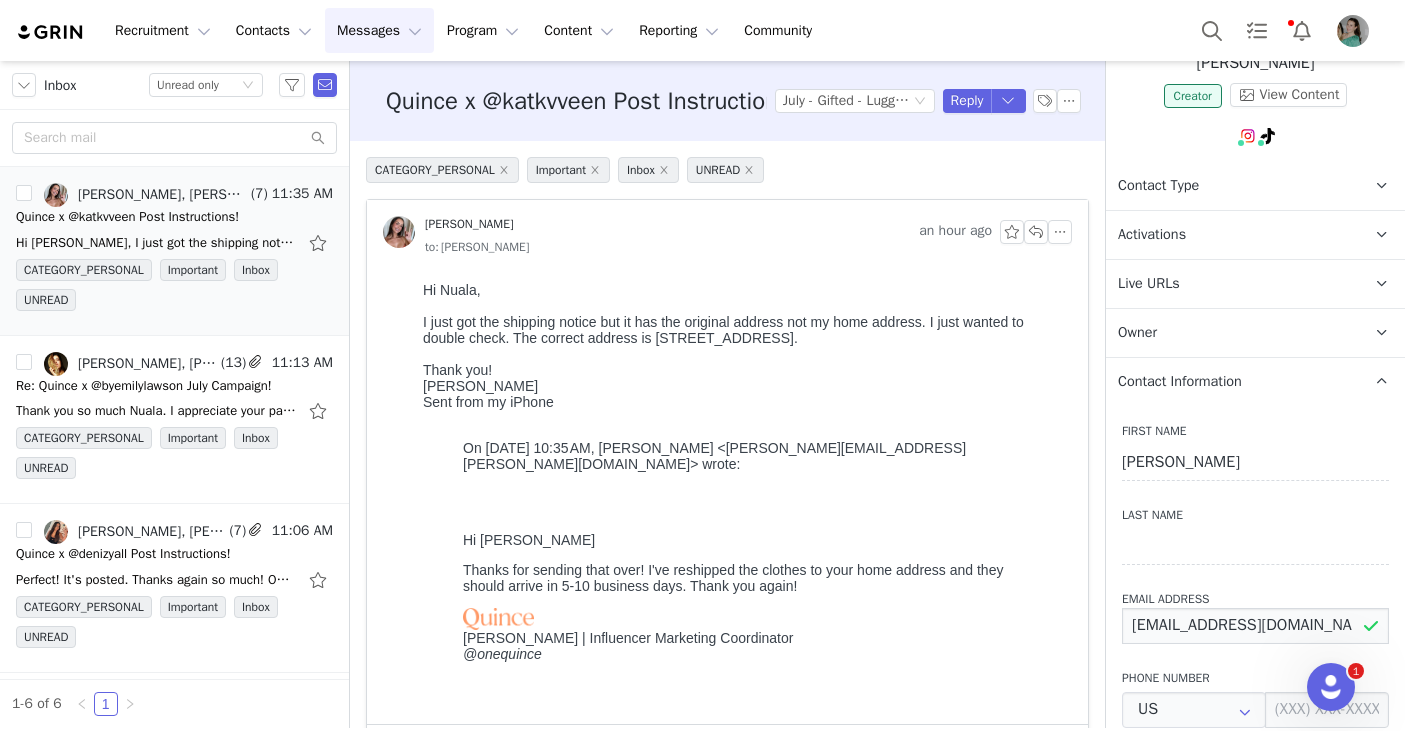 click on "katvveen@gmail.com" at bounding box center (1255, 626) 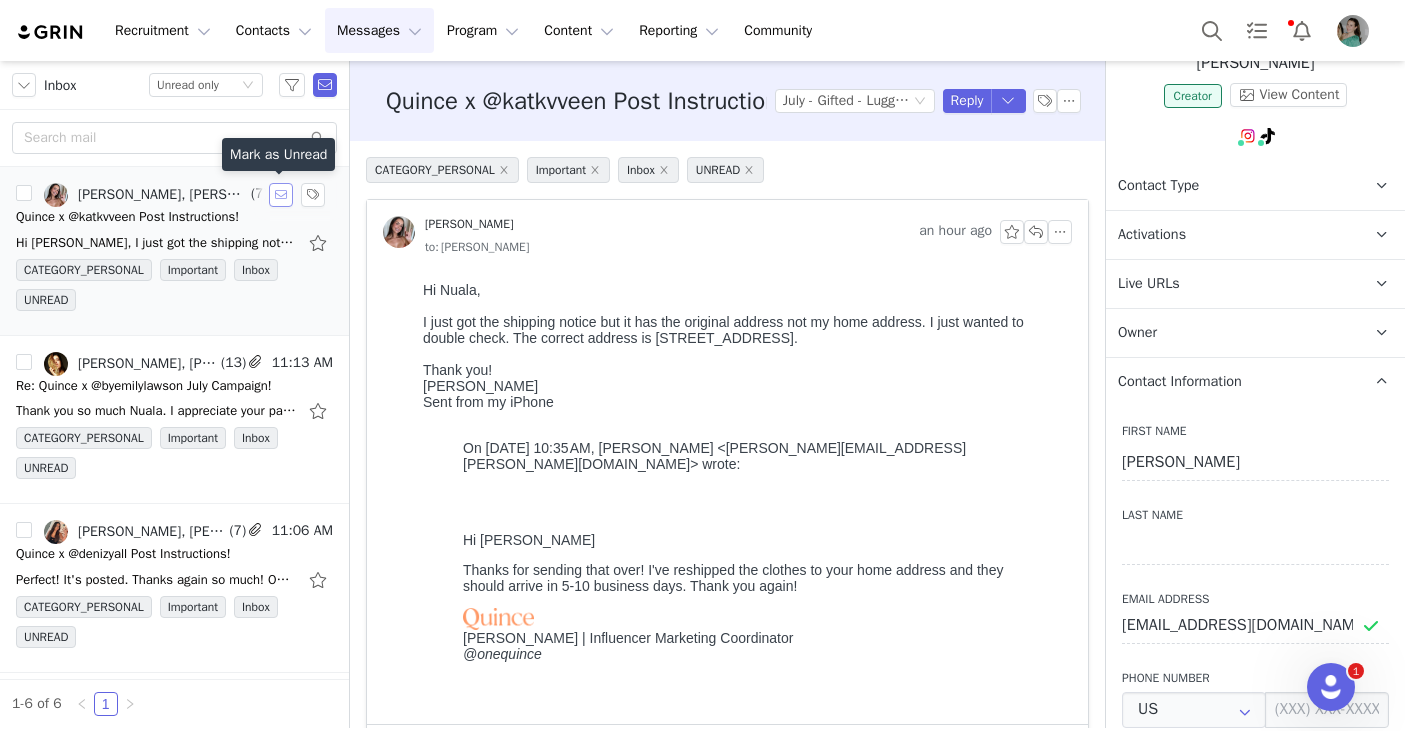click at bounding box center [281, 195] 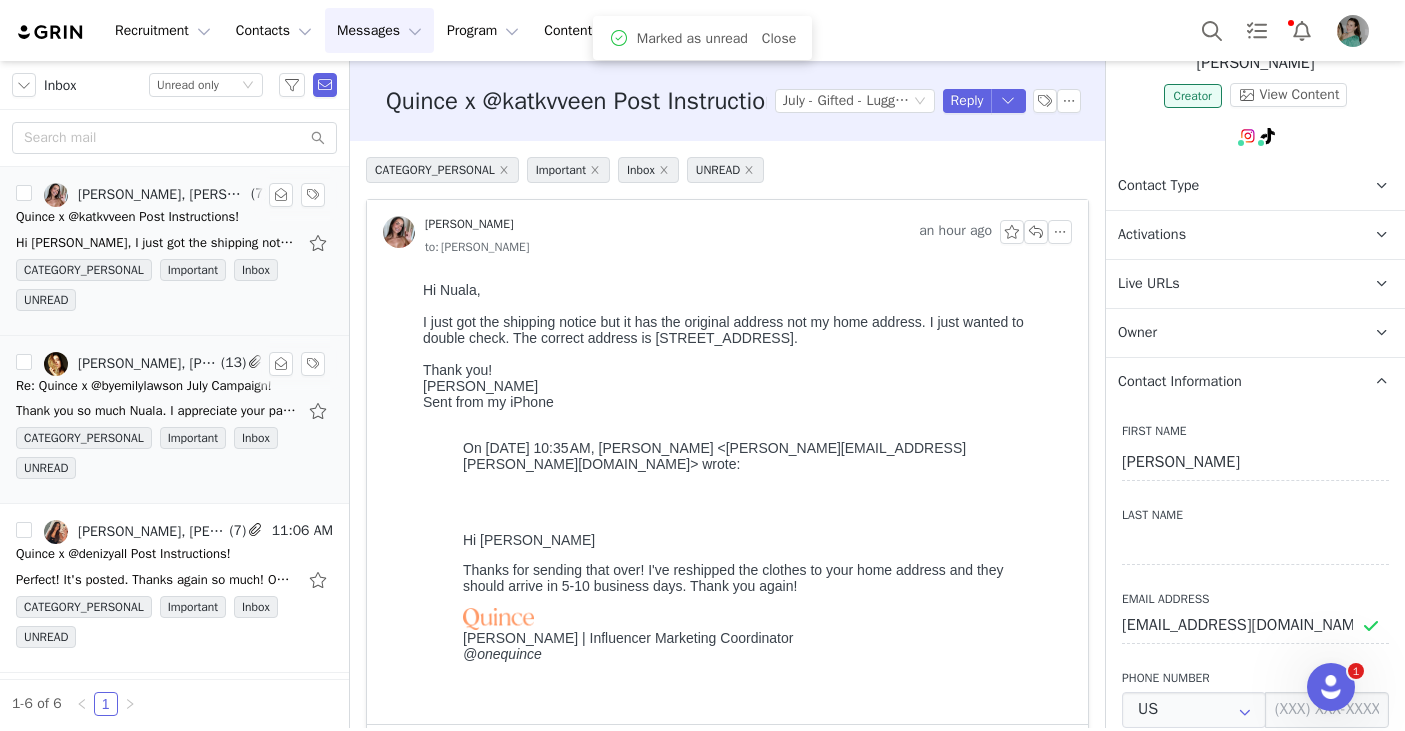 click on "Re: Quince x @byemilylawson July Campaign!" at bounding box center [144, 386] 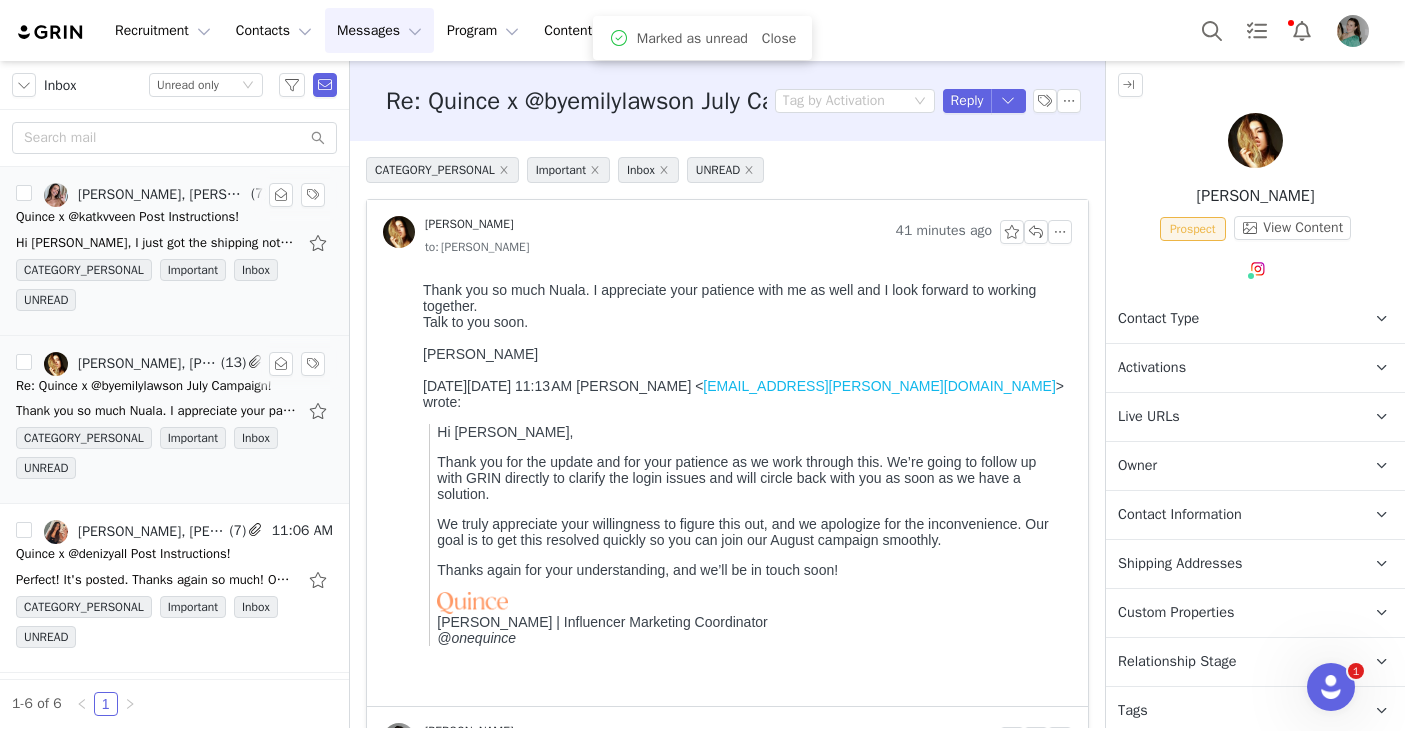 scroll, scrollTop: 0, scrollLeft: 0, axis: both 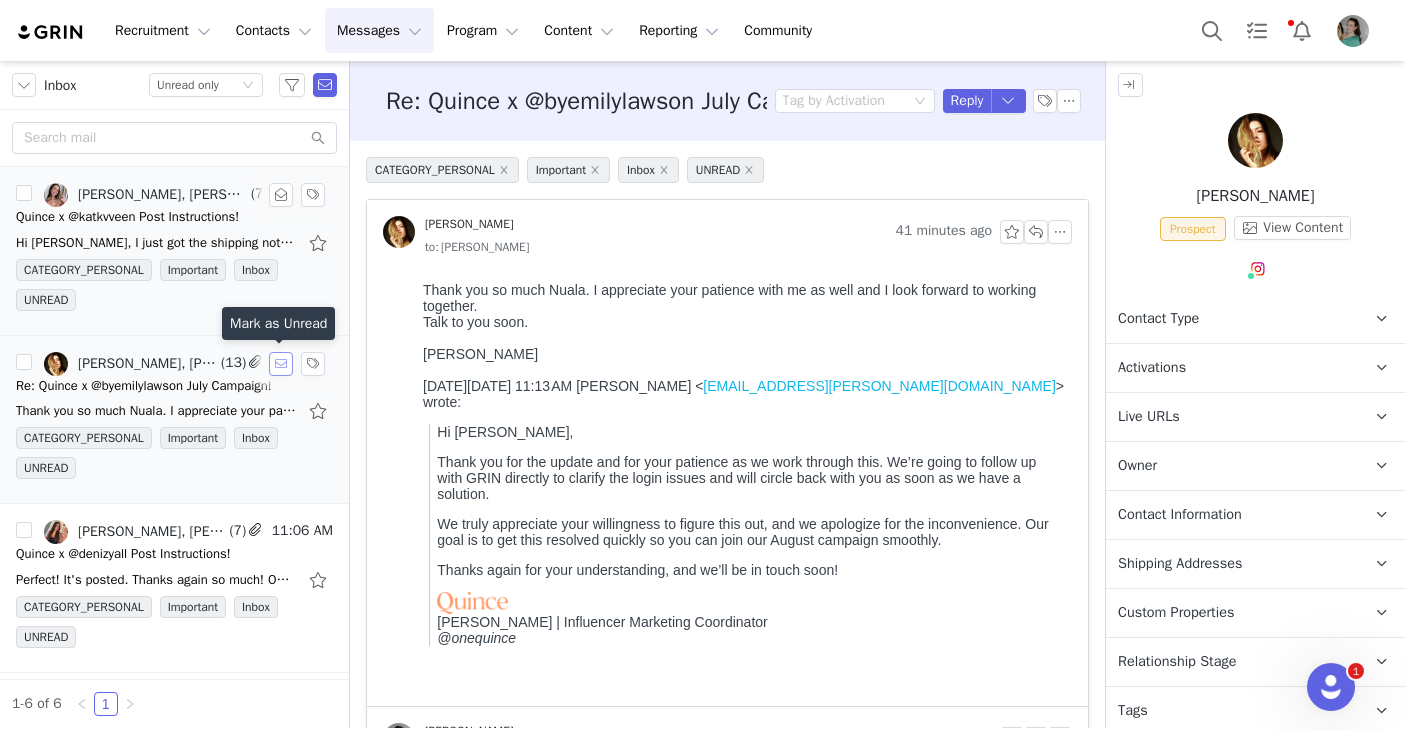 click at bounding box center (281, 364) 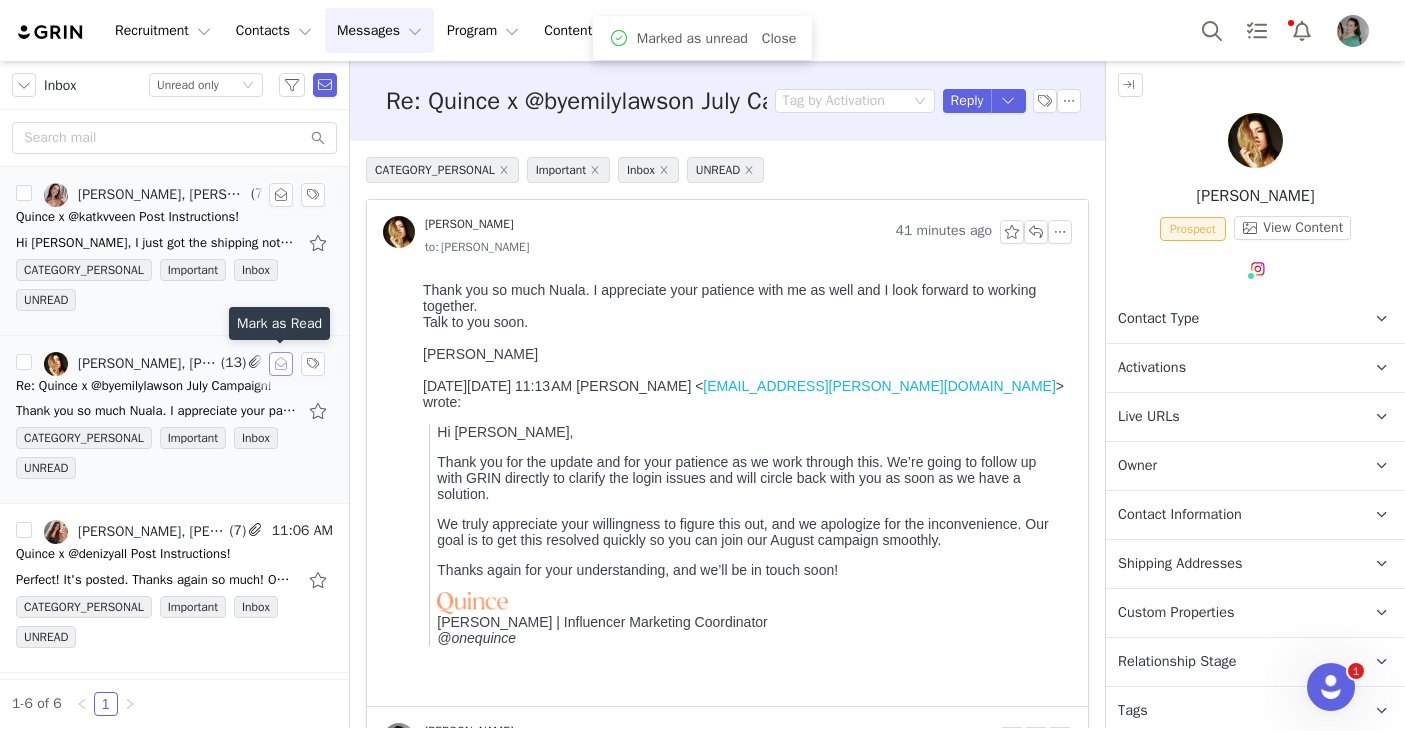 click at bounding box center [281, 364] 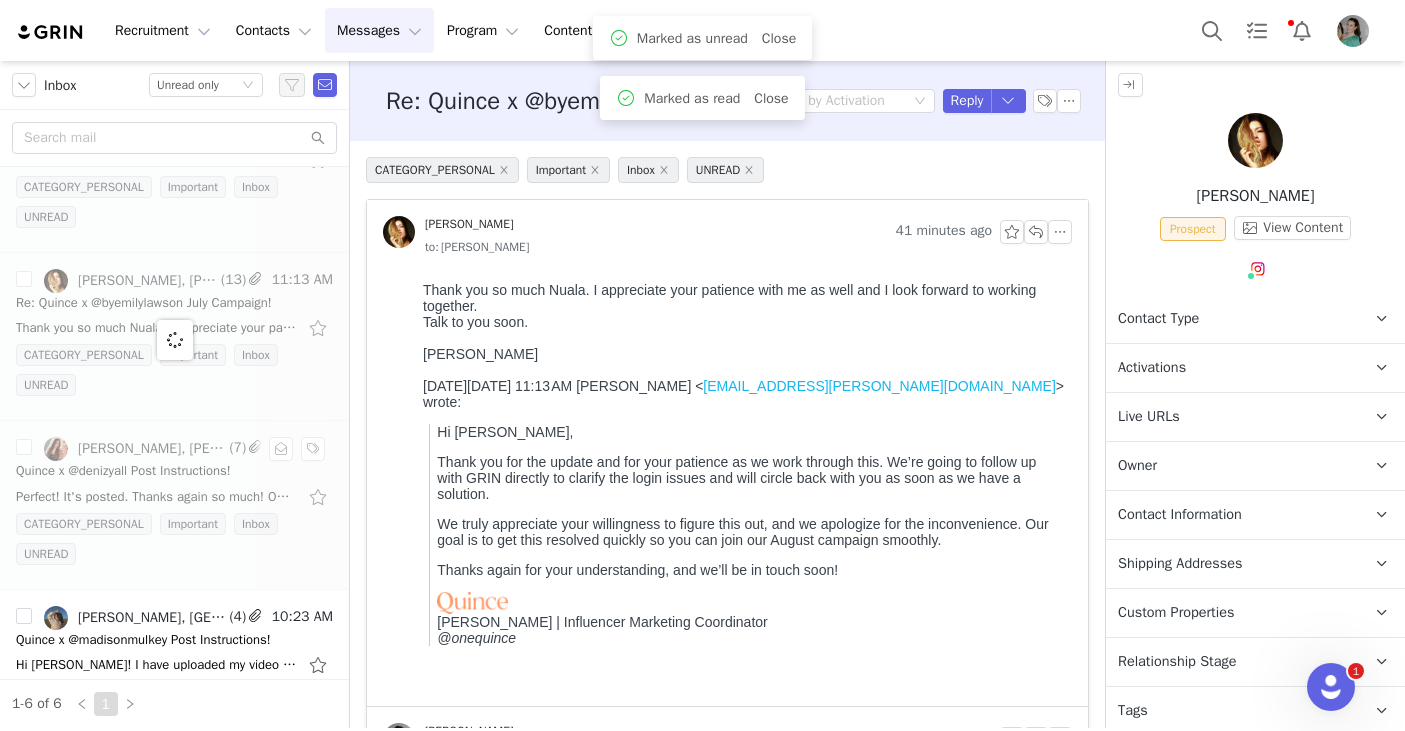 scroll, scrollTop: 129, scrollLeft: 0, axis: vertical 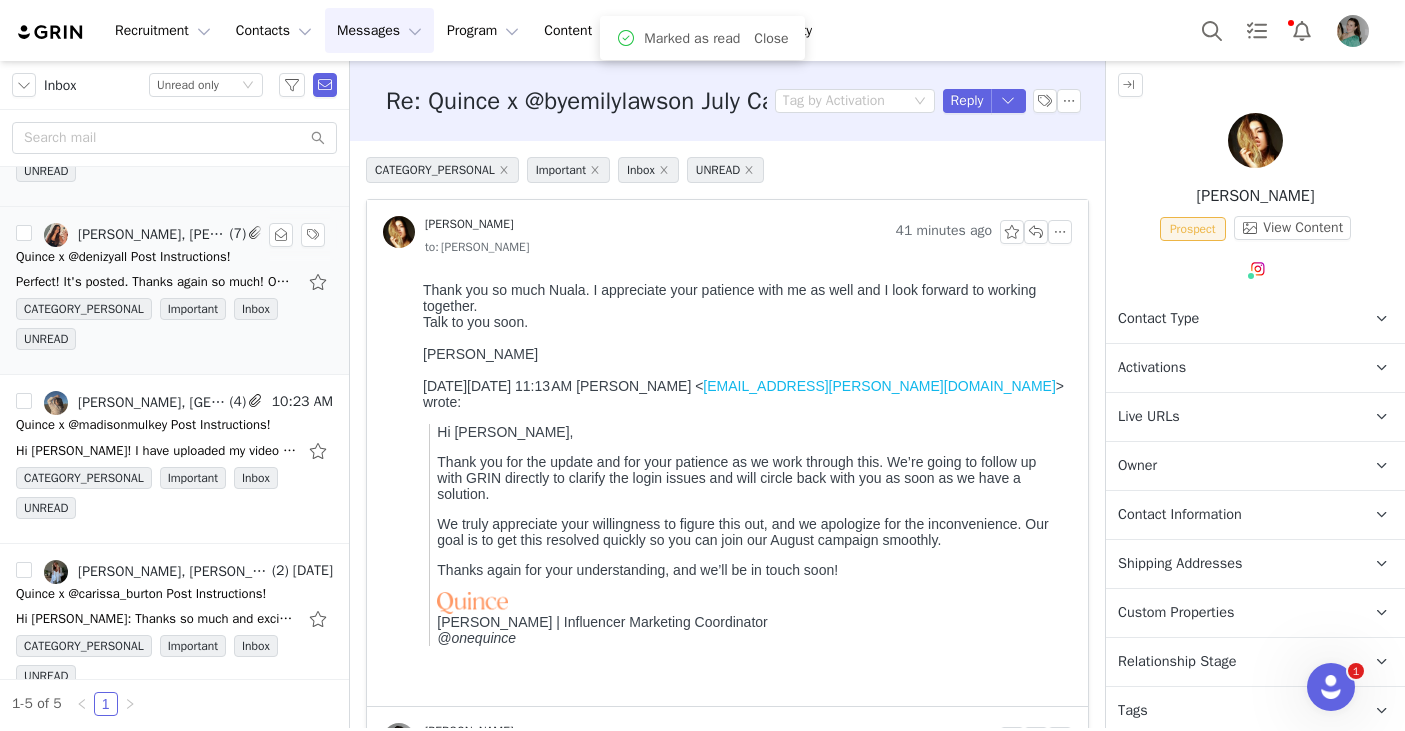 click on "Perfect! It's posted. Thanks again so much! On Jul 11, 2025, at 5:06 PM, Nuala Sullivan <nuala.sullivan@onequince.com> wrote: ﻿ Hi Deniz, Sounds good! I will aprove in GRIN as well. Just one" at bounding box center [174, 282] 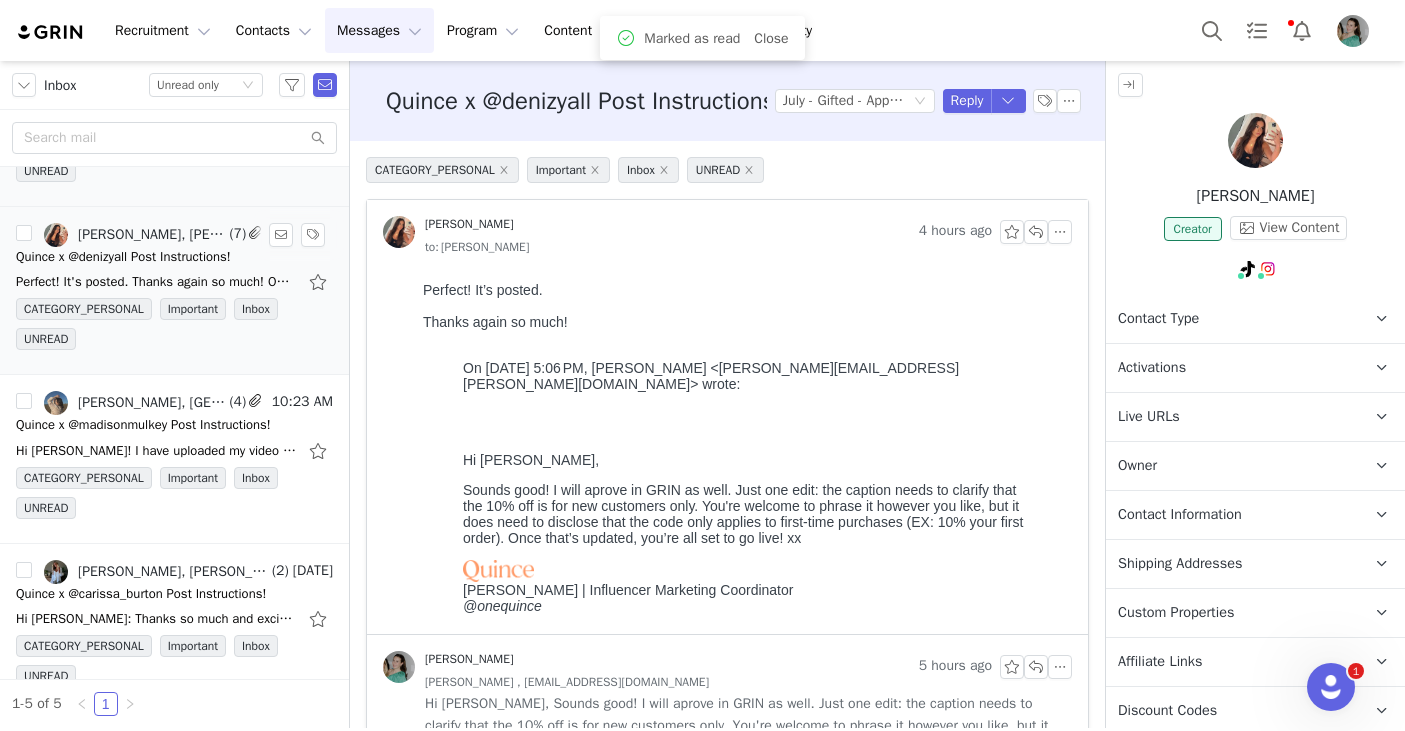 scroll, scrollTop: 0, scrollLeft: 0, axis: both 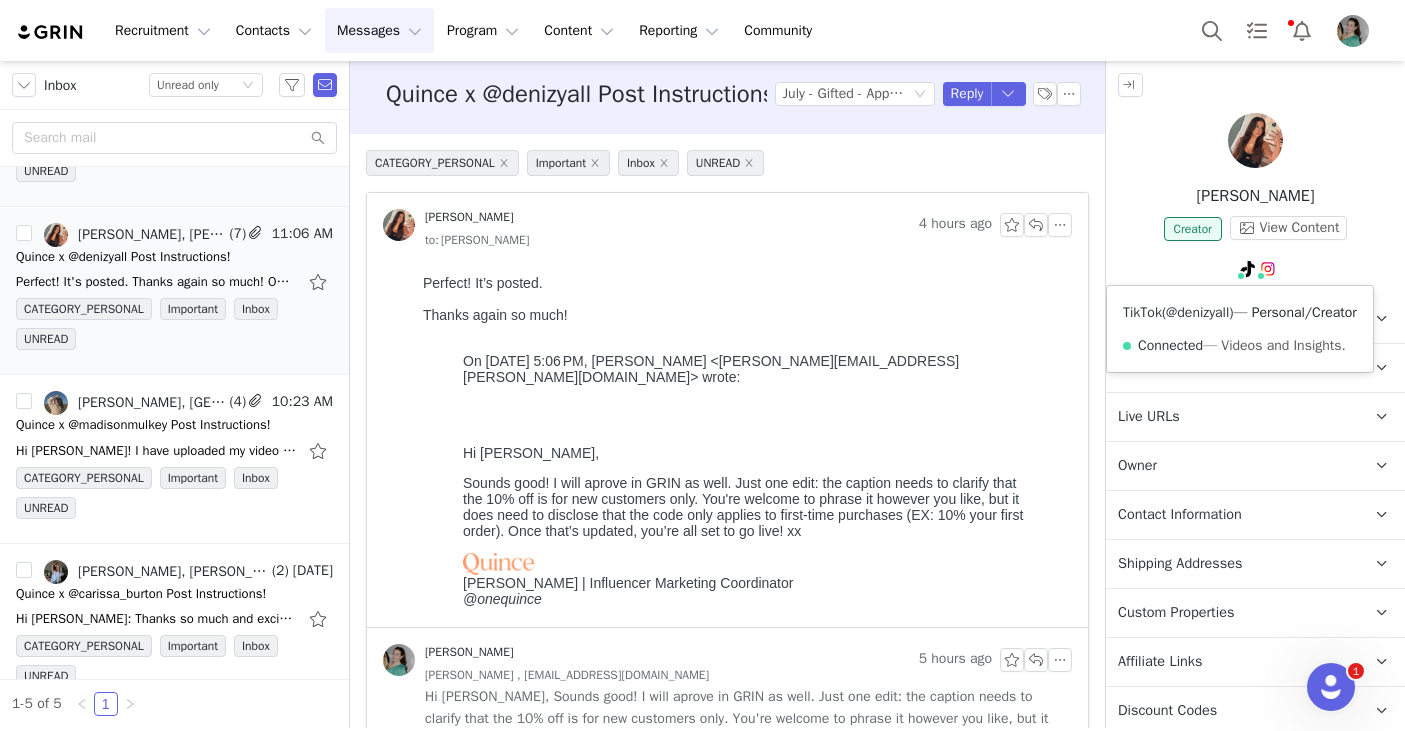 click on "@denizyall" at bounding box center (1197, 312) 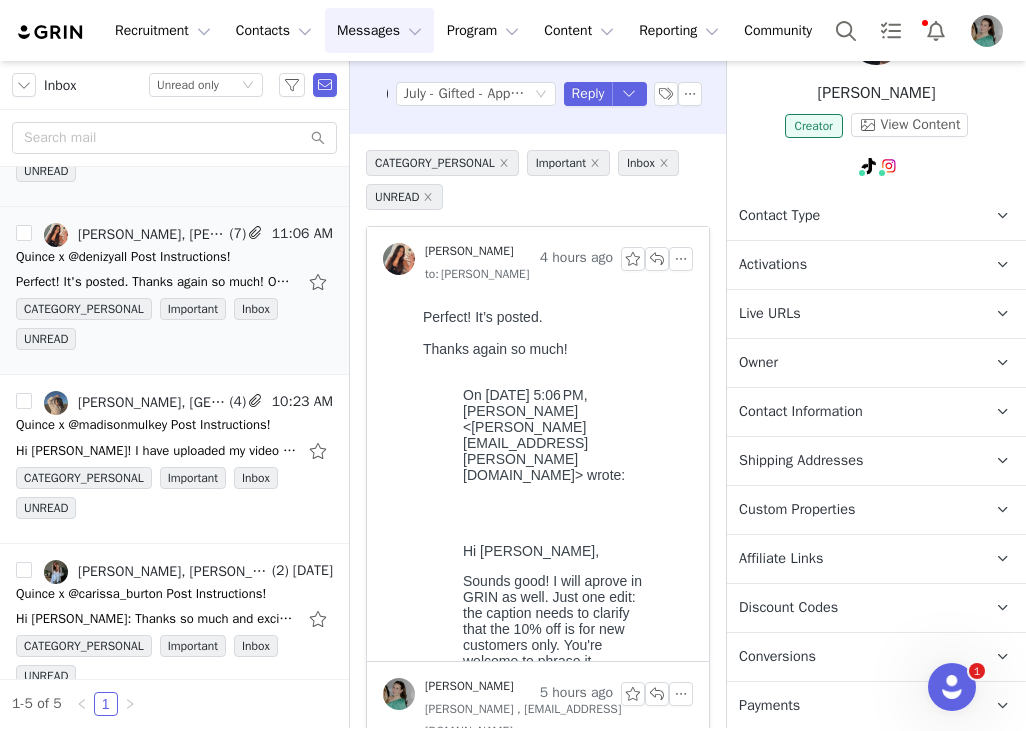 scroll, scrollTop: 251, scrollLeft: 0, axis: vertical 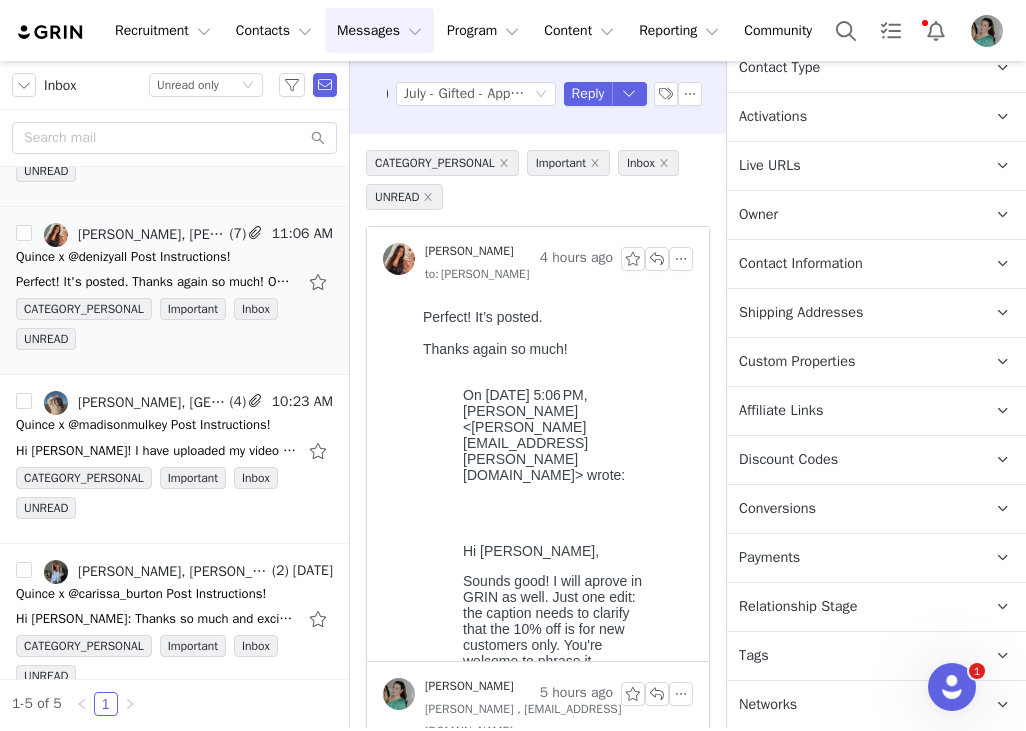 click on "Relationship Stage" at bounding box center (798, 607) 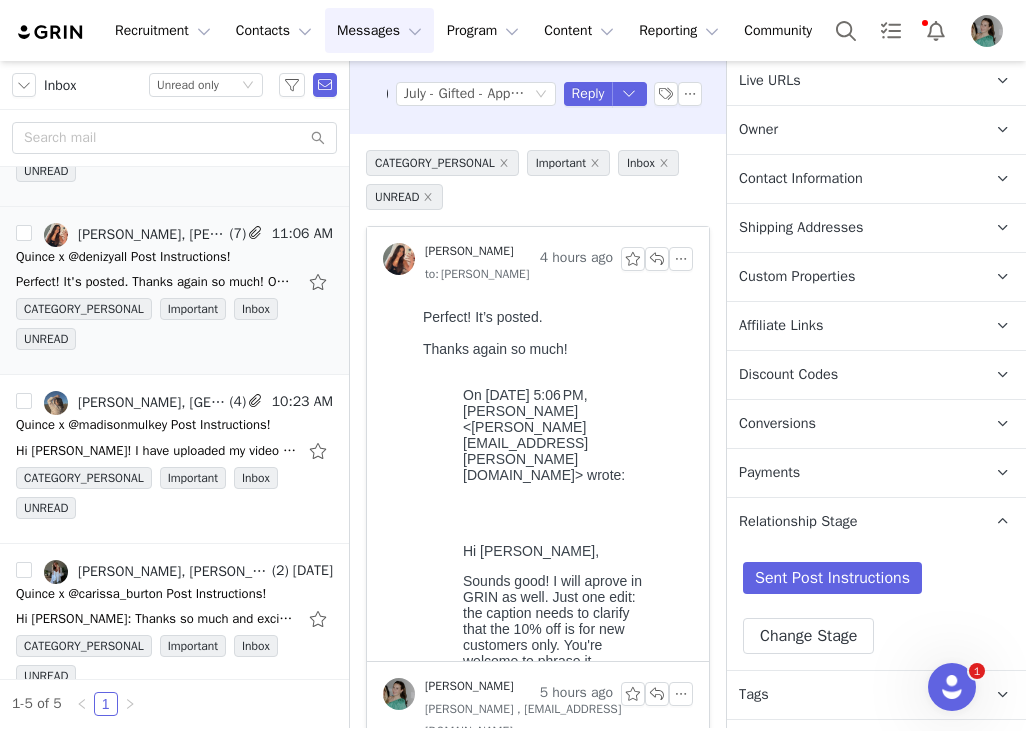scroll, scrollTop: 375, scrollLeft: 0, axis: vertical 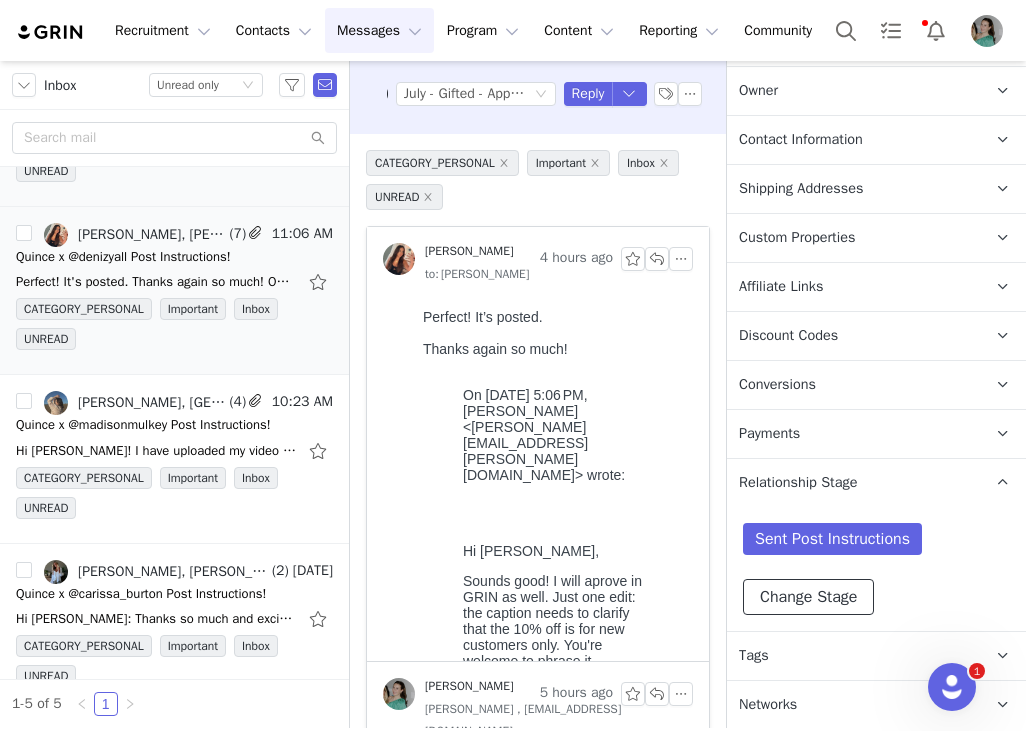 click on "Change Stage" at bounding box center [808, 597] 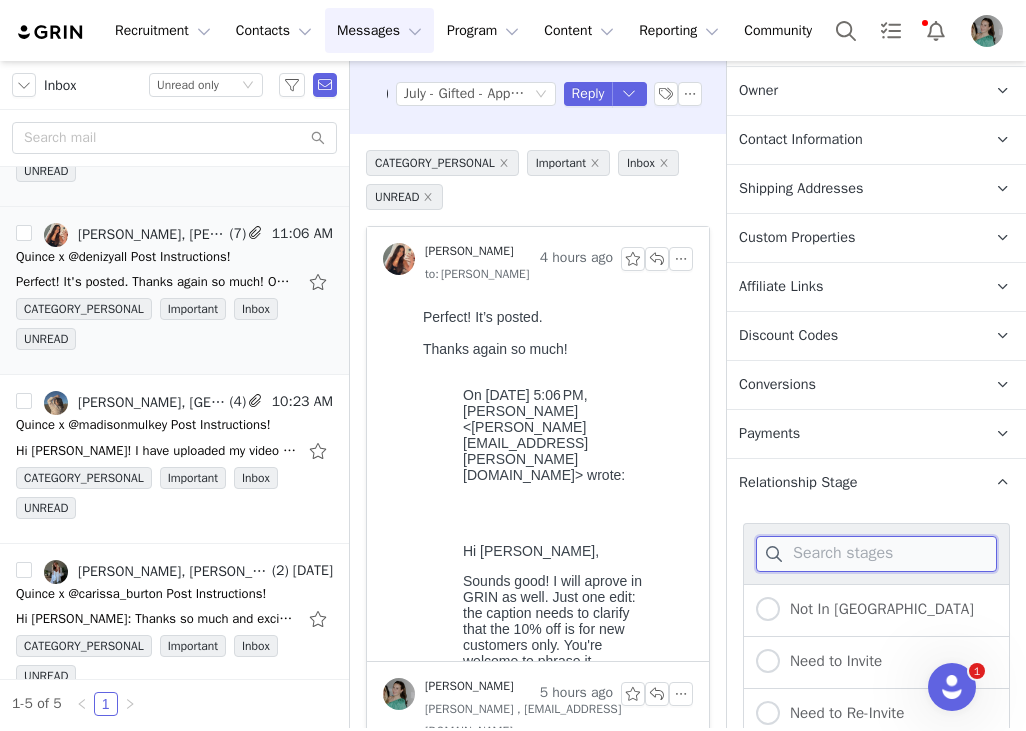 click at bounding box center [876, 554] 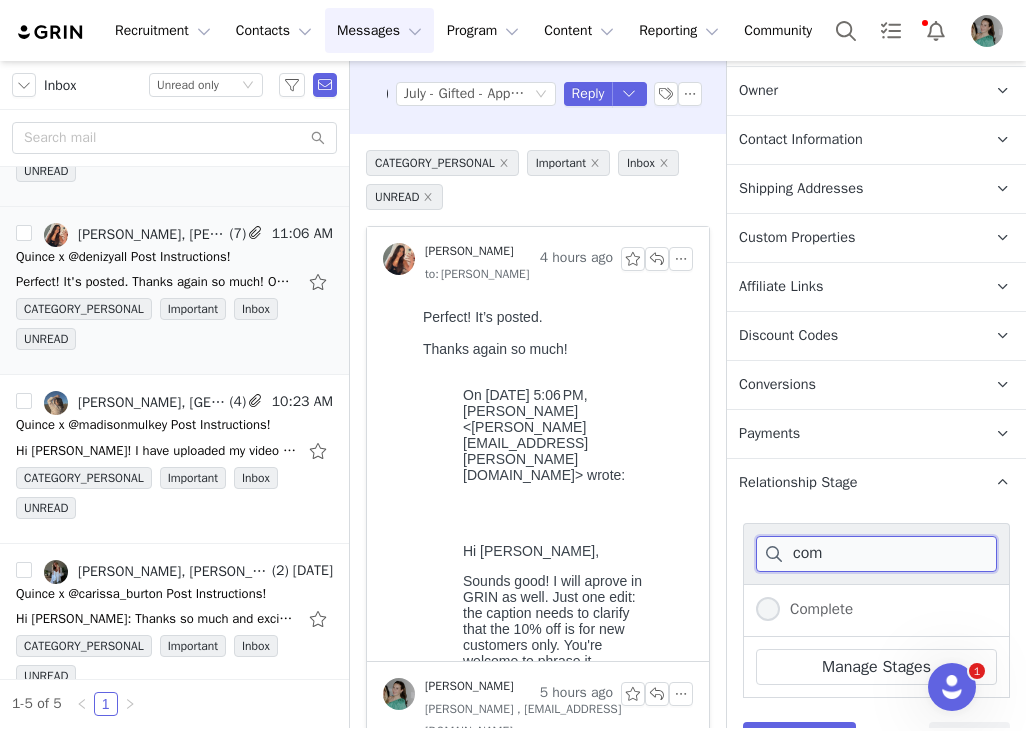 type on "com" 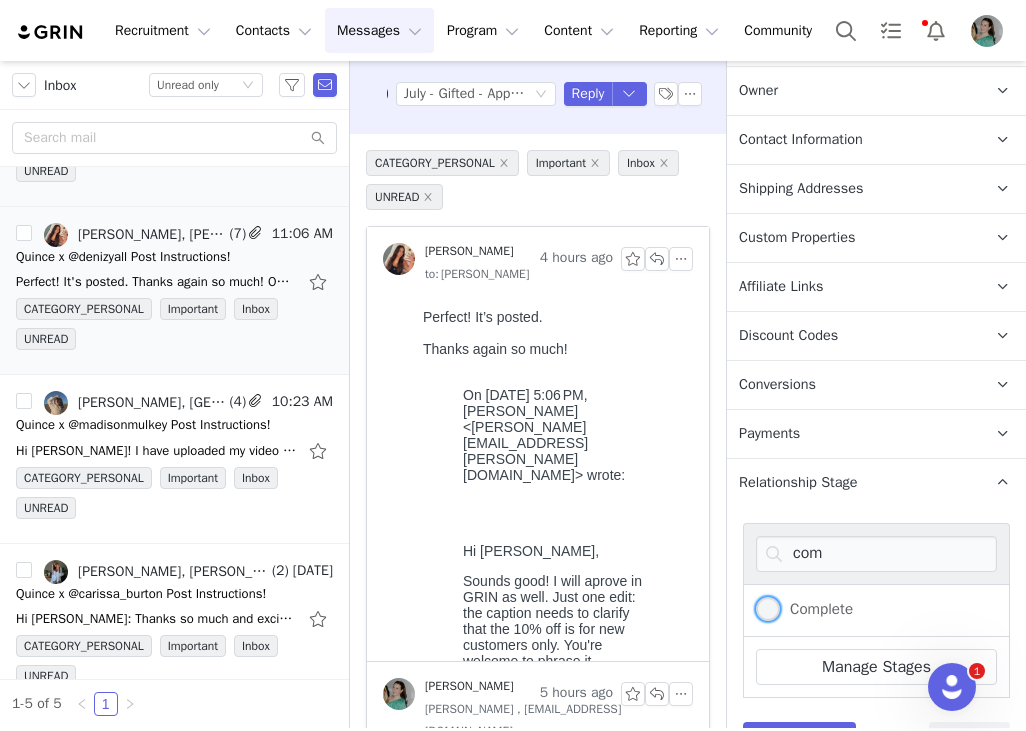 click on "Complete" at bounding box center [816, 609] 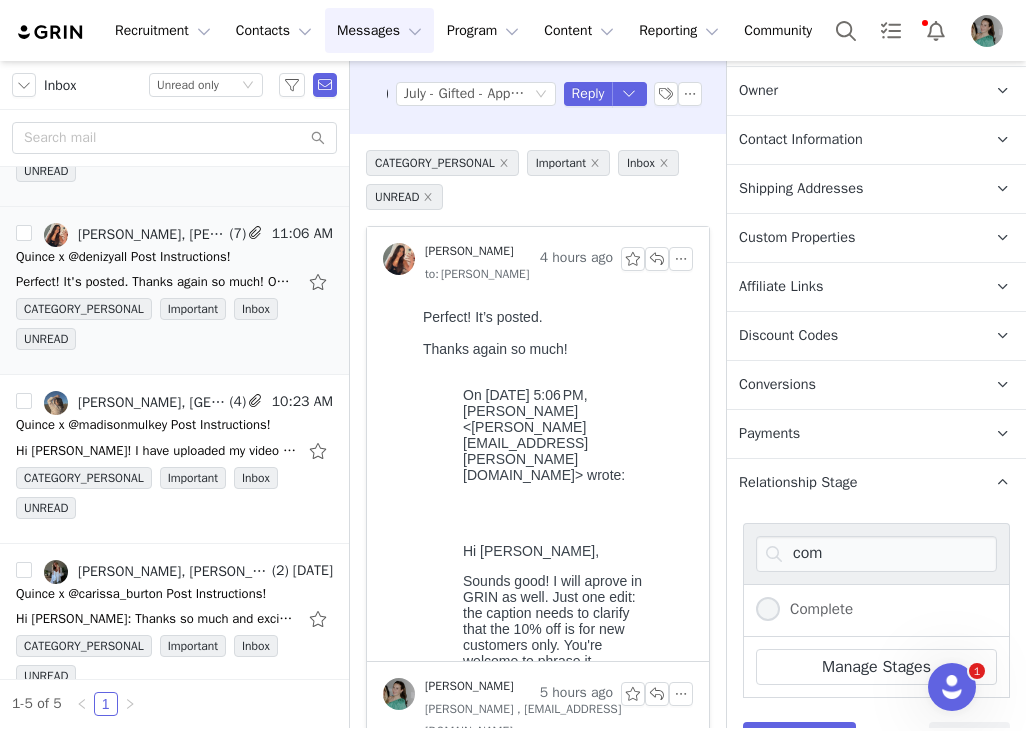 click on "Complete" at bounding box center (768, 610) 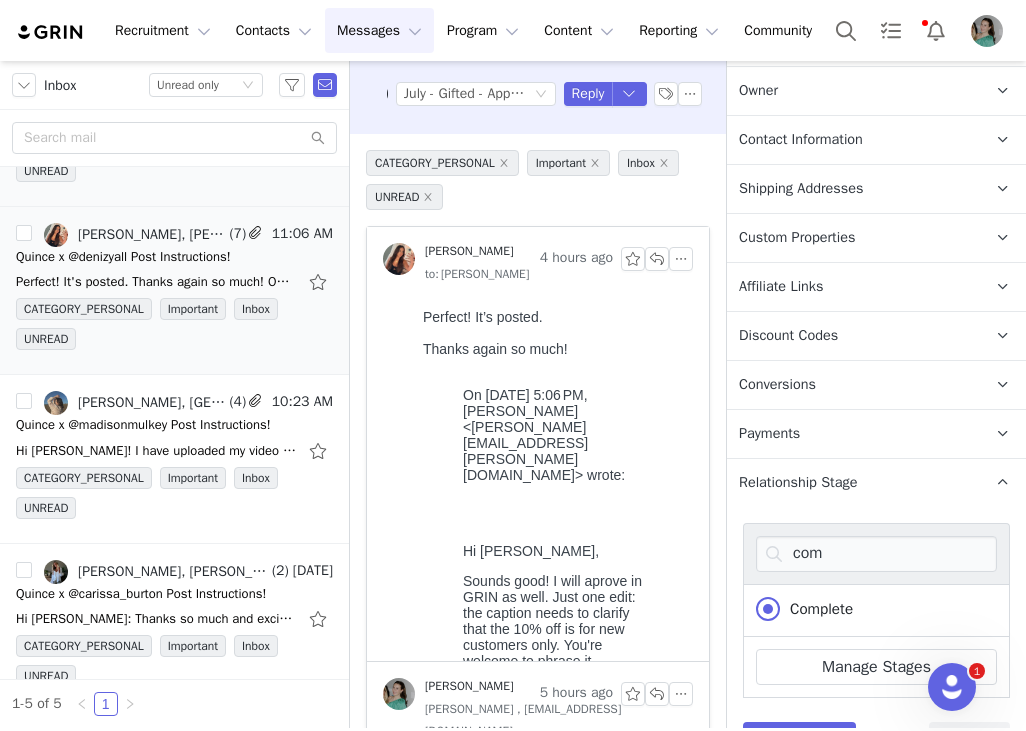 scroll, scrollTop: 517, scrollLeft: 0, axis: vertical 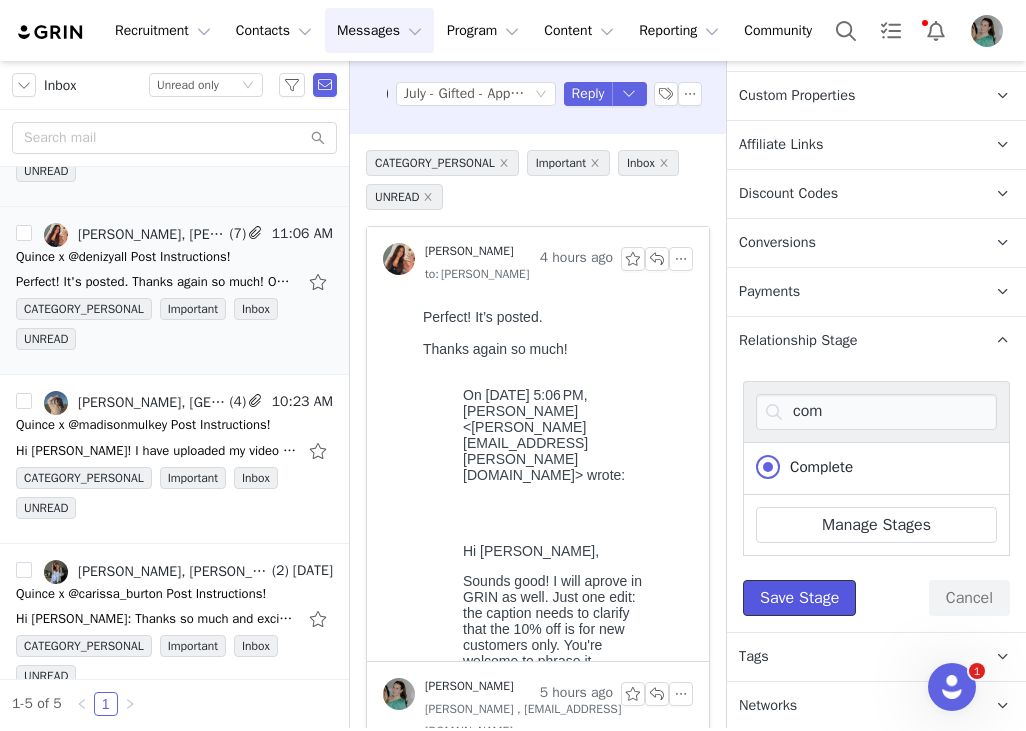 click on "Save Stage" at bounding box center (799, 598) 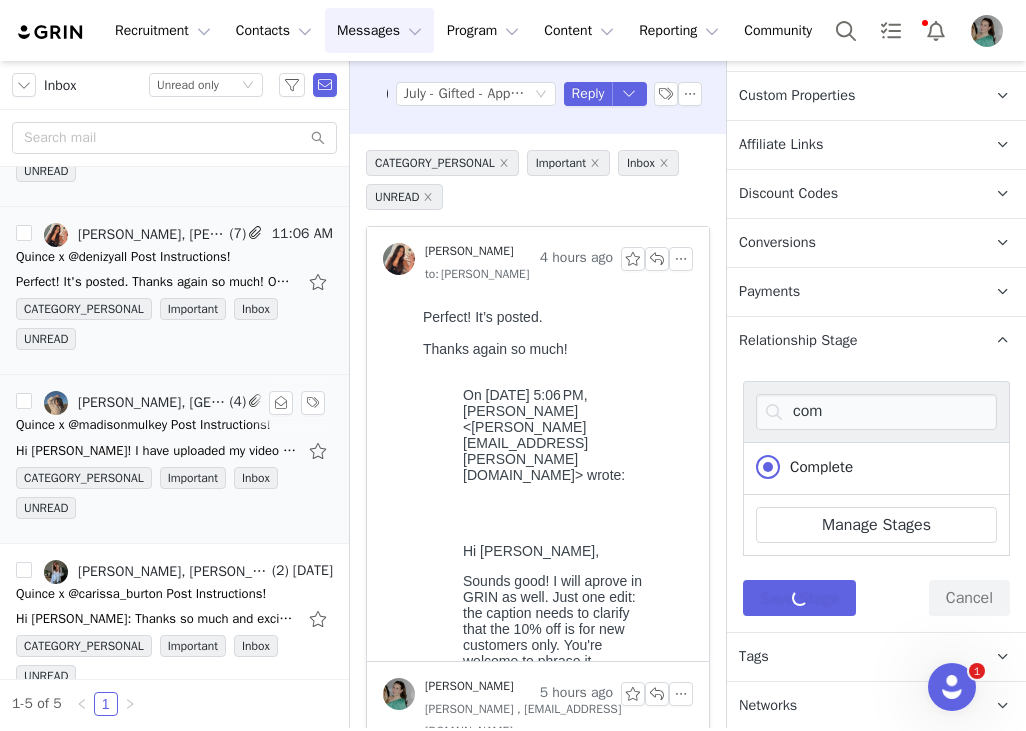 scroll, scrollTop: 375, scrollLeft: 0, axis: vertical 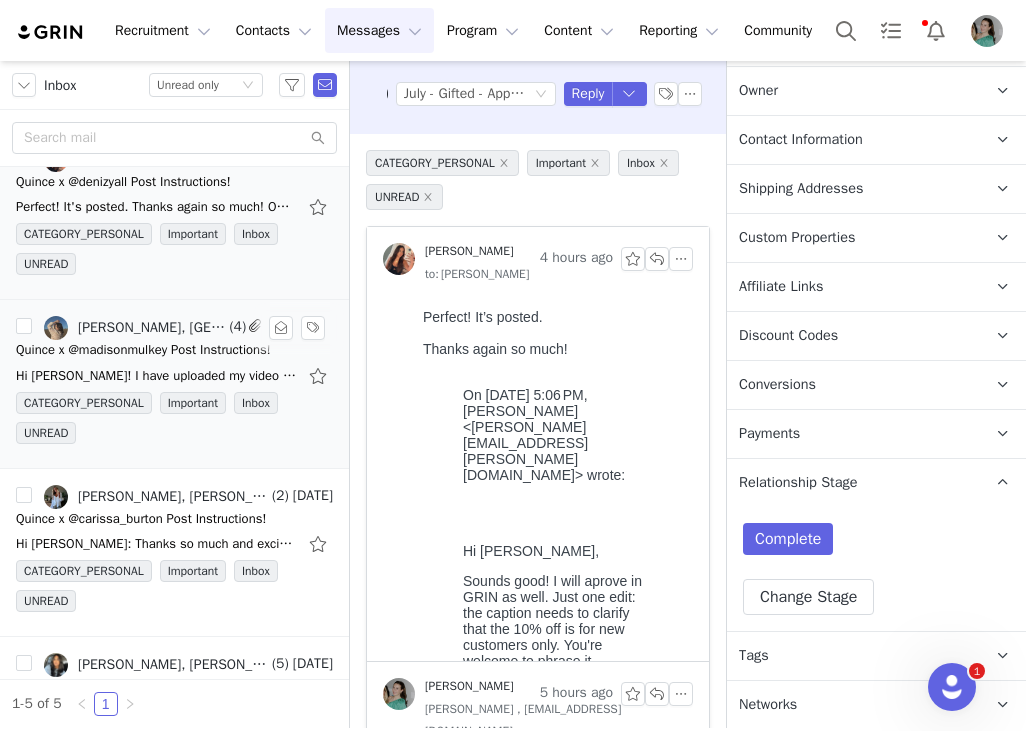 click on "Quince x @madisonmulkey Post Instructions!" at bounding box center [143, 350] 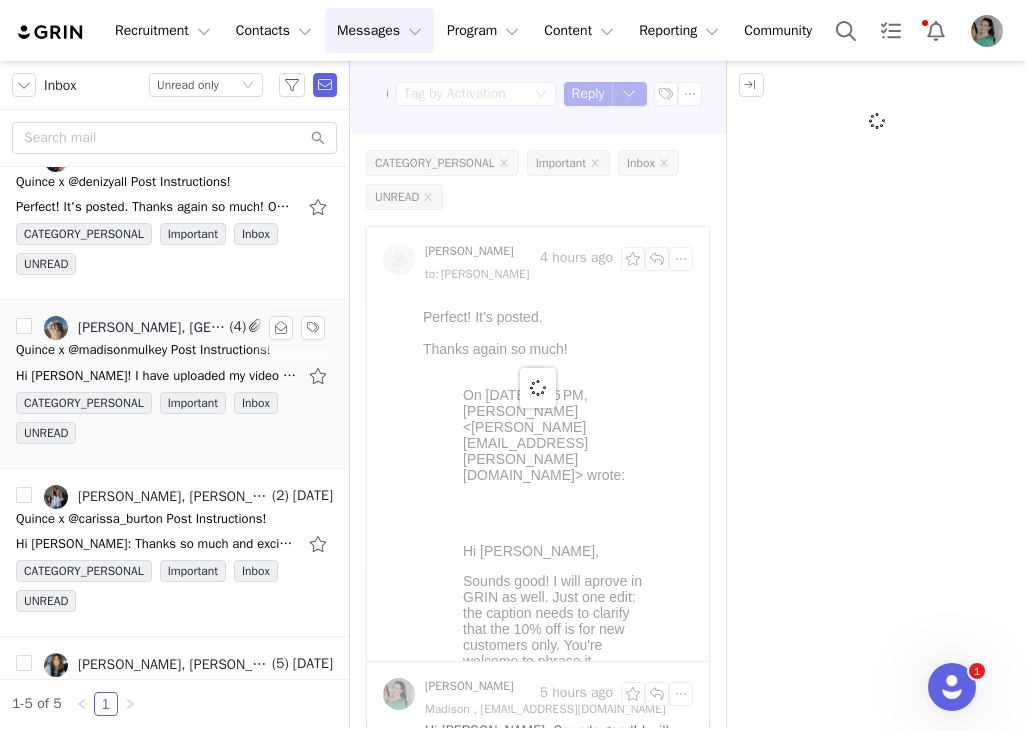 scroll, scrollTop: 0, scrollLeft: 0, axis: both 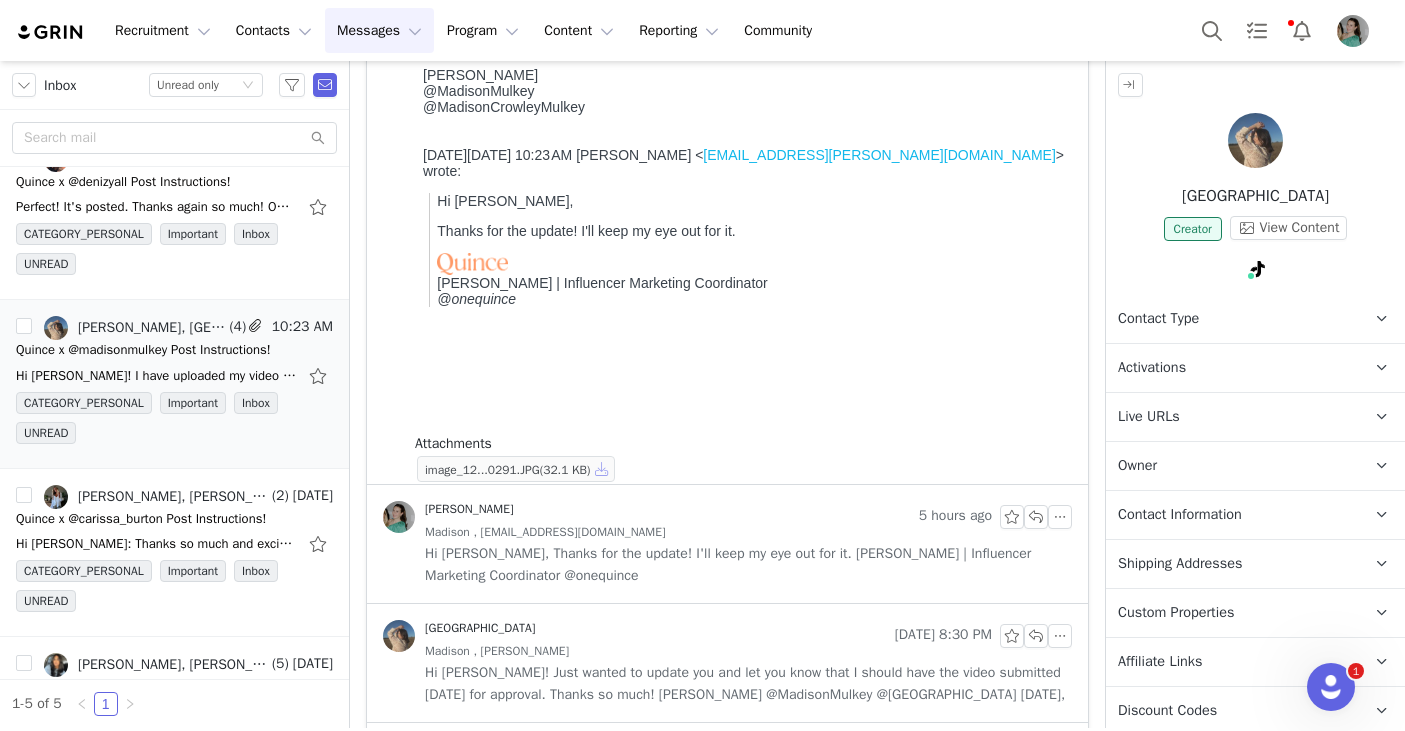click at bounding box center [602, 469] 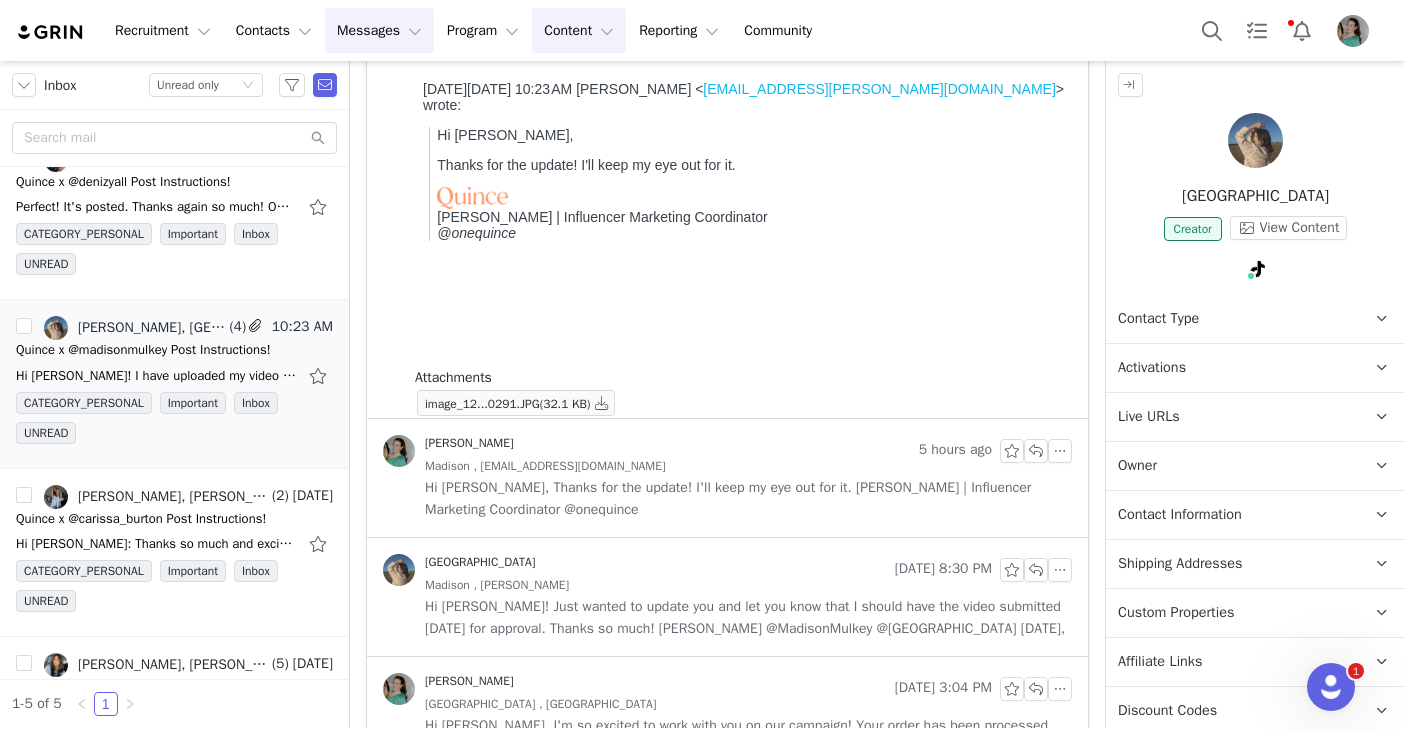 scroll, scrollTop: 478, scrollLeft: 0, axis: vertical 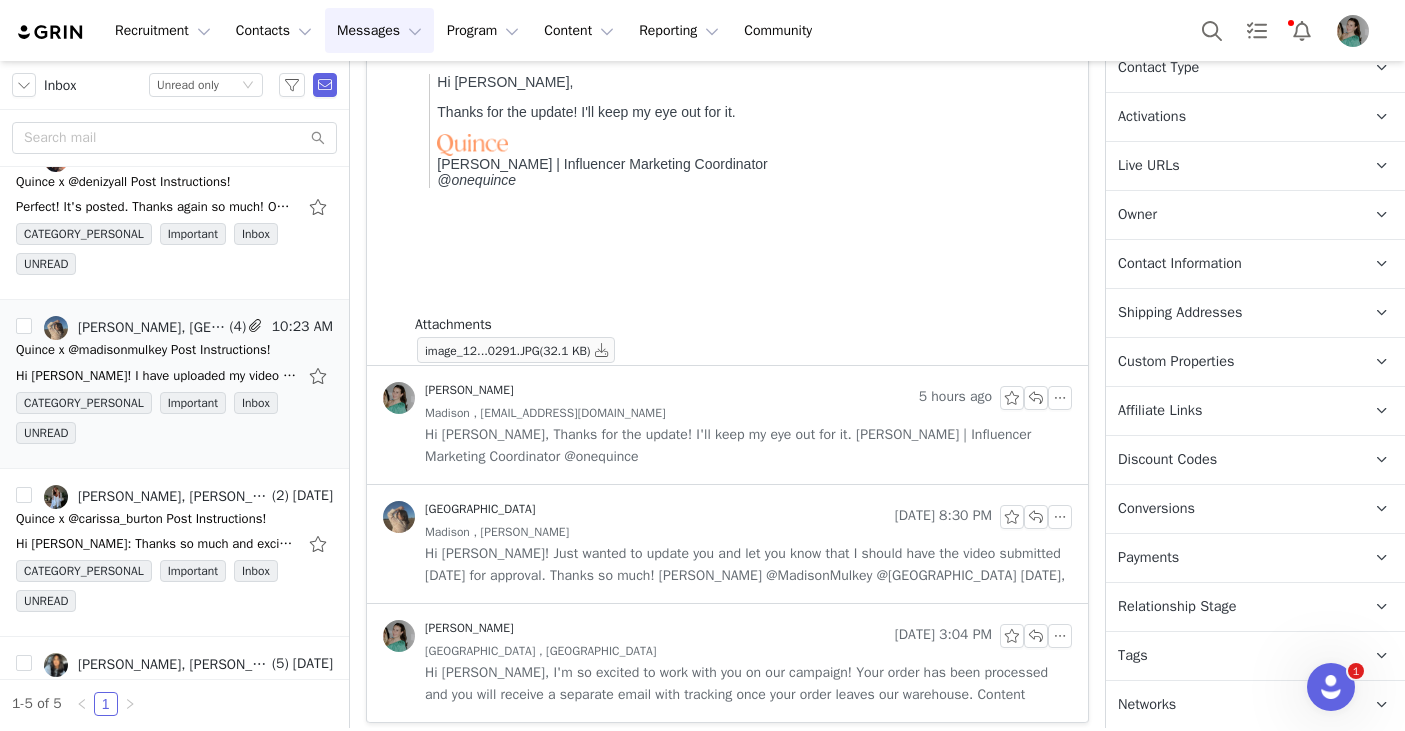 click on "Tags  Keep track of your contacts by assigning them tags. You can then filter your contacts by tag." at bounding box center [1231, 656] 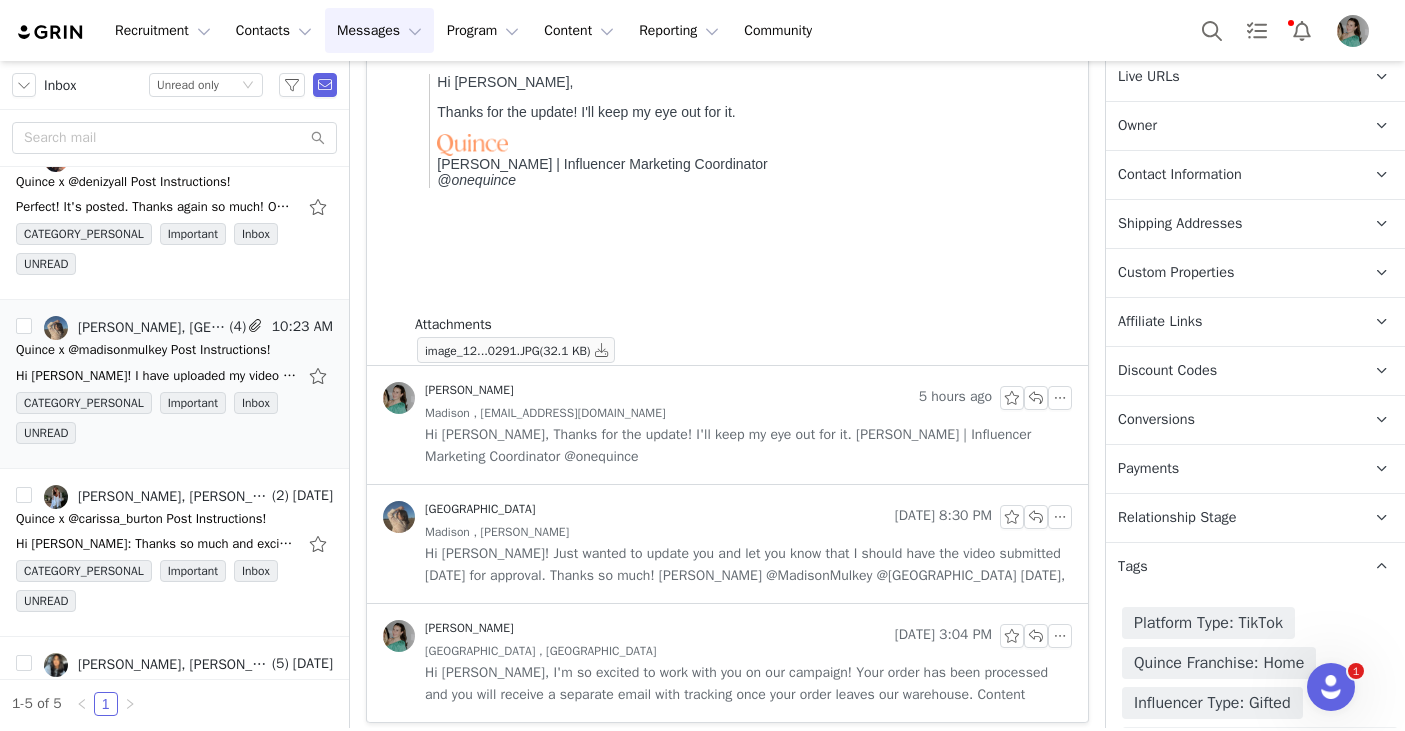 scroll, scrollTop: 495, scrollLeft: 0, axis: vertical 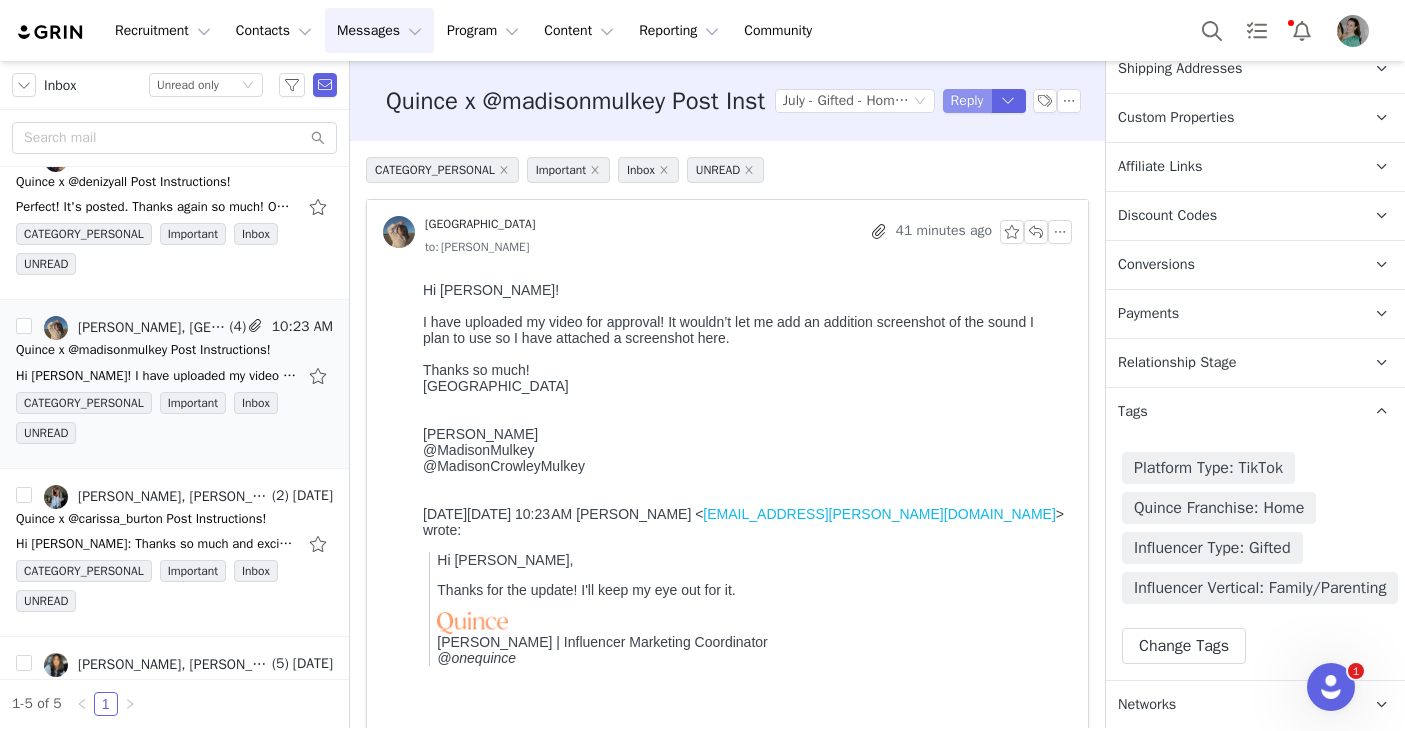 click on "Reply" at bounding box center [967, 101] 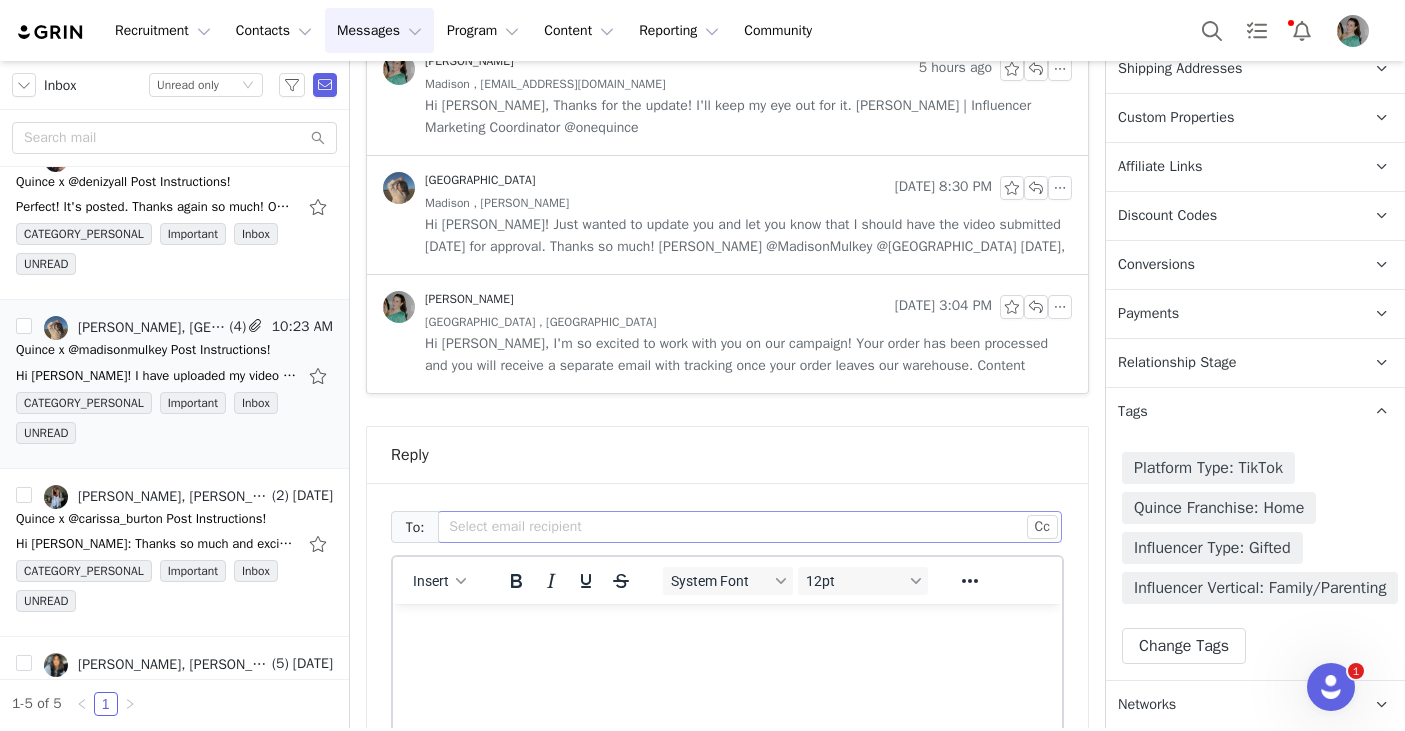 scroll, scrollTop: 1071, scrollLeft: 0, axis: vertical 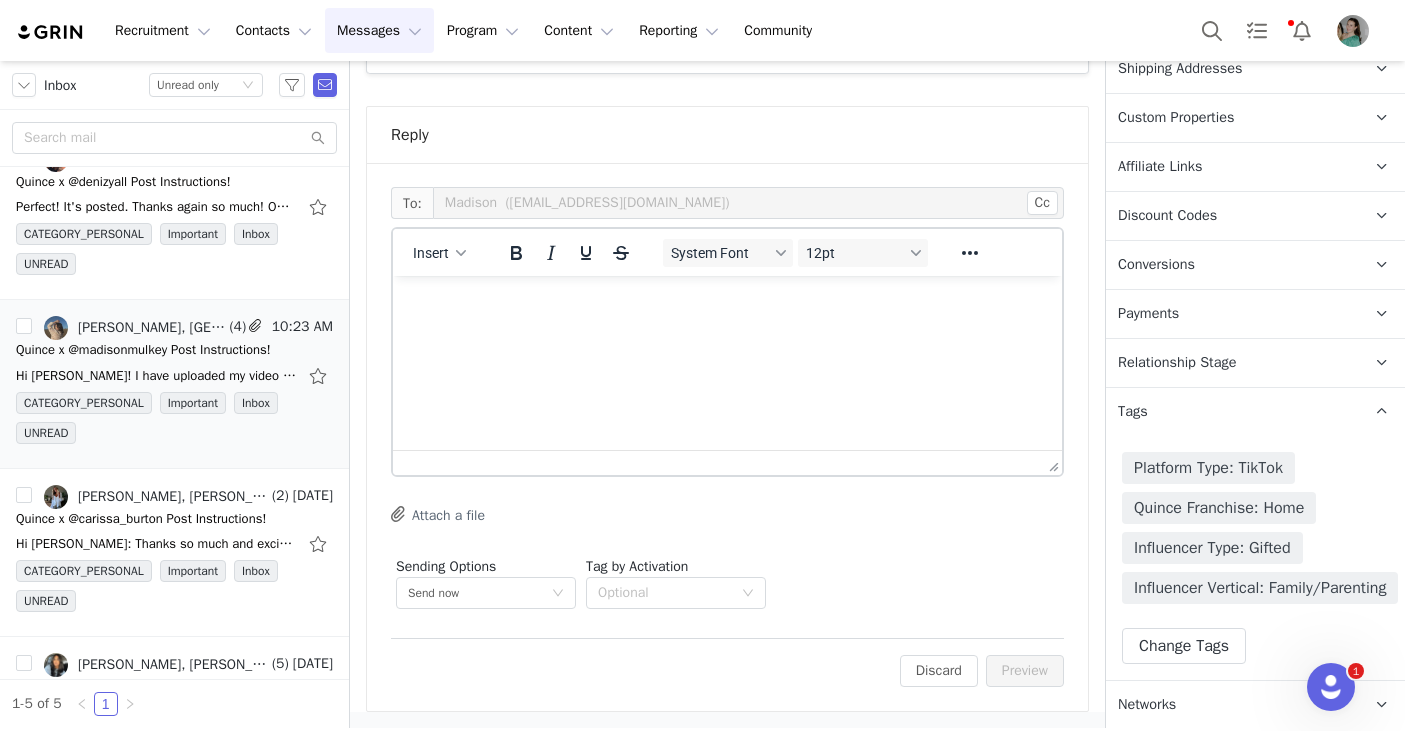 click at bounding box center [727, 303] 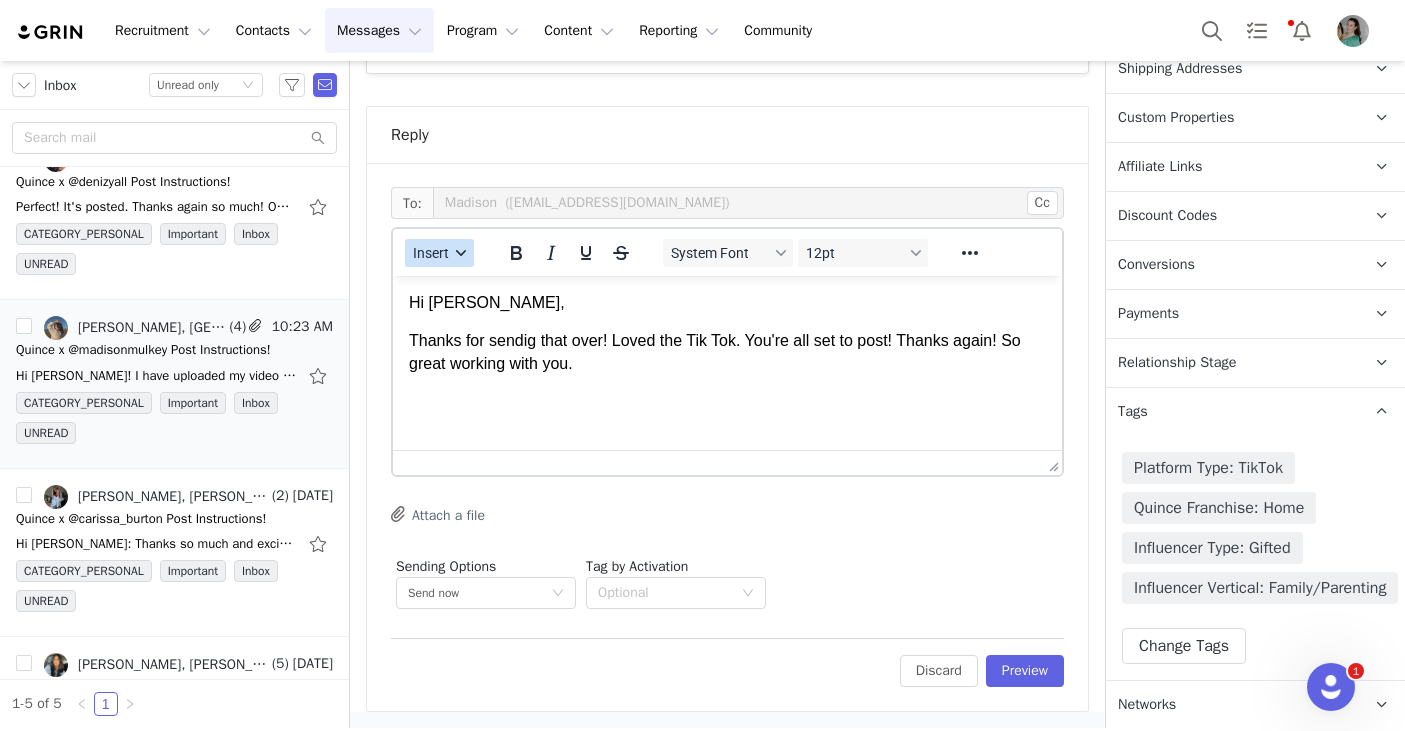 click on "Insert" at bounding box center [431, 253] 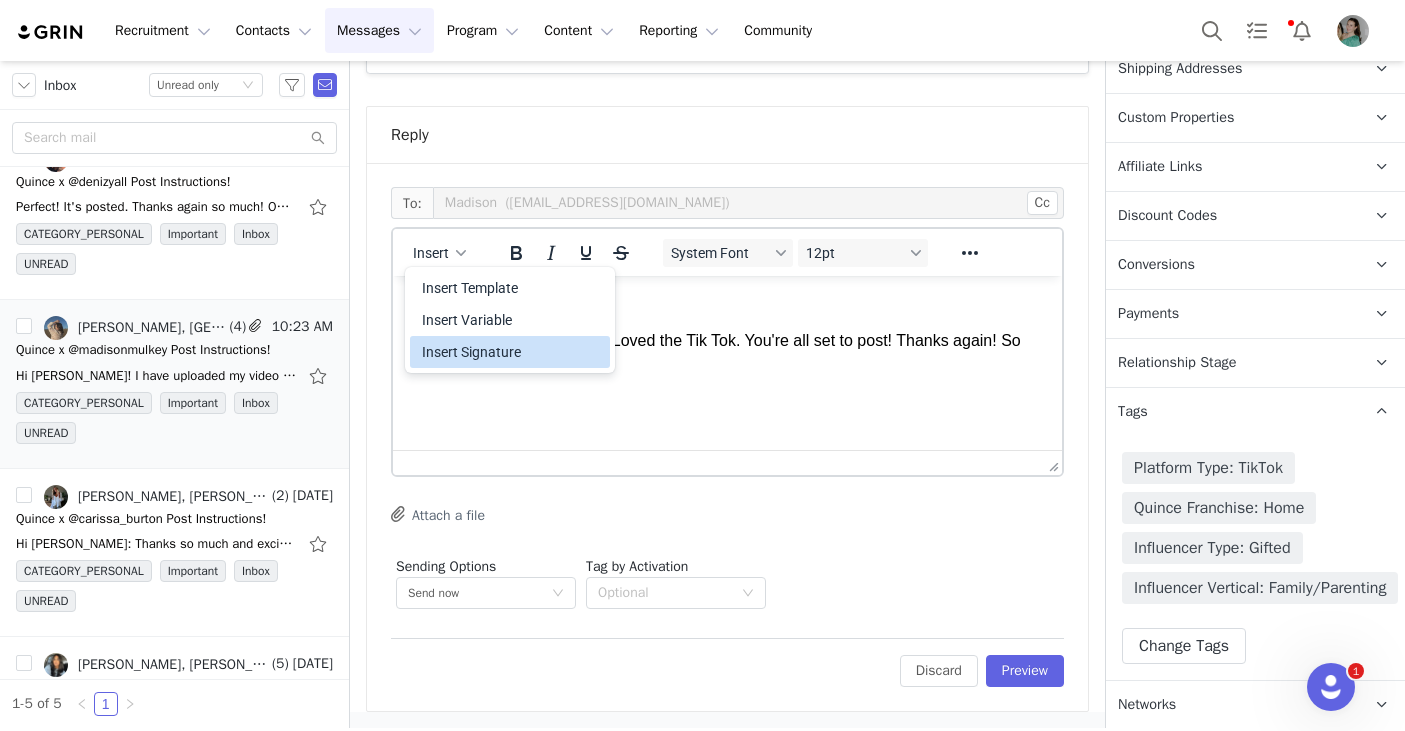 click on "Insert Signature" at bounding box center [512, 352] 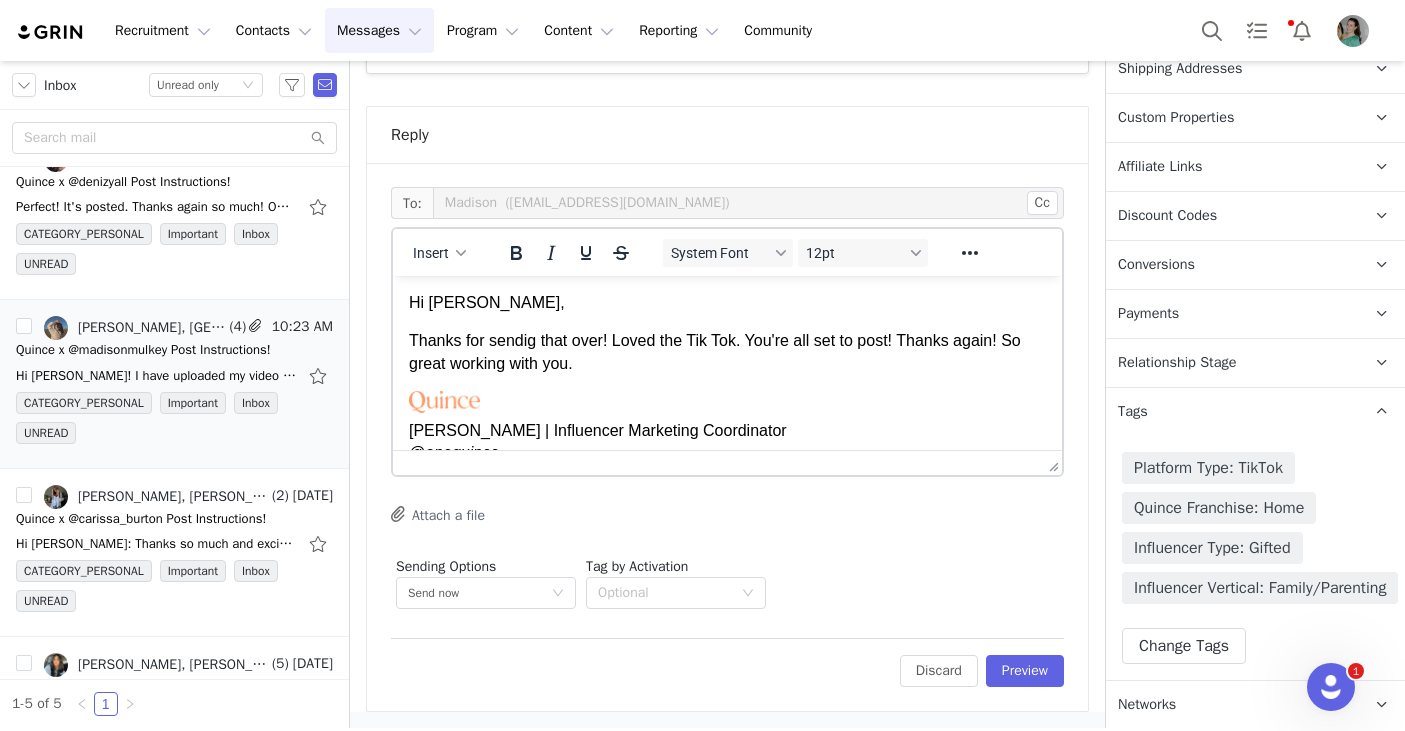 scroll, scrollTop: 12, scrollLeft: 0, axis: vertical 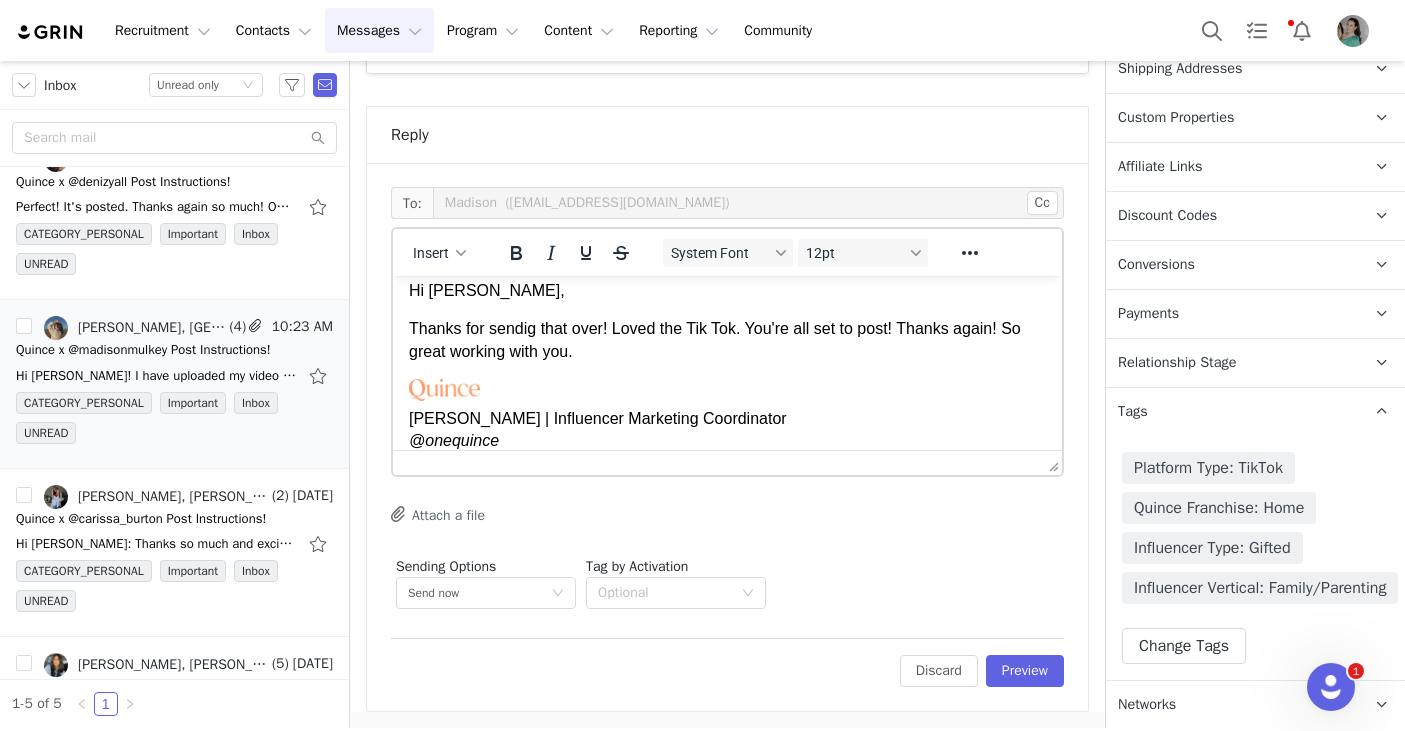 click on "Thanks for sendig that over! Loved the Tik Tok. You're all set to post! Thanks again! So great working with you." at bounding box center [727, 340] 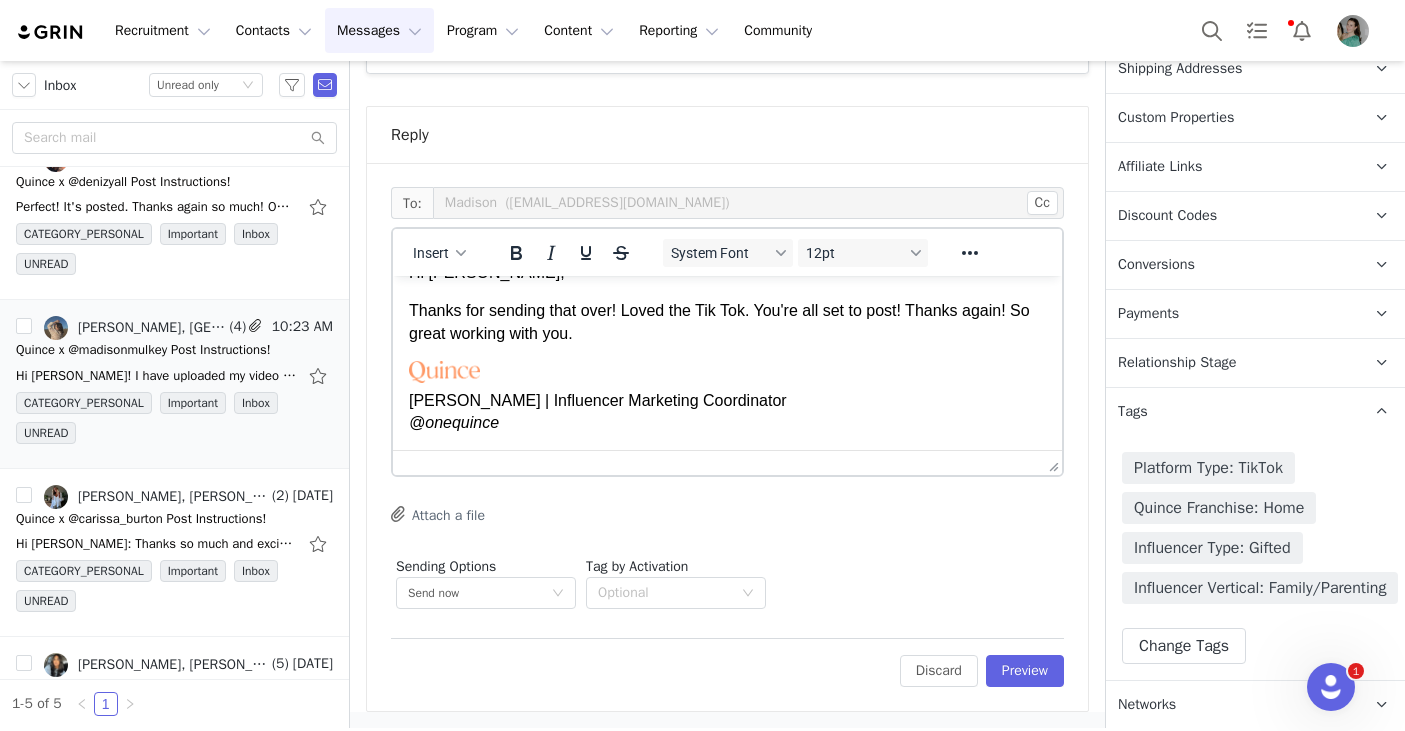 scroll, scrollTop: 30, scrollLeft: 0, axis: vertical 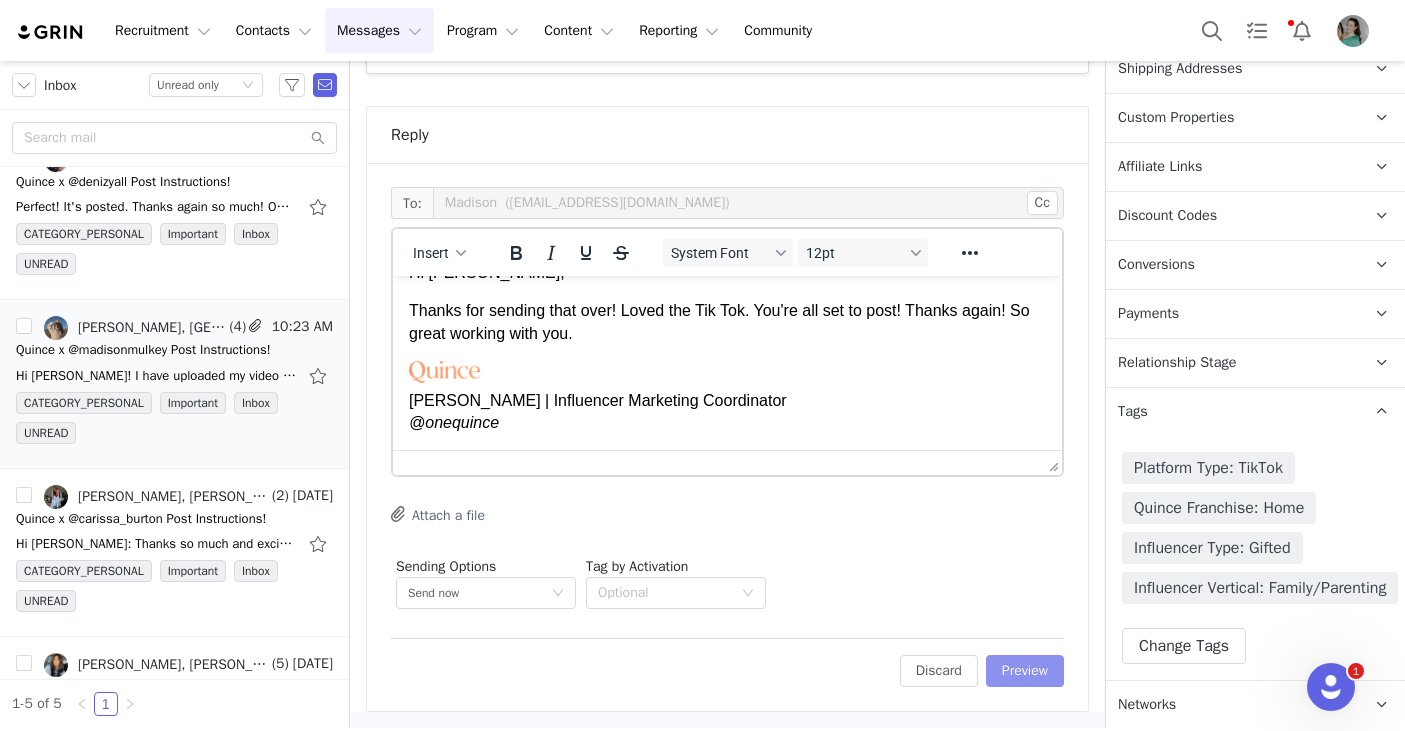 click on "Preview" at bounding box center (1025, 671) 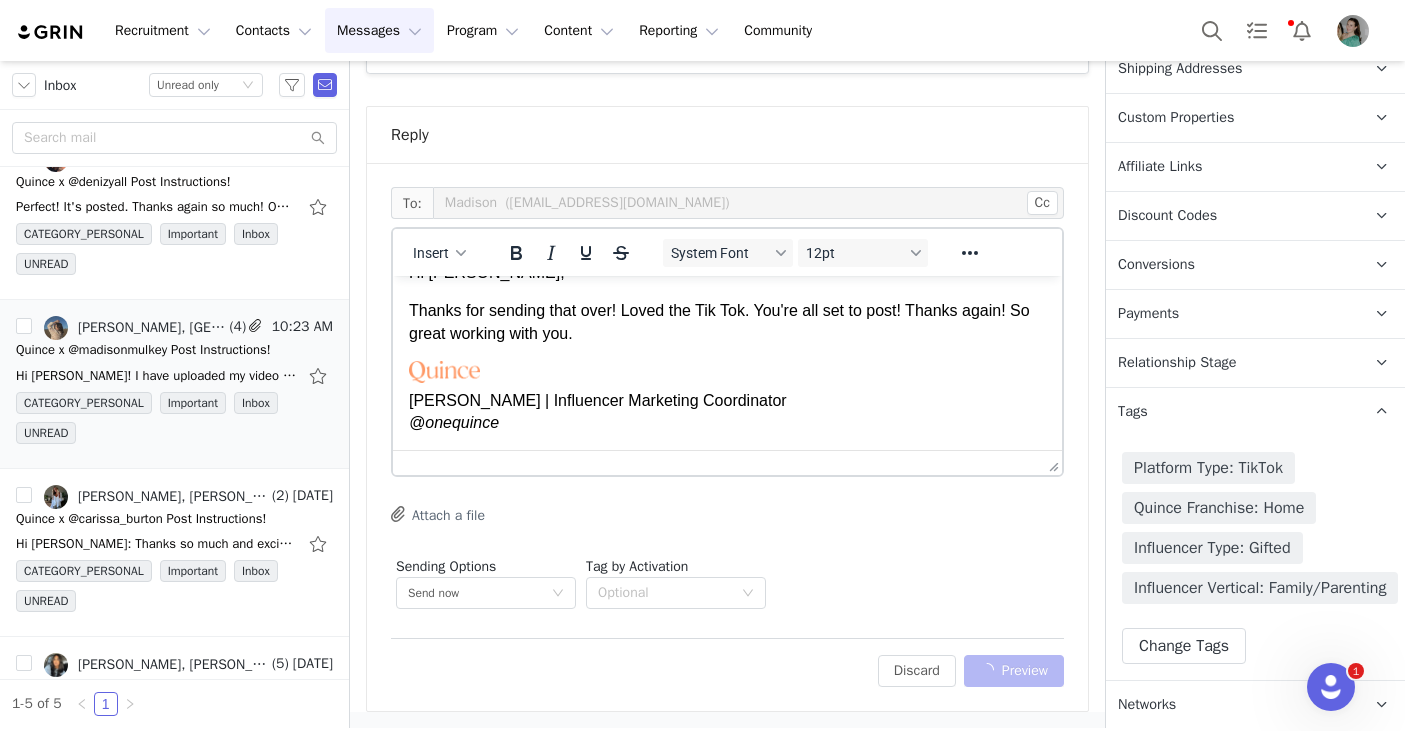 scroll, scrollTop: 1073, scrollLeft: 0, axis: vertical 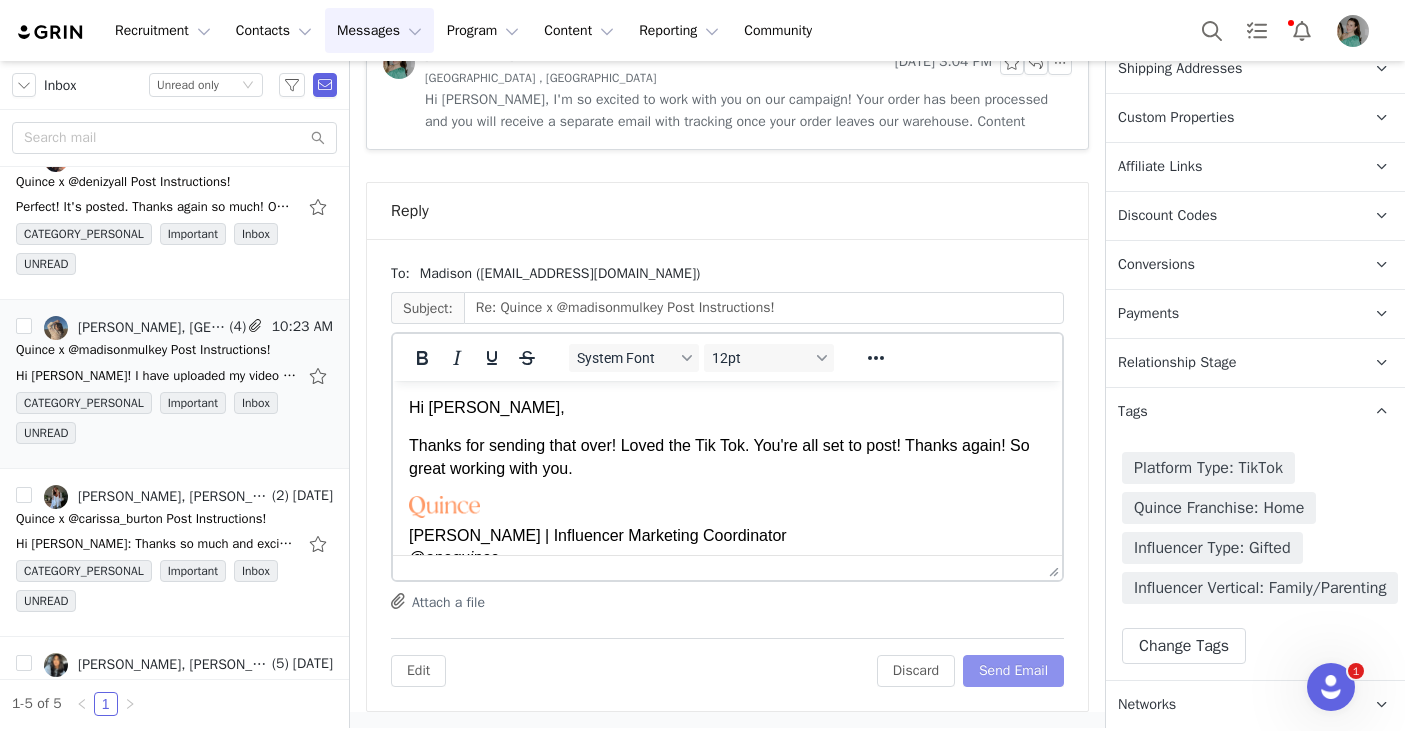 click on "Send Email" at bounding box center [1013, 671] 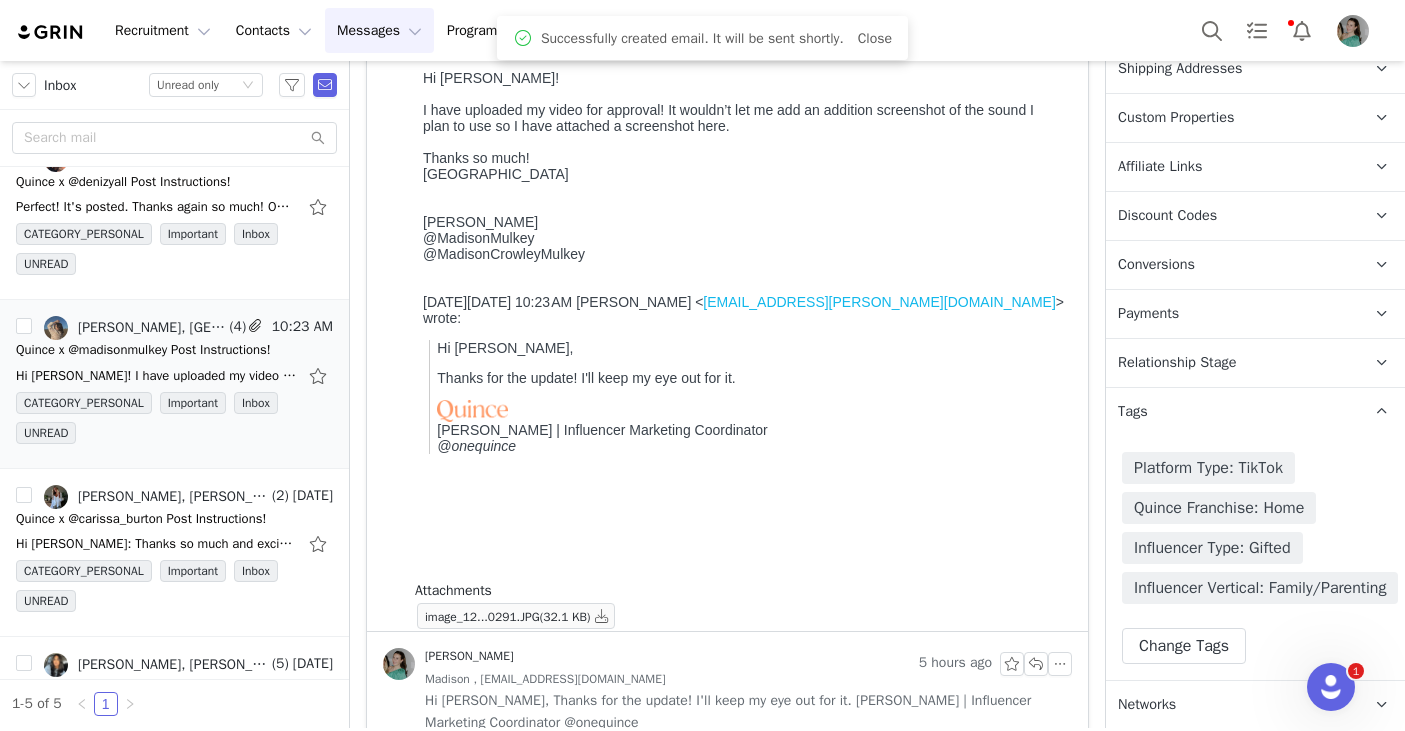 scroll, scrollTop: 0, scrollLeft: 0, axis: both 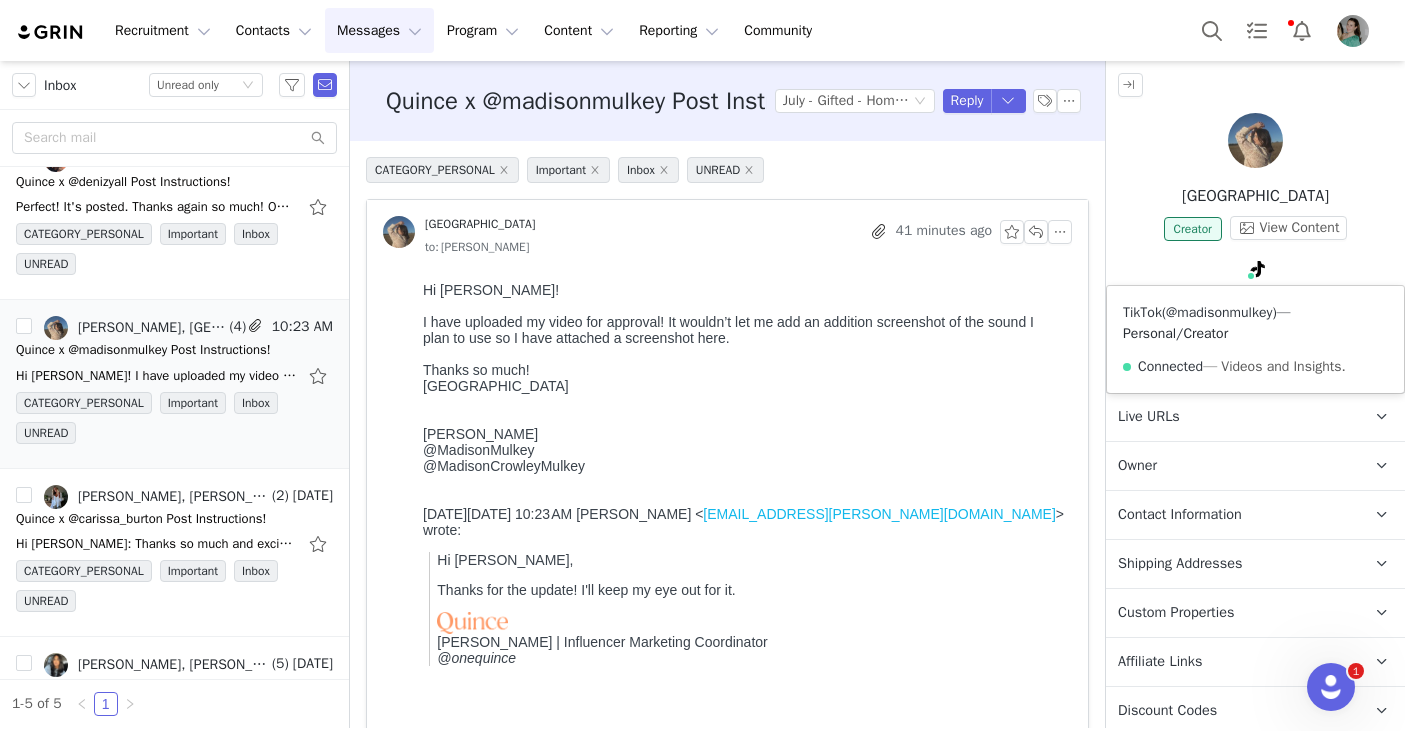 click on "@madisonmulkey" at bounding box center [1219, 312] 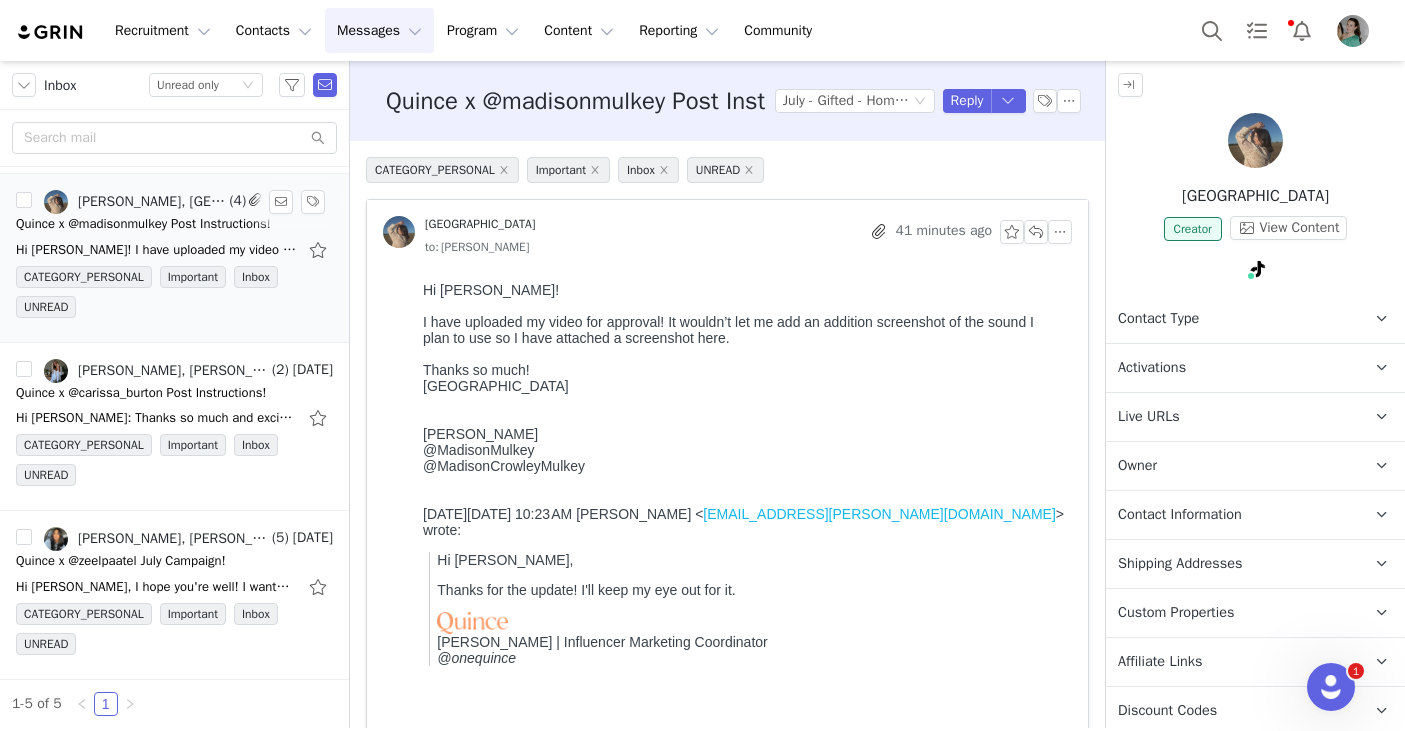 scroll, scrollTop: 330, scrollLeft: 0, axis: vertical 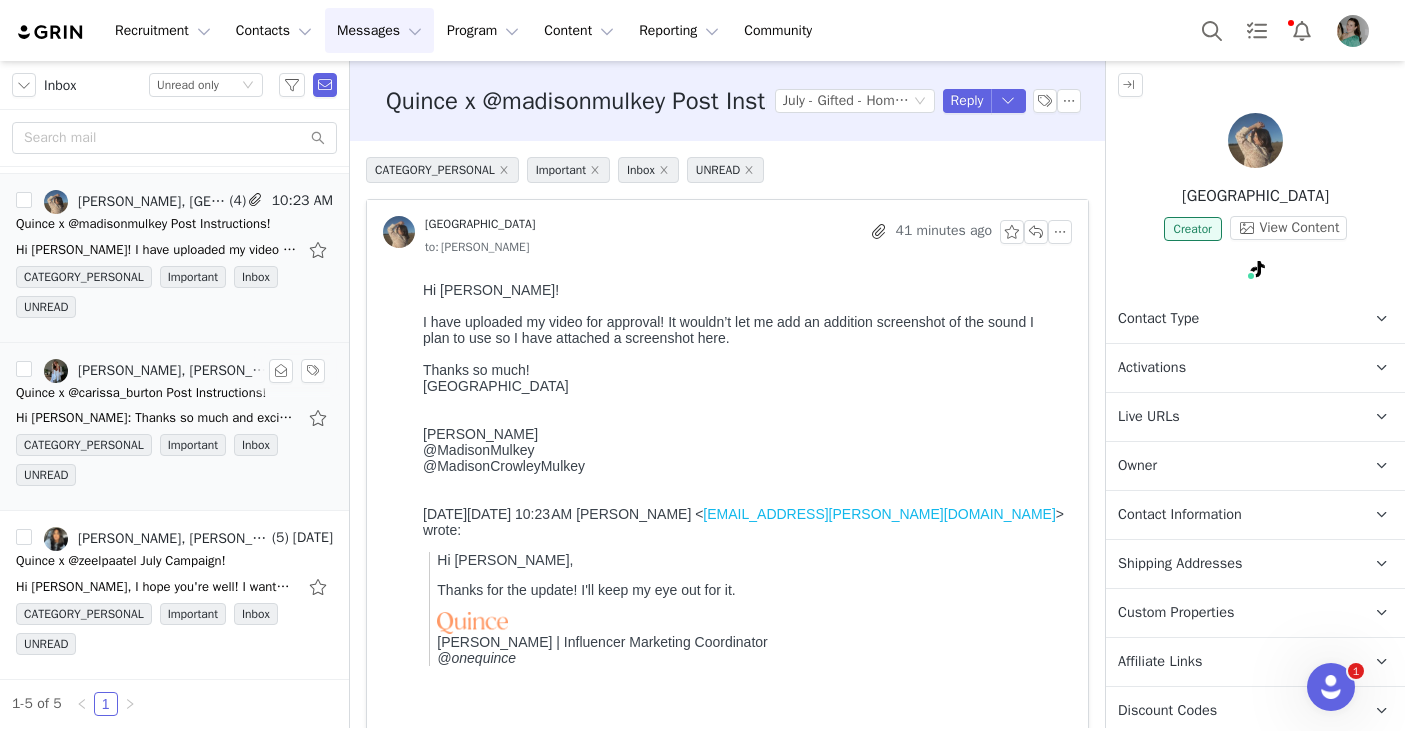 click on "Quince x @carissa_burton Post Instructions!" at bounding box center (141, 393) 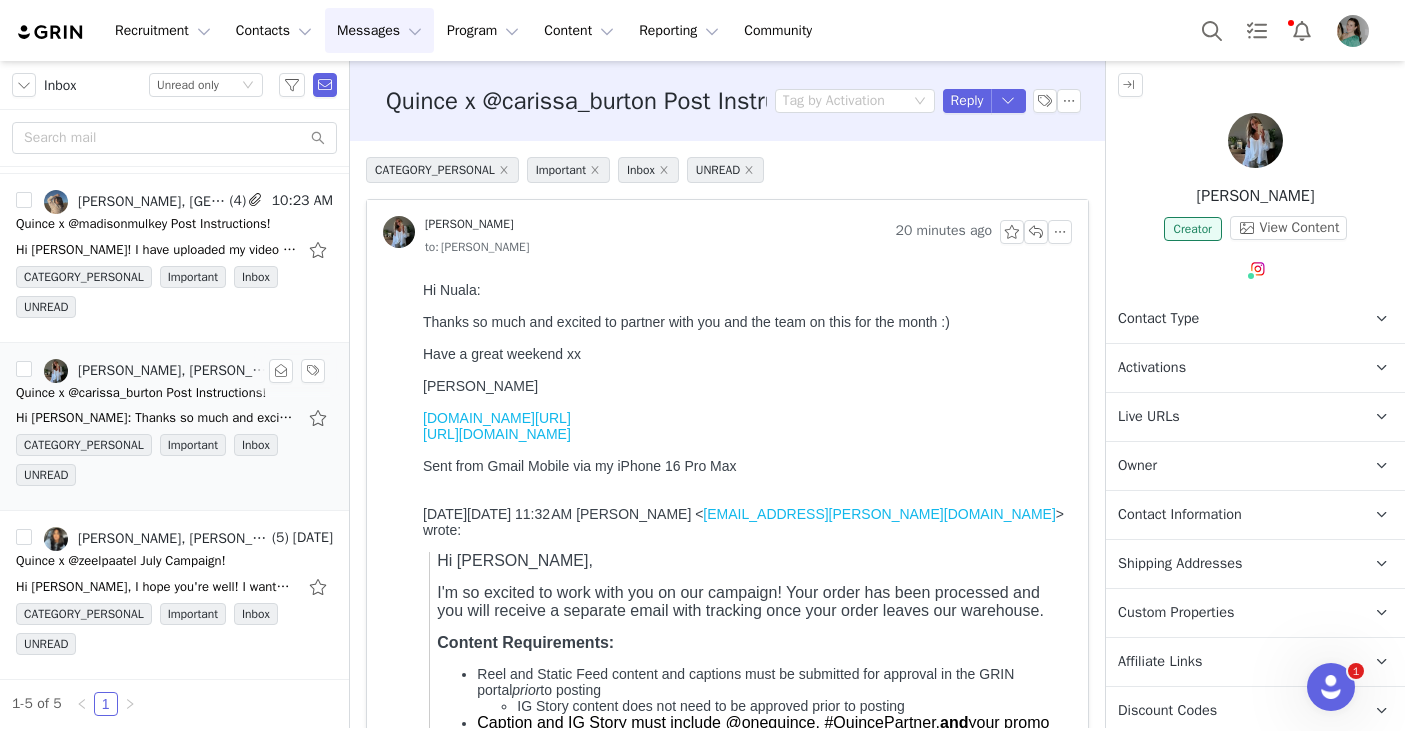 scroll, scrollTop: 0, scrollLeft: 0, axis: both 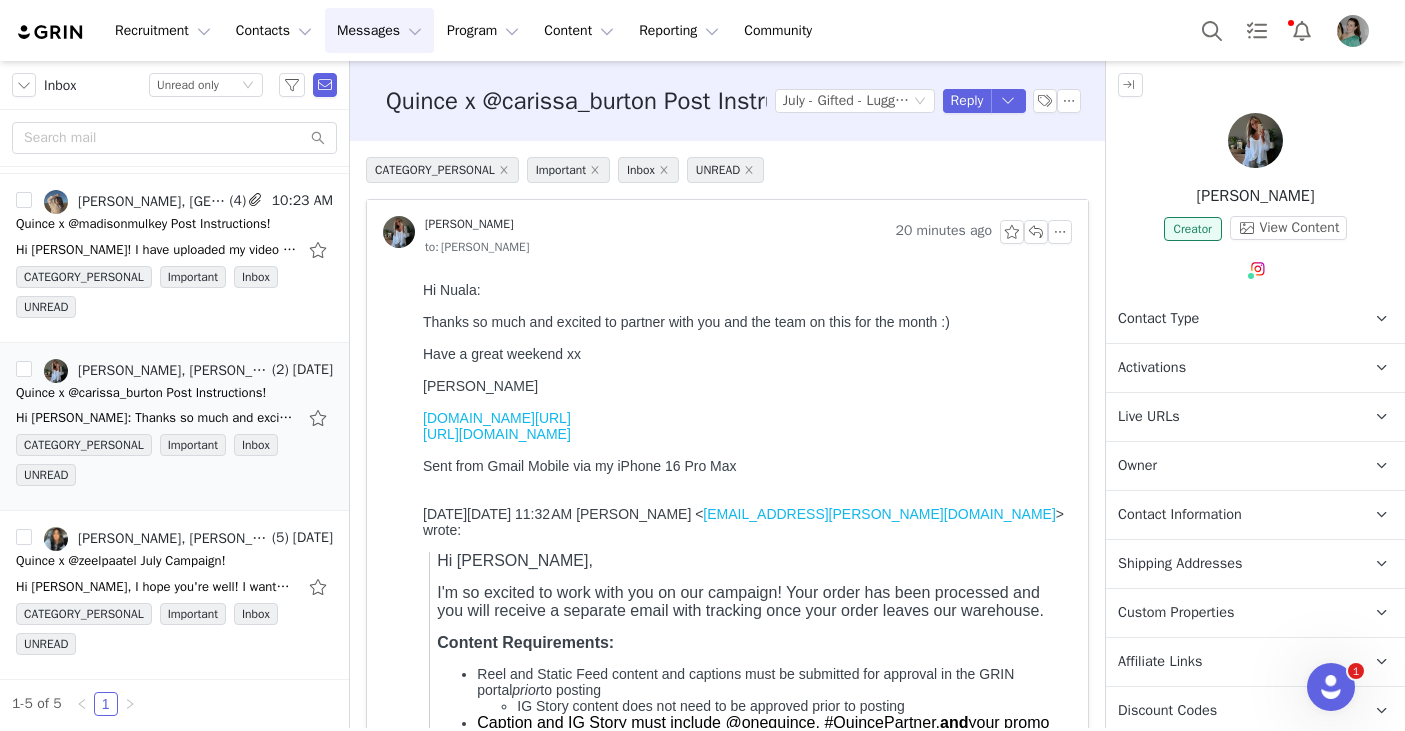 click on "Activations" at bounding box center [1152, 368] 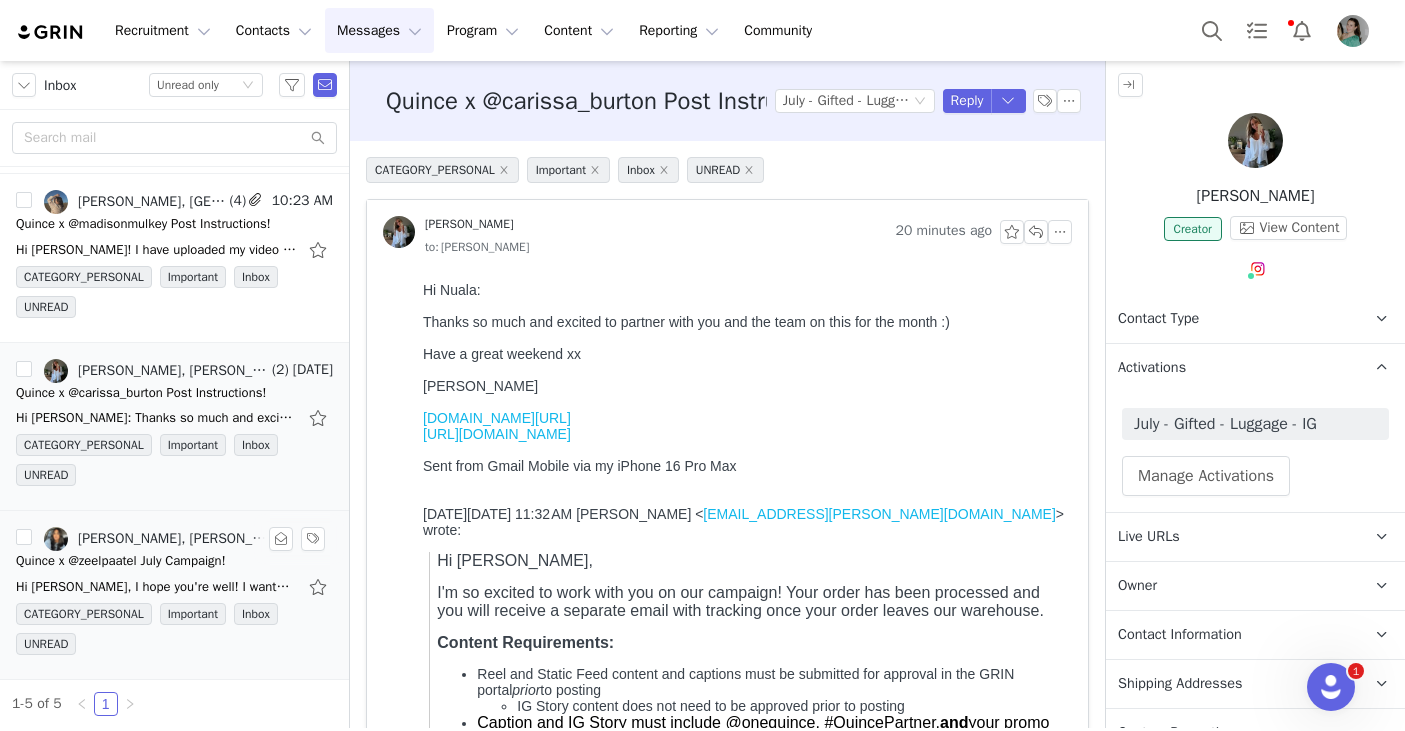 click on "Quince x @zeelpaatel July Campaign!" at bounding box center [121, 561] 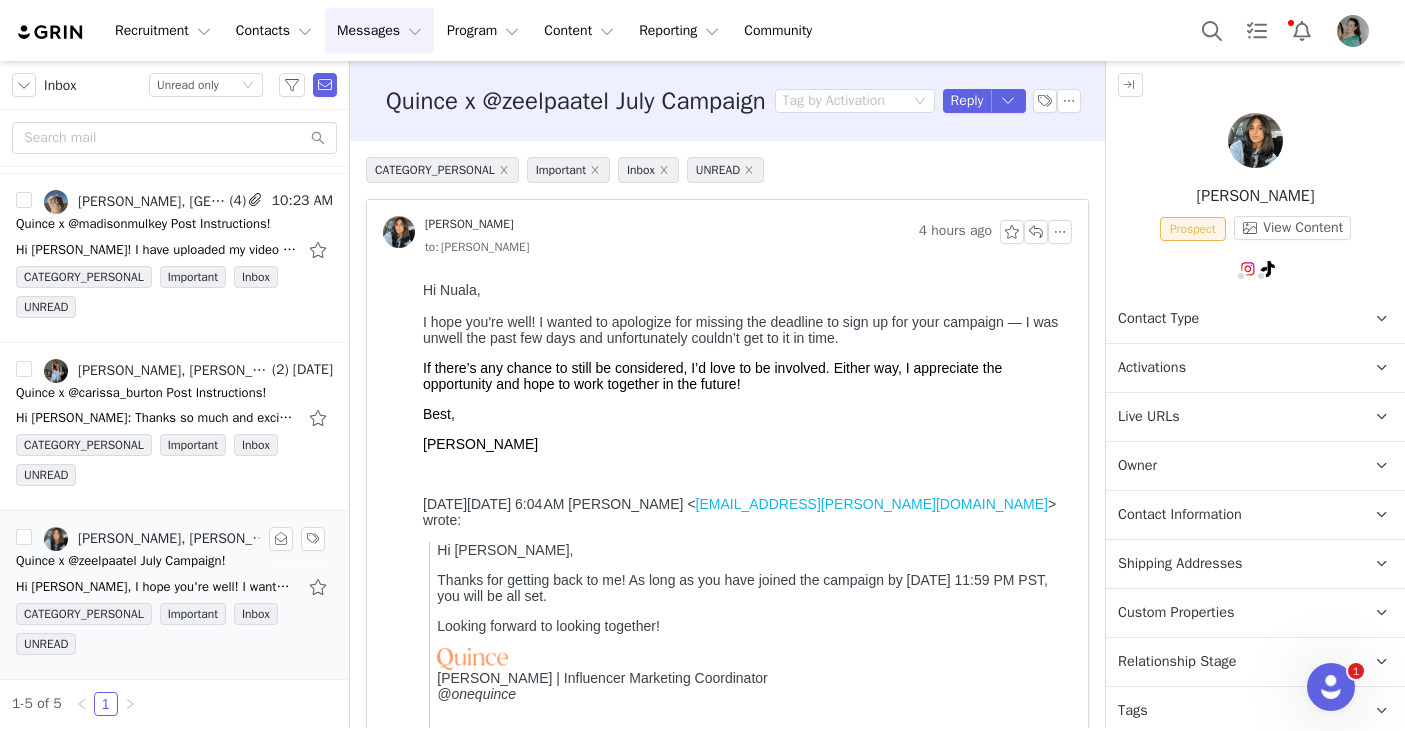 scroll, scrollTop: 0, scrollLeft: 0, axis: both 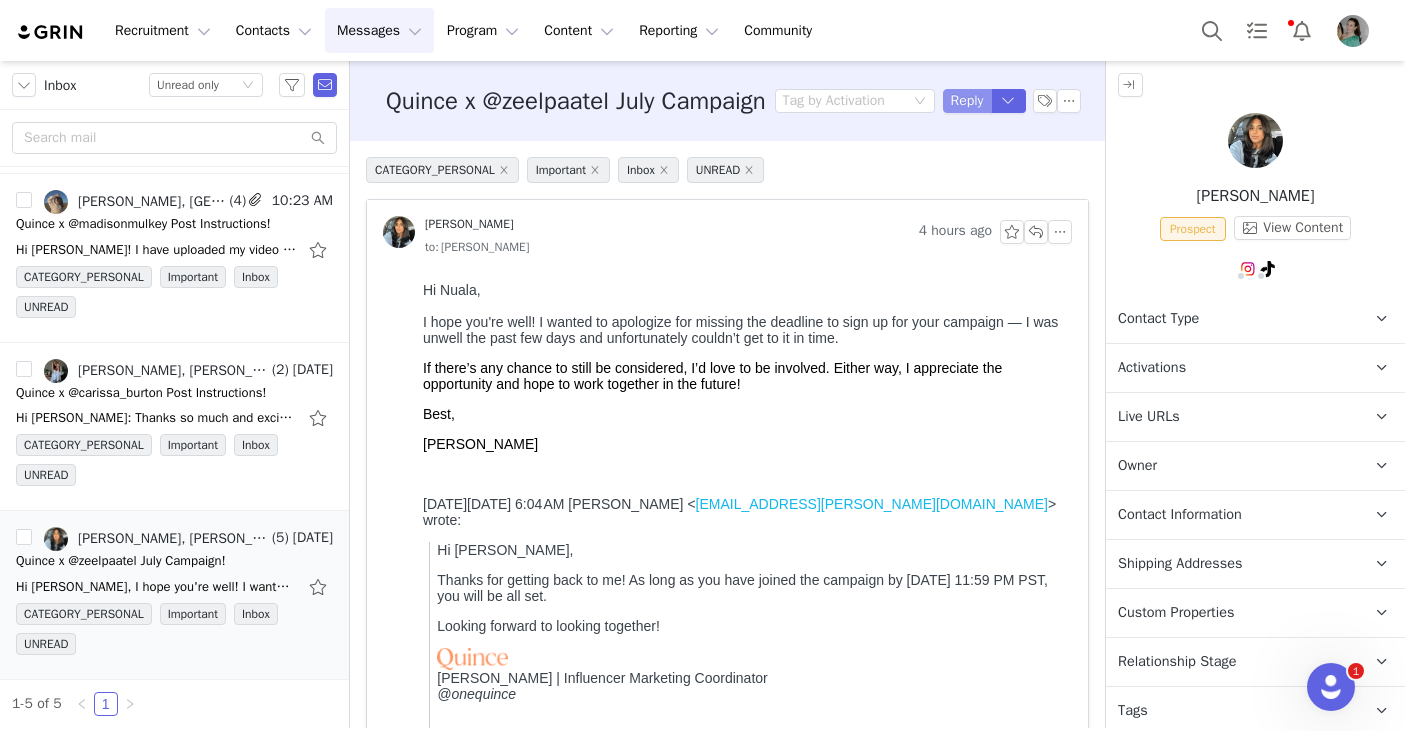 click on "Reply" at bounding box center (967, 101) 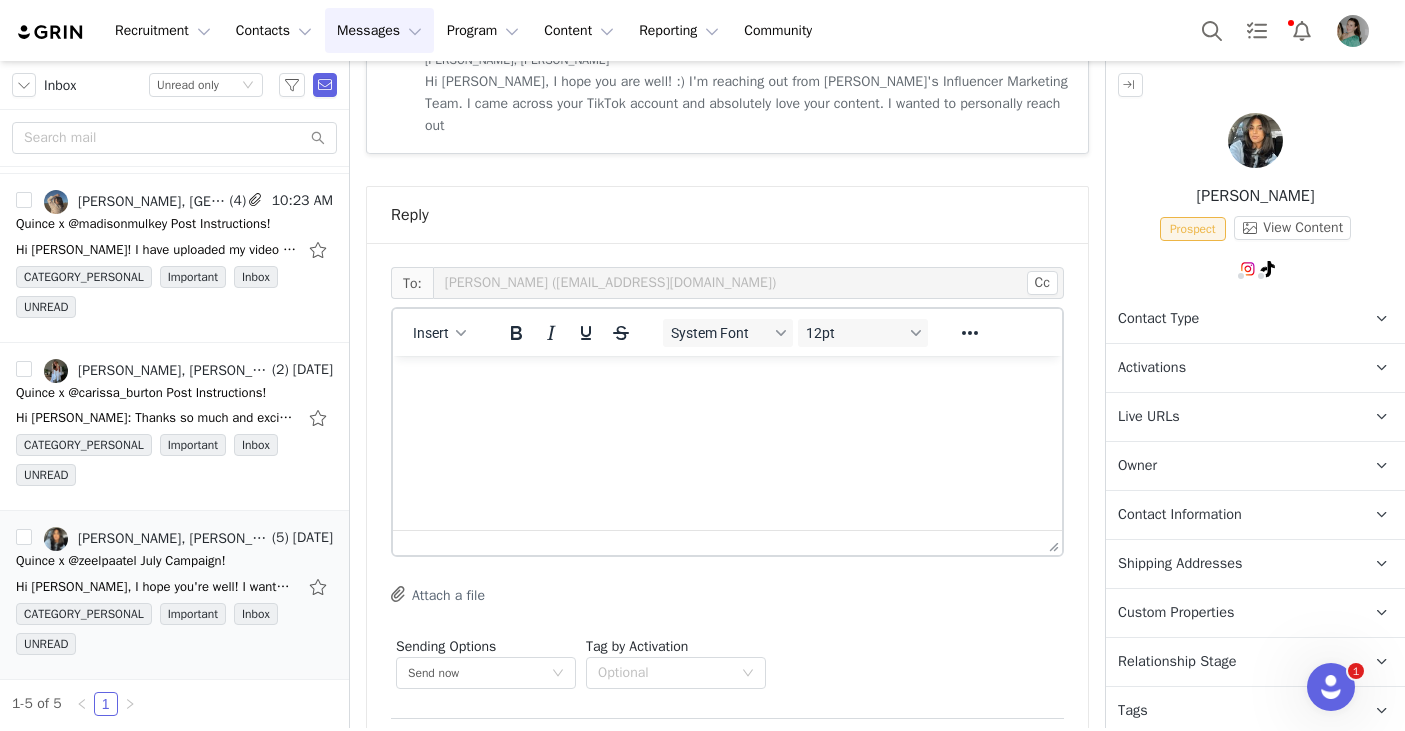 scroll, scrollTop: 1158, scrollLeft: 0, axis: vertical 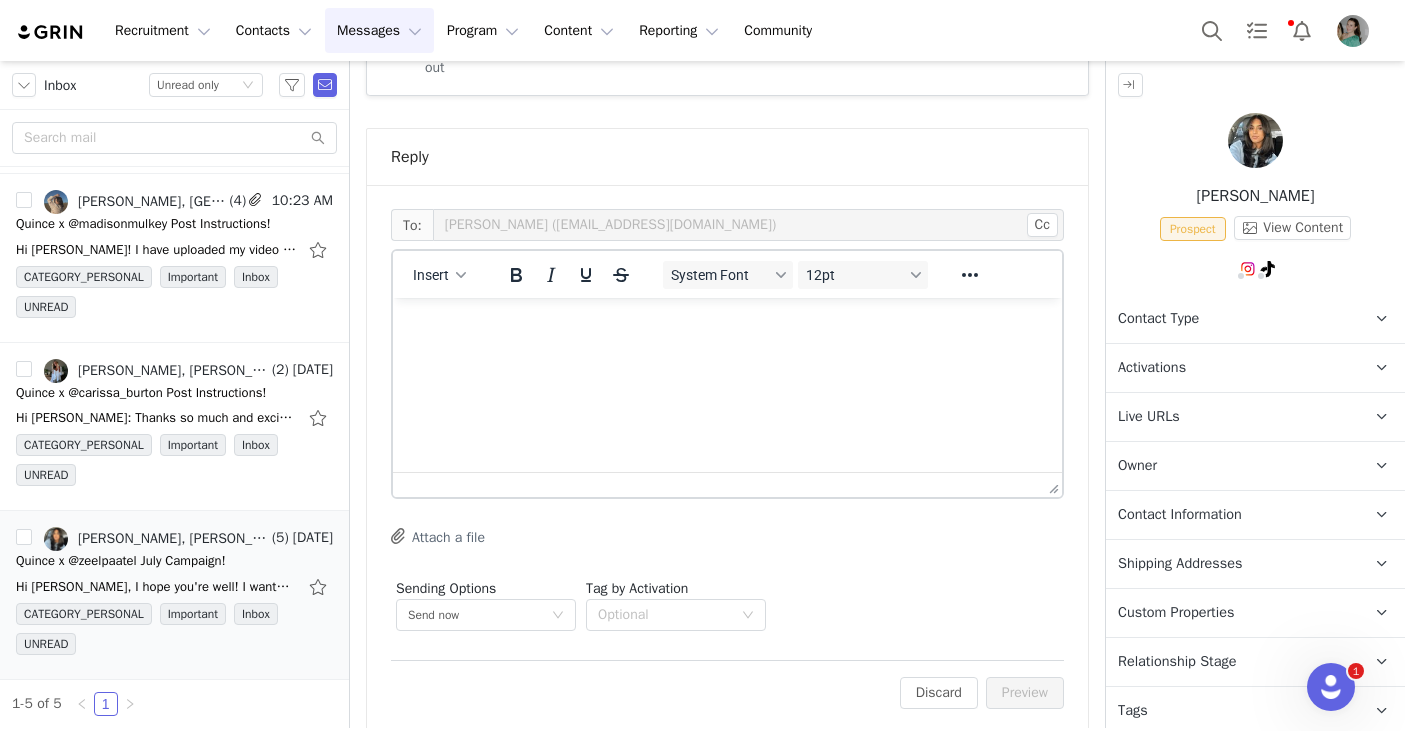 click at bounding box center [727, 325] 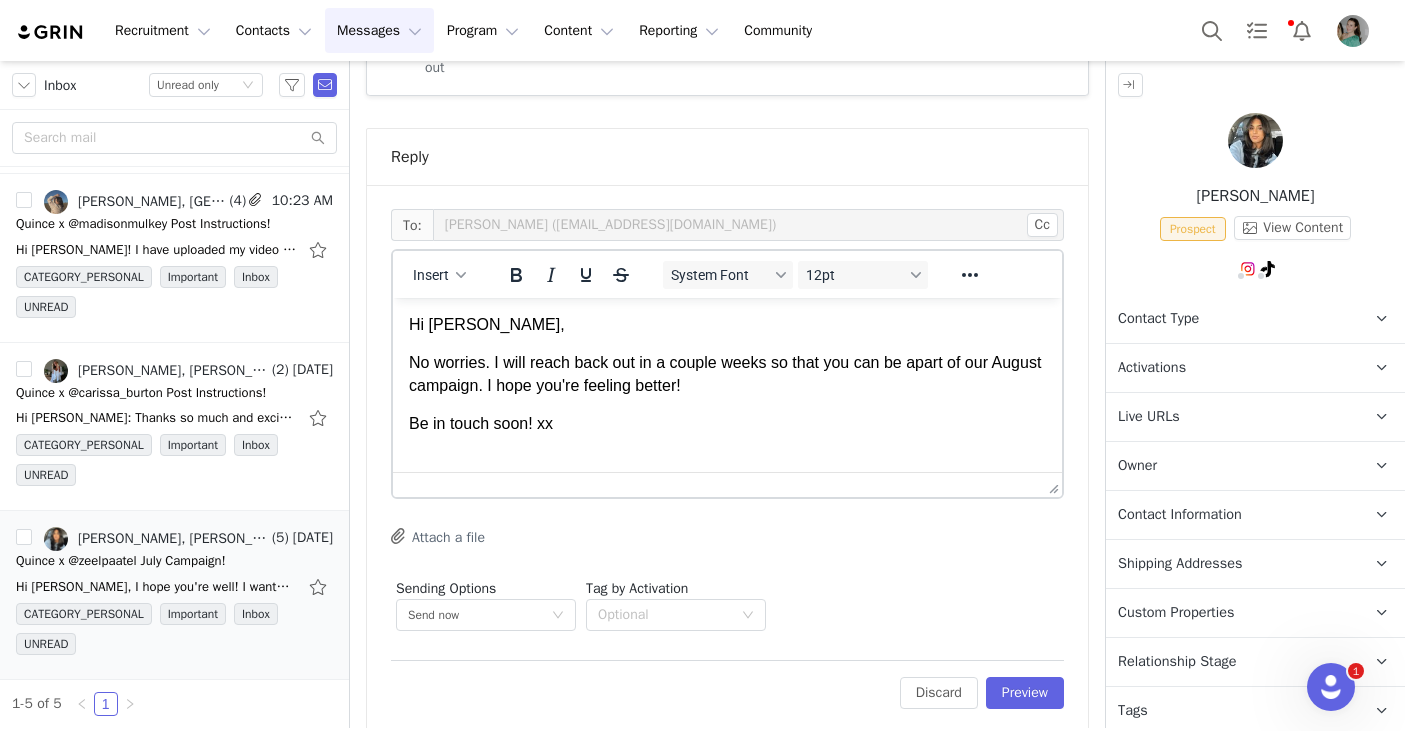 scroll, scrollTop: 2, scrollLeft: 0, axis: vertical 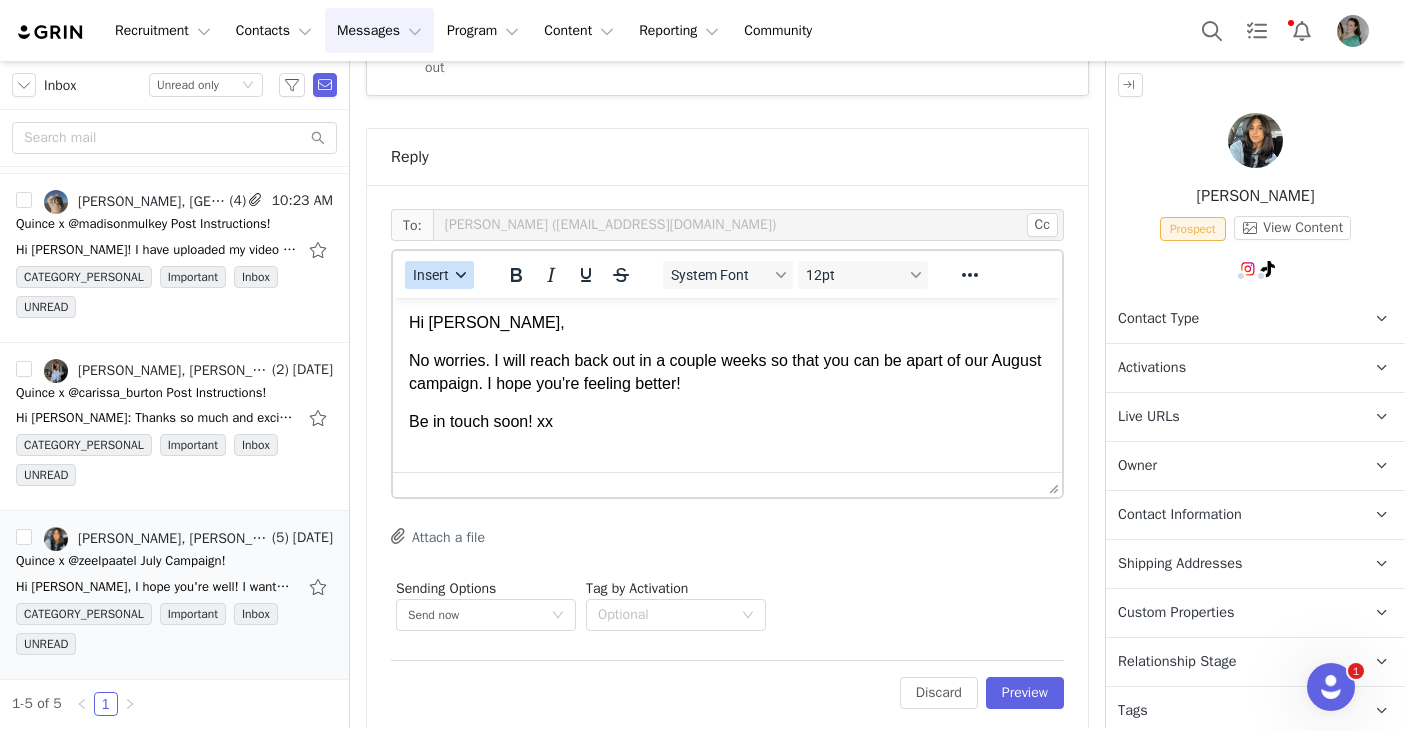click on "Insert" at bounding box center [431, 275] 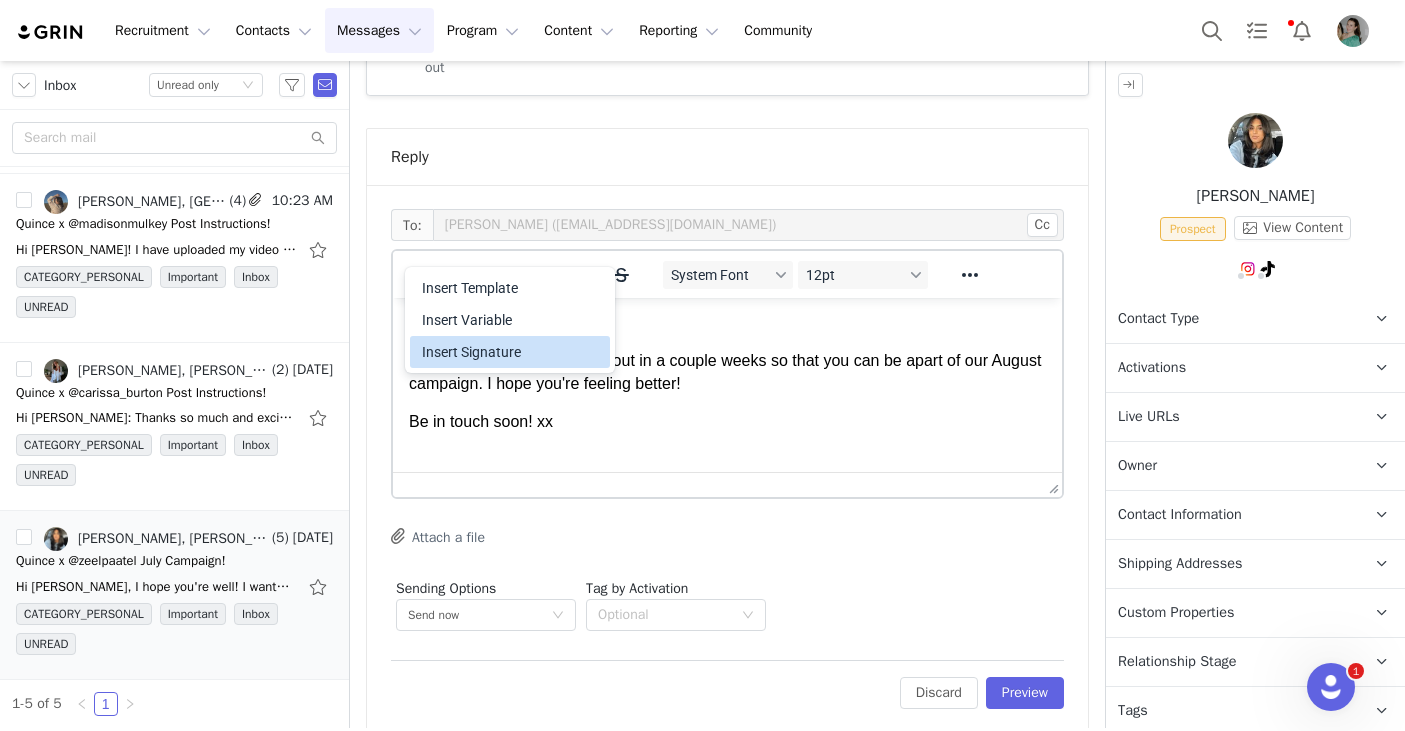 click on "Insert Signature" at bounding box center [512, 352] 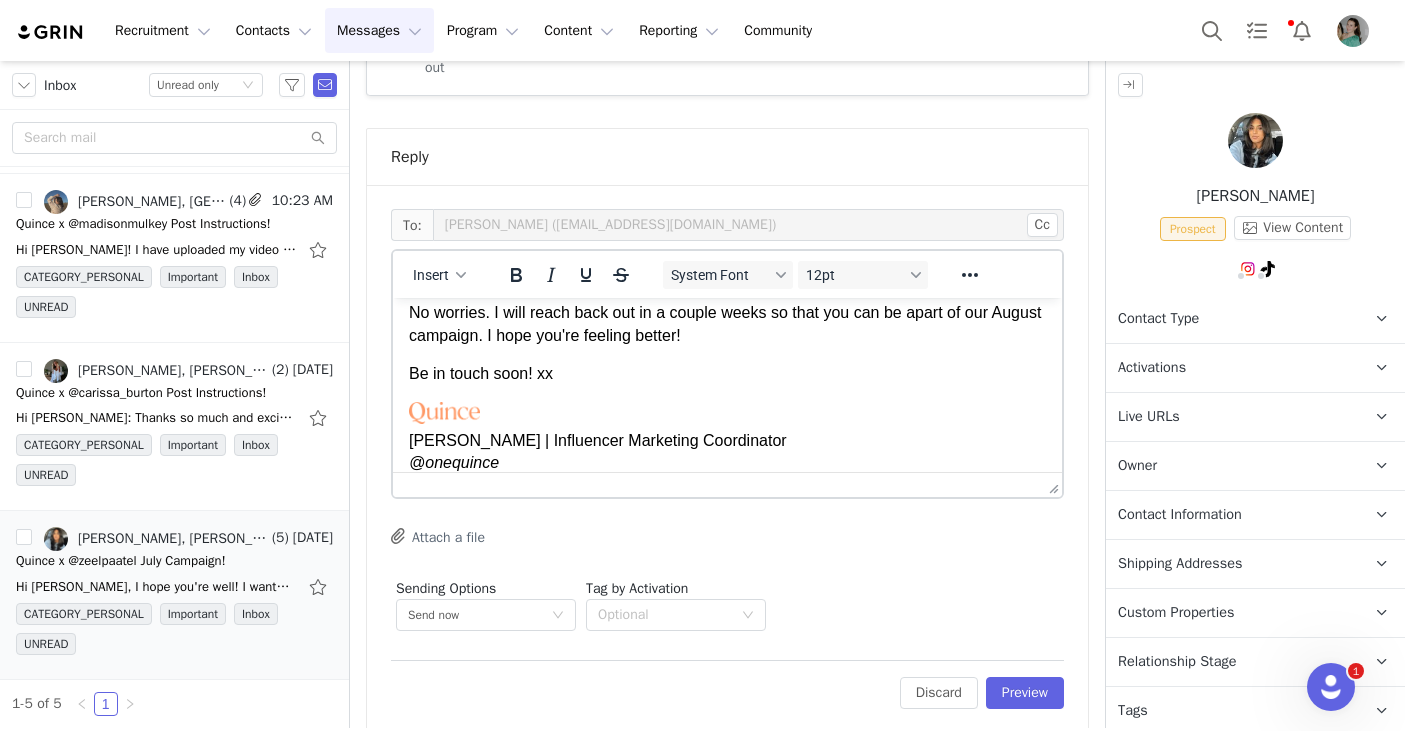 scroll, scrollTop: 0, scrollLeft: 0, axis: both 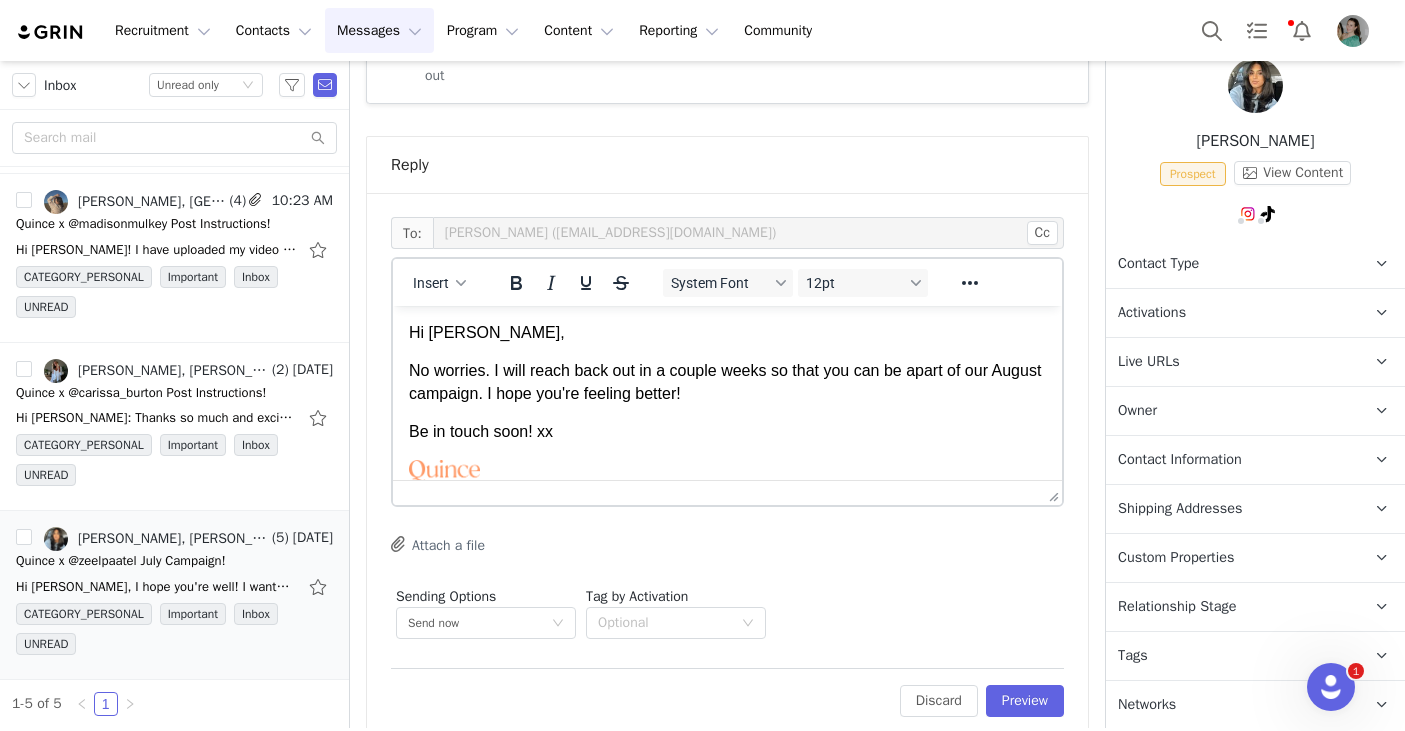 click on "Relationship Stage" at bounding box center [1177, 607] 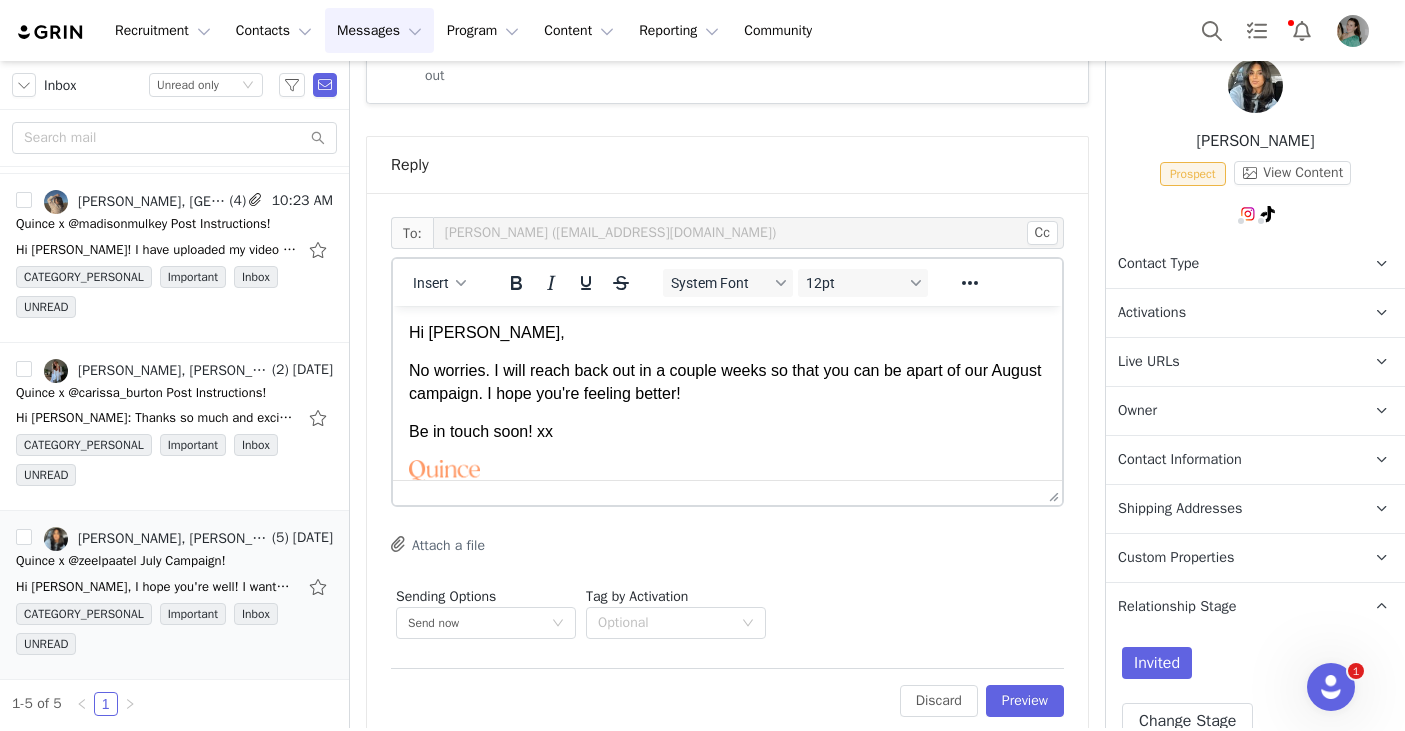 scroll, scrollTop: 179, scrollLeft: 0, axis: vertical 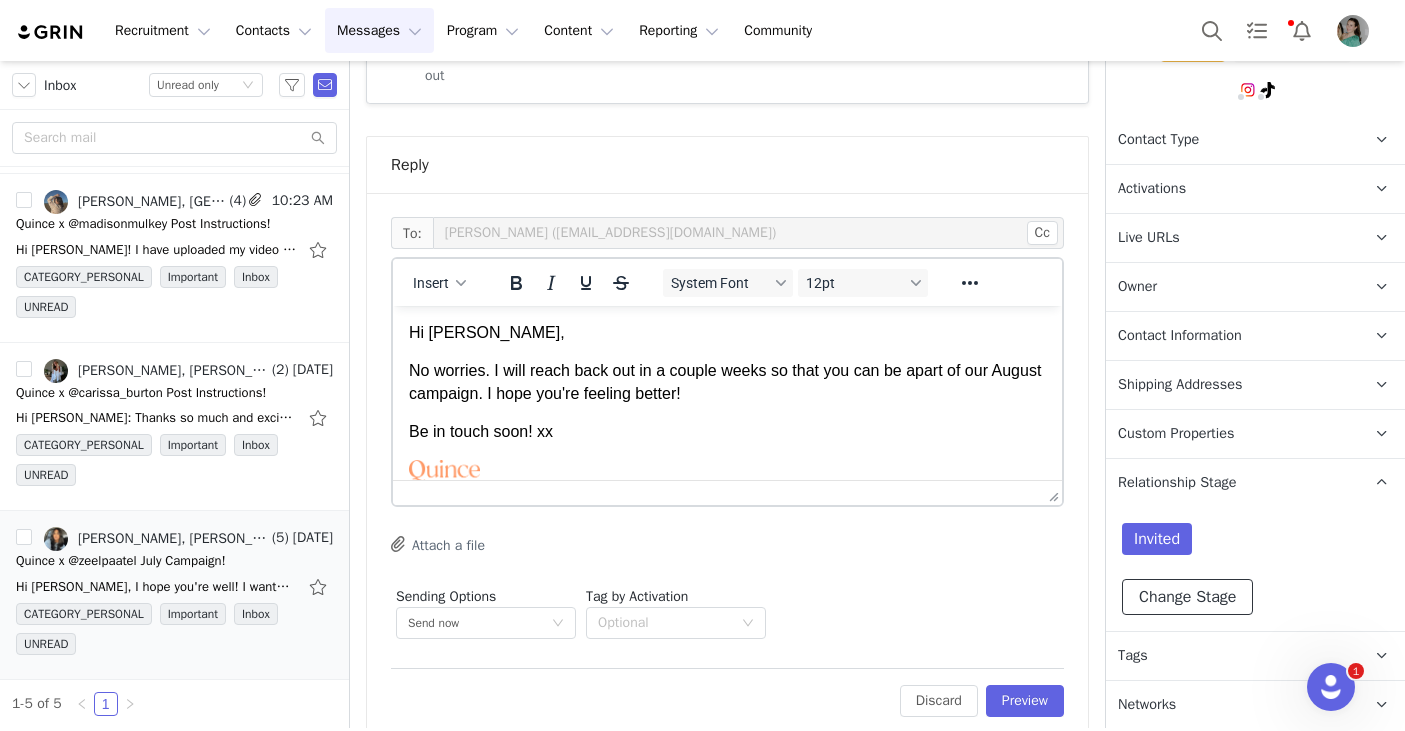 click on "Change Stage" at bounding box center (1187, 597) 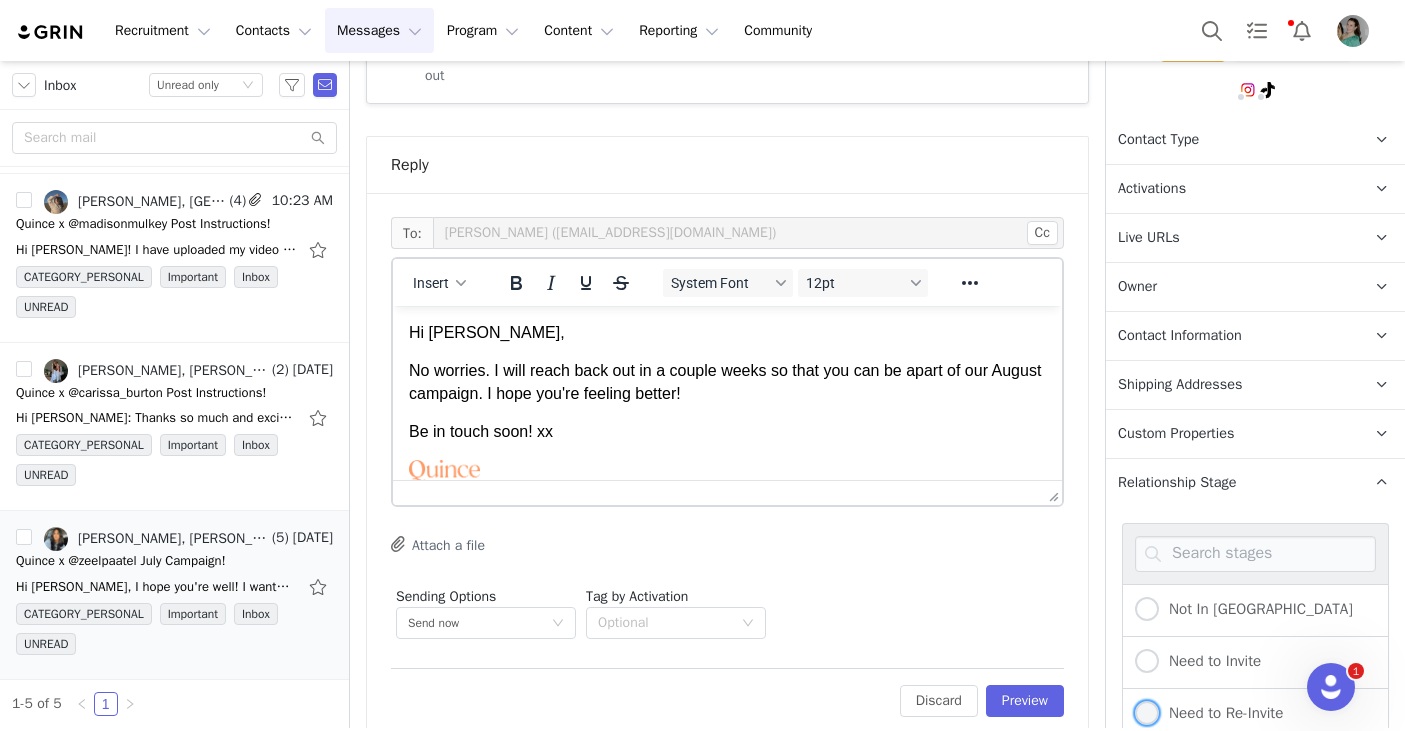 click on "Need to Re-Invite" at bounding box center [1221, 713] 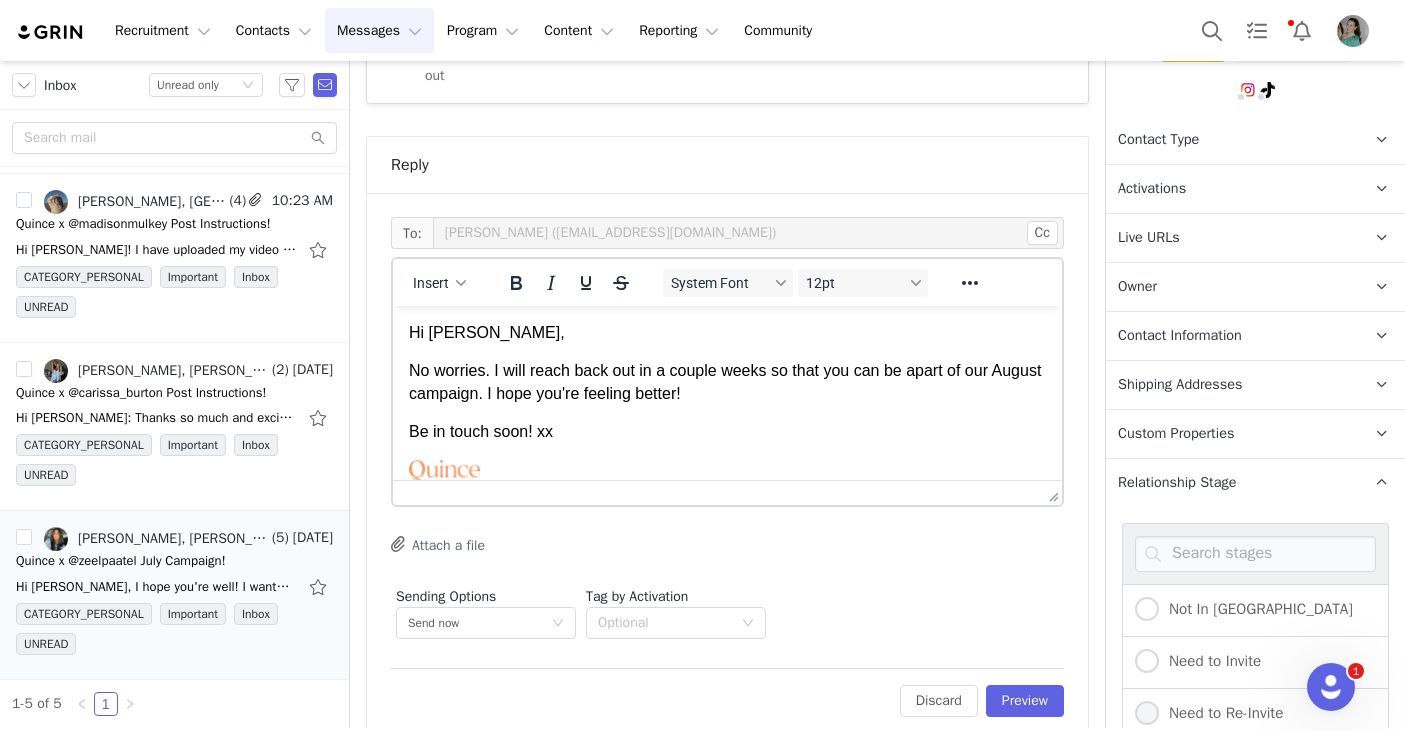 click on "Need to Re-Invite" at bounding box center (1147, 714) 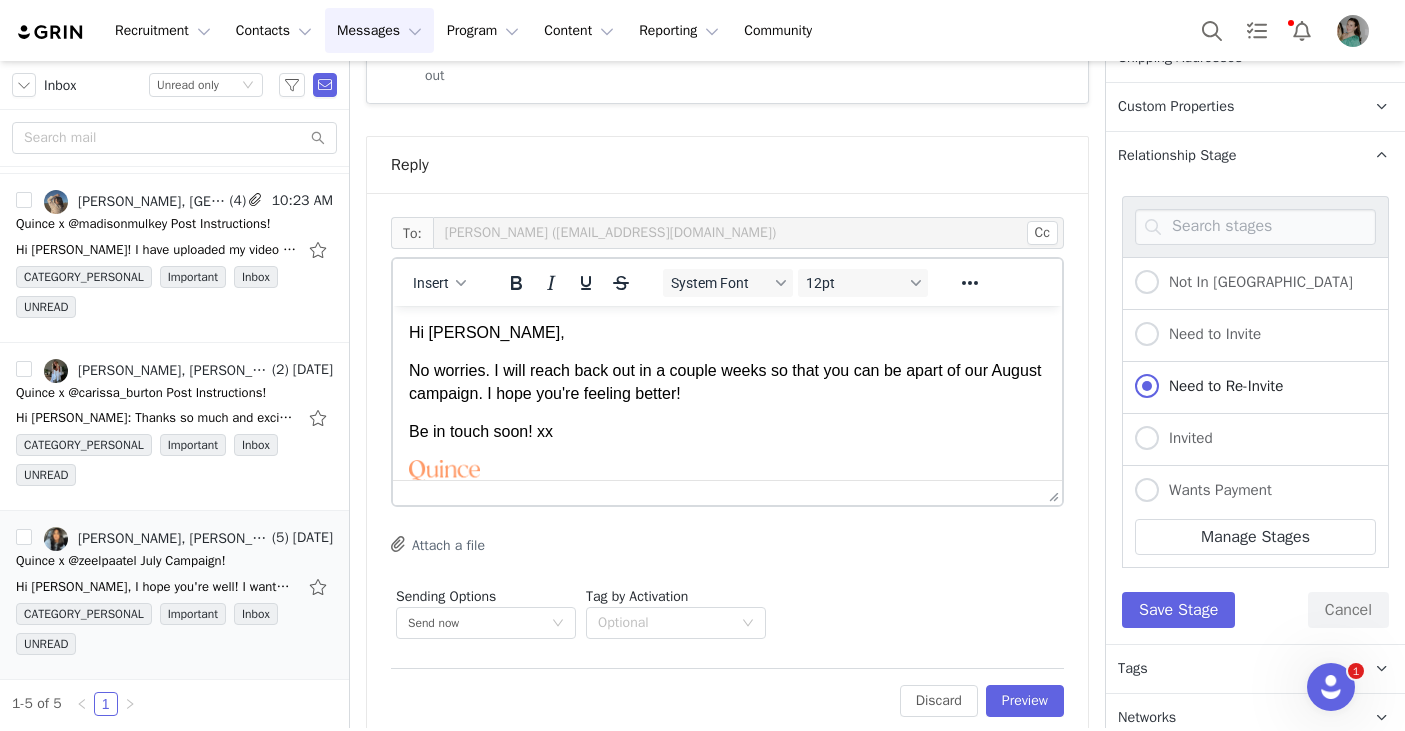 scroll, scrollTop: 519, scrollLeft: 0, axis: vertical 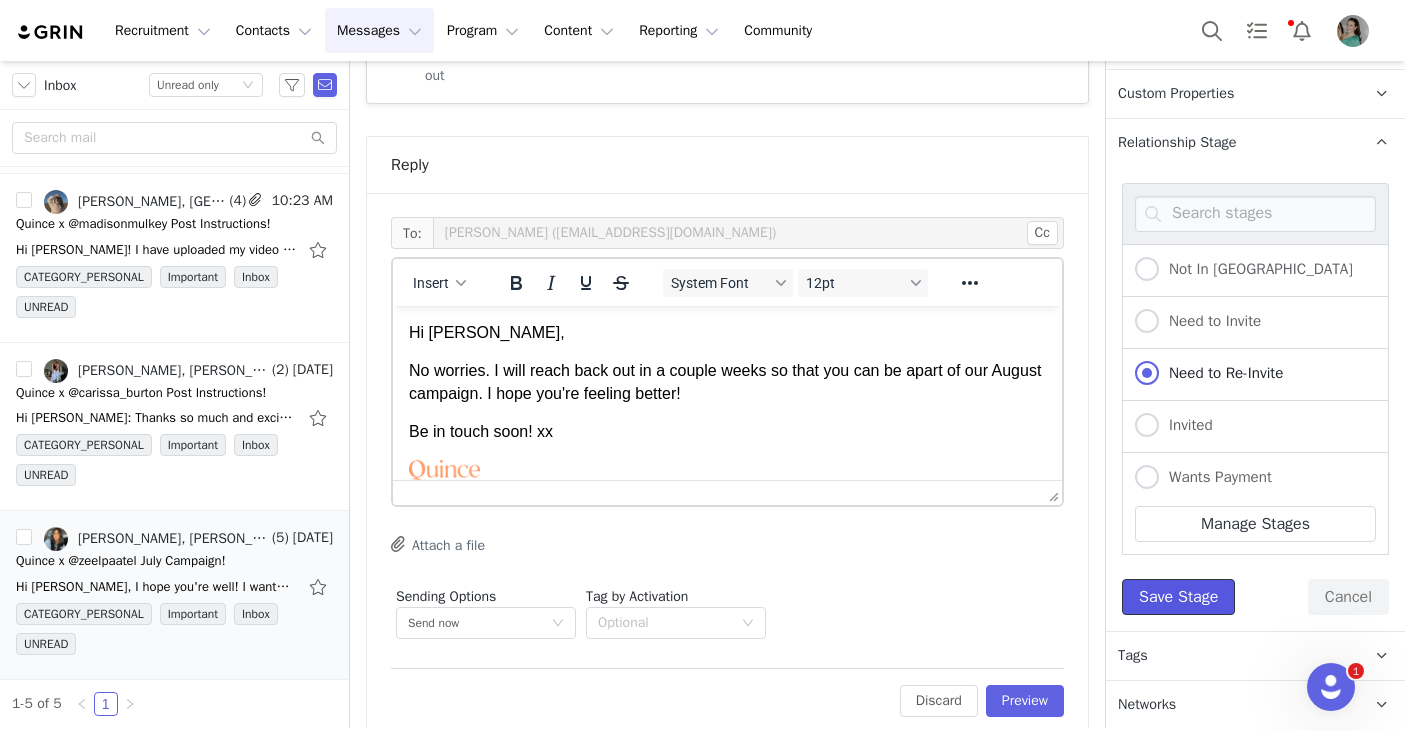 click on "Save Stage" at bounding box center (1178, 597) 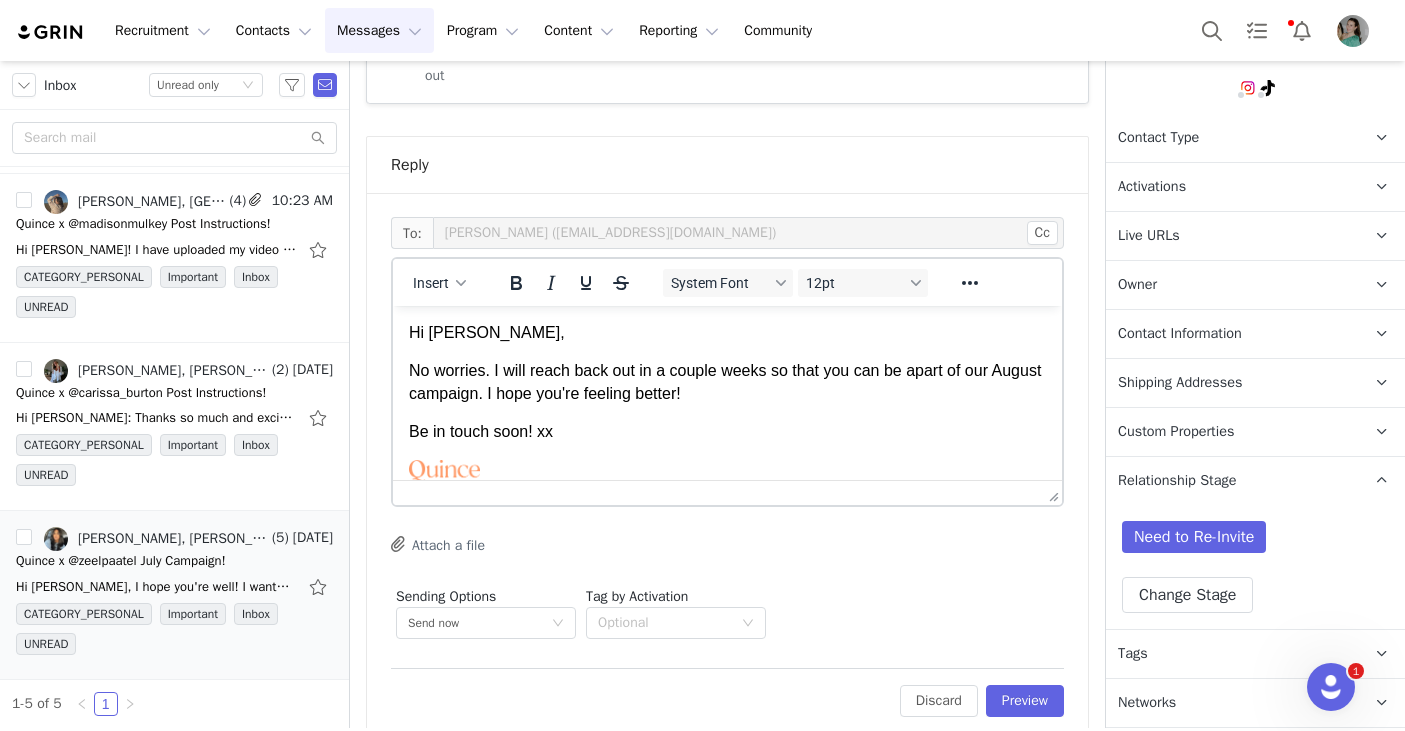 scroll, scrollTop: 179, scrollLeft: 0, axis: vertical 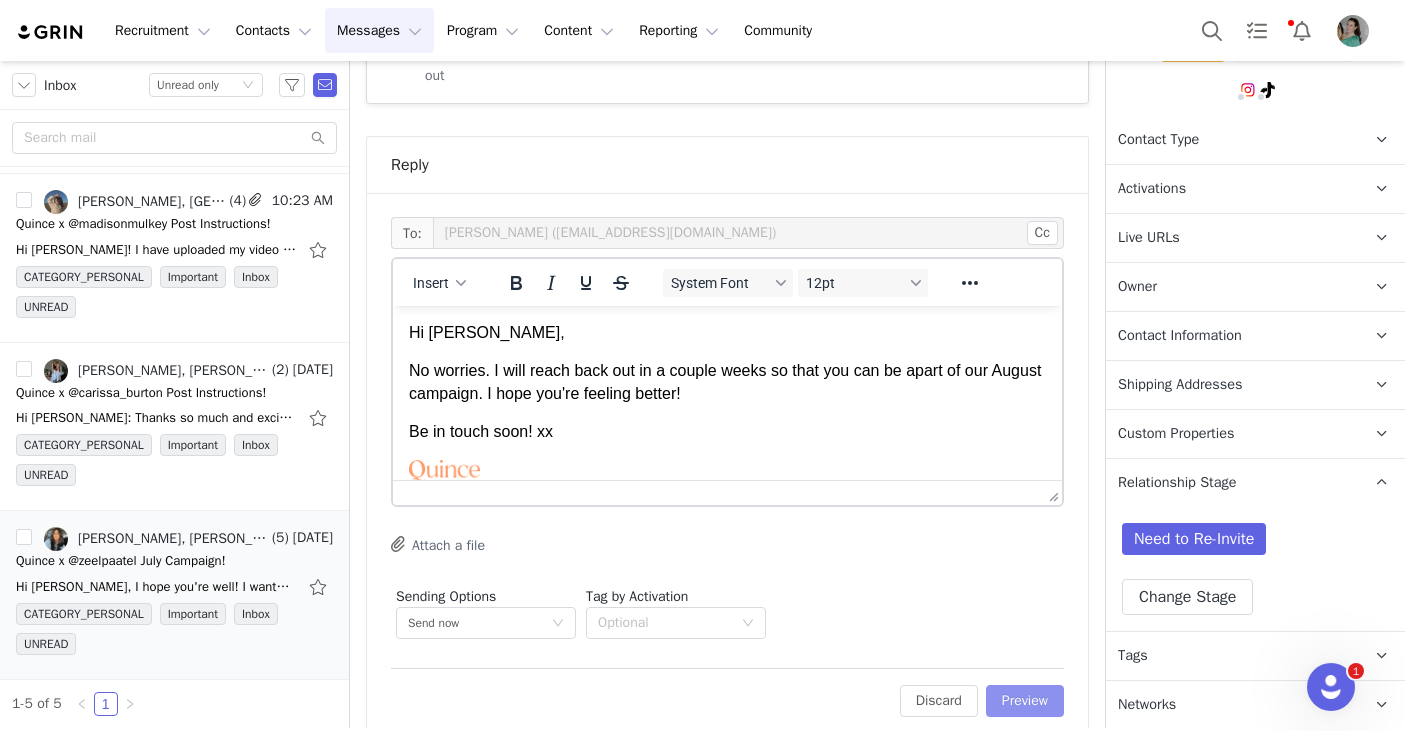 click on "Preview" at bounding box center (1025, 701) 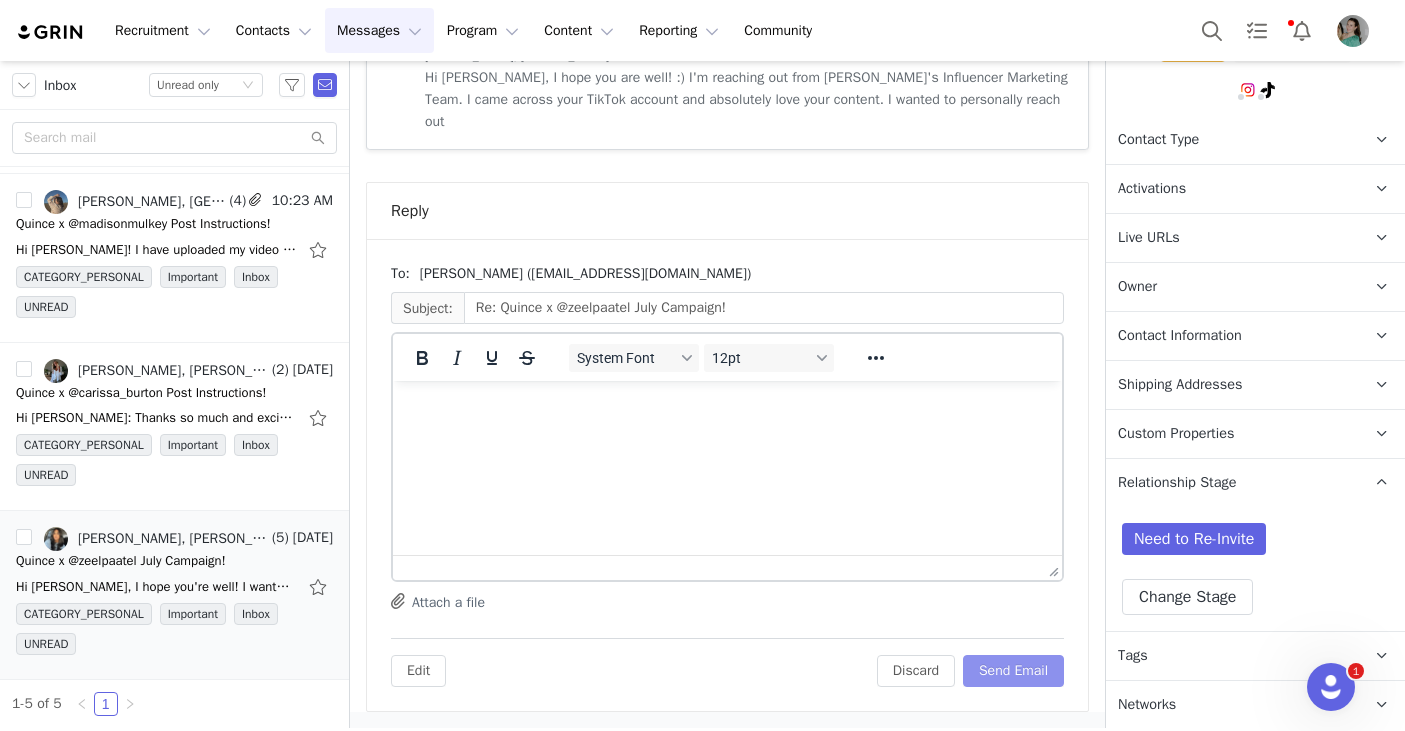 scroll, scrollTop: 1082, scrollLeft: 0, axis: vertical 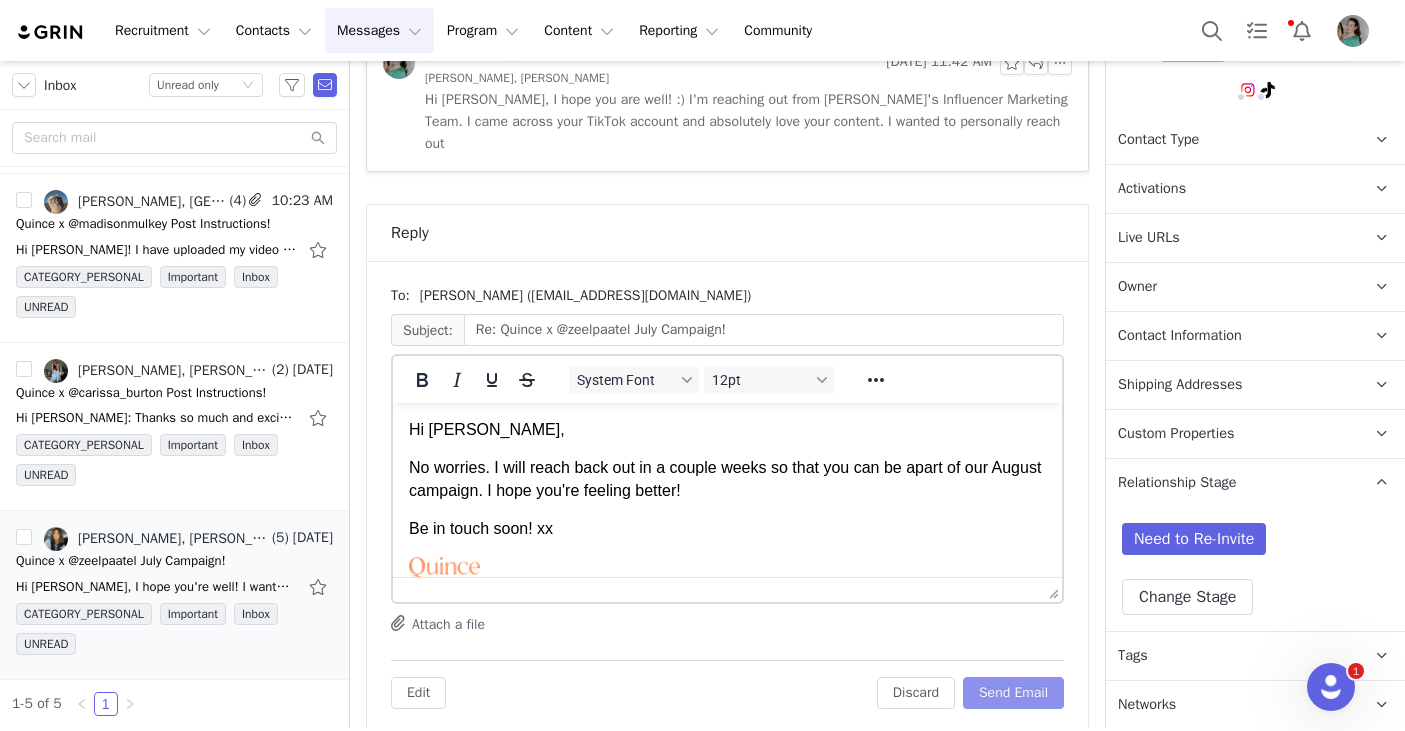 click on "Send Email" at bounding box center [1013, 693] 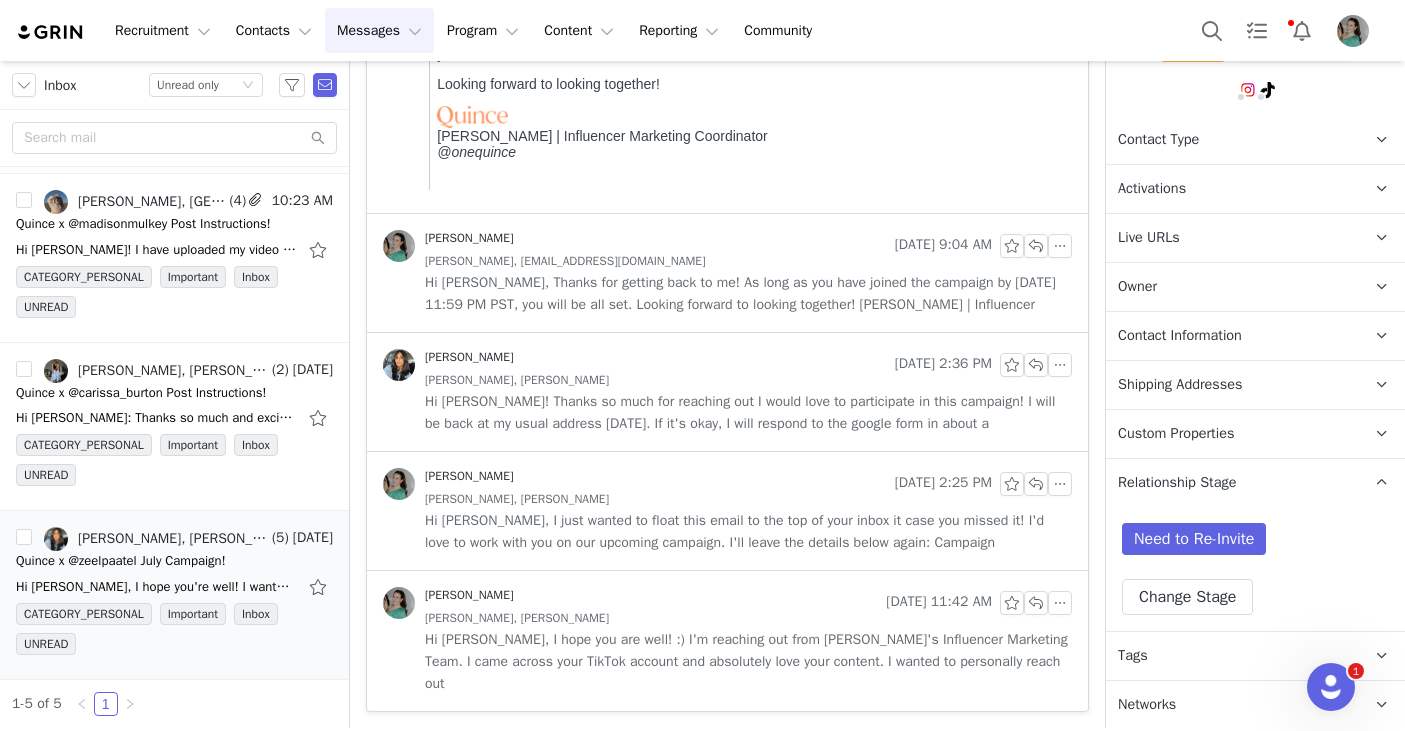 scroll, scrollTop: 520, scrollLeft: 0, axis: vertical 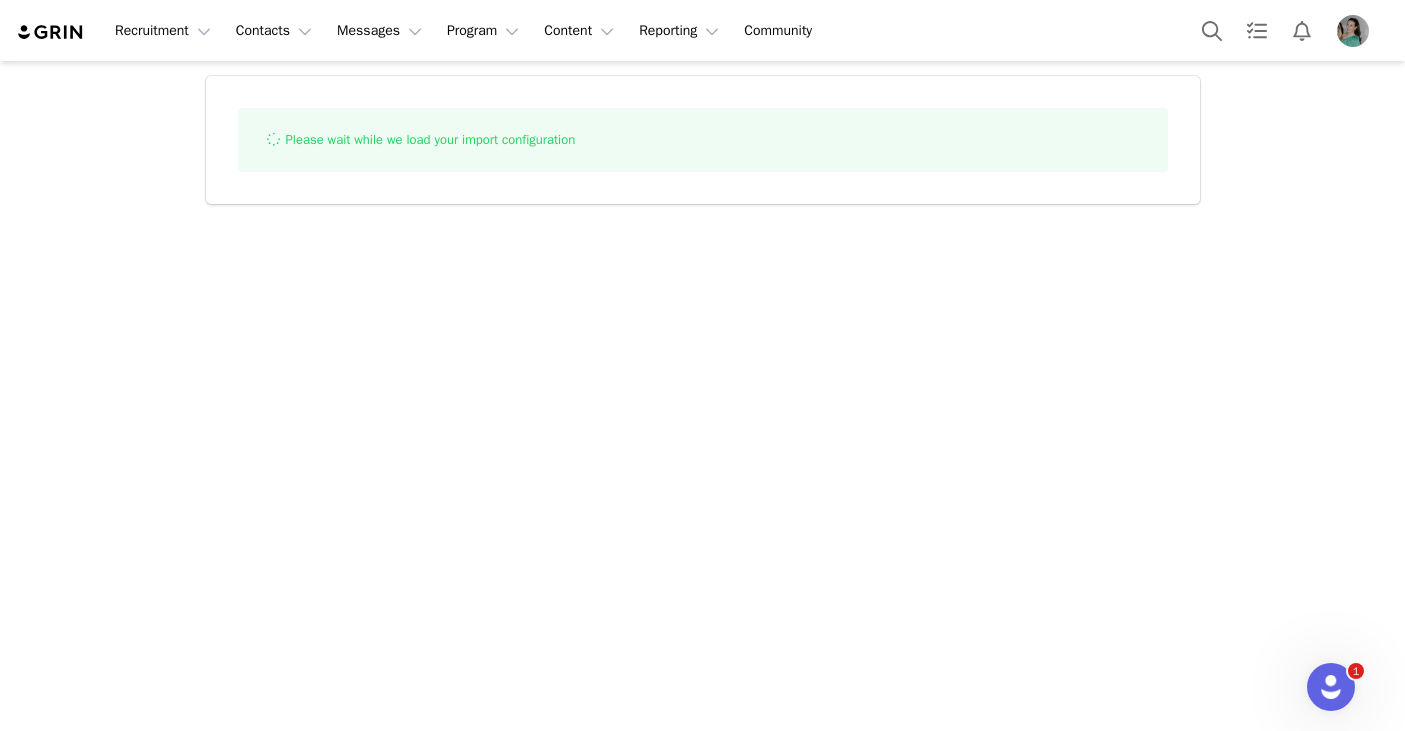 select on "influencer" 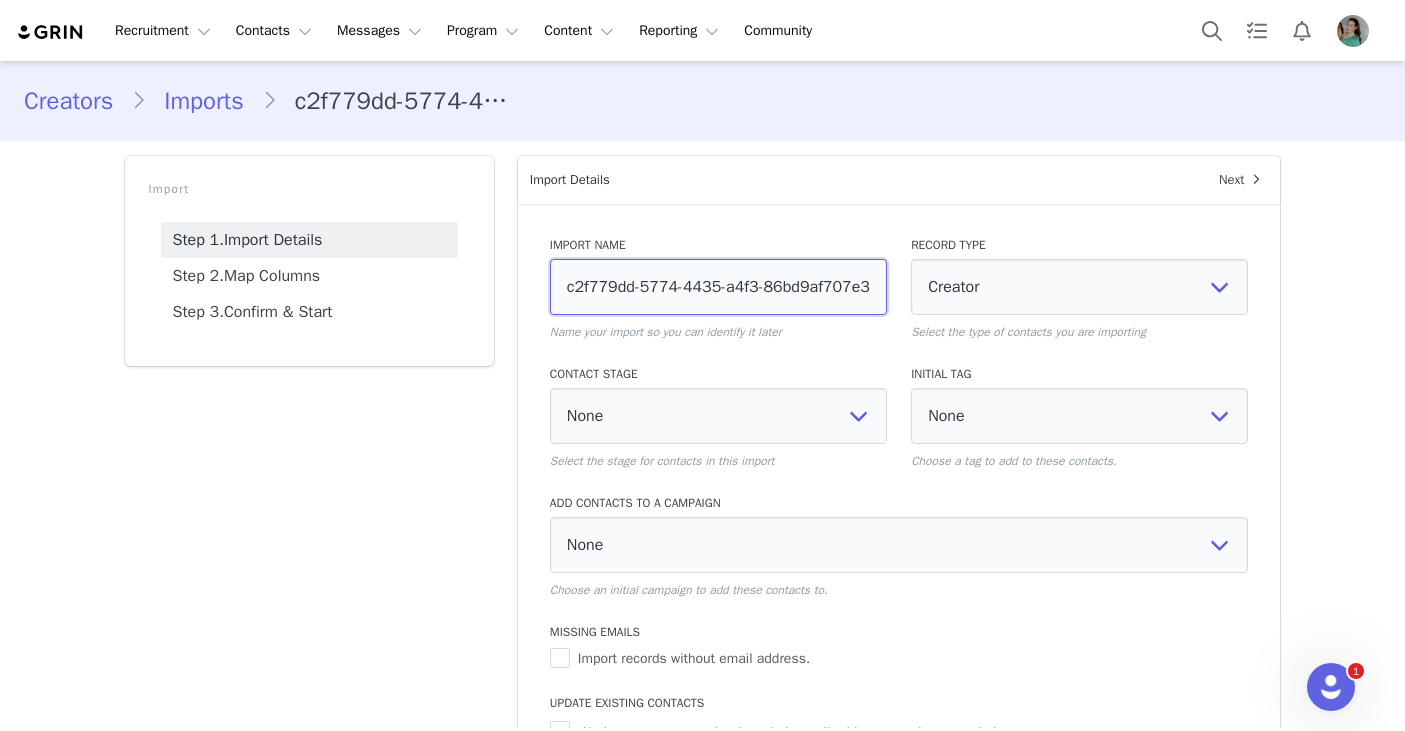 click on "c2f779dd-5774-4435-a4f3-86bd9af707e3" at bounding box center [718, 287] 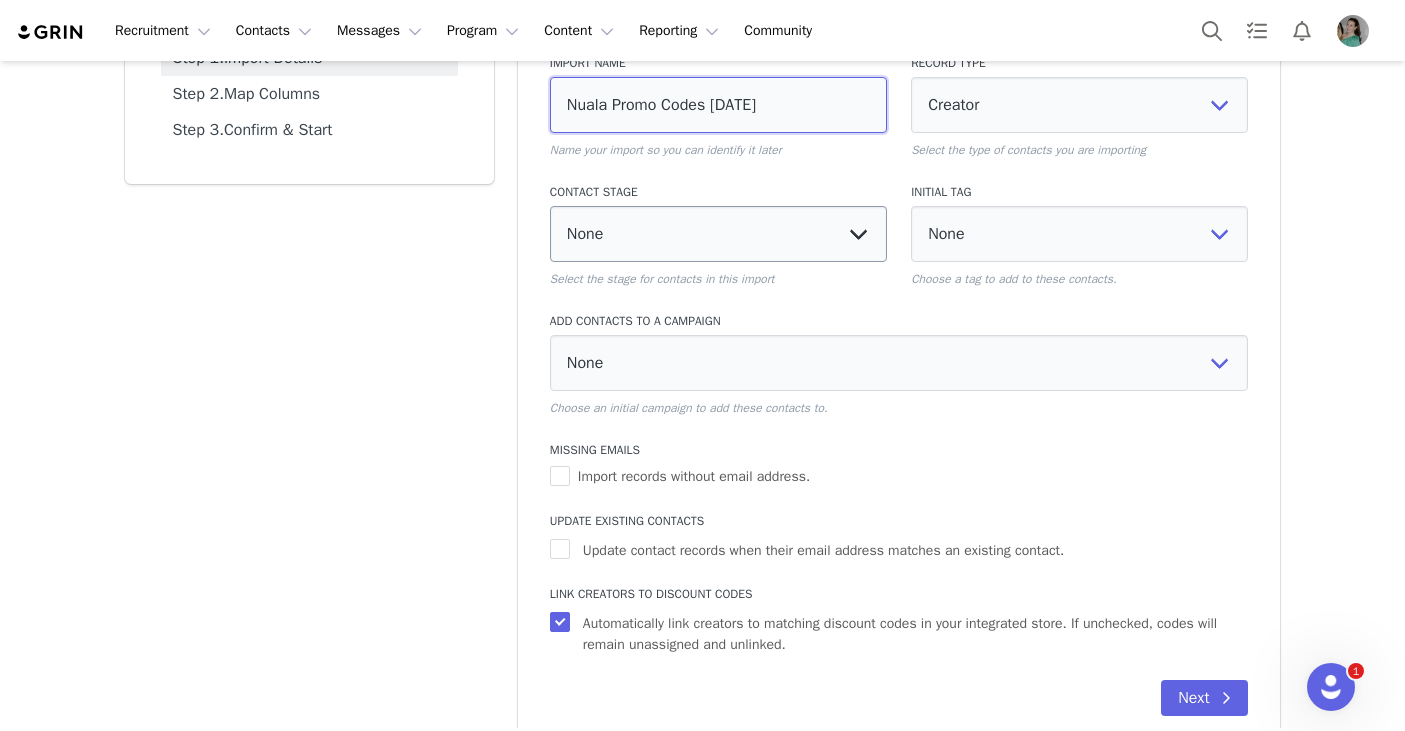 scroll, scrollTop: 217, scrollLeft: 0, axis: vertical 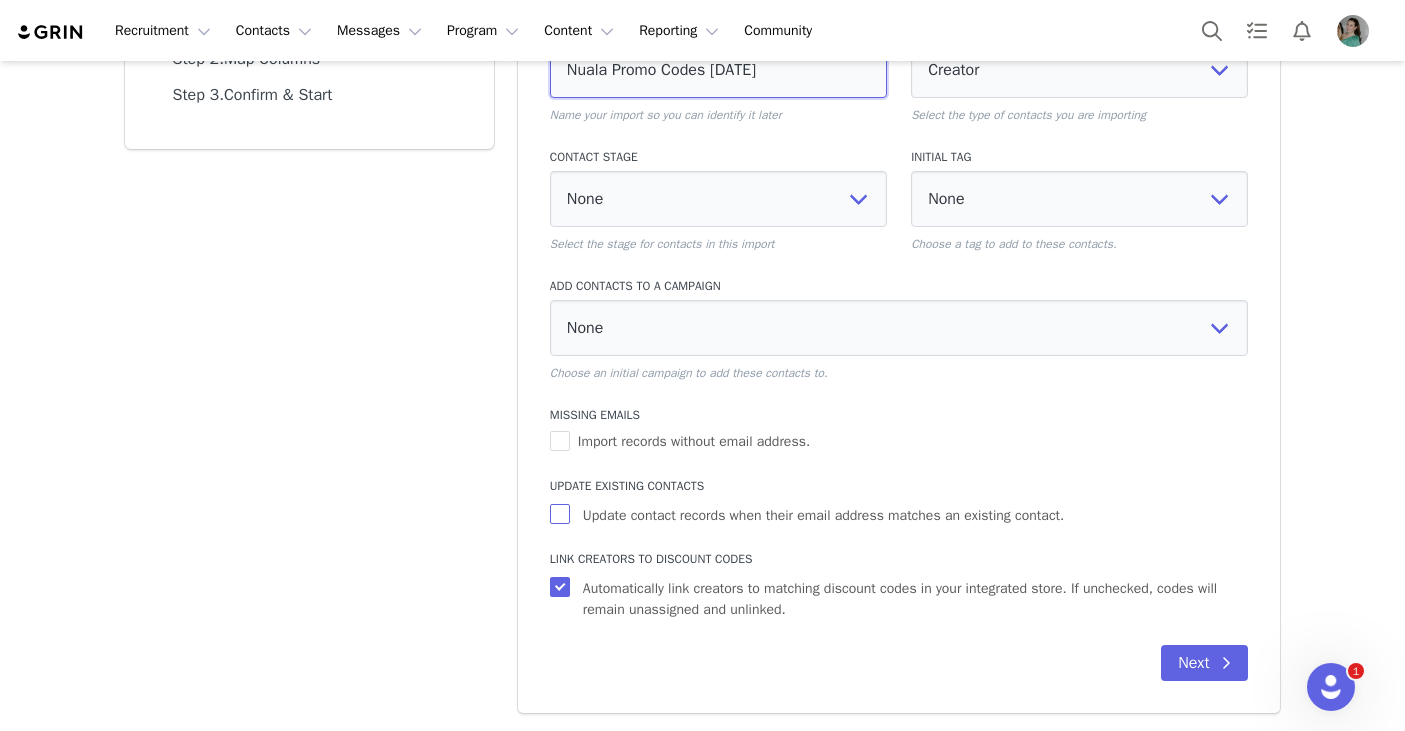 type on "Nuala Promo Codes 7/11/25" 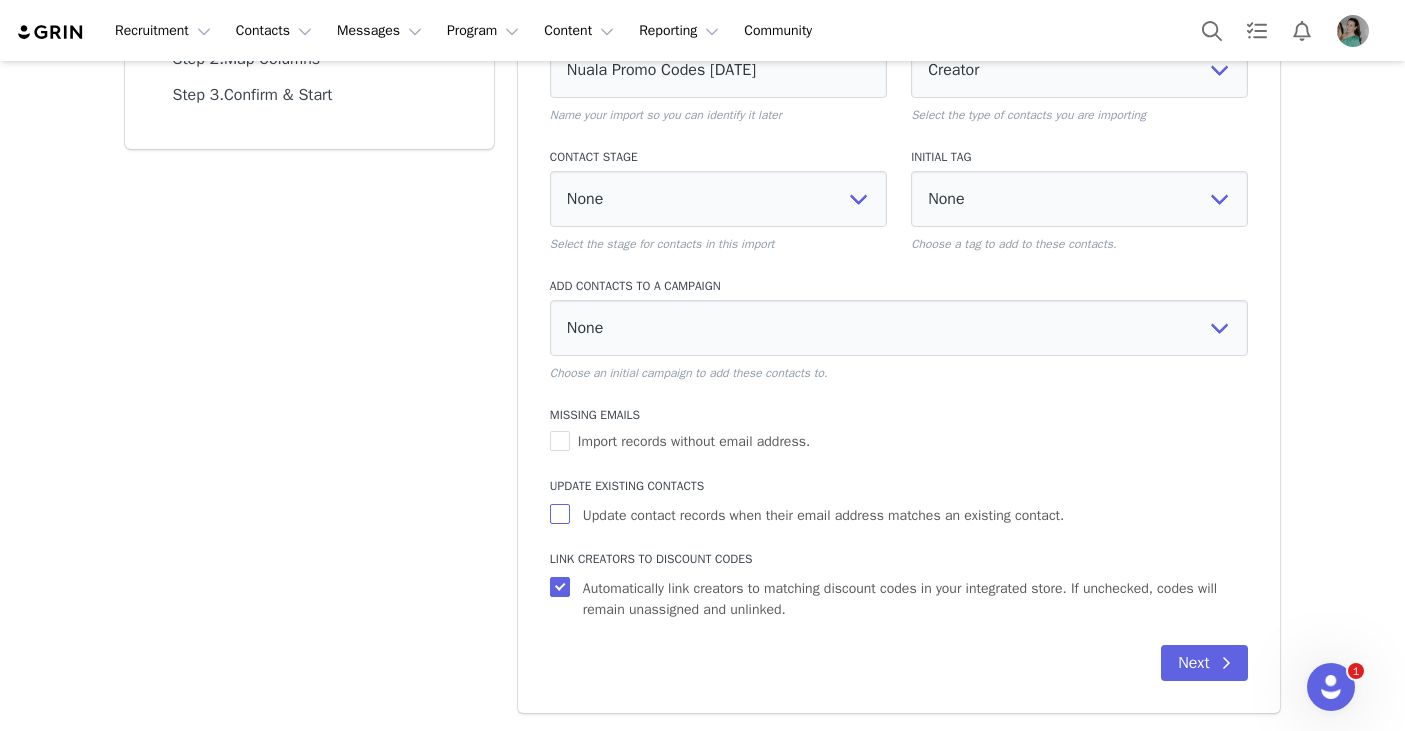 click on "Update contact records when their email address matches an existing contact." at bounding box center (562, 514) 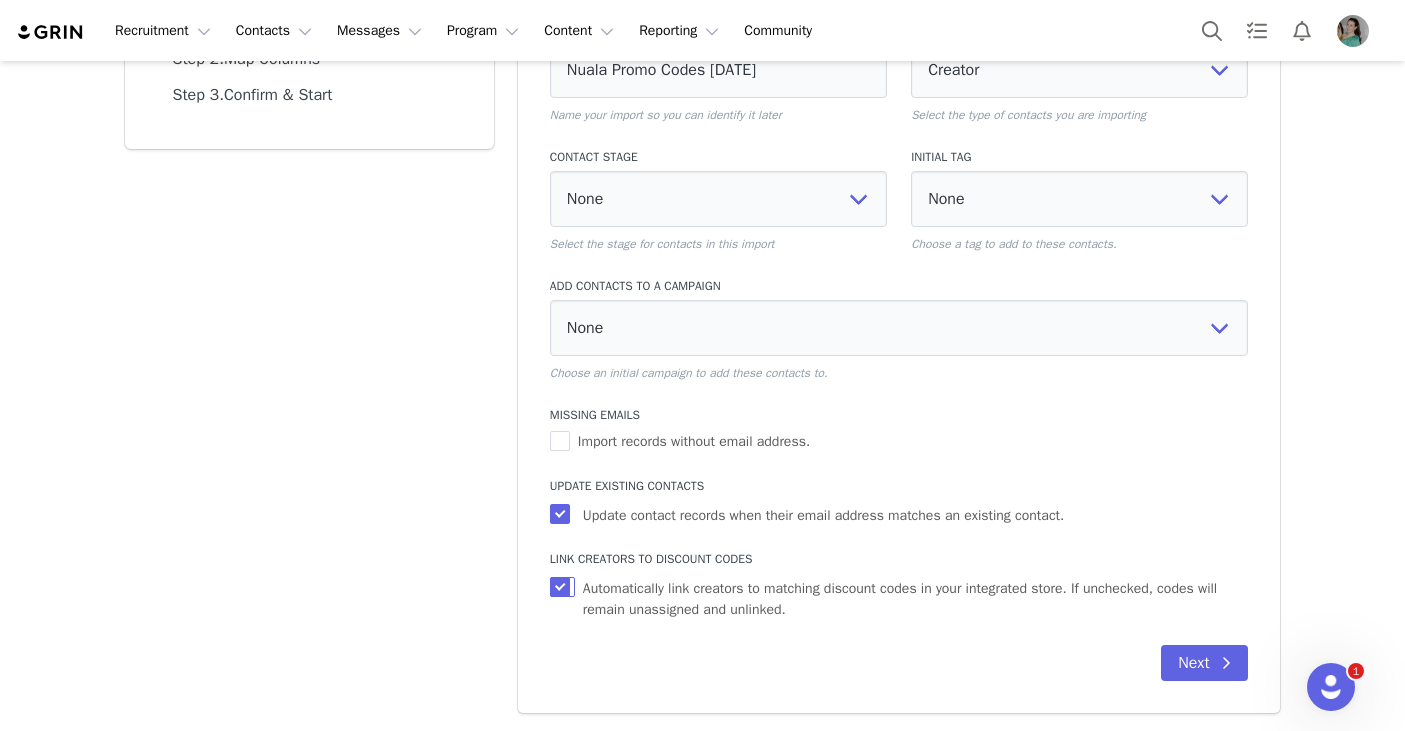click on "Automatically link creators to matching discount codes in your integrated store. If unchecked, codes will remain unassigned and unlinked." at bounding box center [562, 587] 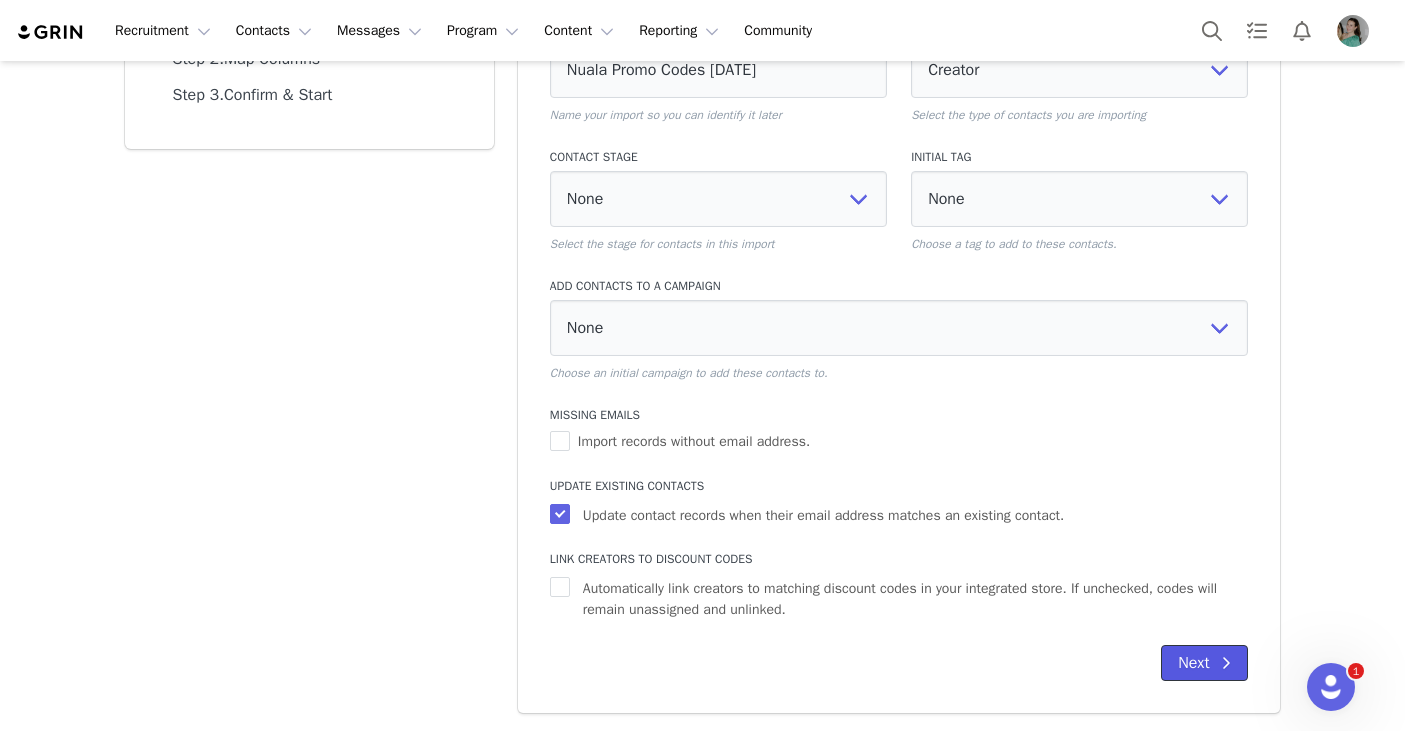click on "Next" at bounding box center (1204, 663) 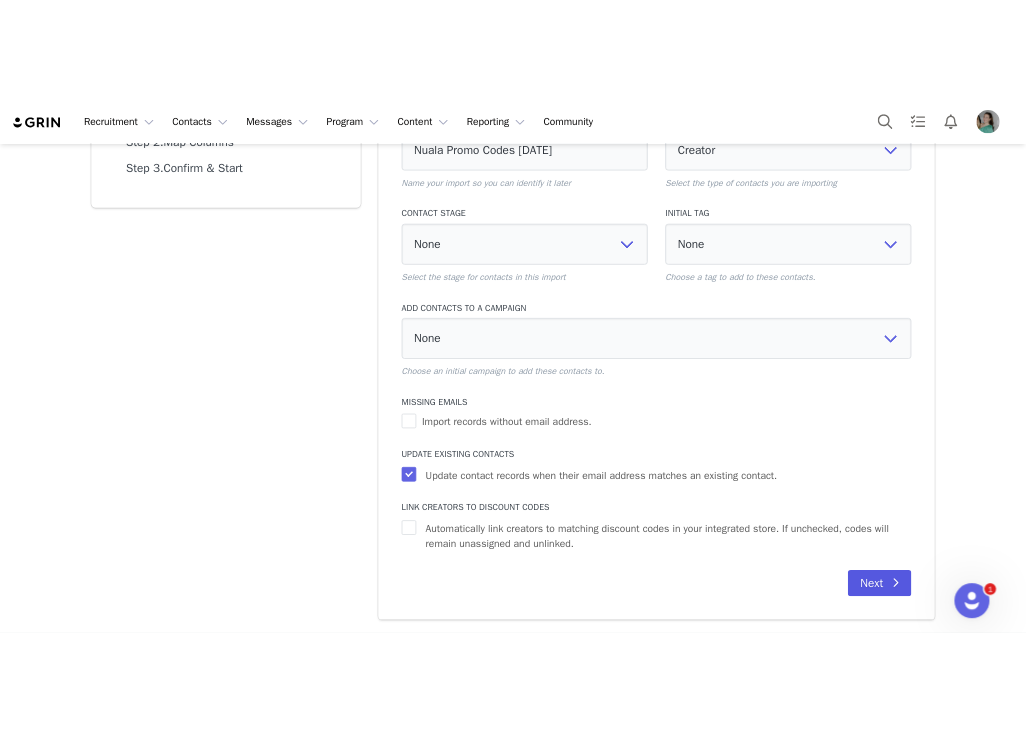 scroll, scrollTop: 0, scrollLeft: 0, axis: both 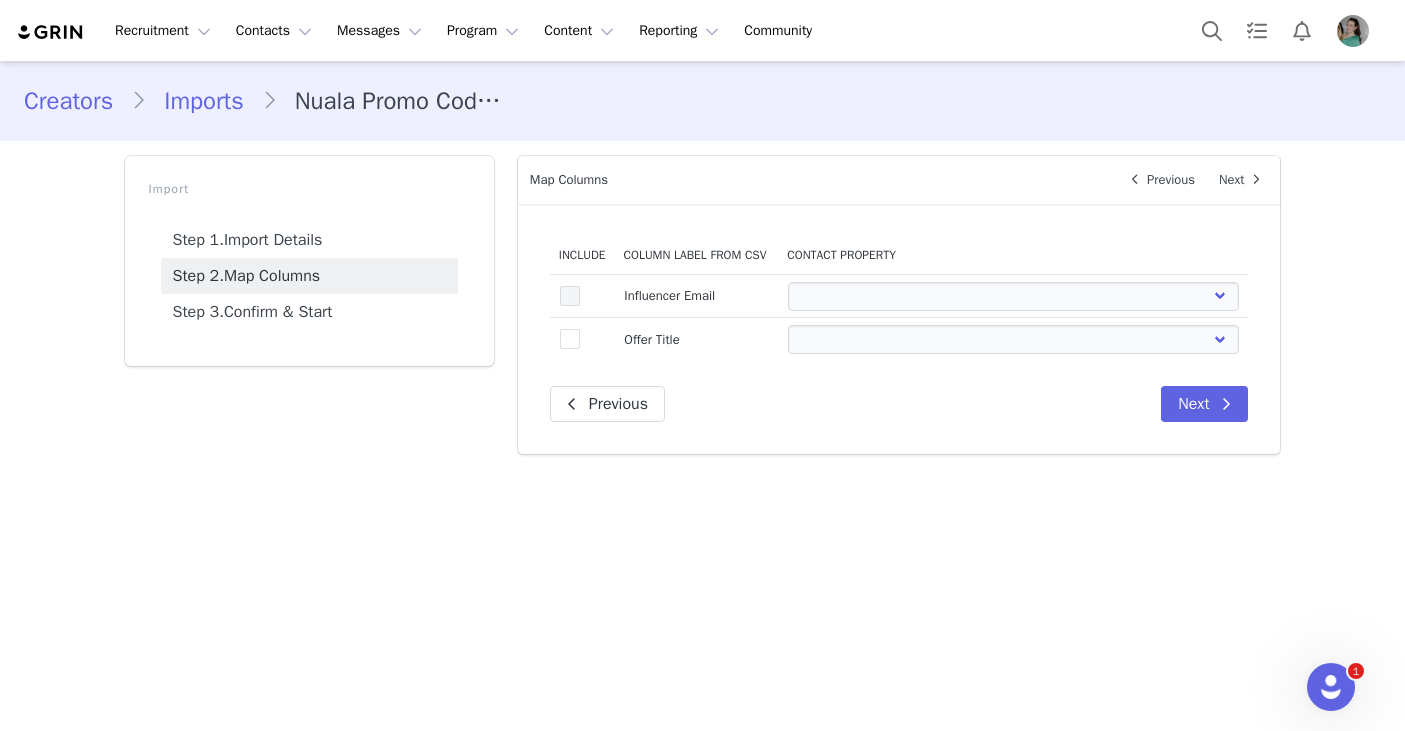 click at bounding box center (570, 296) 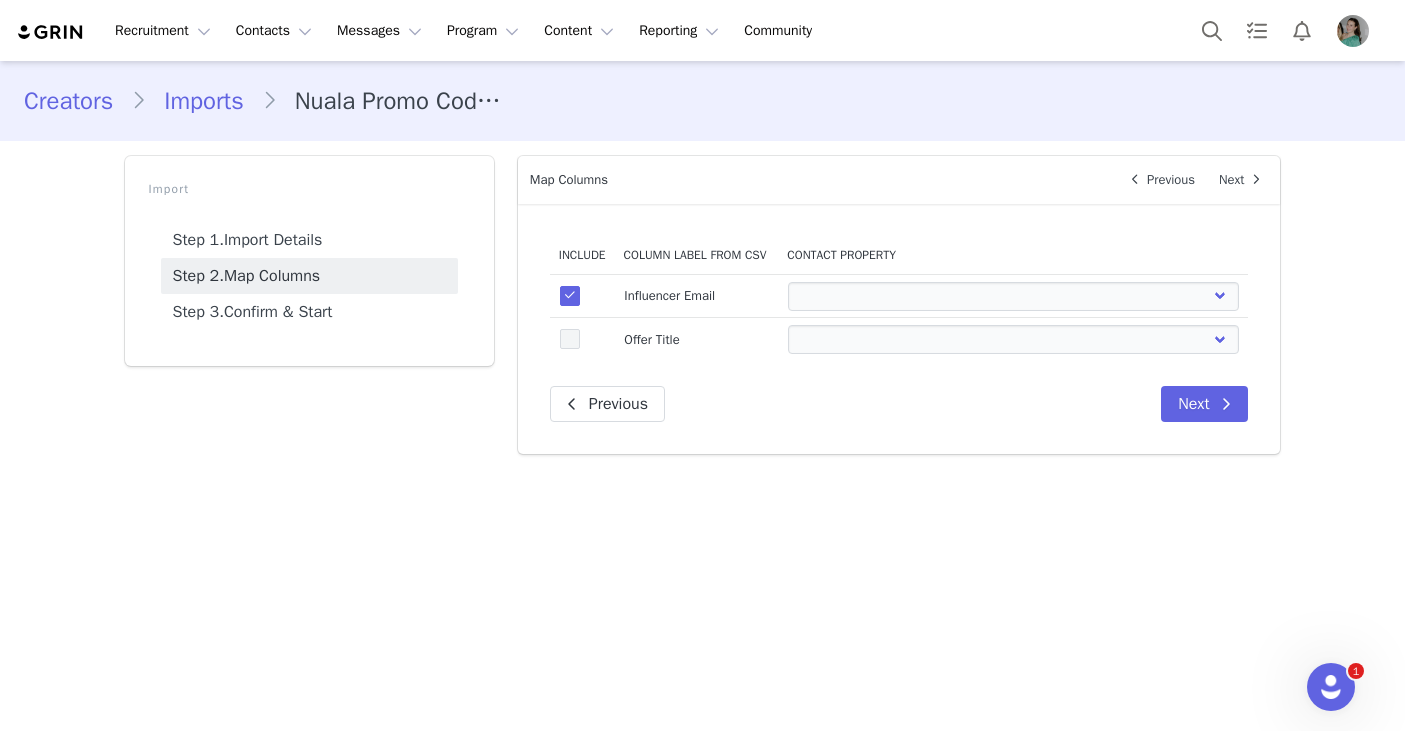 click at bounding box center (570, 339) 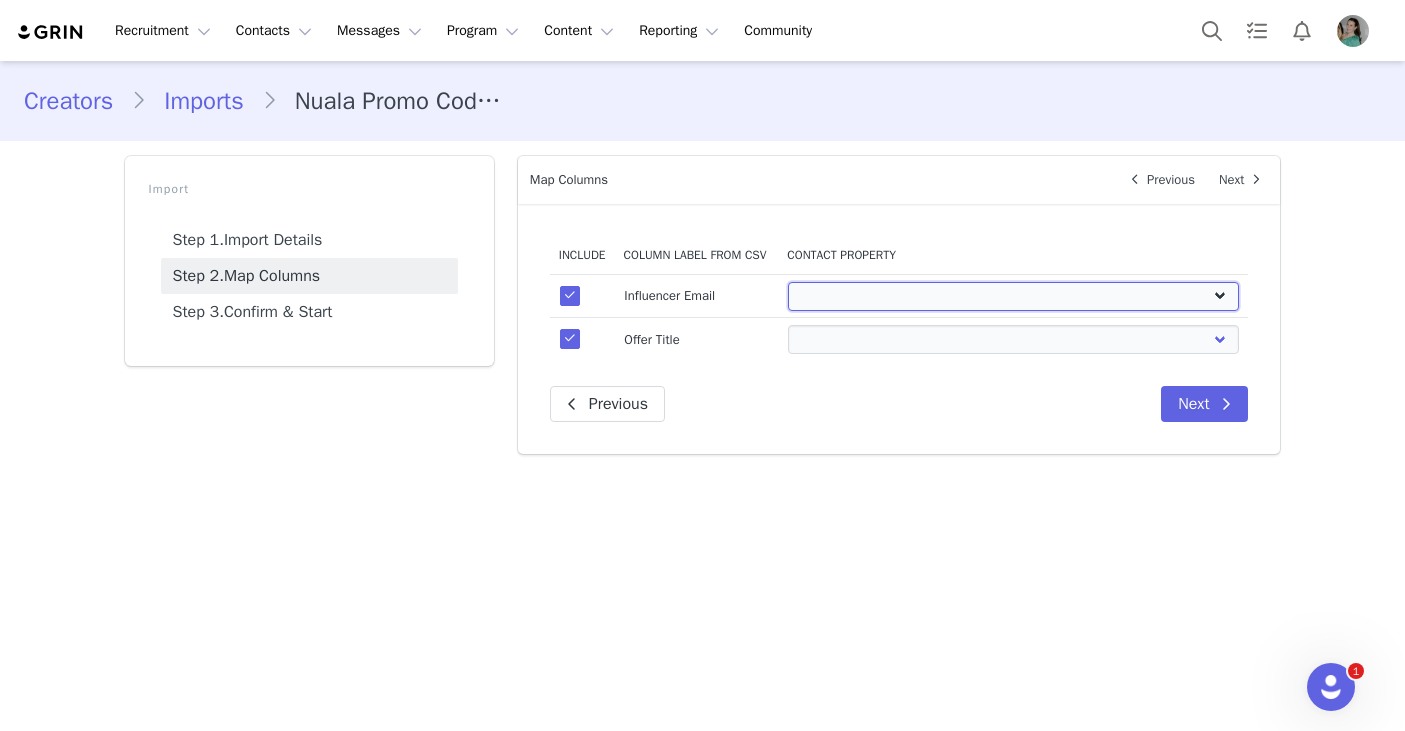 click on "First Name   Last Name   Email   PayPal Email   Gender   Language   Phone Country Code   Phone Number   Company   Street   Street 2   City   State   Zip   Country   Website URL   Instagram URL   YouTube URL   Twitter URL   Facebook URL   TikTok URL   Twitch URL   Pinterest URL   Promo Code - 2025   Checkout URL - July 2025   Checkout URL - August 2025   Quince (Shopify): 2025 - TikTok - Gifted - Influencer Promo Code   Quince (Shopify): 2025 - Instagram - Gifted - Influencer Promo Code   Quince (Shopify): 2025 - Paid - Influencer Promo Code   Quince (Shopify): Test Codes - 2025" at bounding box center [1013, 296] 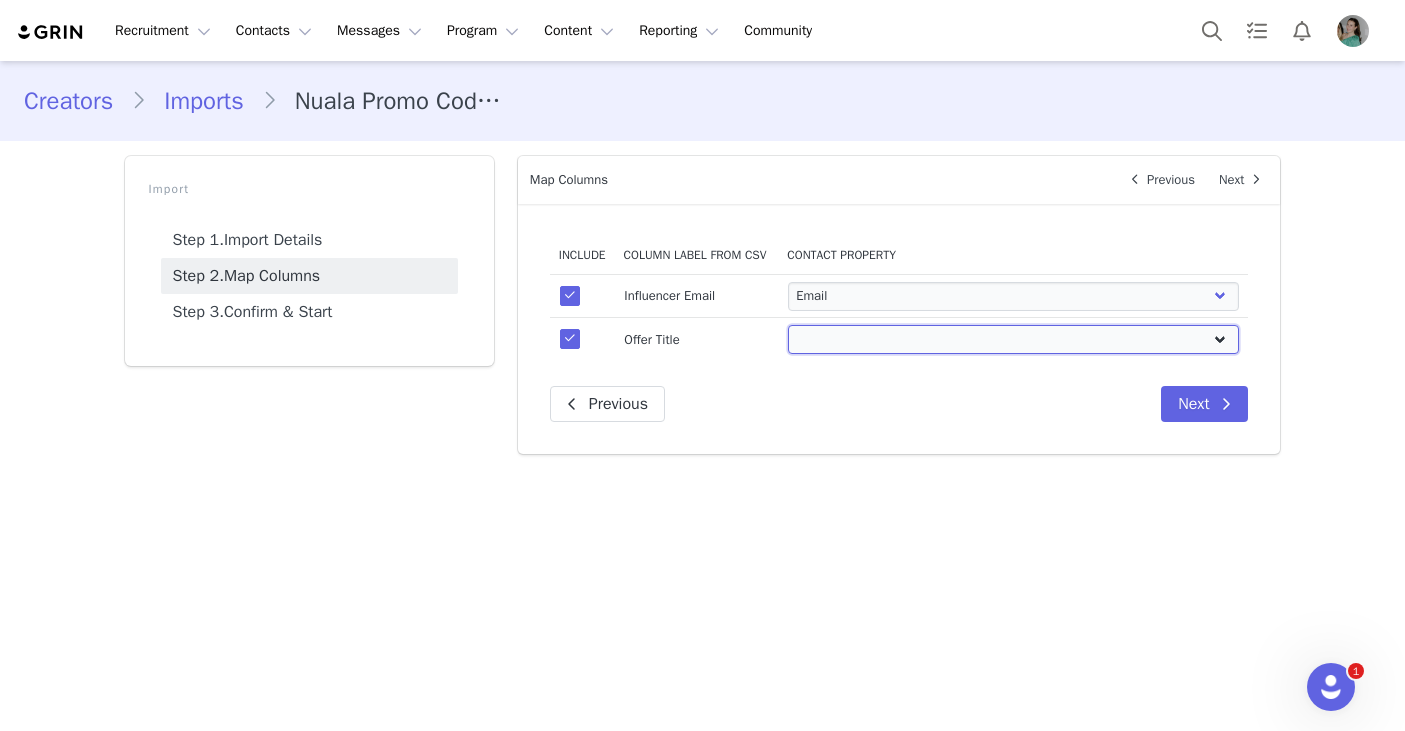 click on "First Name   Last Name   Email   PayPal Email   Gender   Language   Phone Country Code   Phone Number   Company   Street   Street 2   City   State   Zip   Country   Website URL   Instagram URL   YouTube URL   Twitter URL   Facebook URL   TikTok URL   Twitch URL   Pinterest URL   Promo Code - 2025   Checkout URL - July 2025   Checkout URL - August 2025   Quince (Shopify): 2025 - TikTok - Gifted - Influencer Promo Code   Quince (Shopify): 2025 - Instagram - Gifted - Influencer Promo Code   Quince (Shopify): 2025 - Paid - Influencer Promo Code   Quince (Shopify): Test Codes - 2025" at bounding box center (1013, 339) 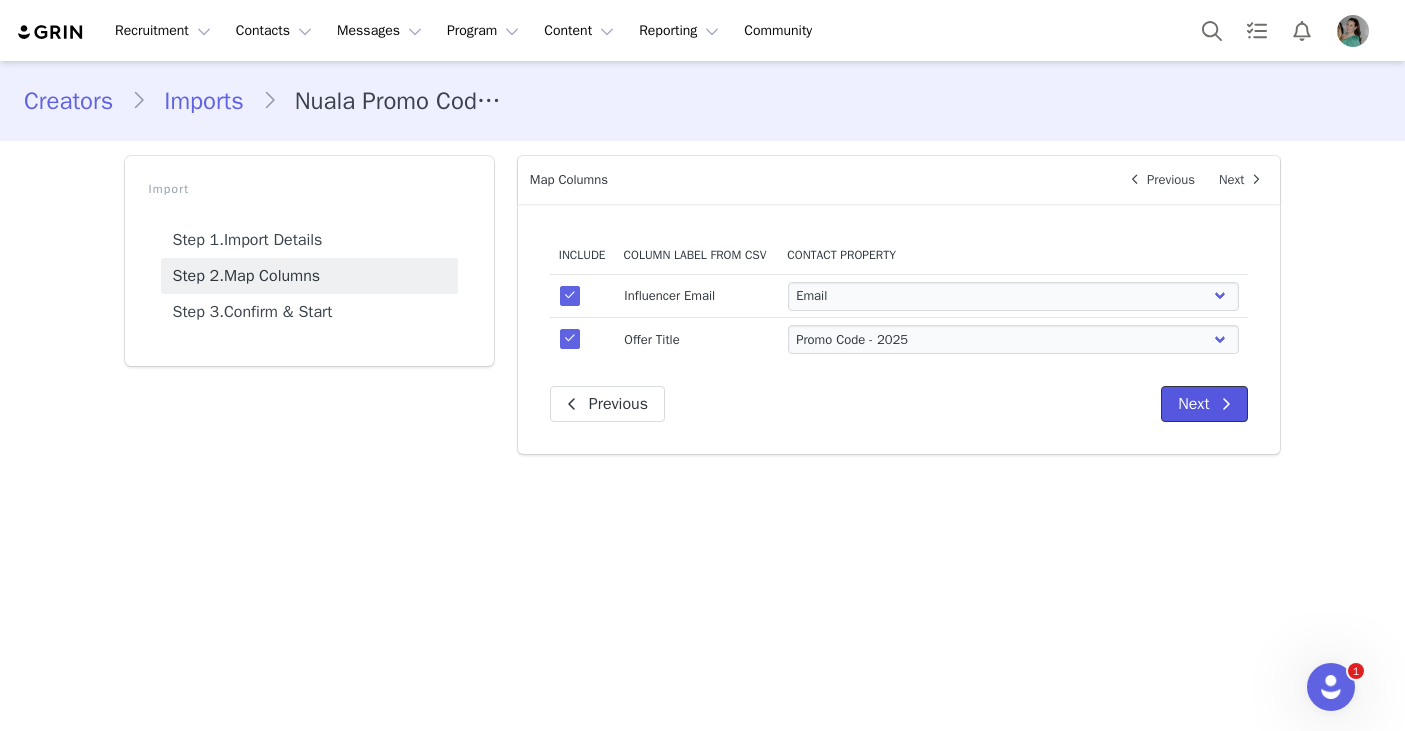 click at bounding box center (1226, 404) 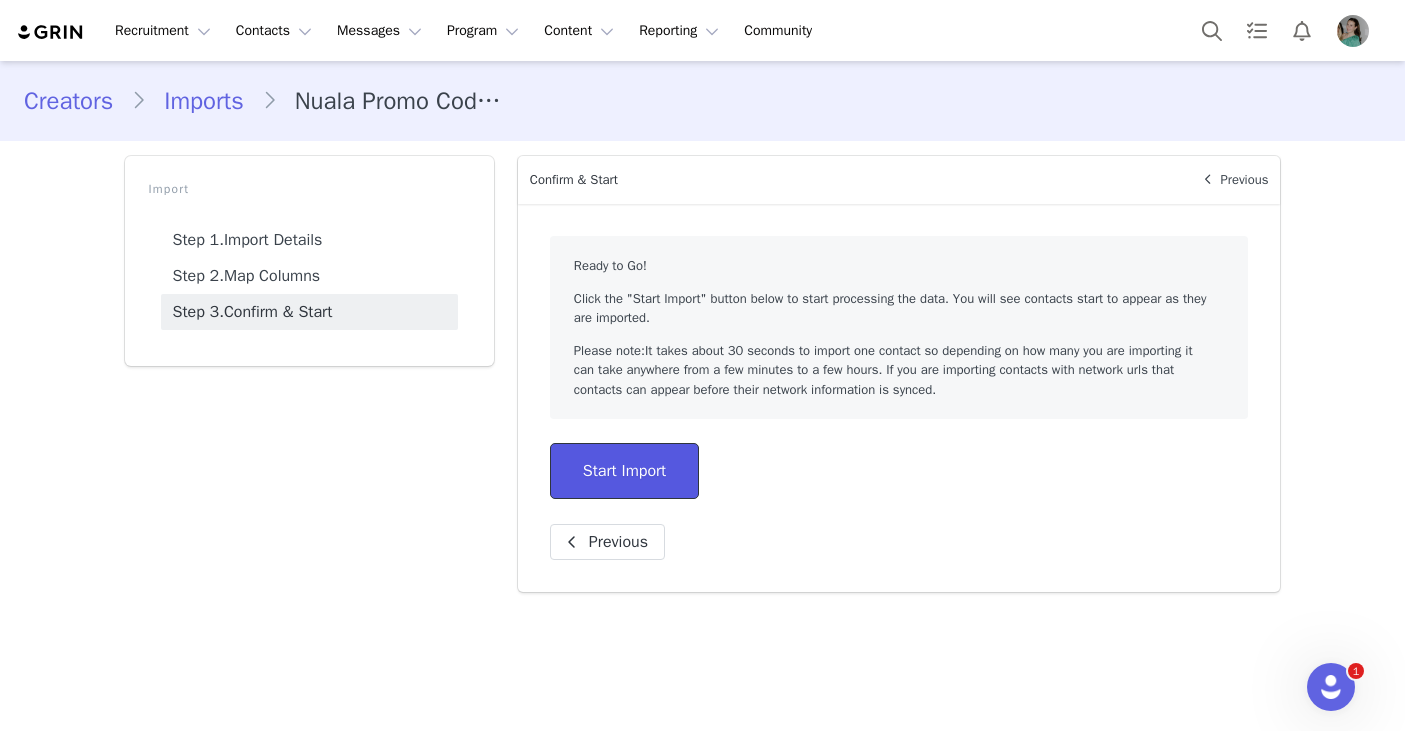 click on "Start Import" at bounding box center (624, 471) 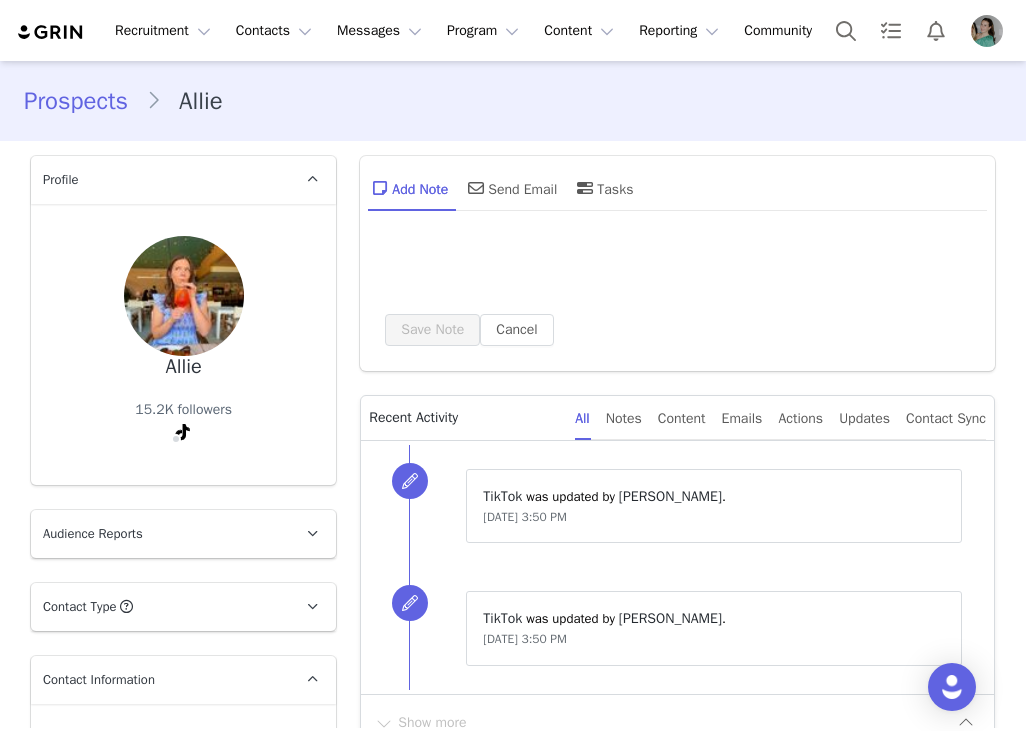 type on "+1 ([GEOGRAPHIC_DATA])" 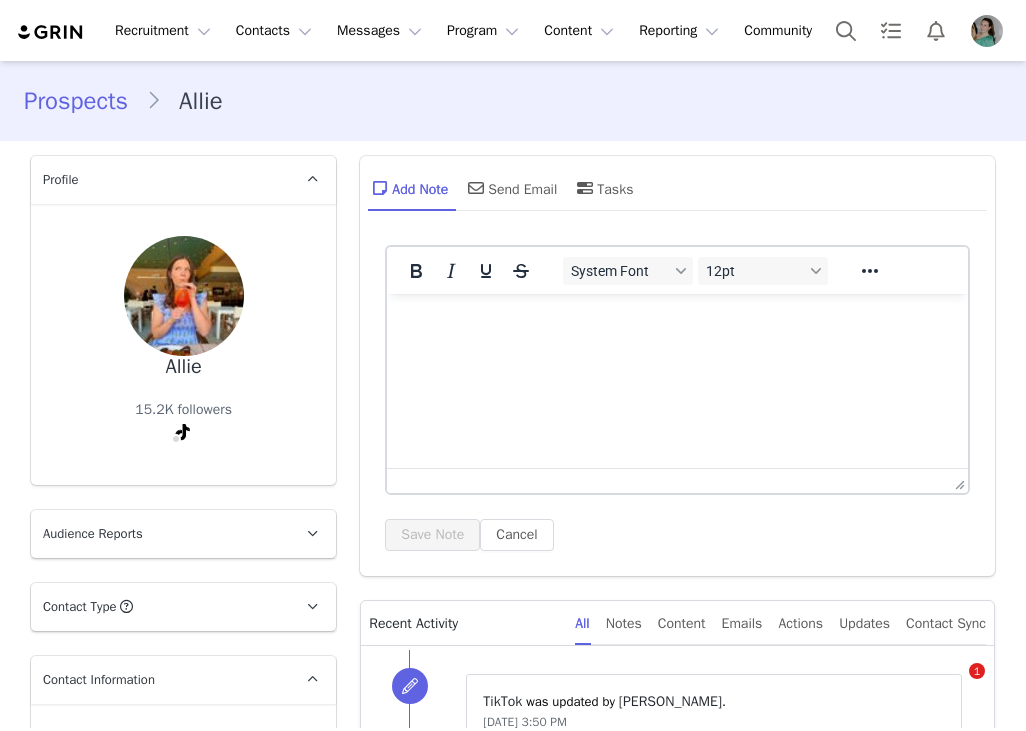 scroll, scrollTop: 0, scrollLeft: 0, axis: both 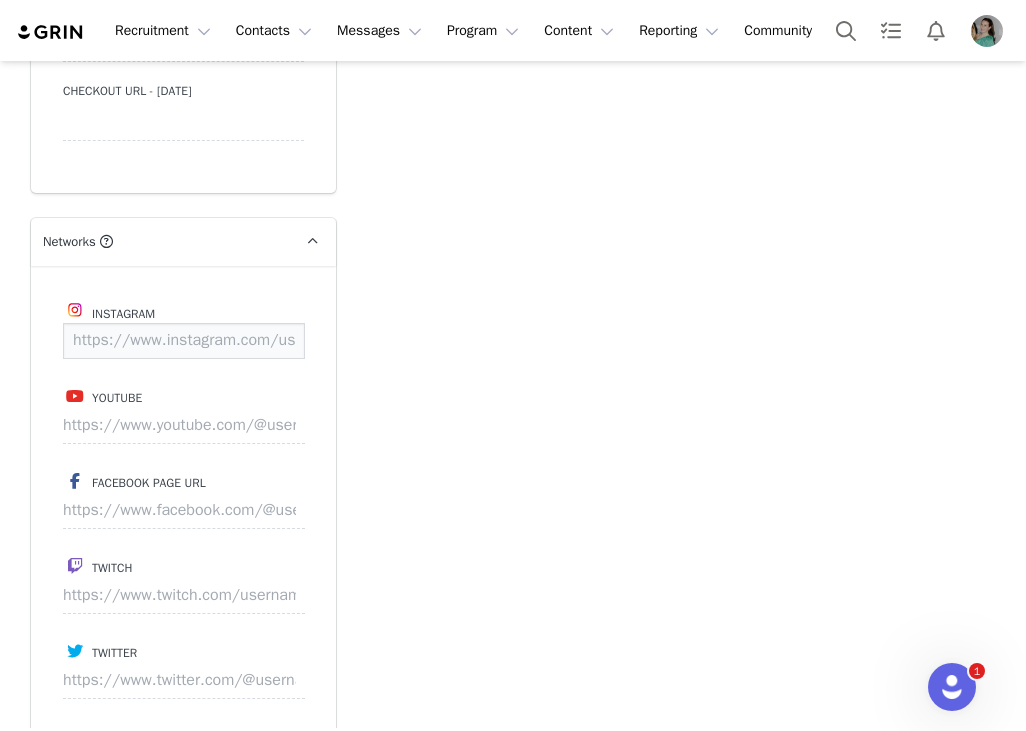 click at bounding box center [184, 341] 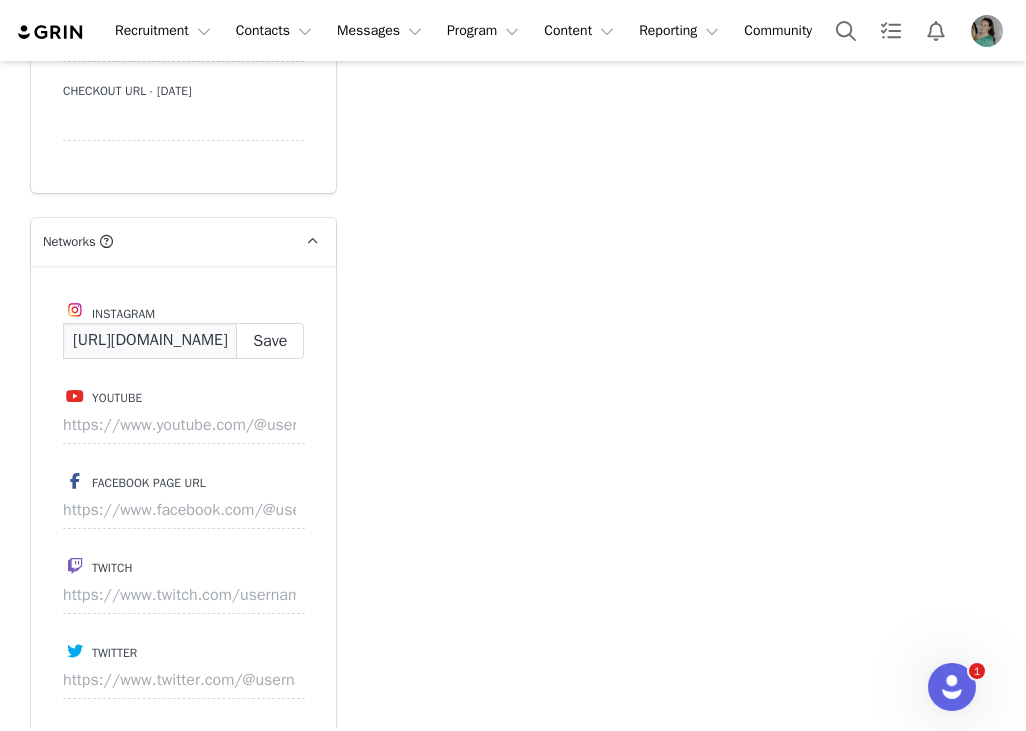 scroll, scrollTop: 0, scrollLeft: 150, axis: horizontal 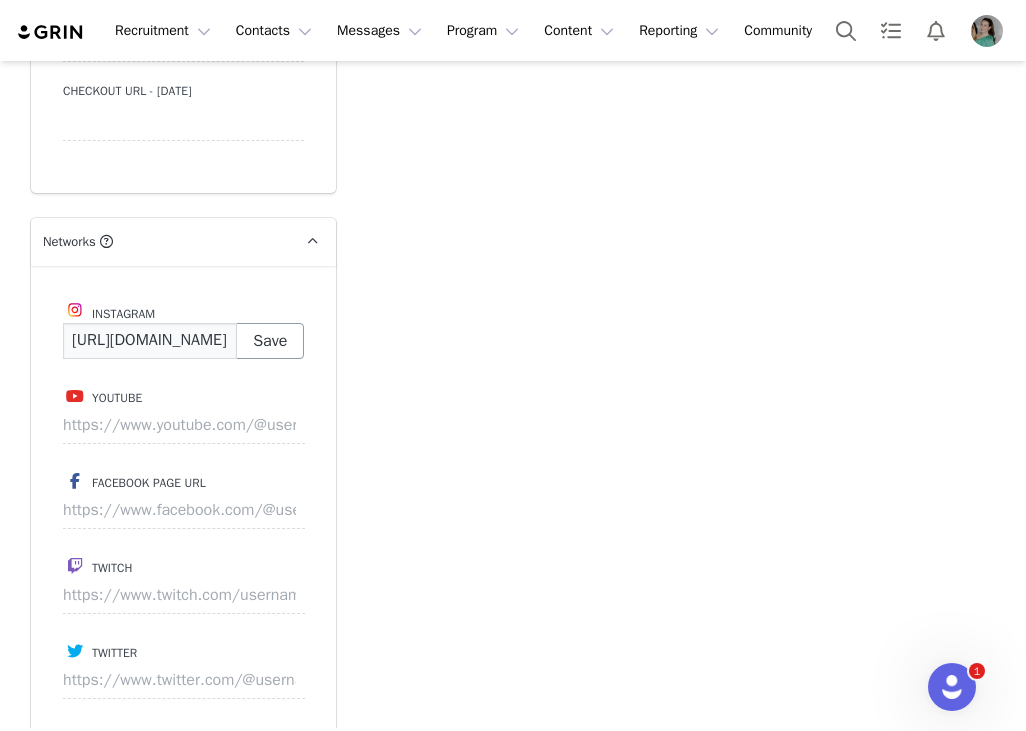 type on "[URL][DOMAIN_NAME]" 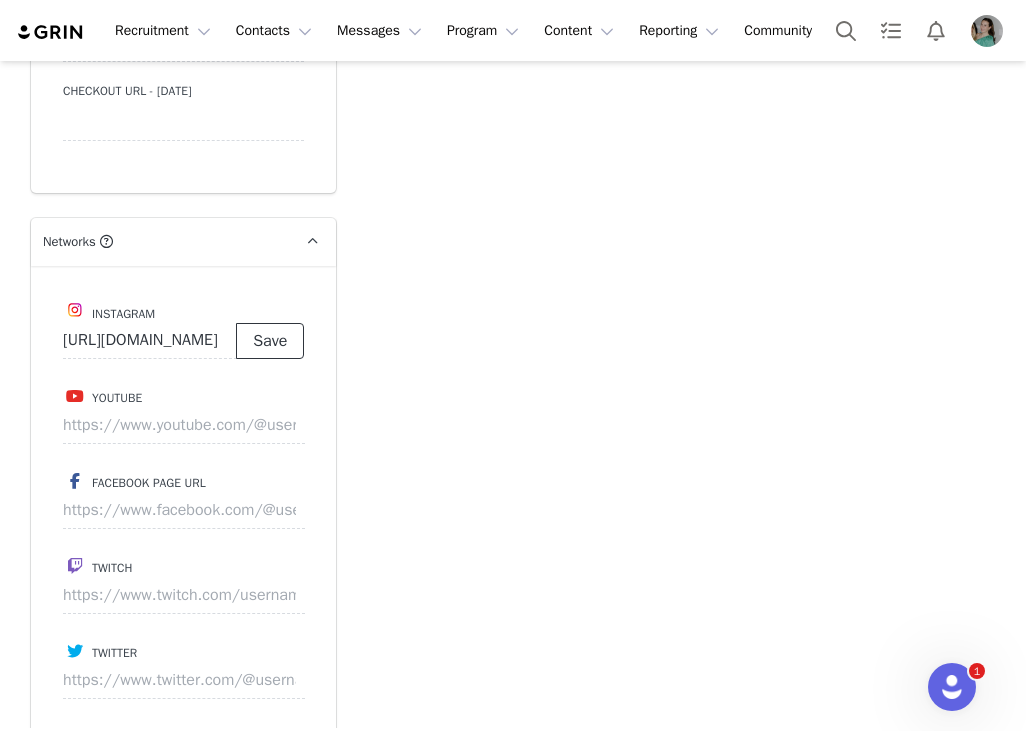 click on "Save" at bounding box center (270, 341) 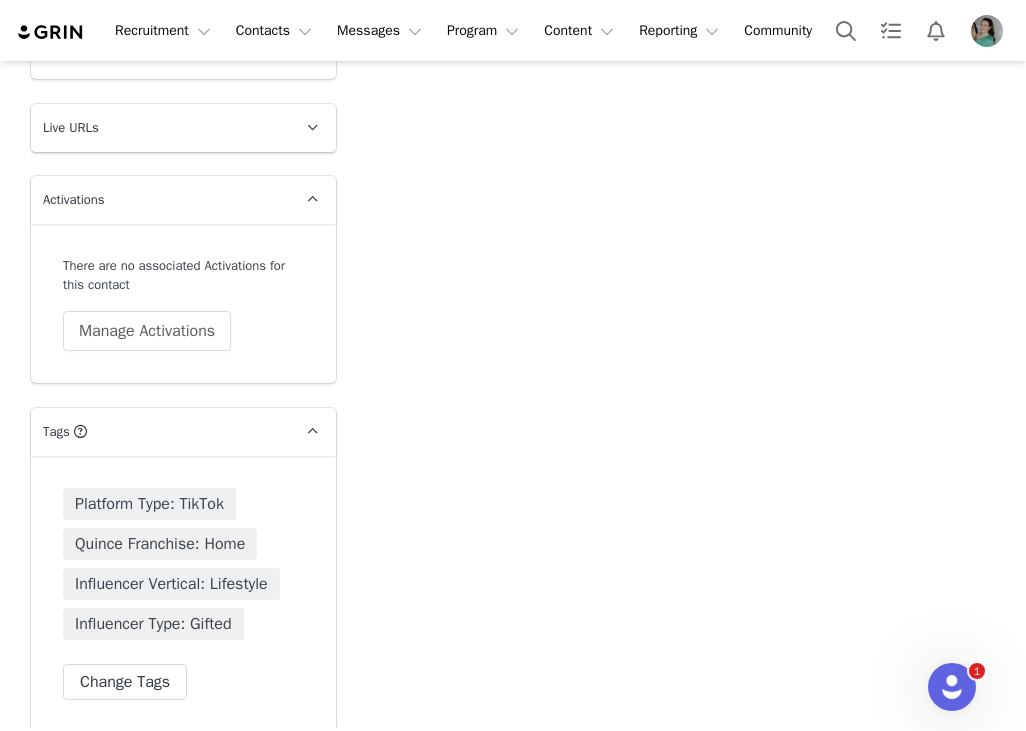 scroll, scrollTop: 3466, scrollLeft: 0, axis: vertical 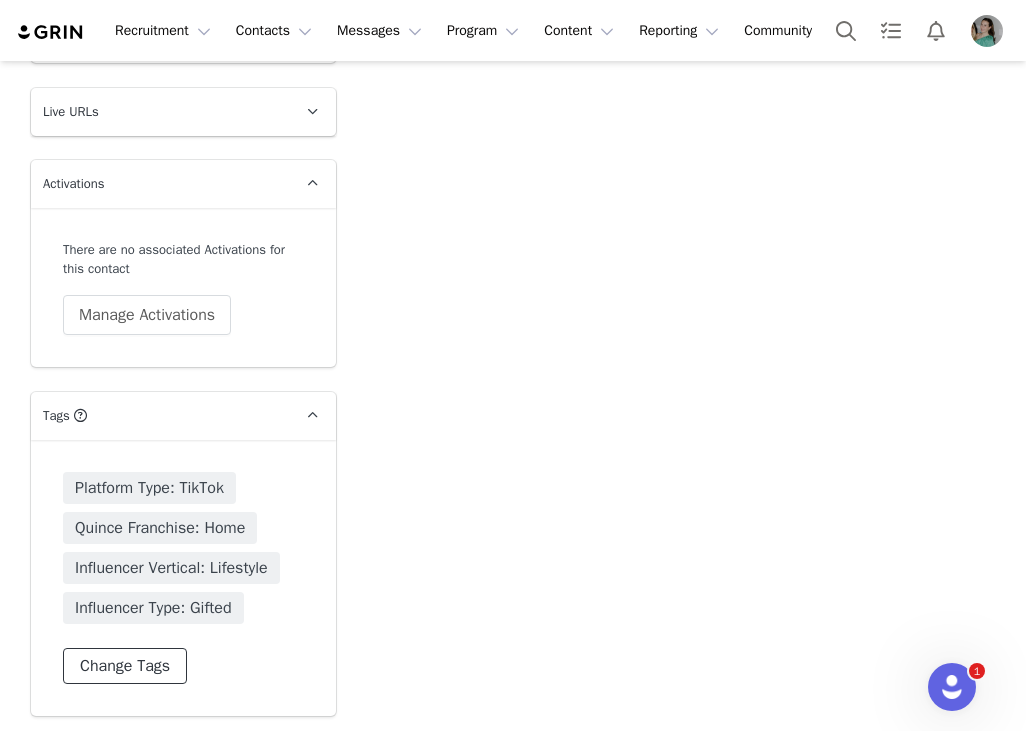 click on "Change Tags" at bounding box center (125, 666) 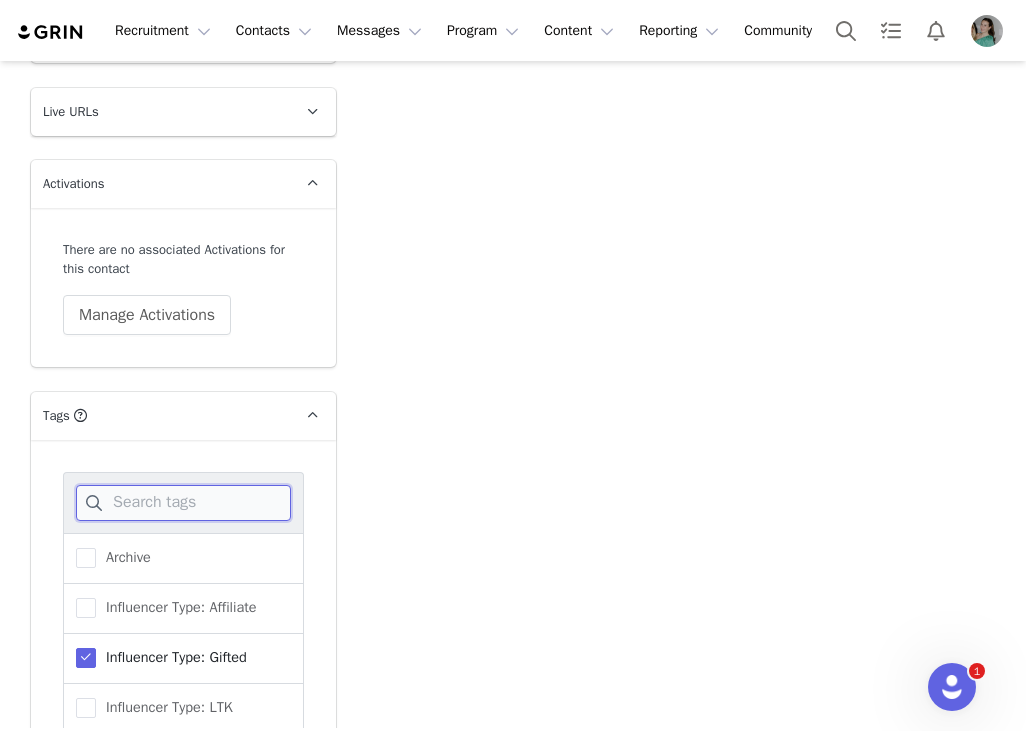 click at bounding box center (183, 503) 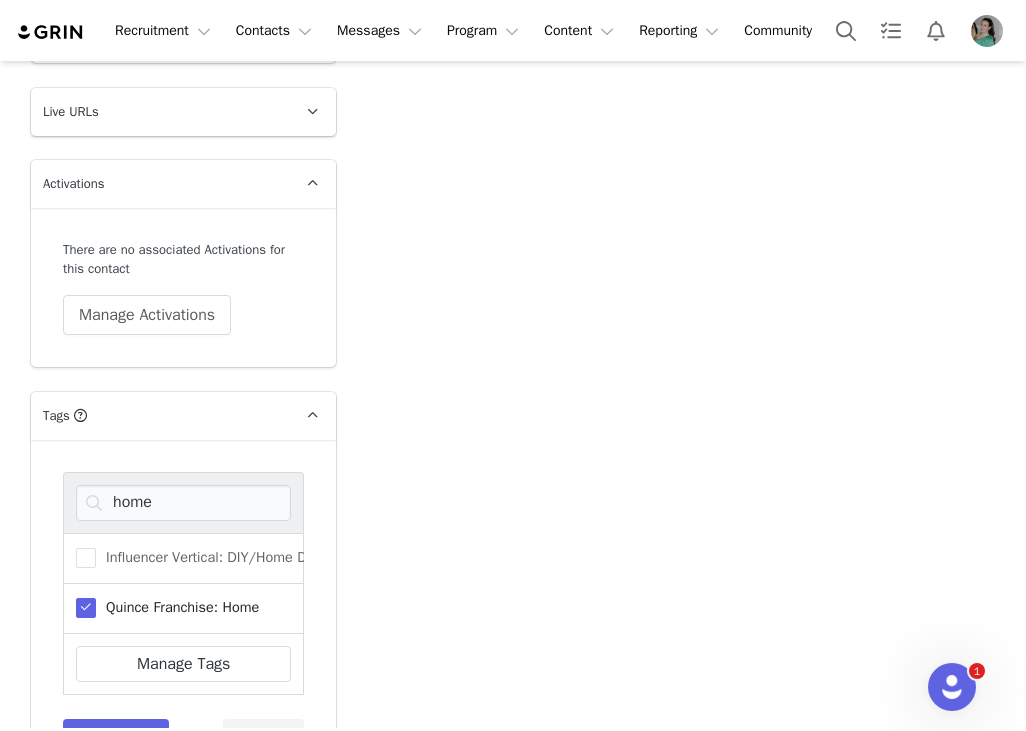 click on "Quince Franchise: Home" at bounding box center (183, 609) 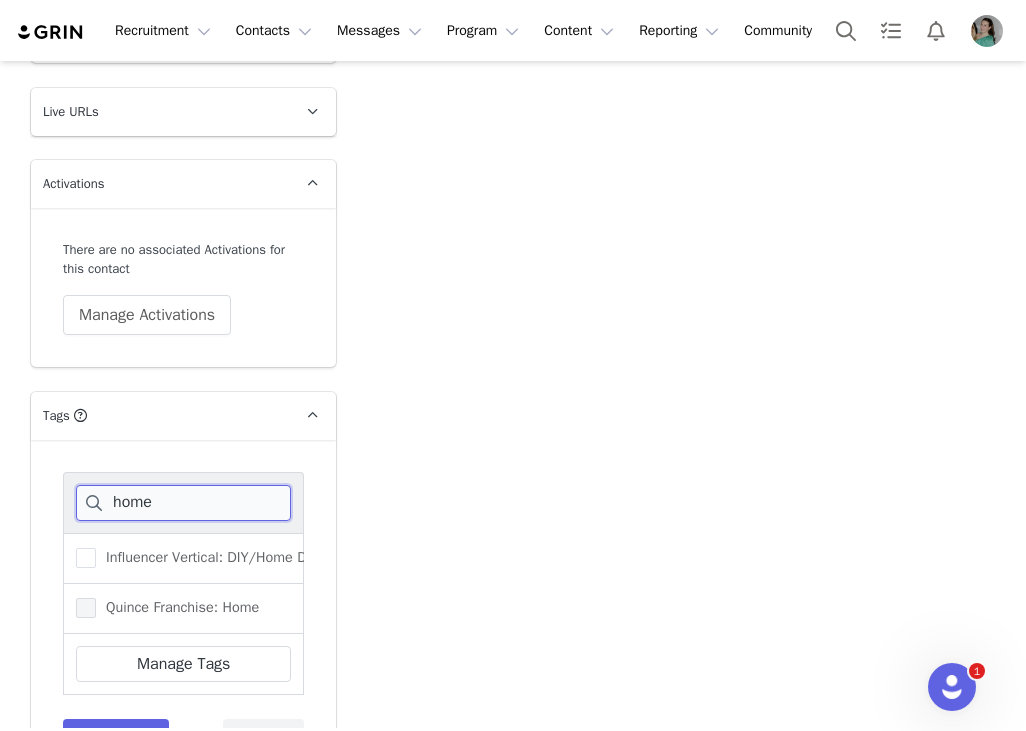 click on "home" at bounding box center (183, 503) 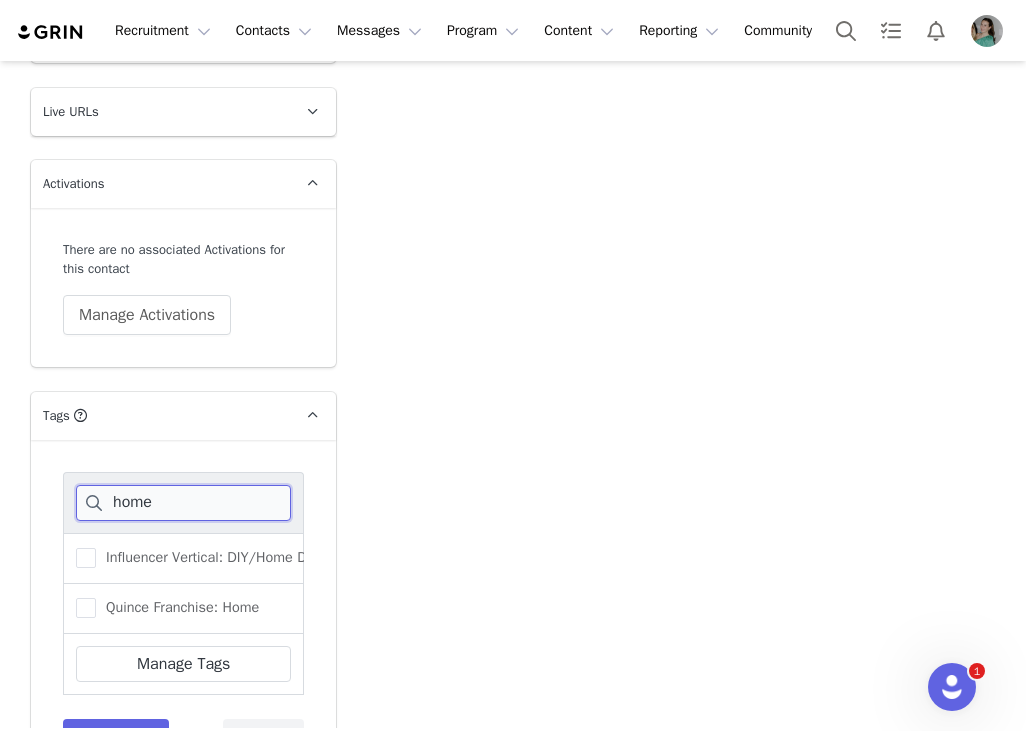 click on "home" at bounding box center [183, 503] 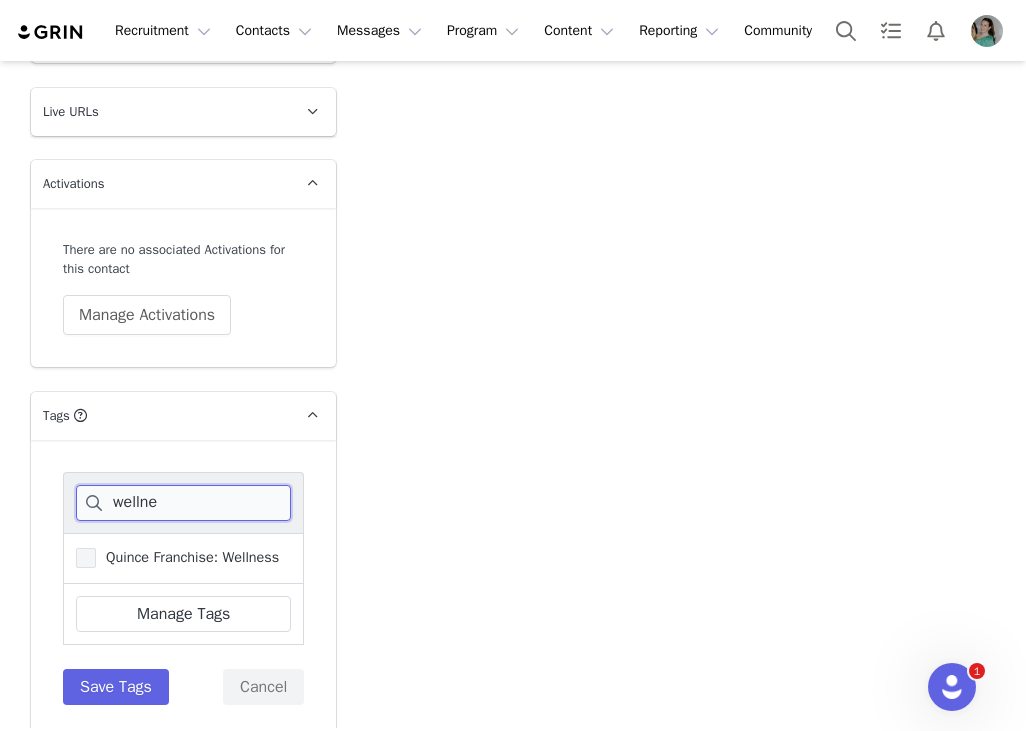 type on "wellne" 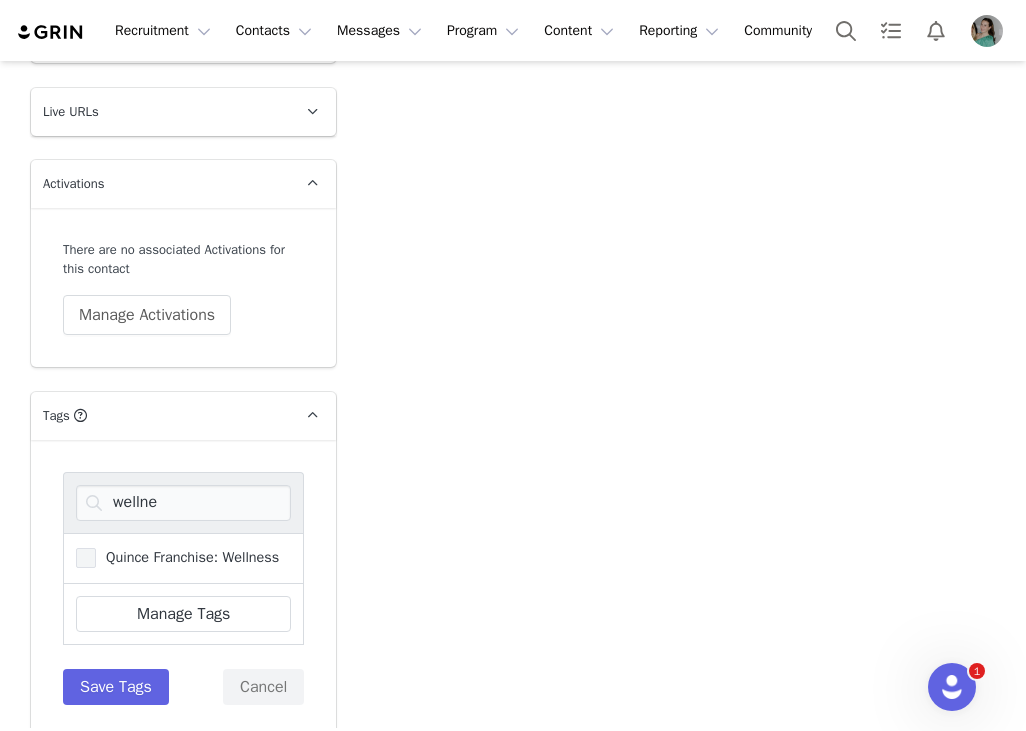 click on "Quince Franchise: Wellness" at bounding box center (187, 557) 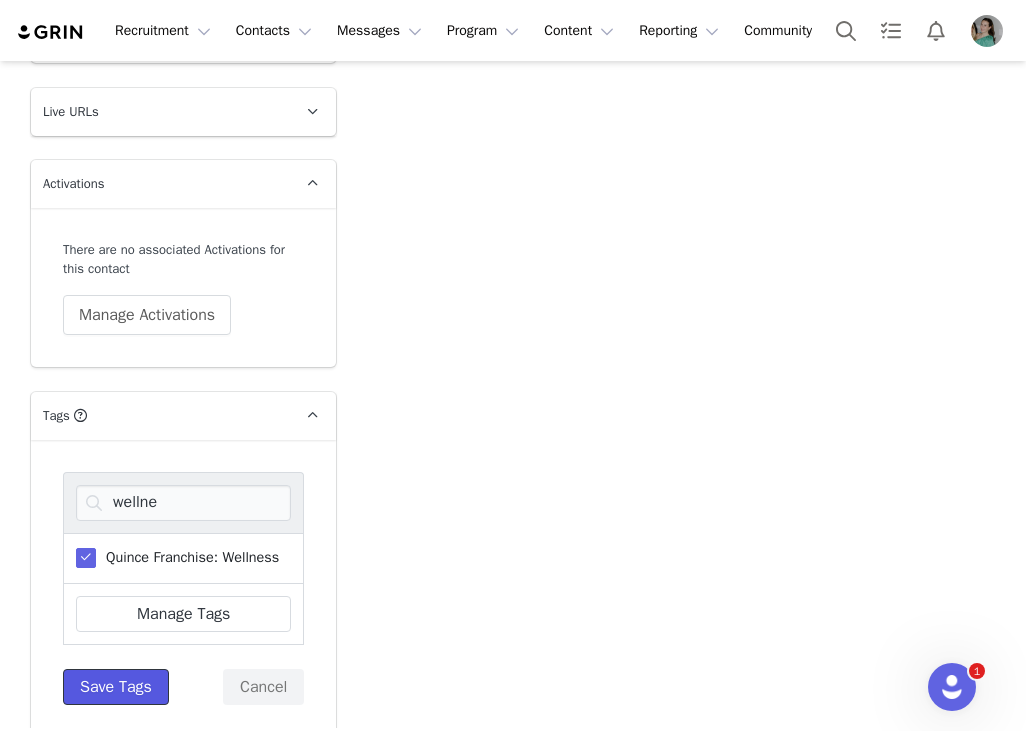 click on "Save Tags" at bounding box center [116, 687] 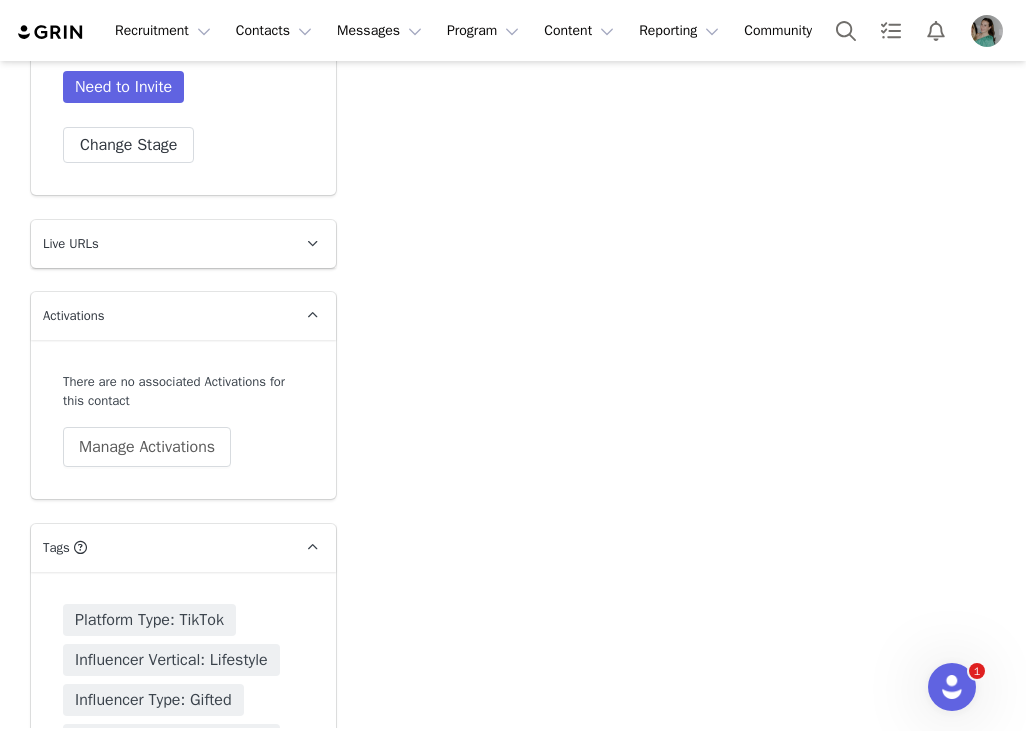 scroll, scrollTop: 3466, scrollLeft: 0, axis: vertical 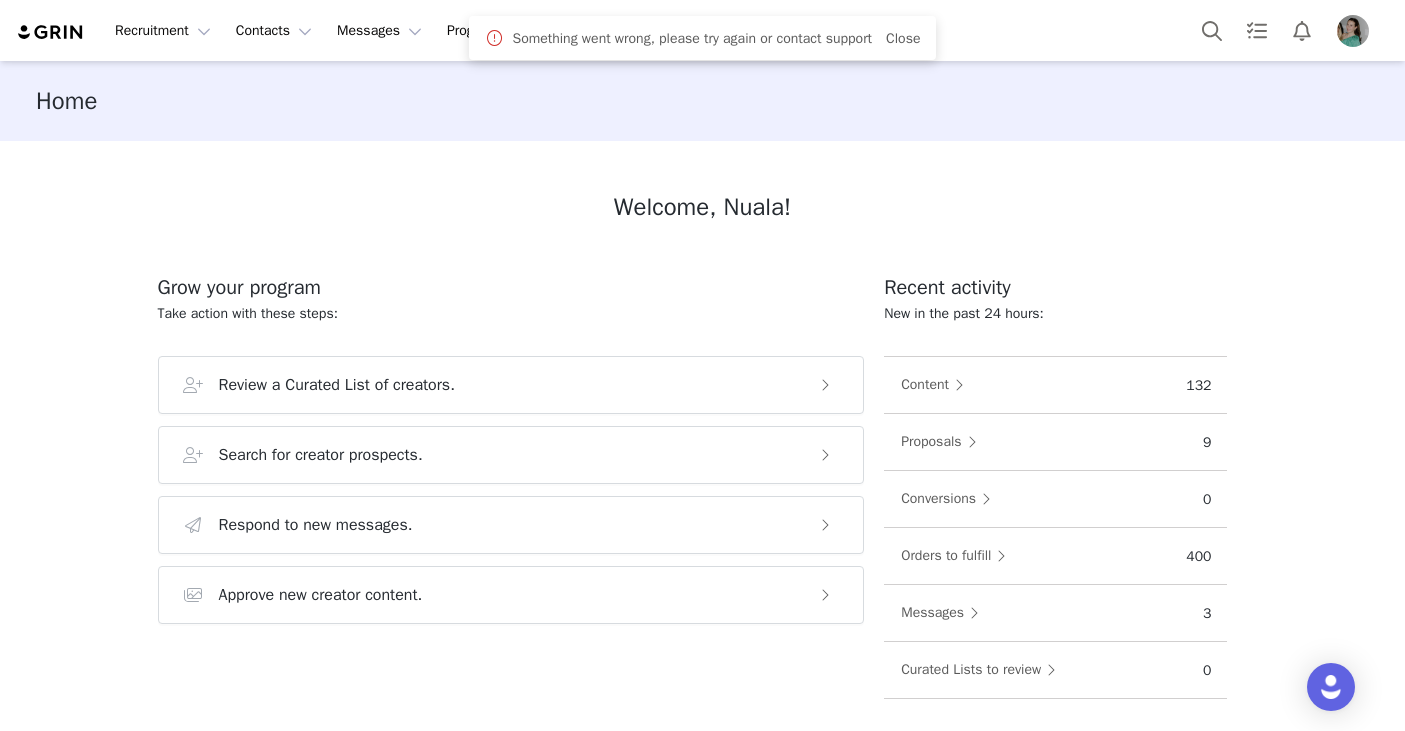 click on "Something went wrong, please try again or contact support Close" at bounding box center [717, 38] 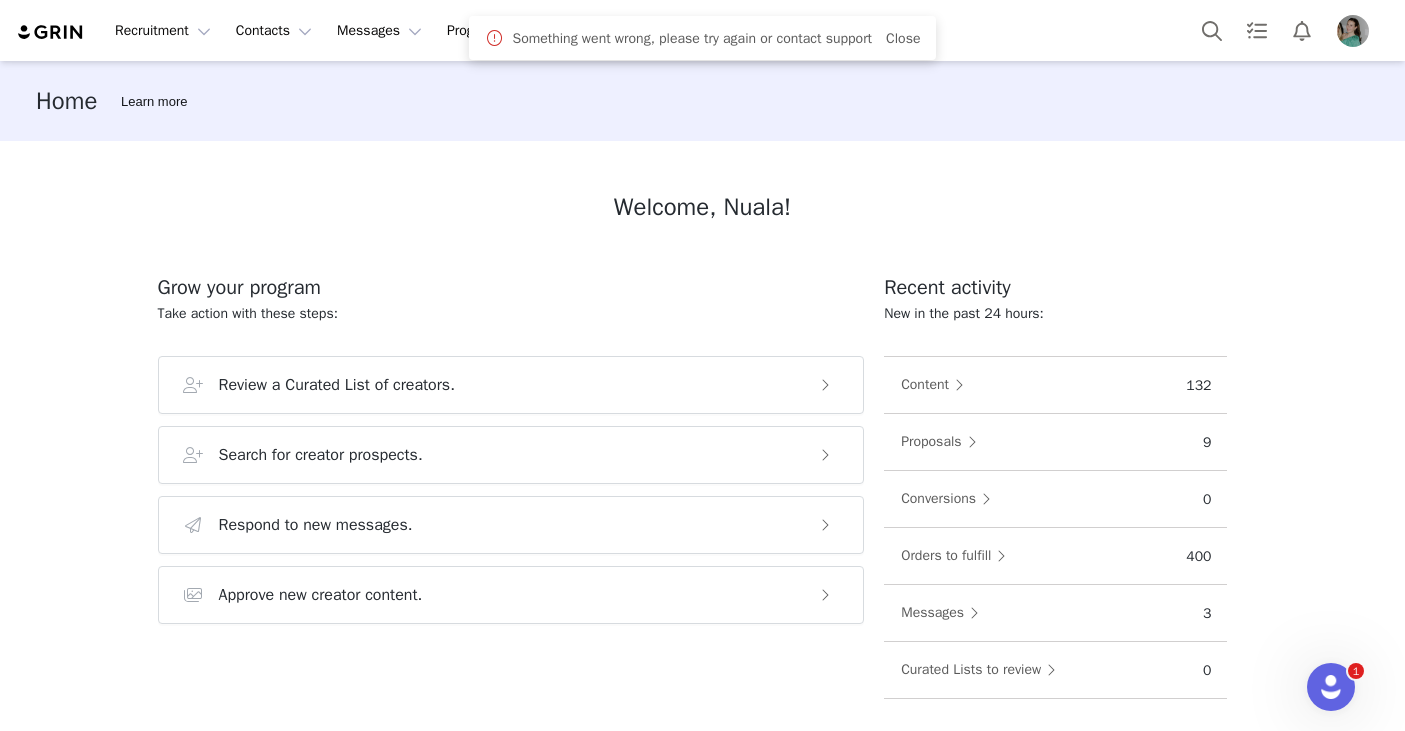 scroll, scrollTop: 0, scrollLeft: 0, axis: both 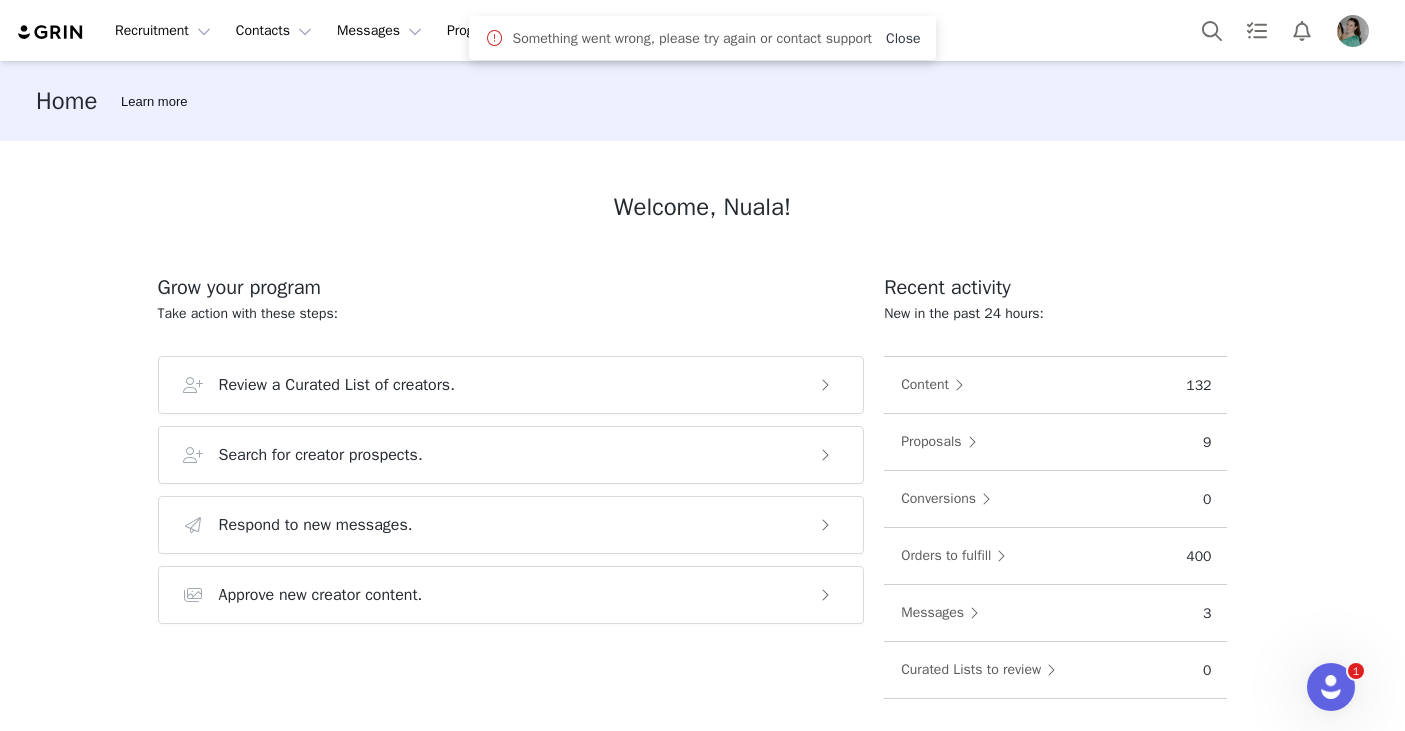 click on "Close" at bounding box center (903, 38) 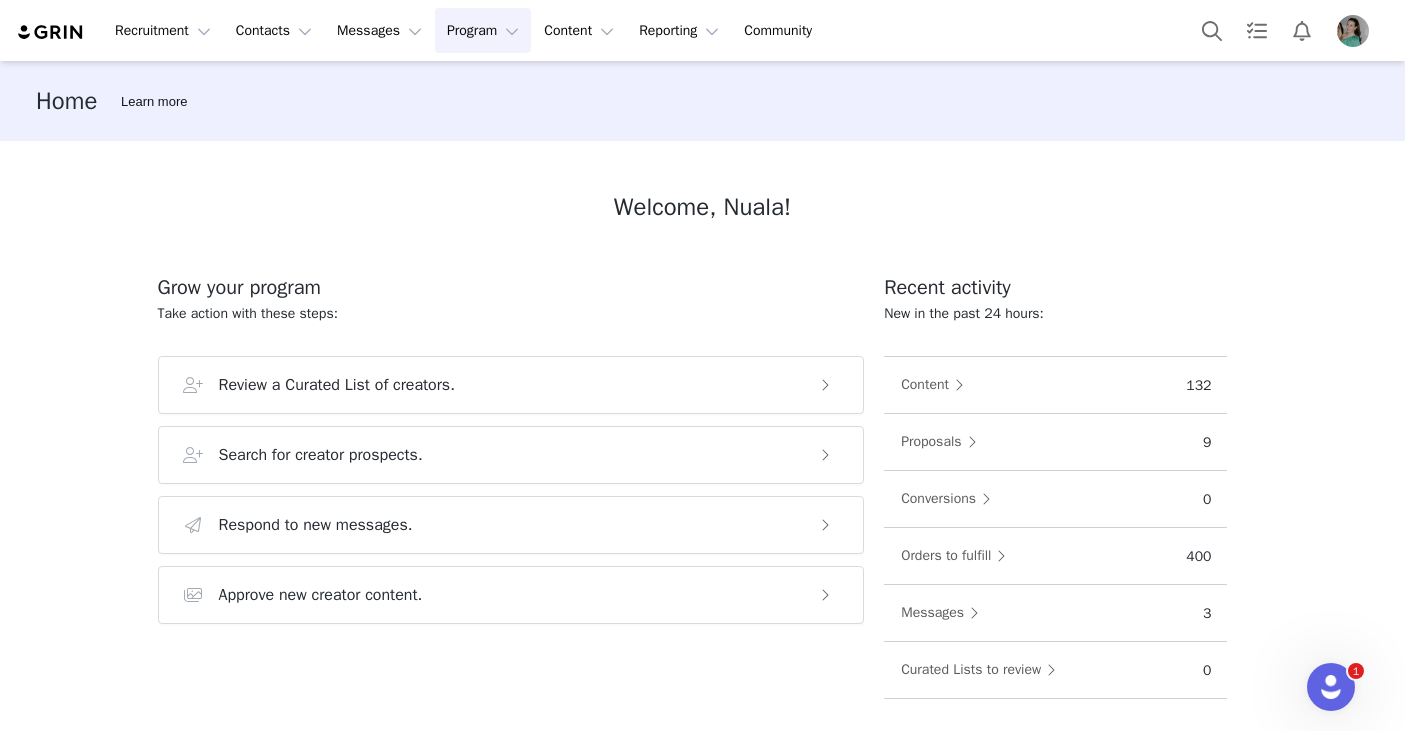 click on "Program Program" at bounding box center (483, 30) 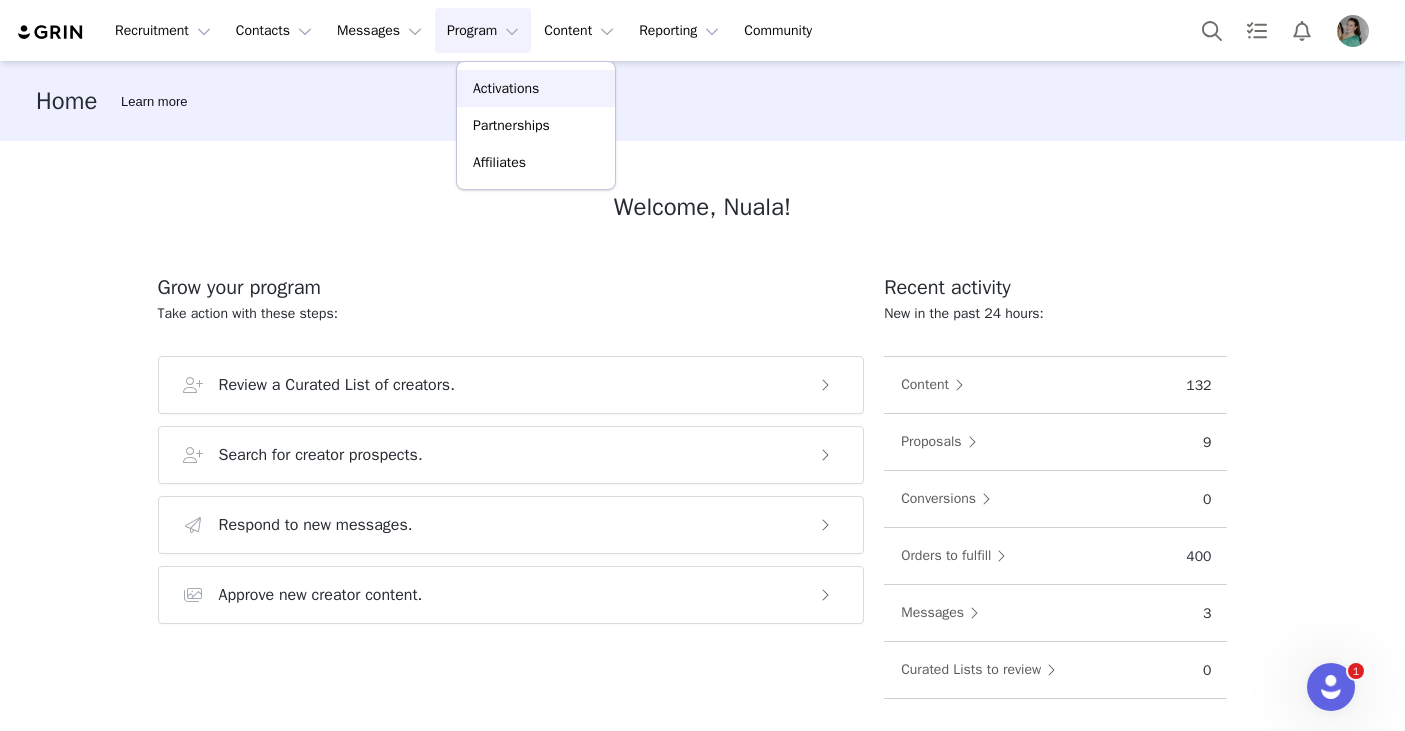 click on "Activations" at bounding box center [506, 88] 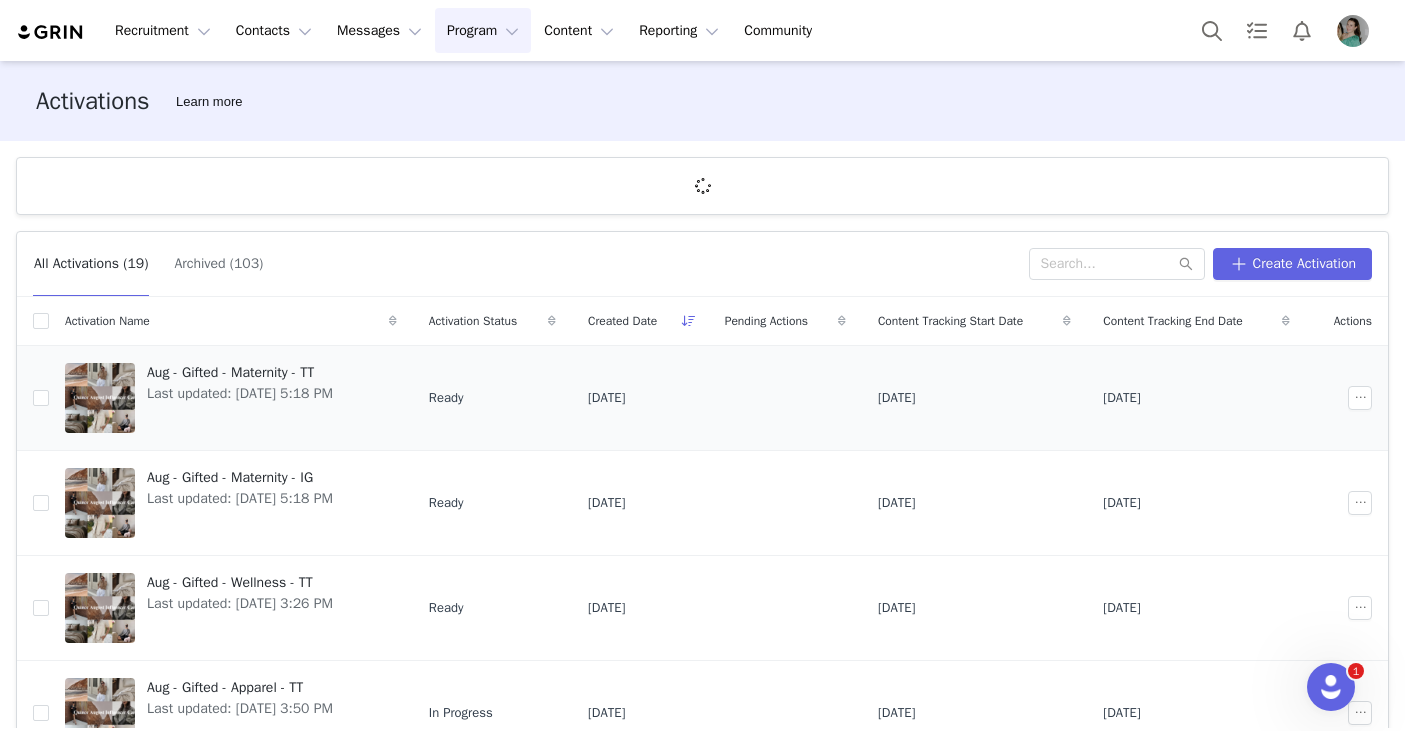 scroll, scrollTop: 667, scrollLeft: 0, axis: vertical 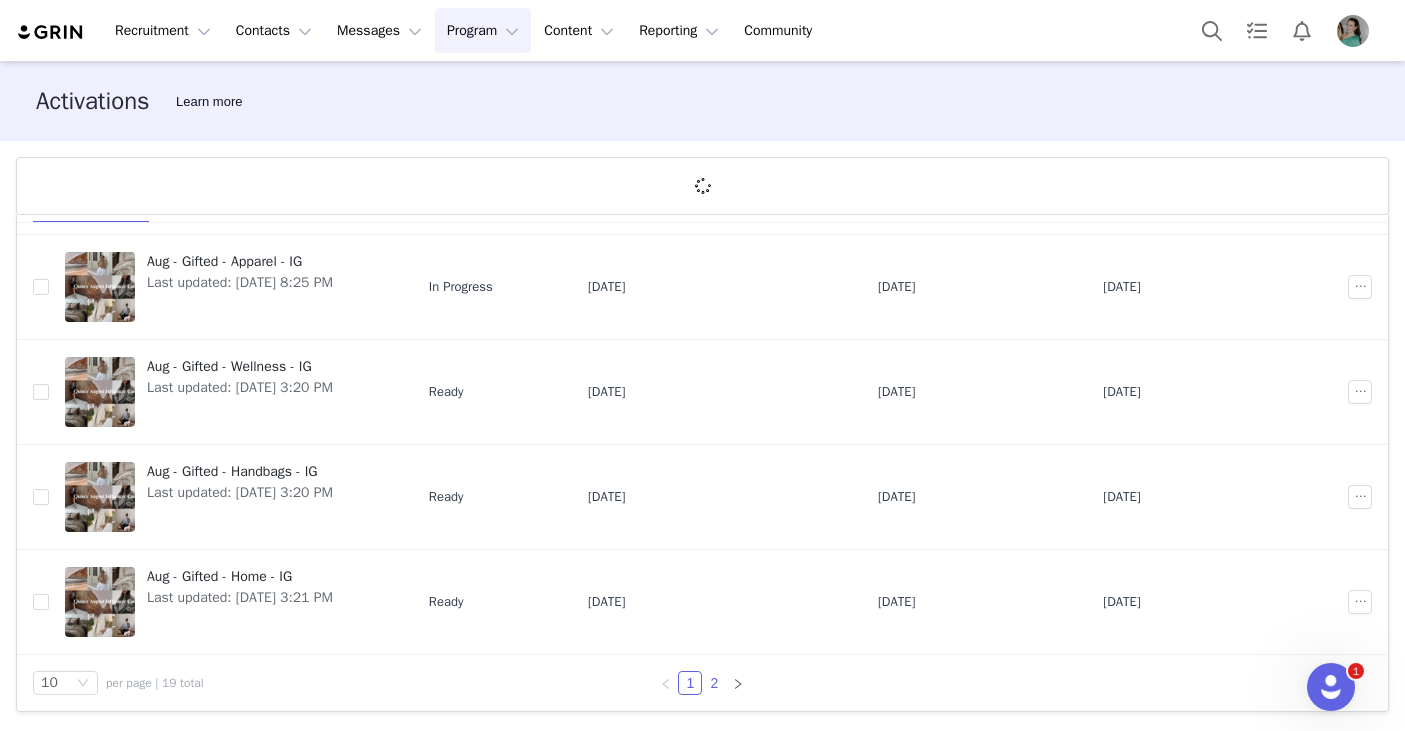 click on "2" at bounding box center [714, 683] 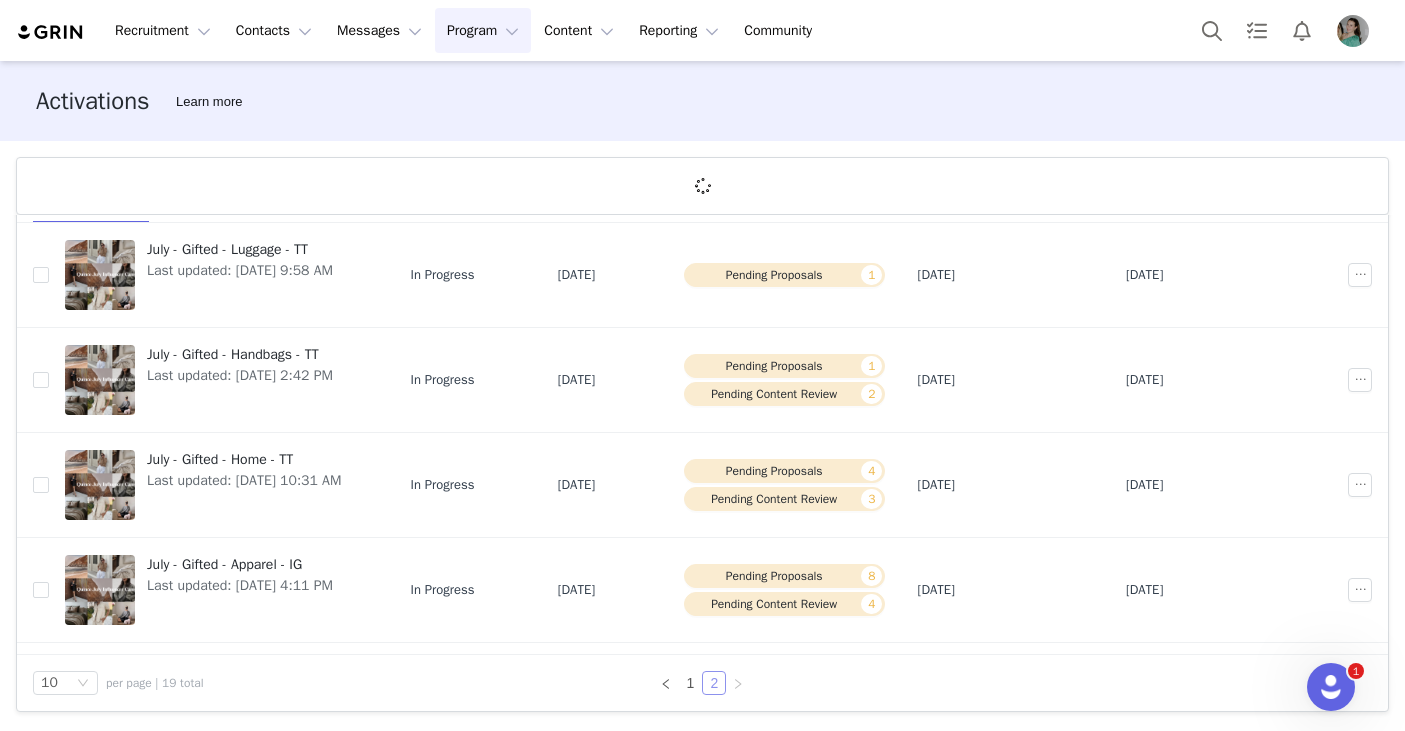 scroll, scrollTop: 412, scrollLeft: 0, axis: vertical 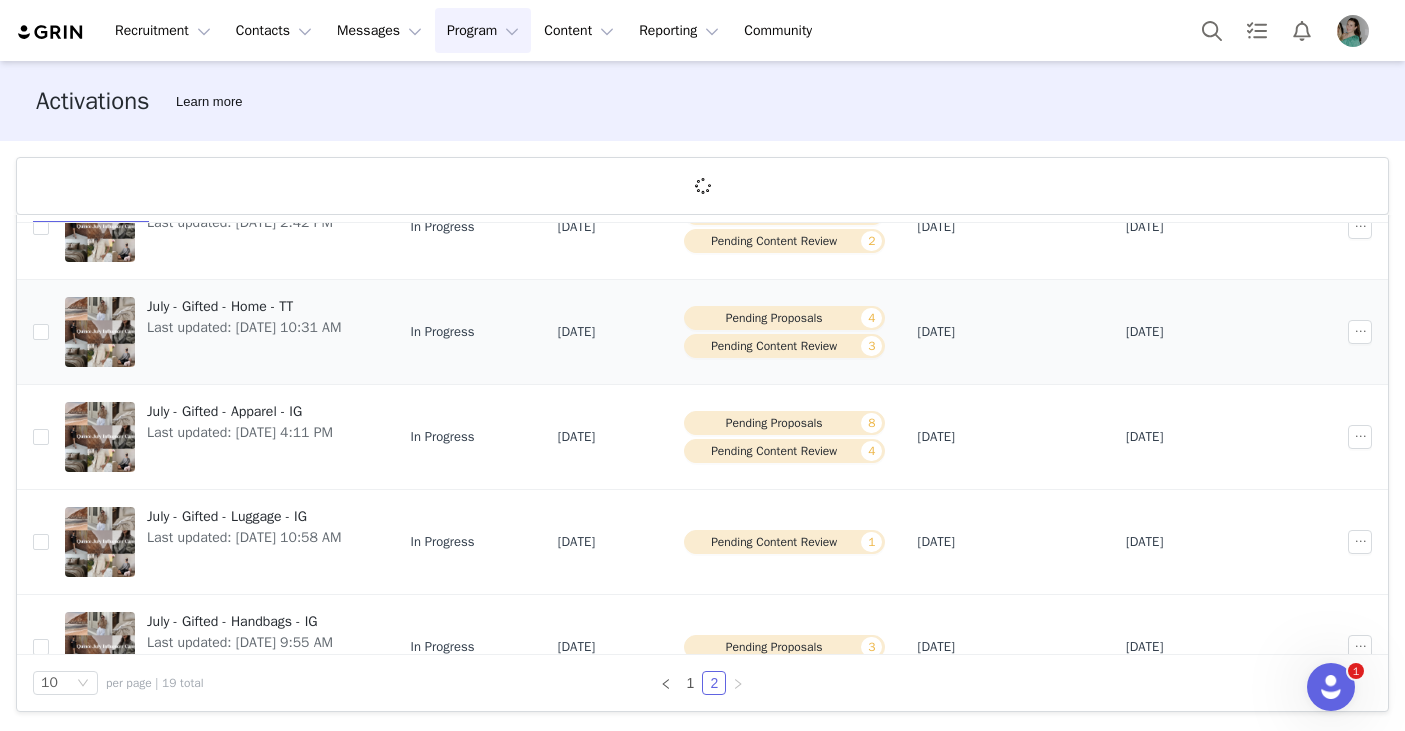 click on "Last updated: Jun 18, 2025 10:31 AM" at bounding box center (244, 327) 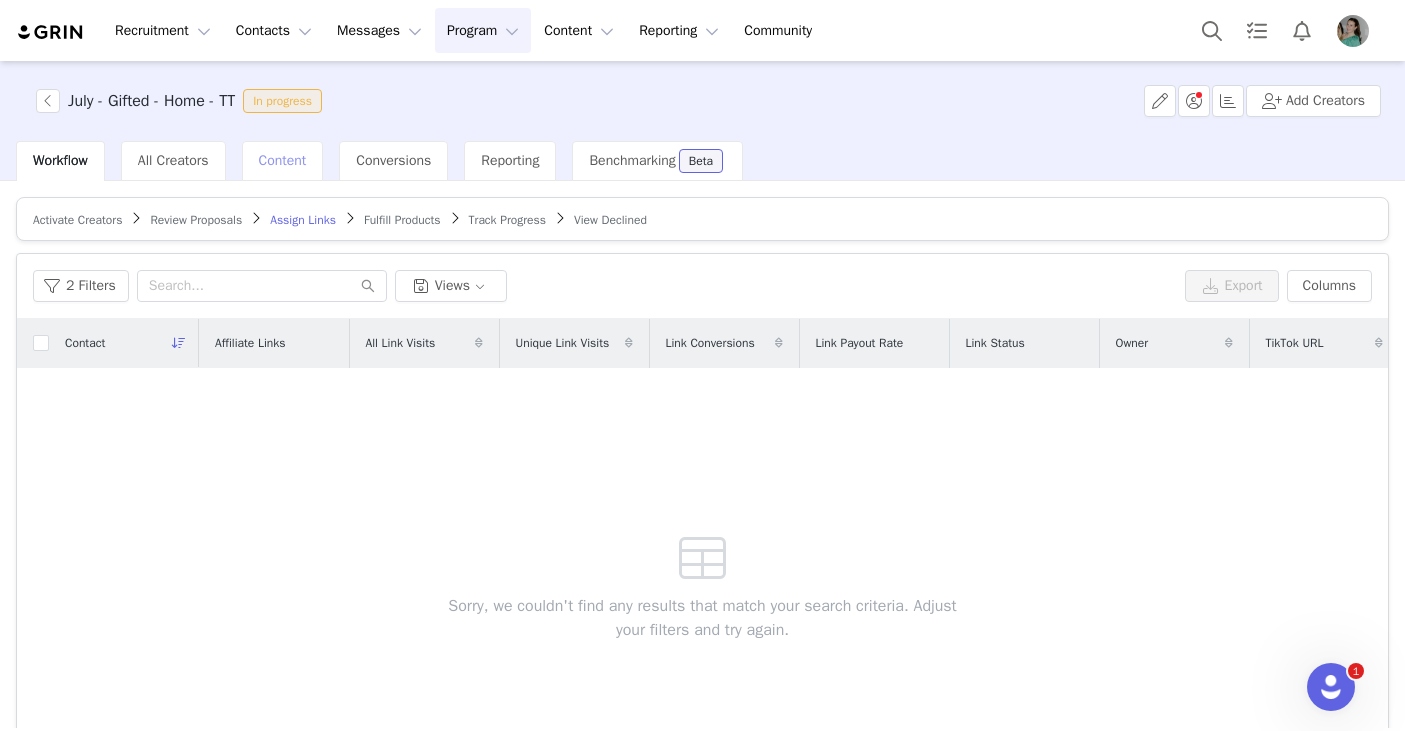 click on "Content" at bounding box center (283, 161) 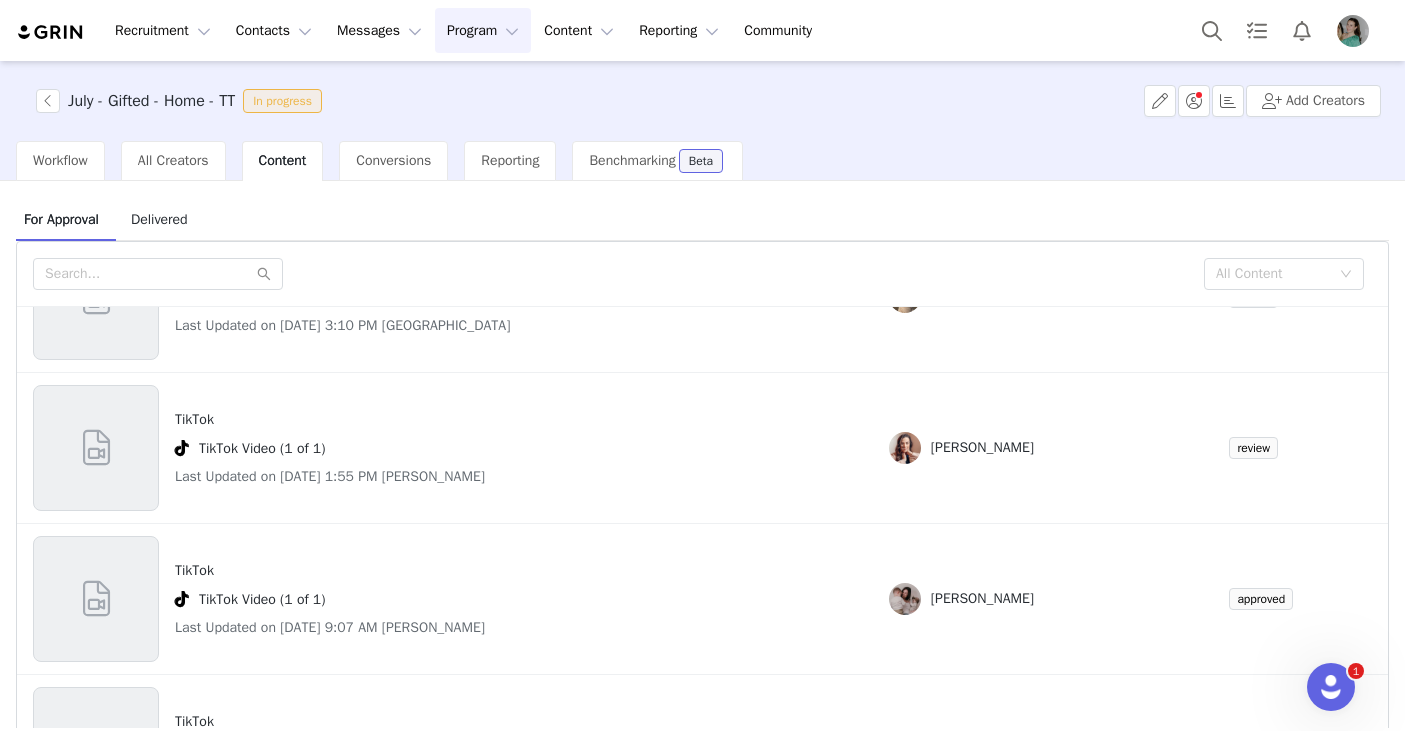scroll, scrollTop: 0, scrollLeft: 0, axis: both 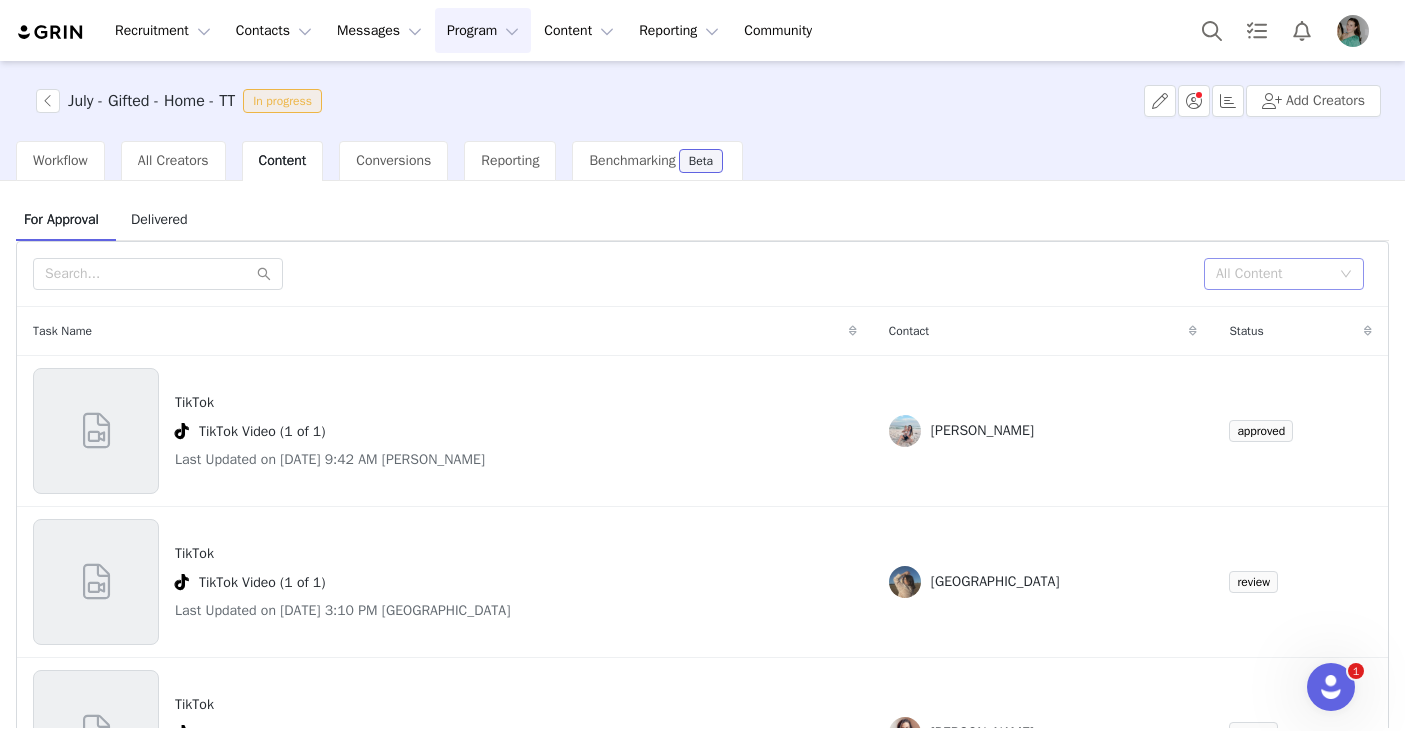 click on "All Content" at bounding box center (1273, 274) 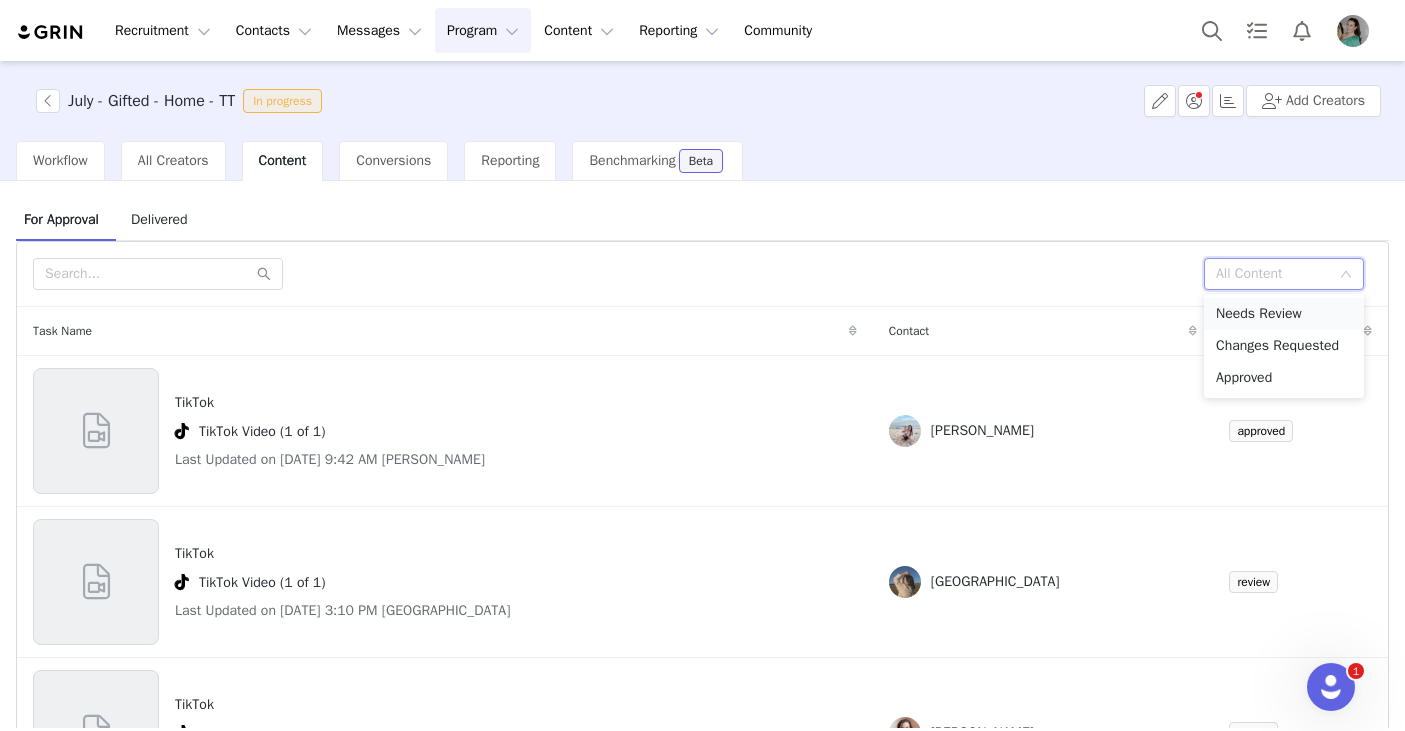click on "Needs Review" at bounding box center (1284, 314) 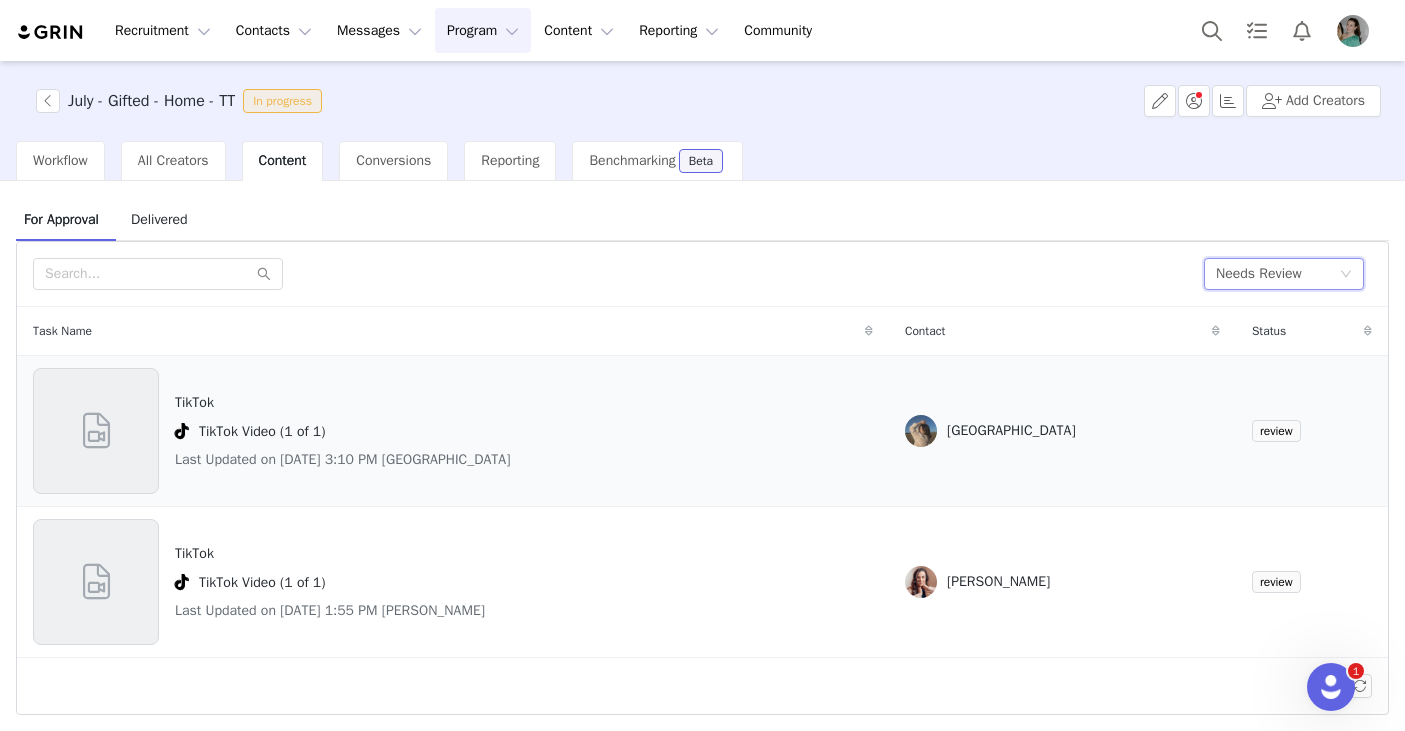 click on "TikTok" at bounding box center (342, 402) 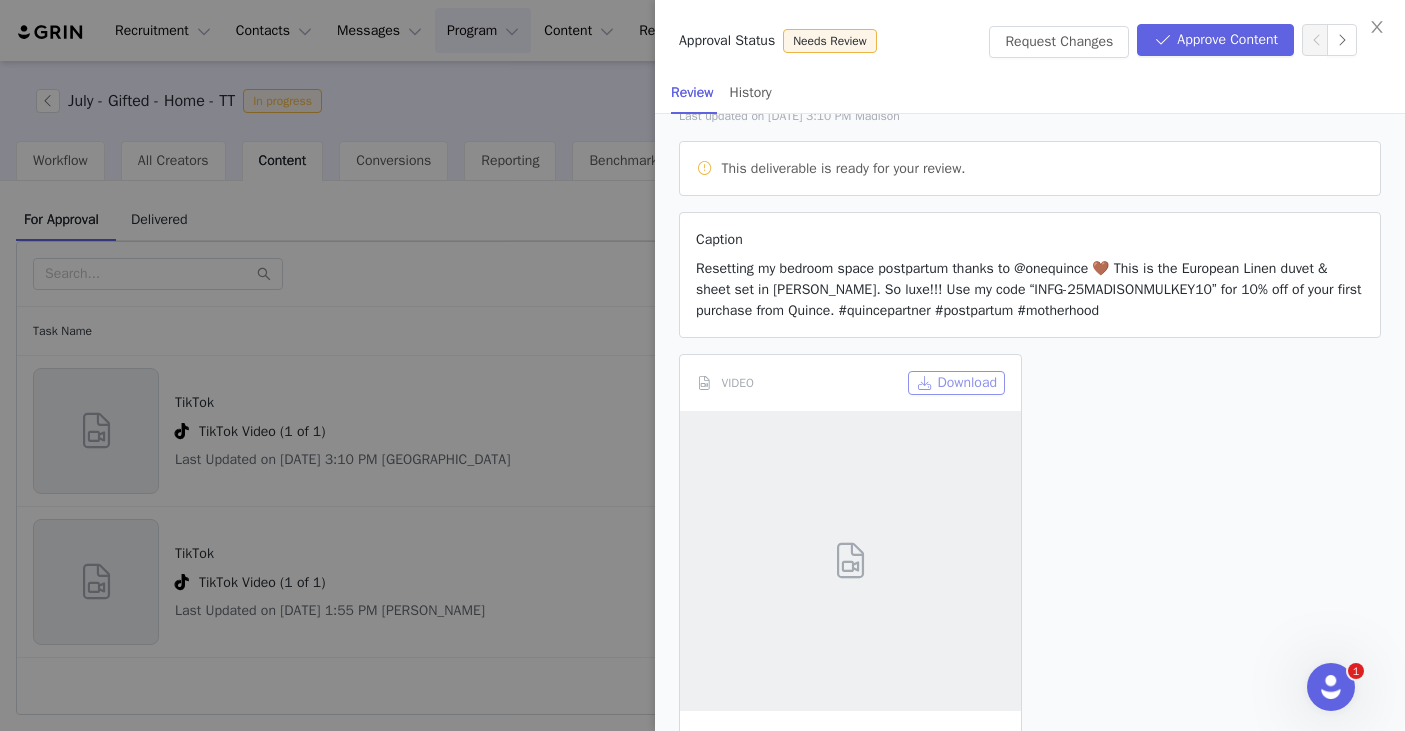 scroll, scrollTop: 154, scrollLeft: 0, axis: vertical 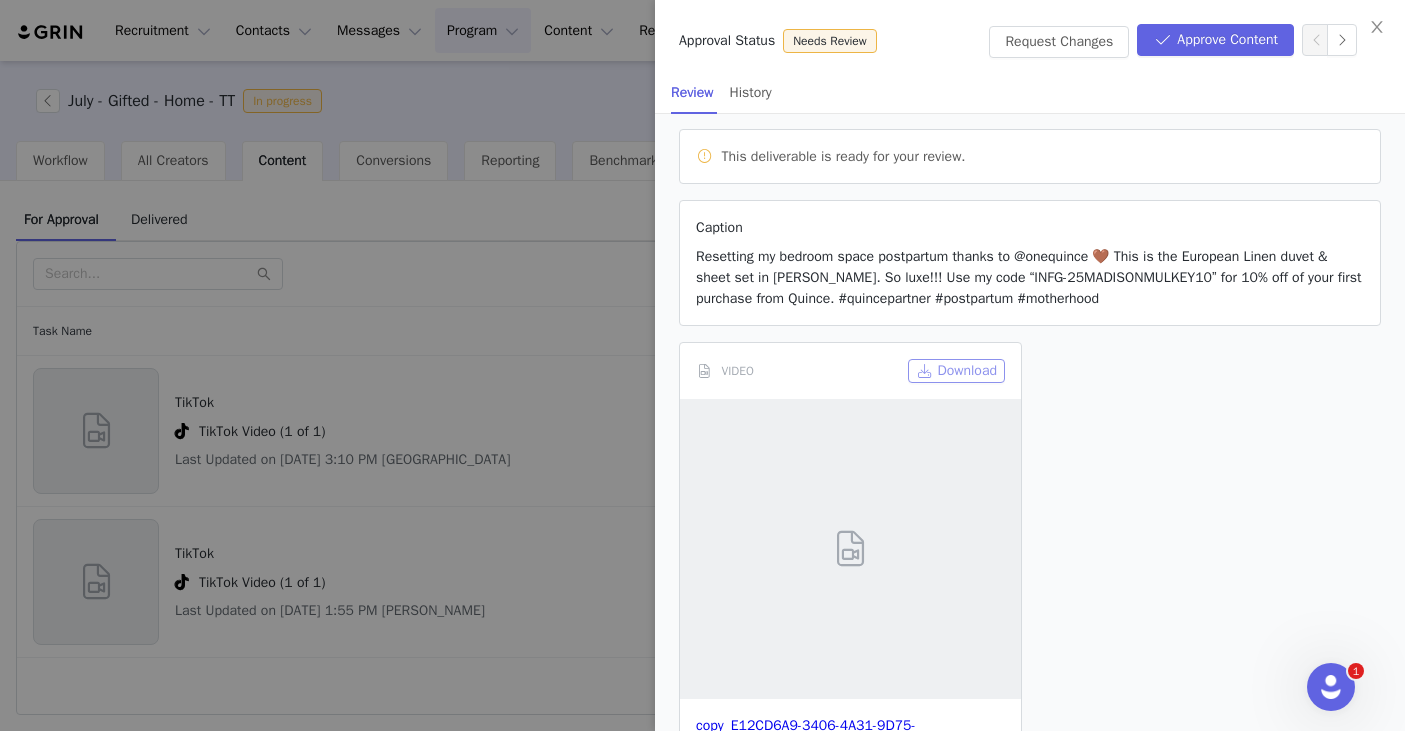 click on "Download" at bounding box center [956, 371] 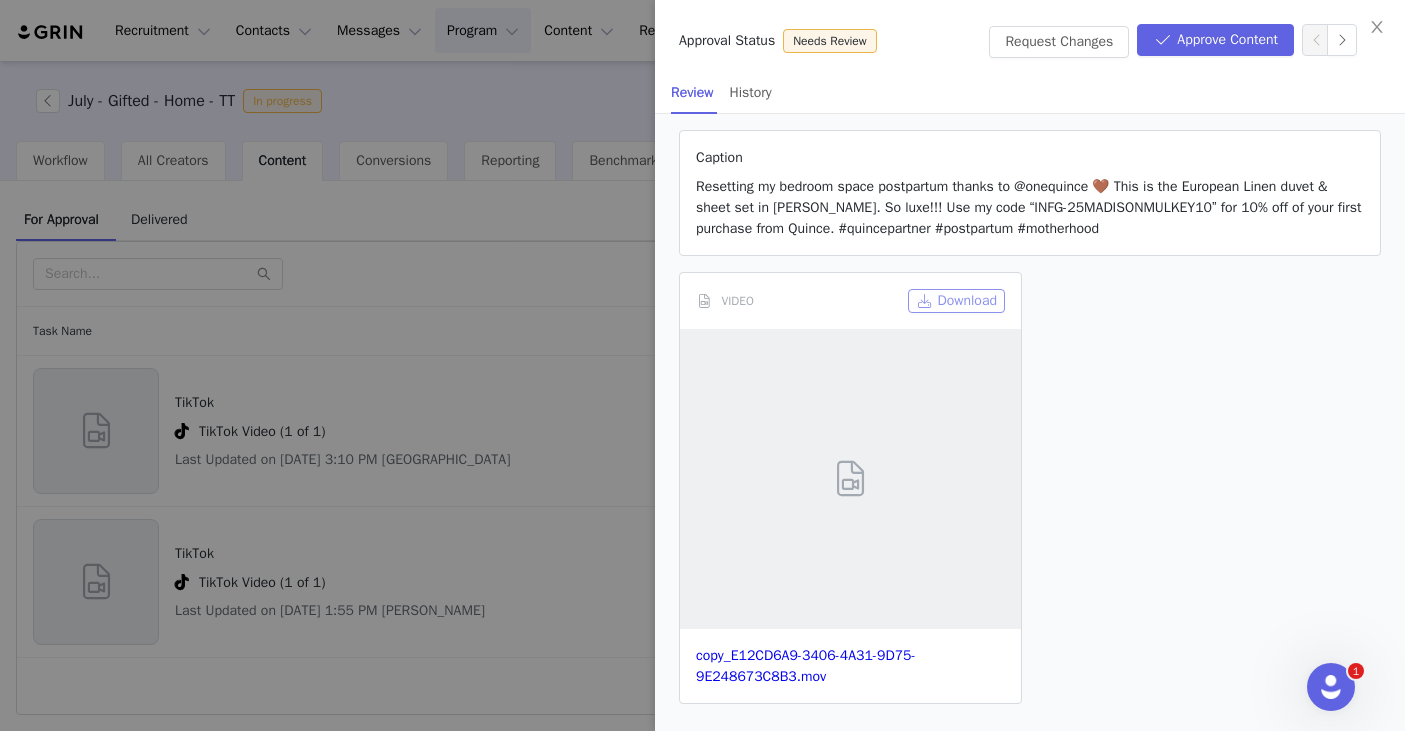 scroll, scrollTop: 229, scrollLeft: 0, axis: vertical 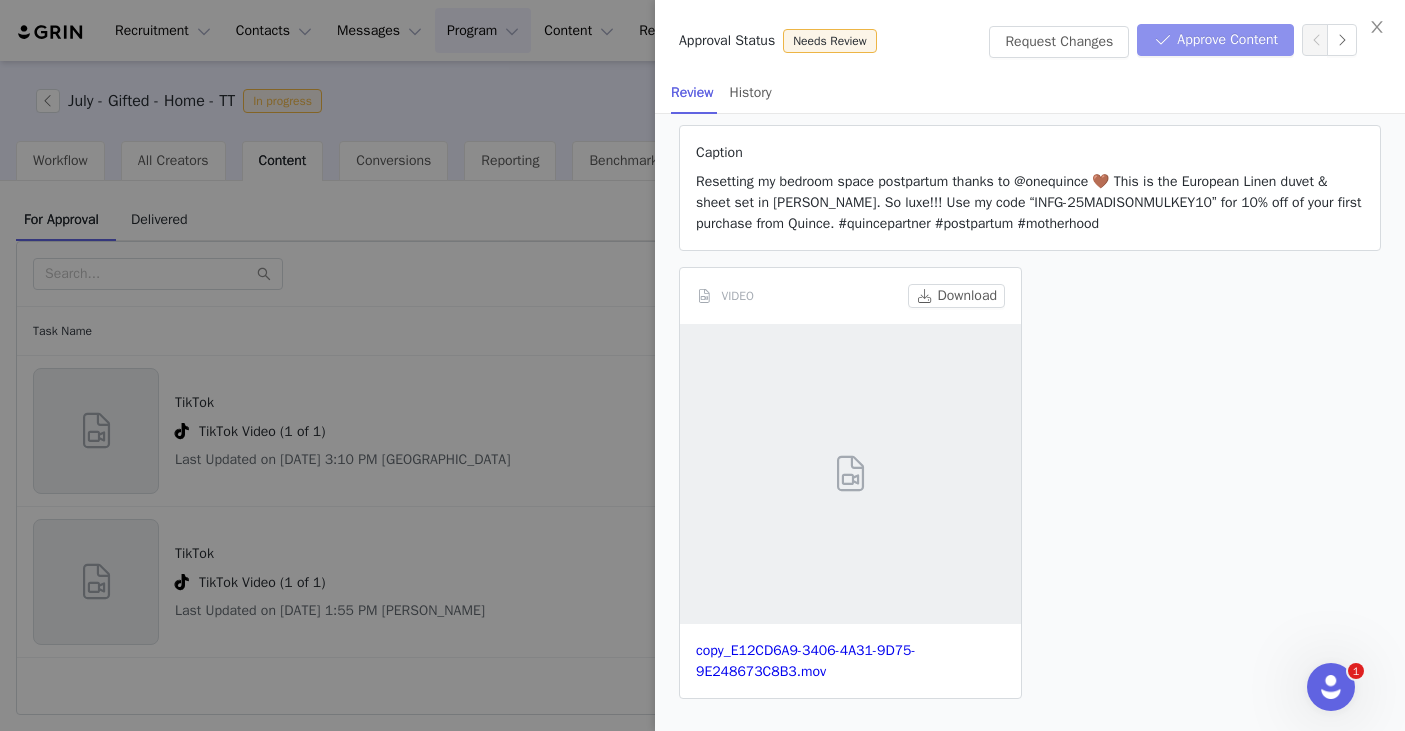 click on "Approve Content" at bounding box center [1215, 40] 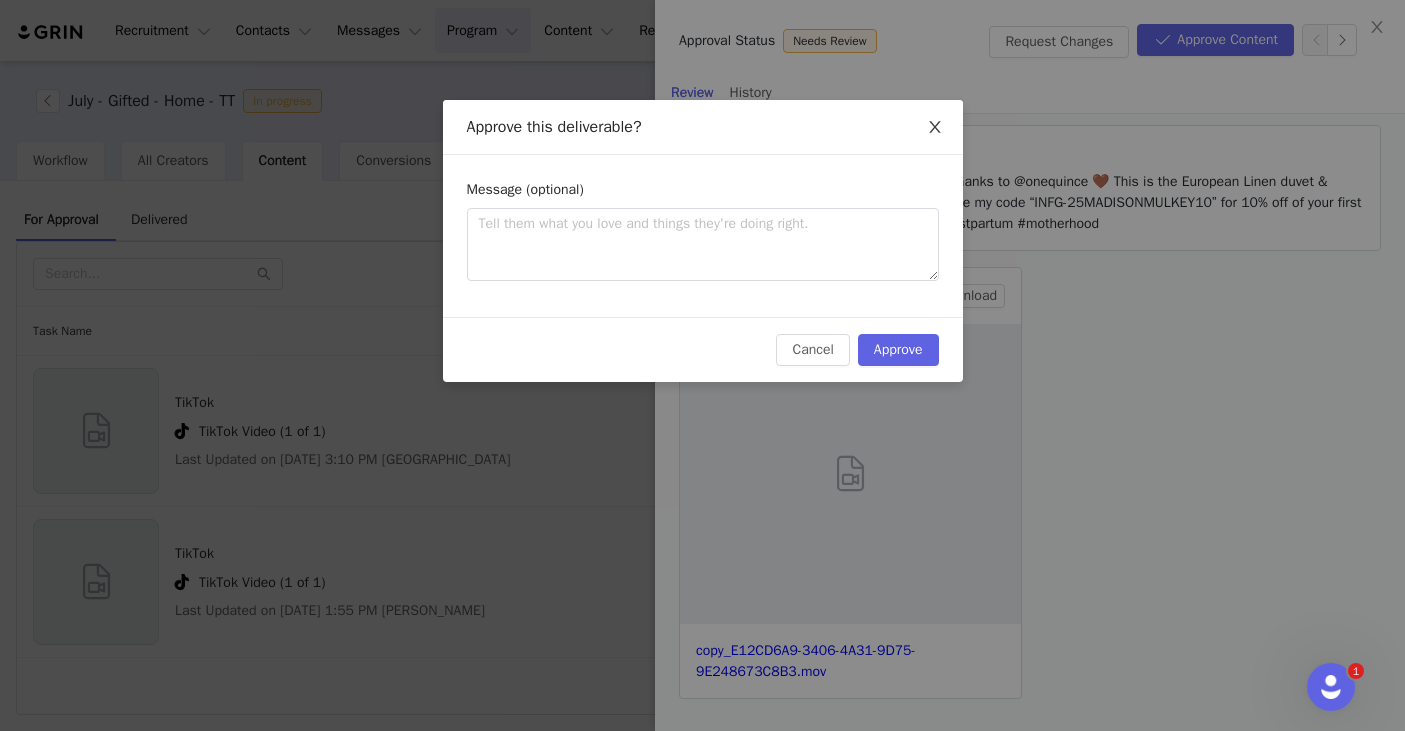 click at bounding box center [935, 128] 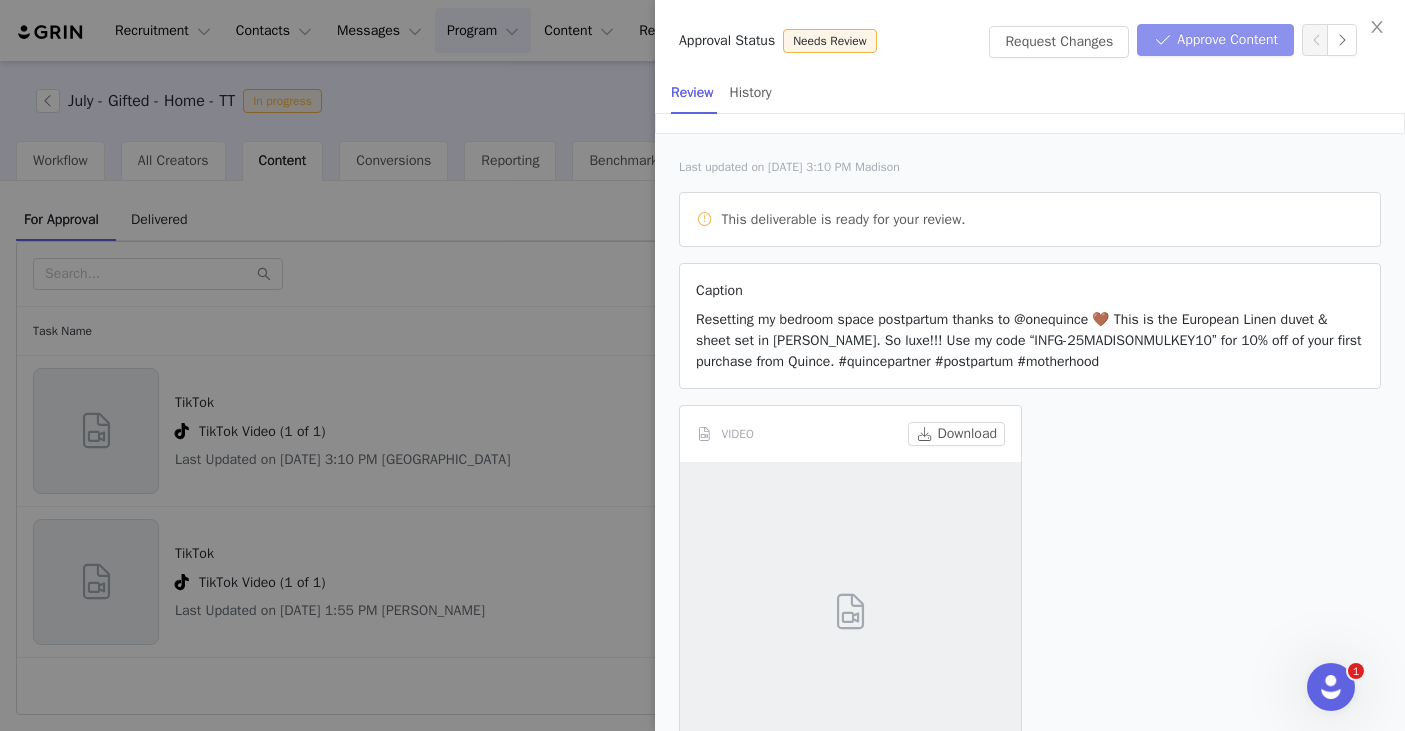 scroll, scrollTop: 0, scrollLeft: 0, axis: both 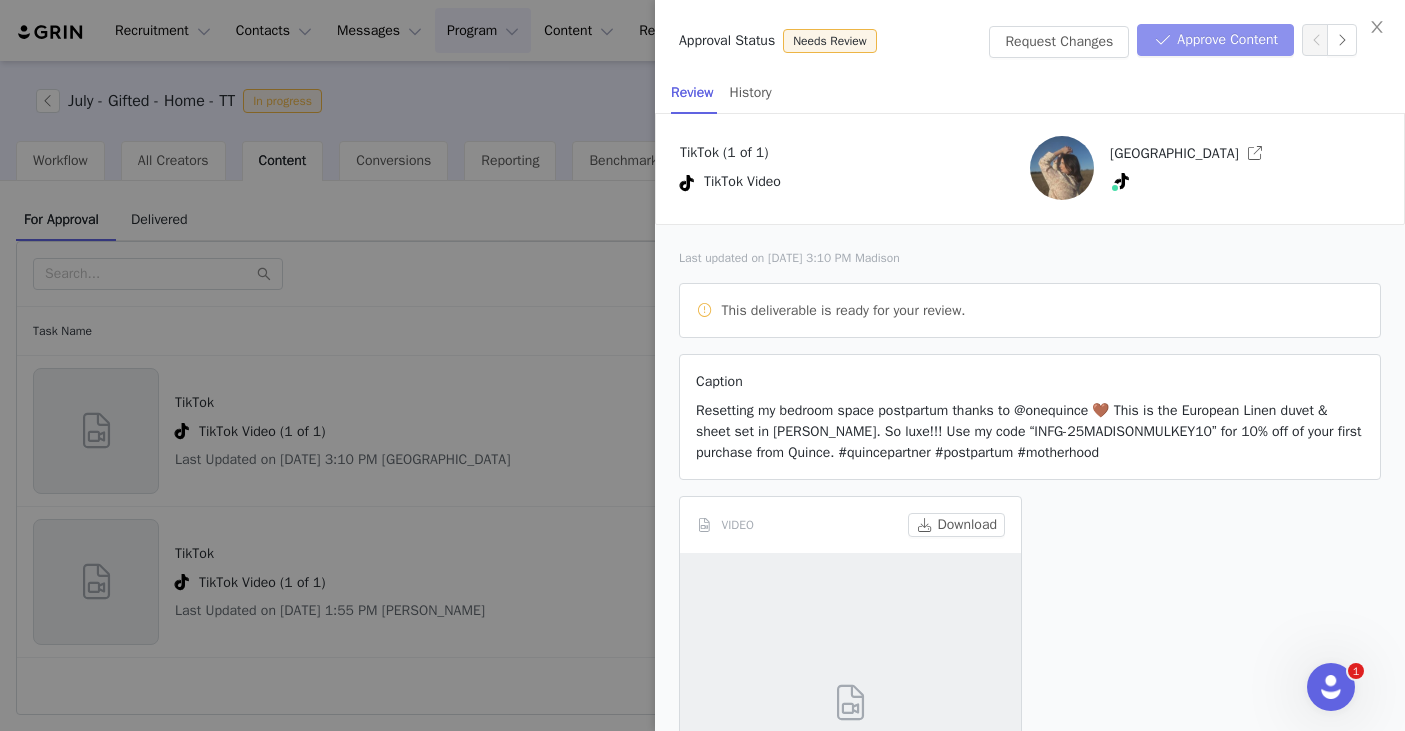 click on "Approve Content" at bounding box center [1215, 40] 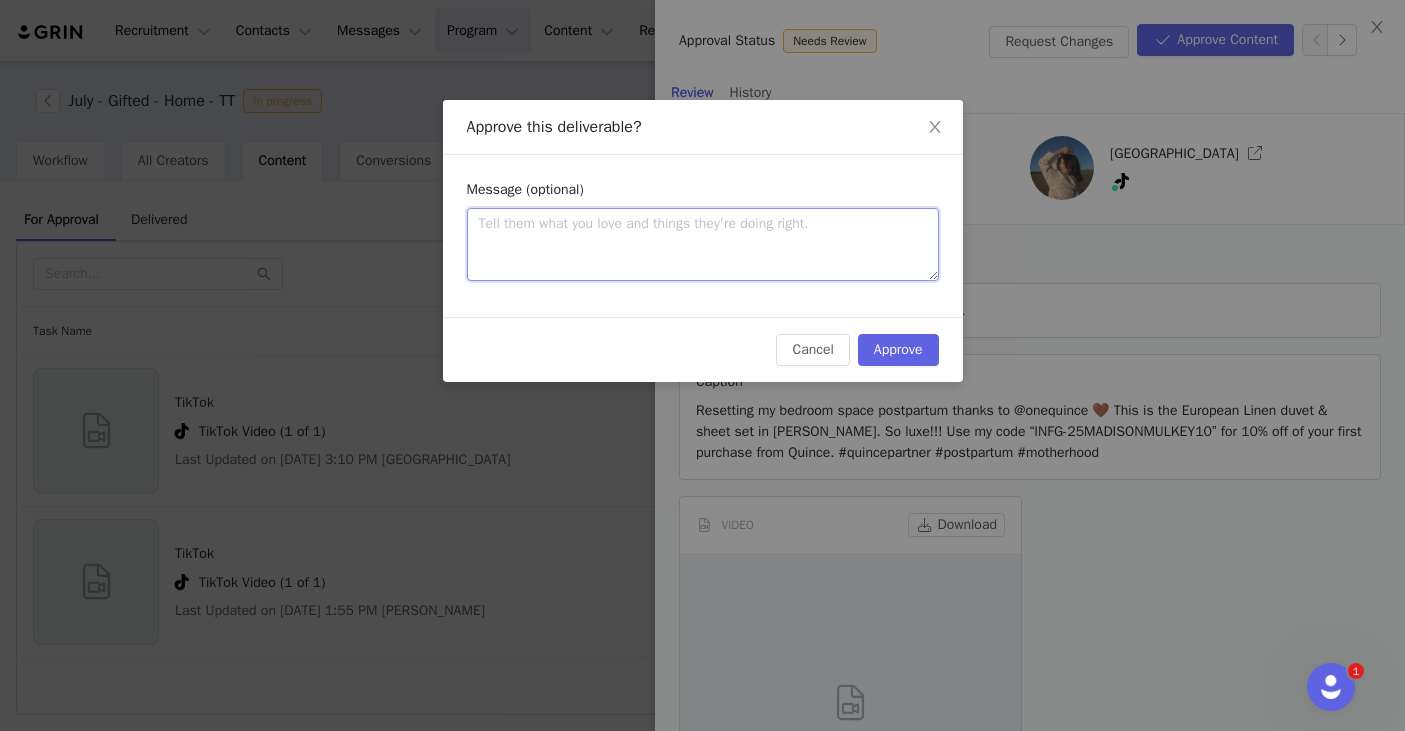 click at bounding box center (703, 244) 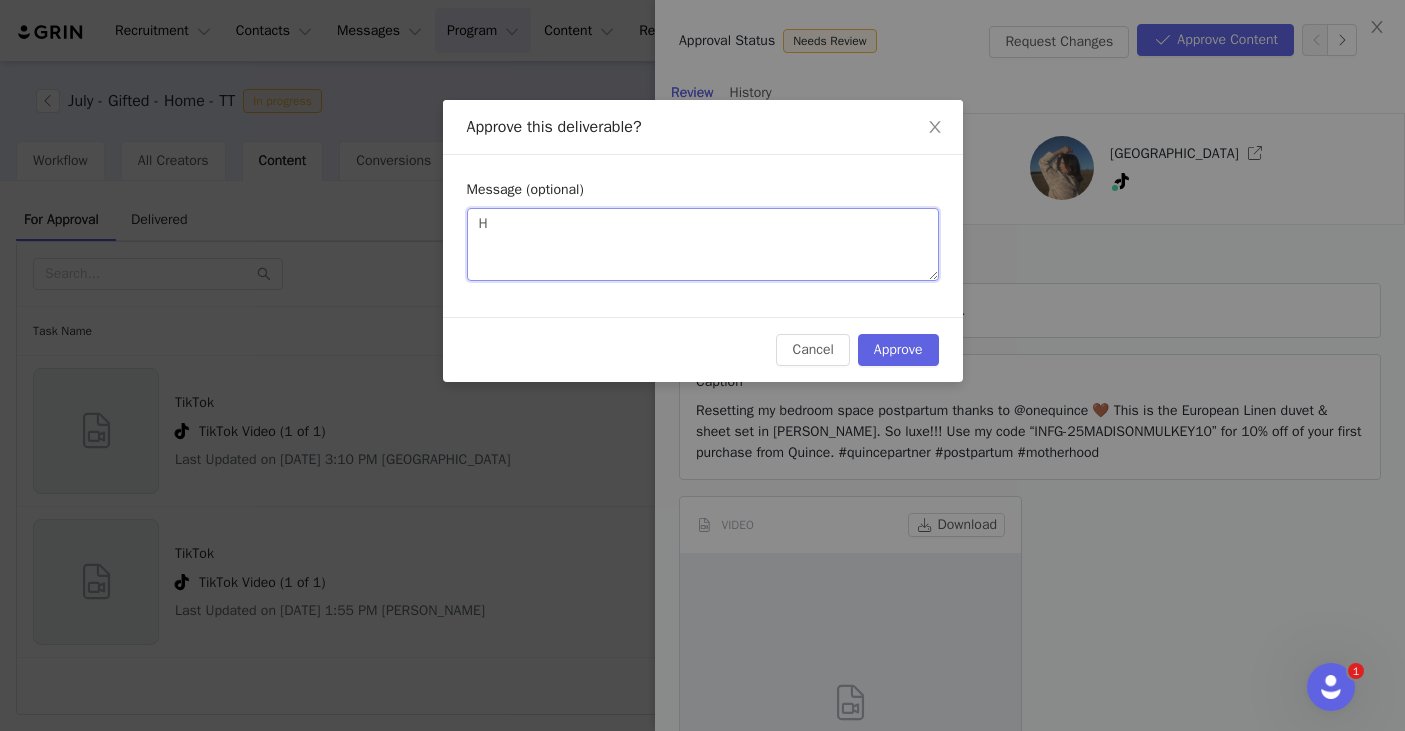 type on "Hi" 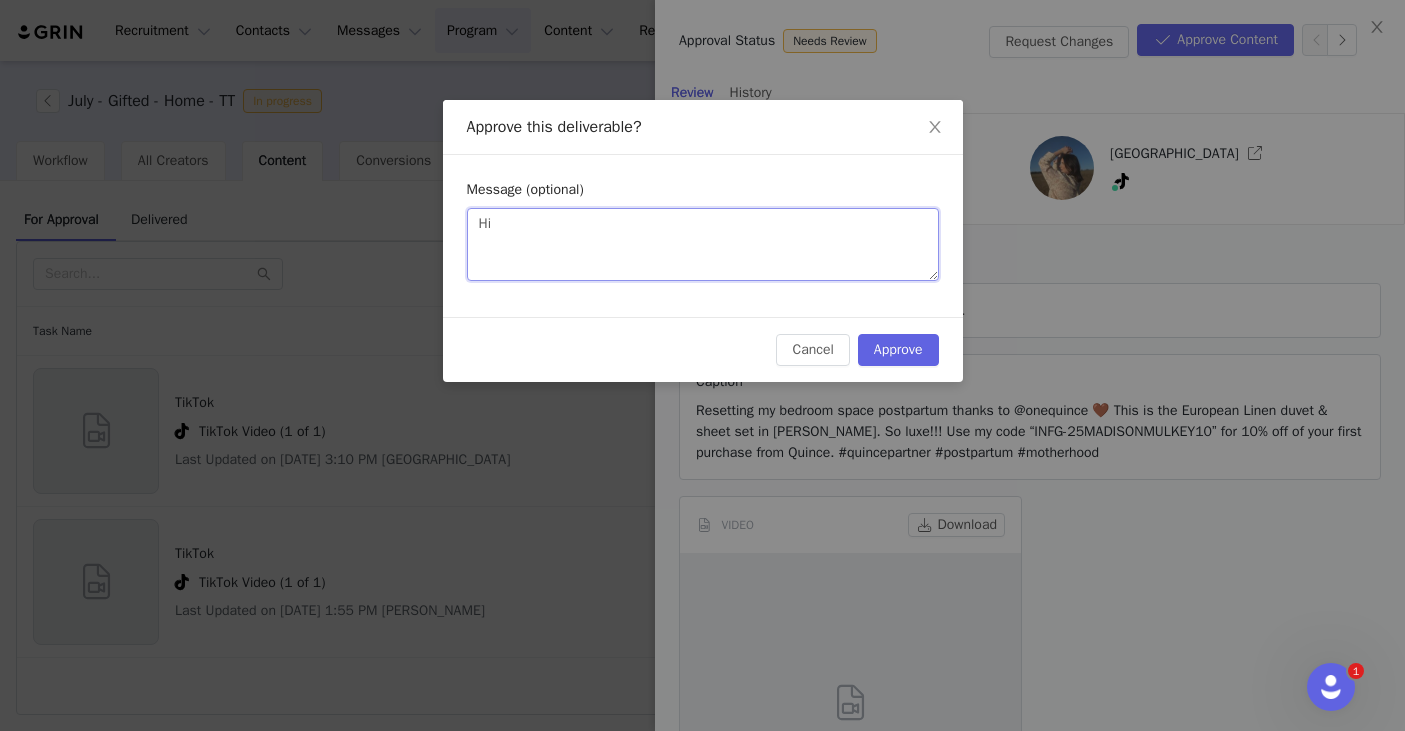 type on "Hi" 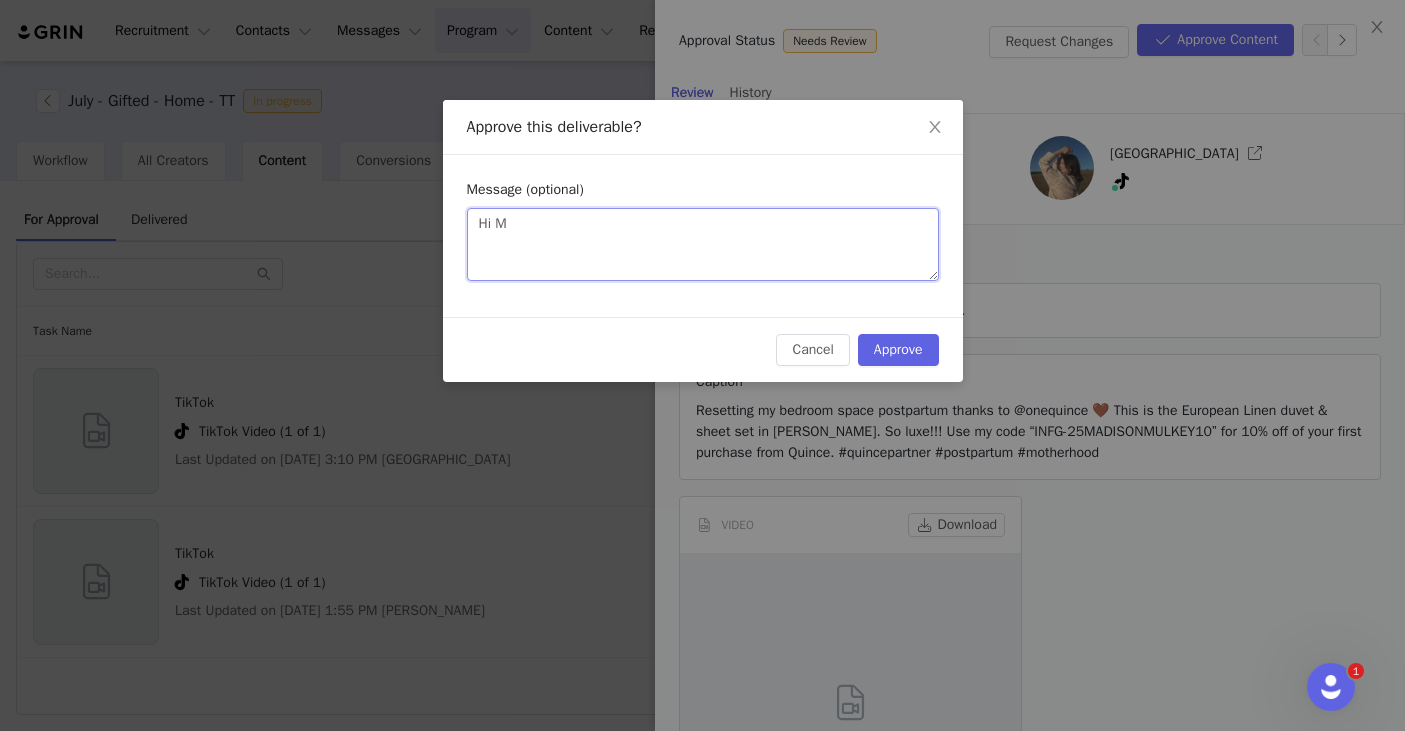 type on "Hi Ma" 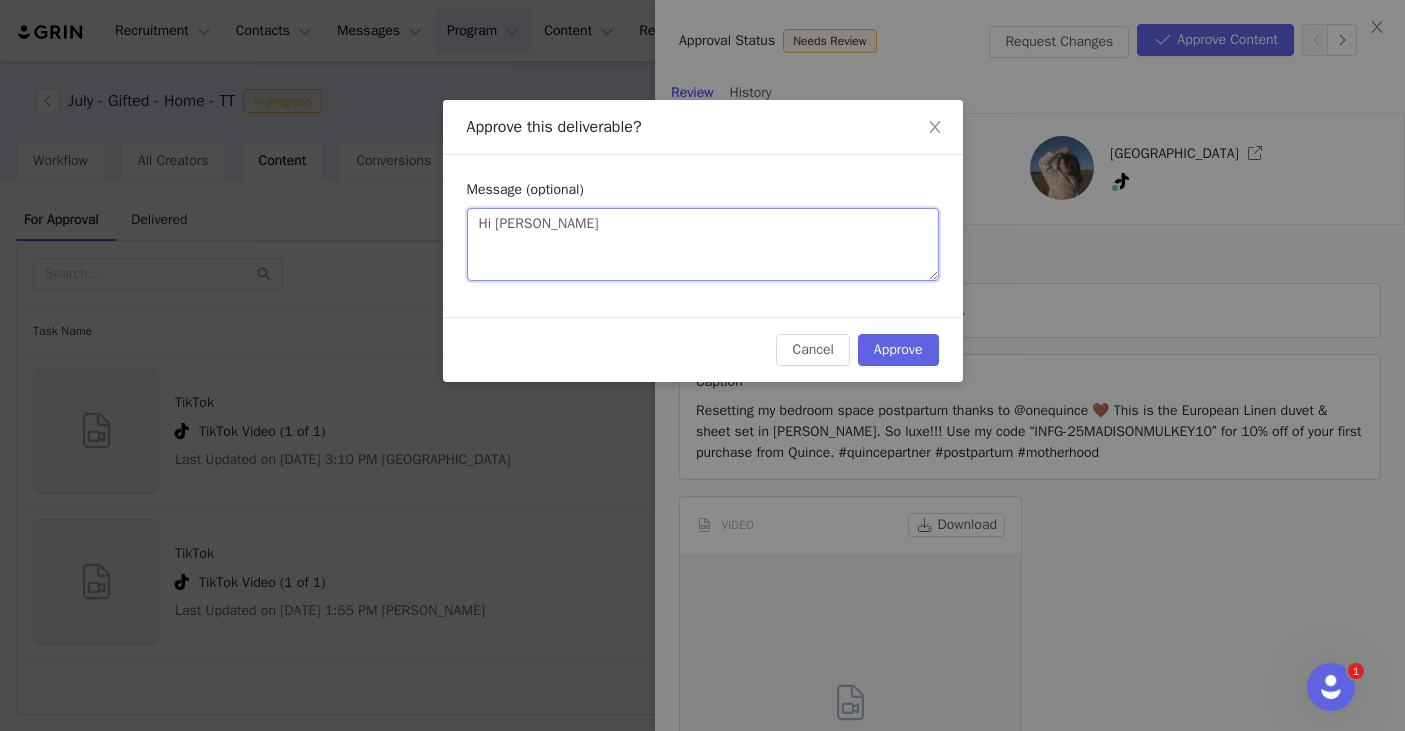 type on "Hi Mad" 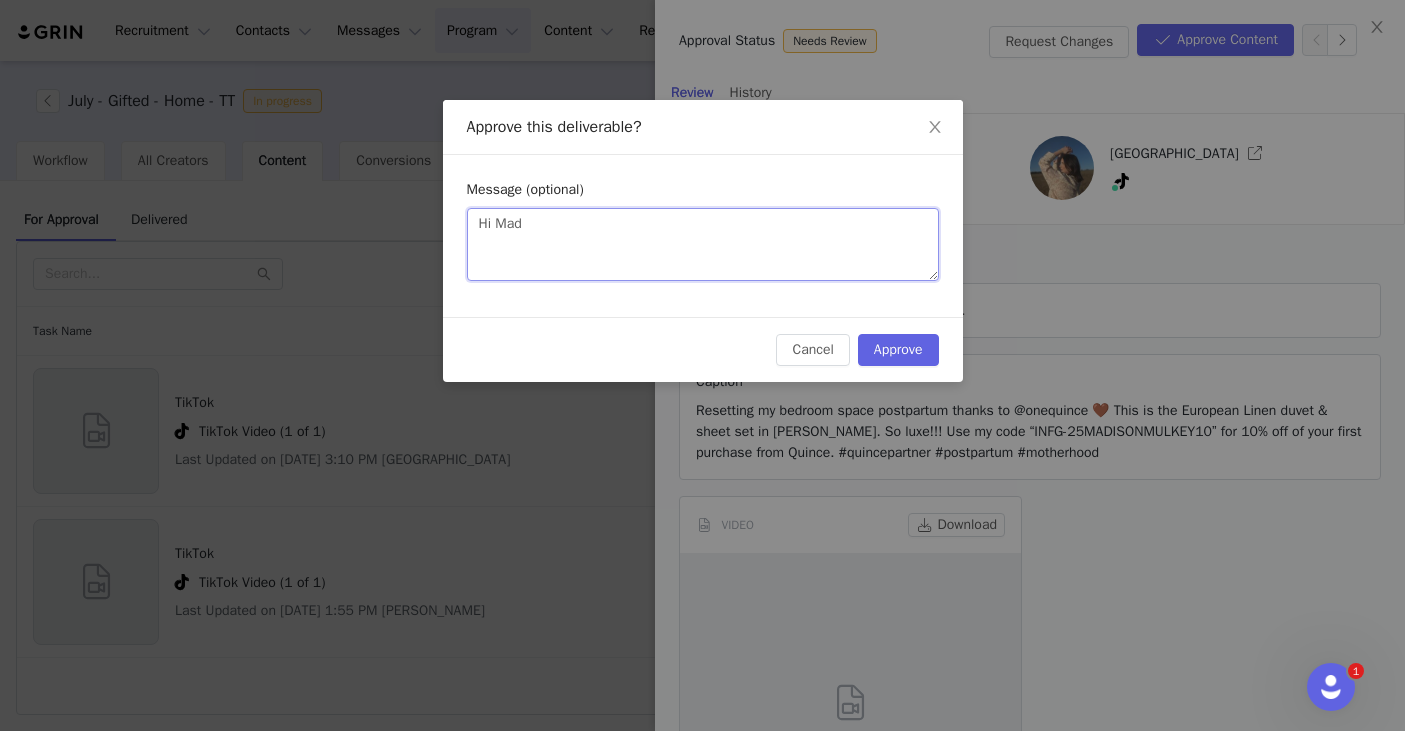 type on "Hi Mads" 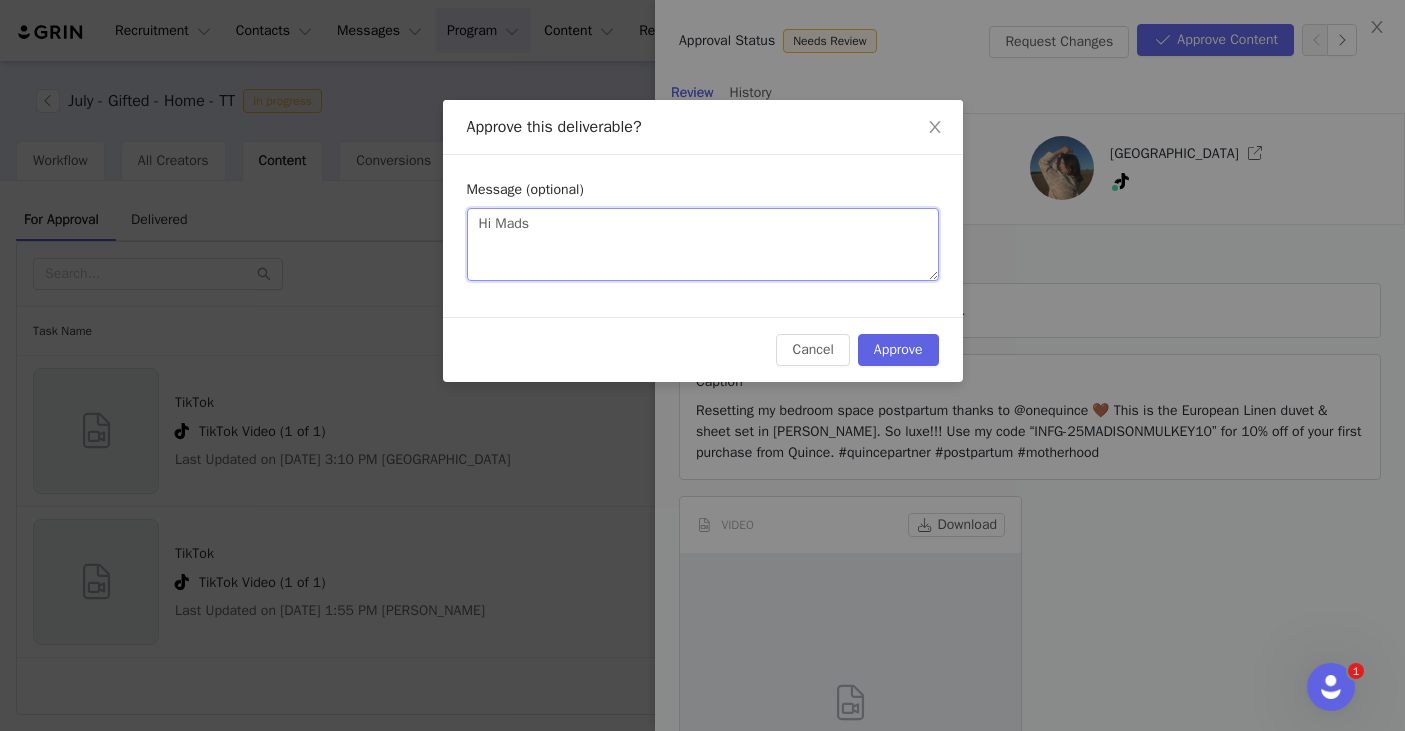 type on "Hi Mad" 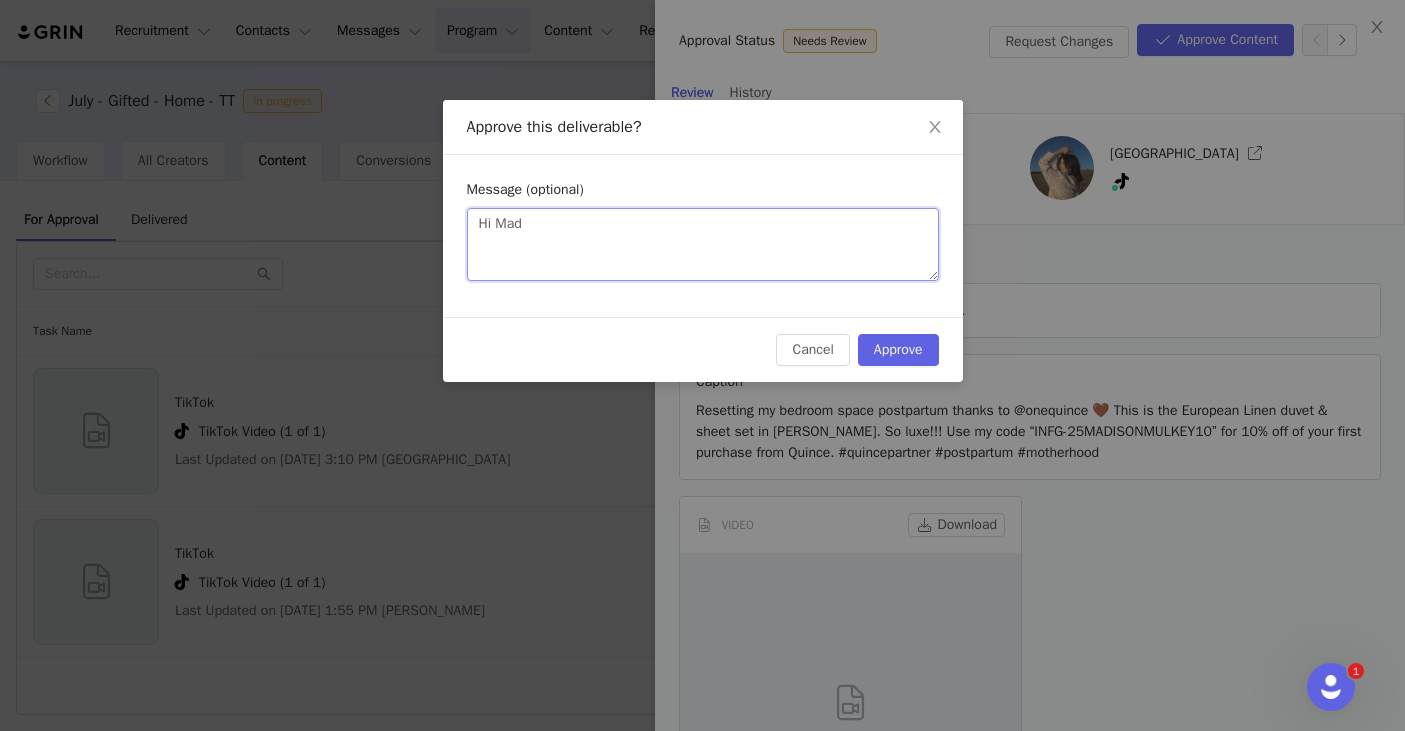 type on "Hi Madi" 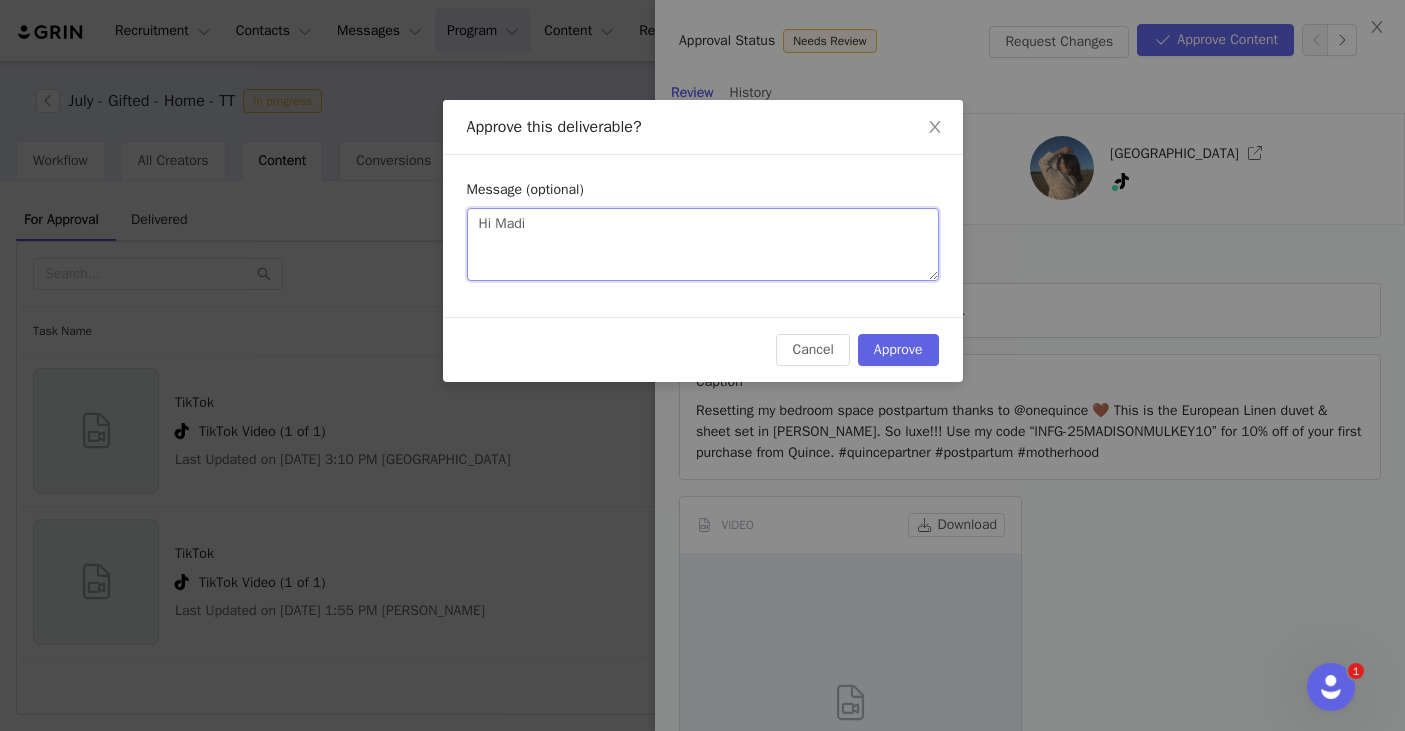 type on "Hi Madis" 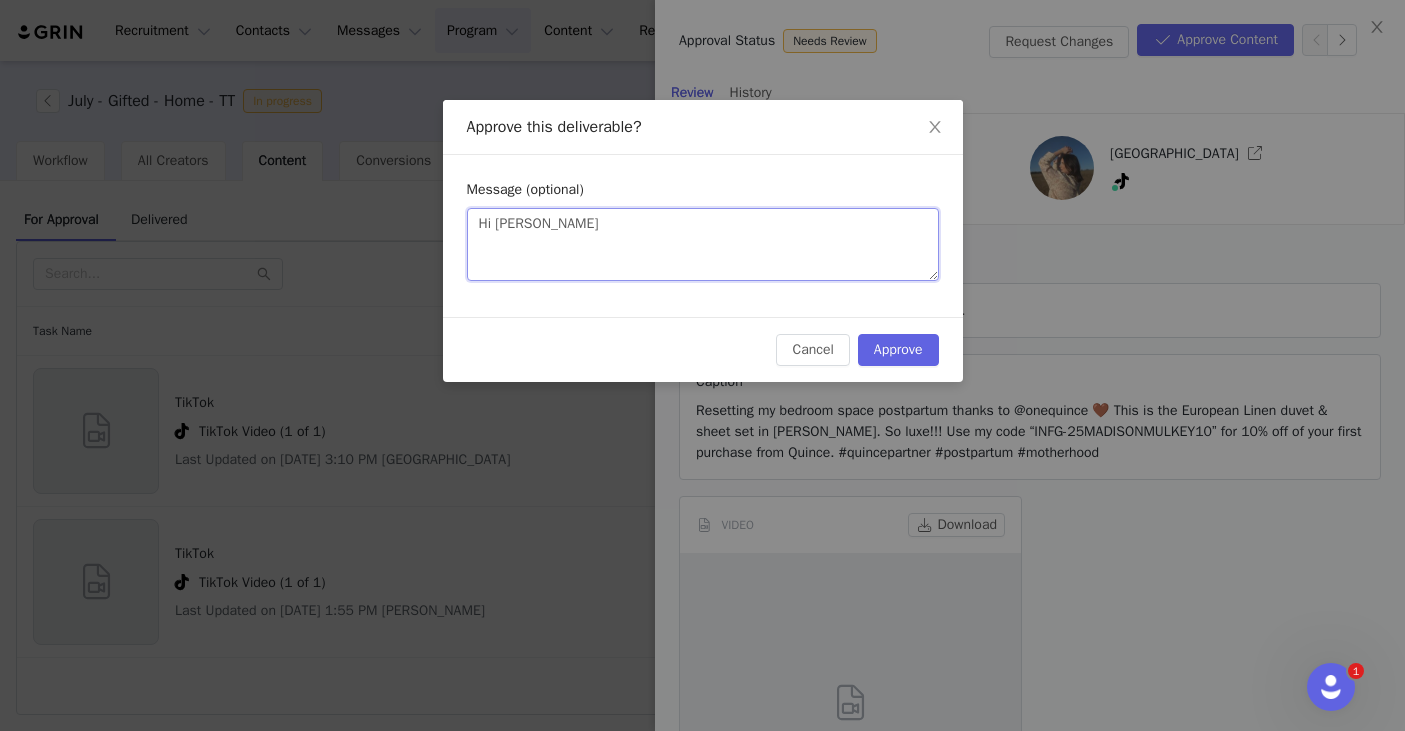 type on "Hi Madiso" 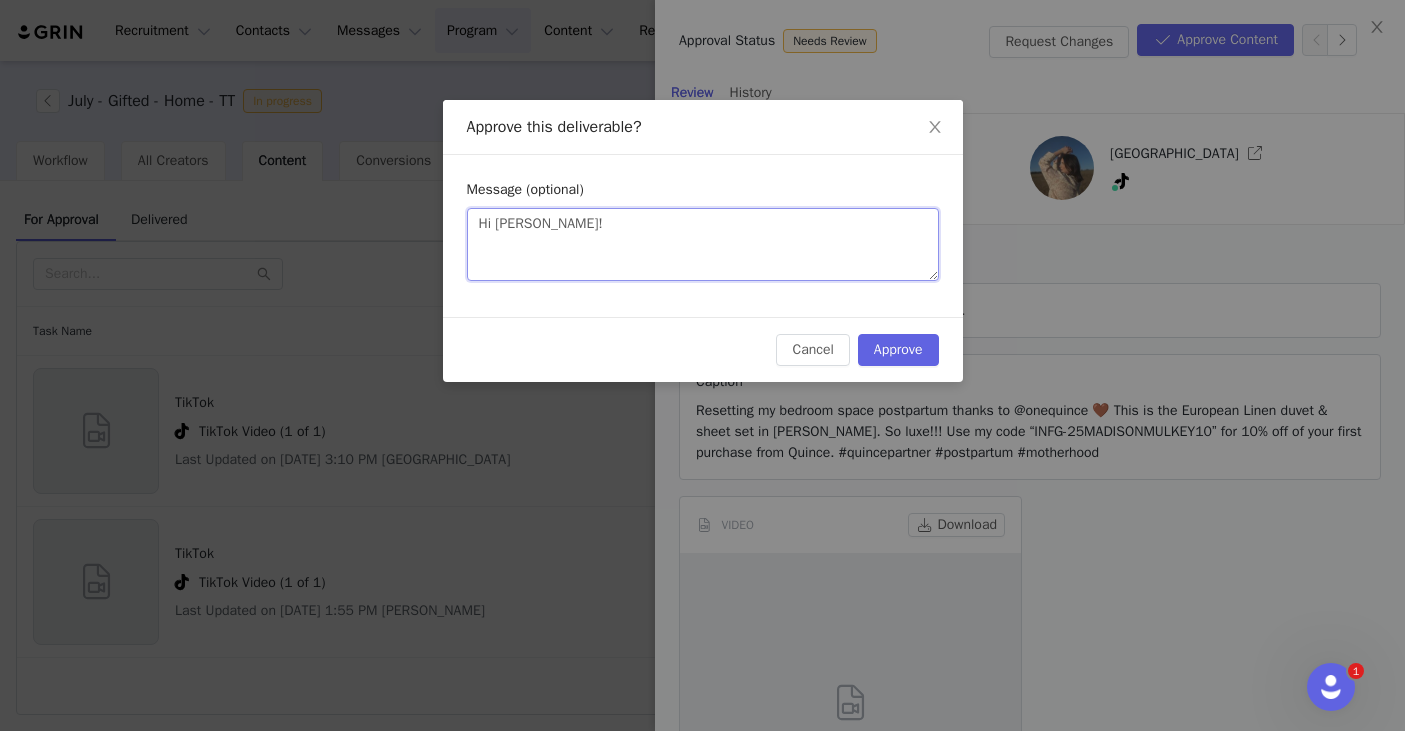 type on "Hi Madison!" 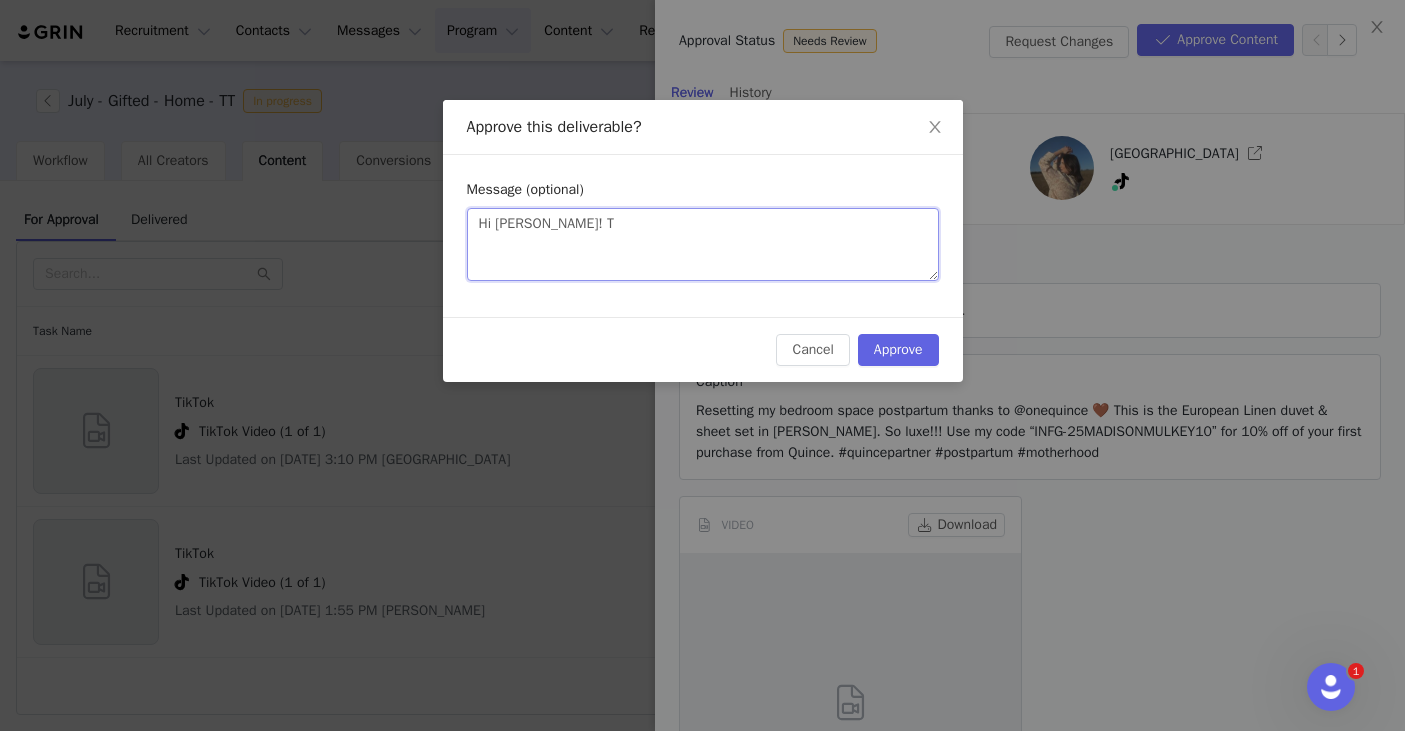 type 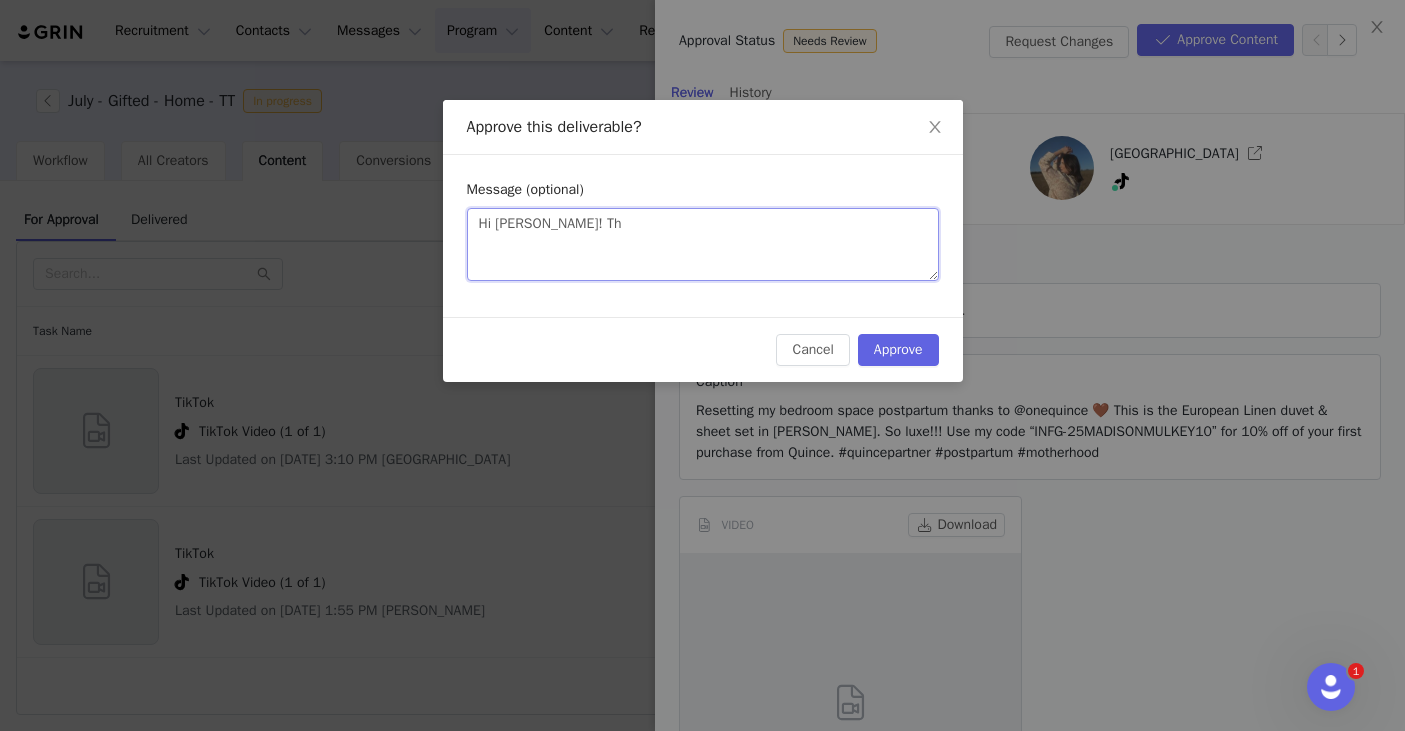 type on "Hi Madison! Tha" 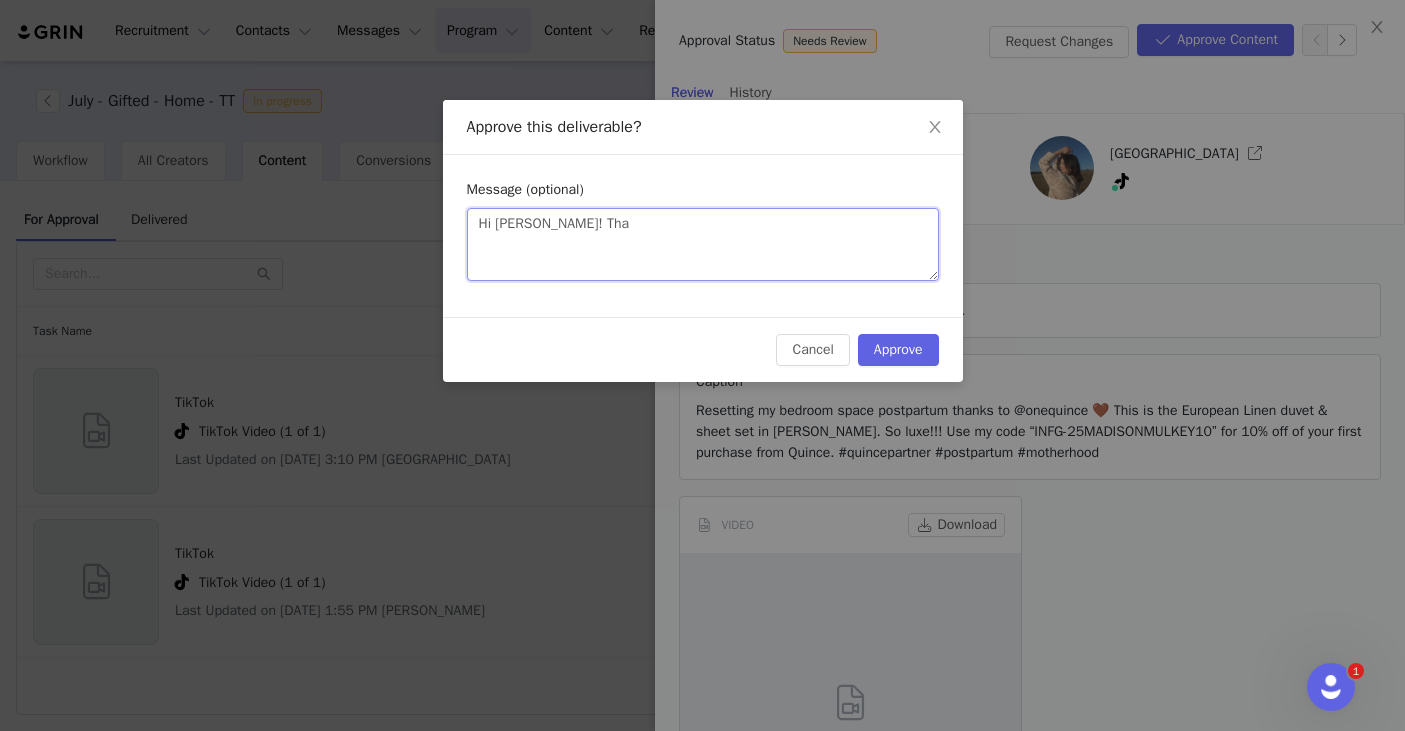 type on "Hi Madison! Than" 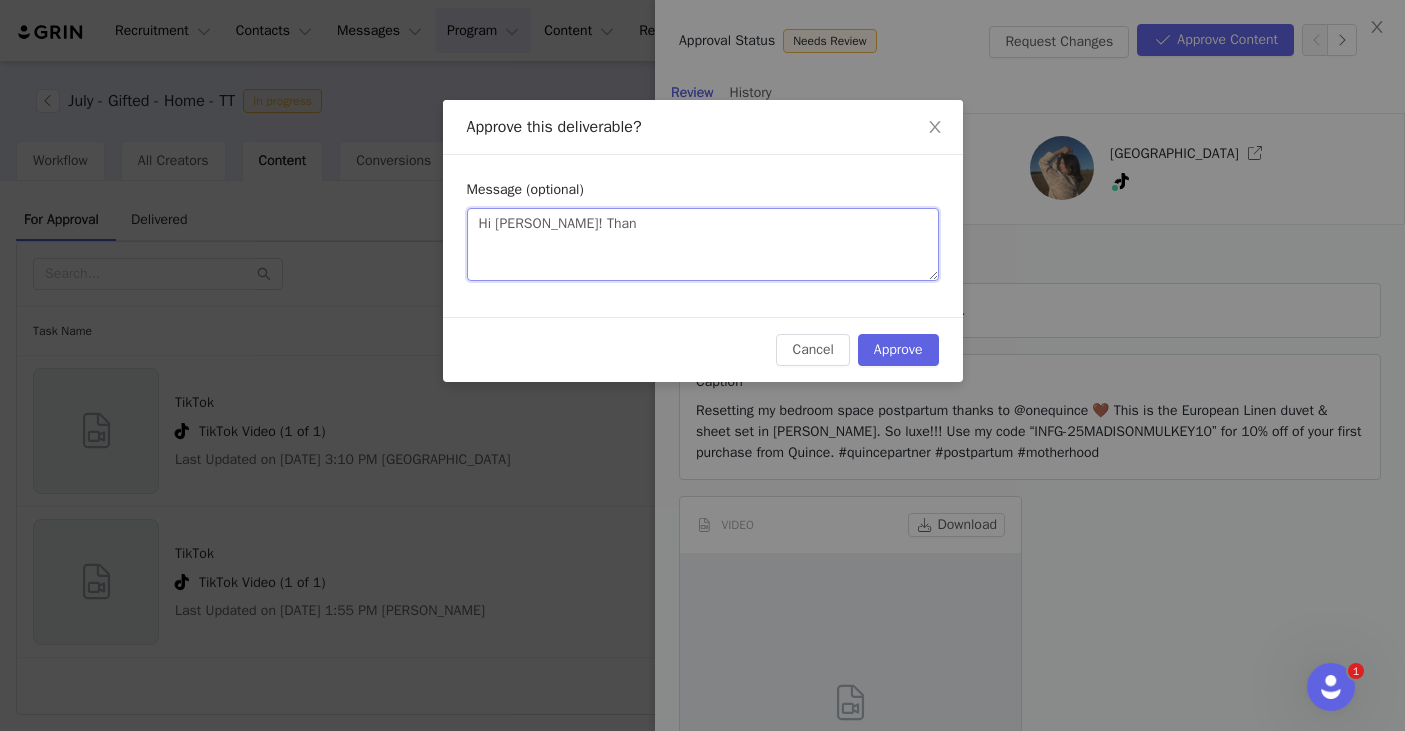 type on "Hi Madison! Thank" 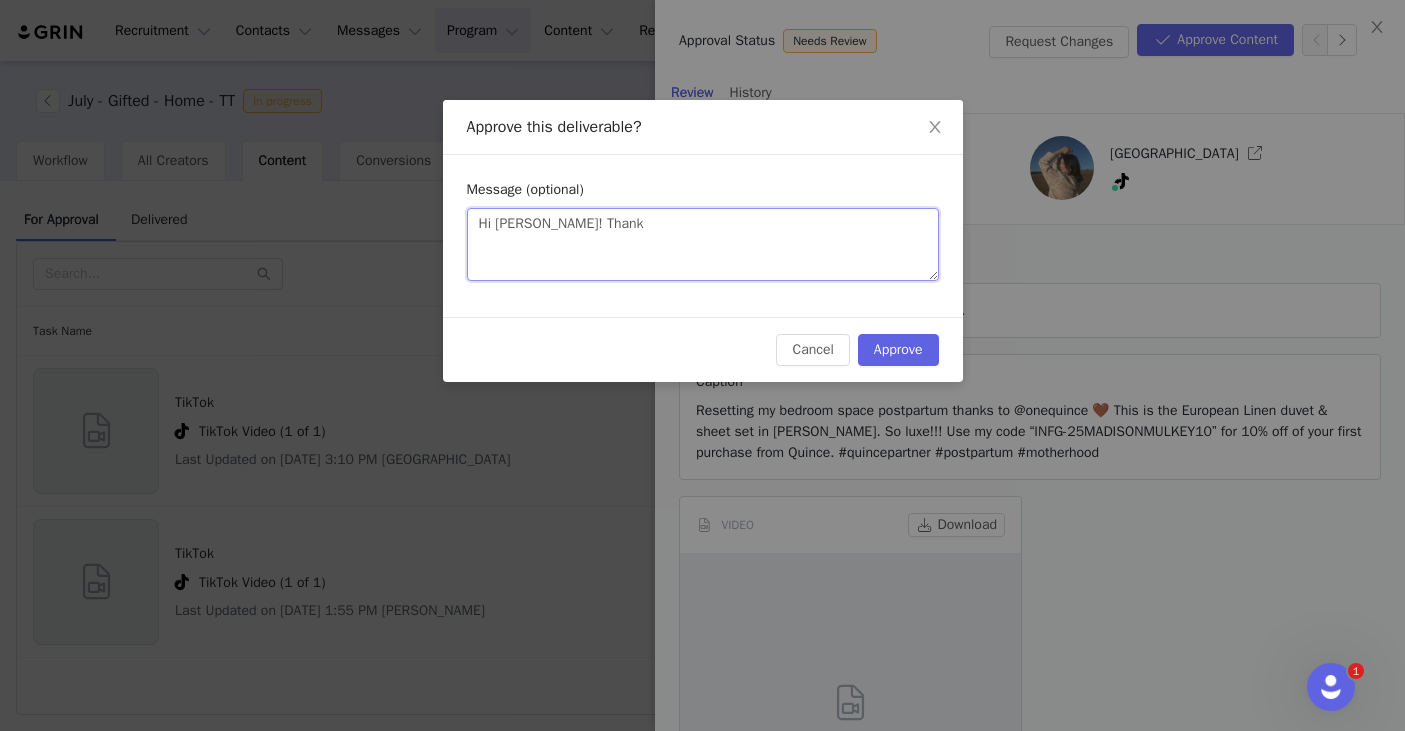 type on "Hi Madison! Thanks" 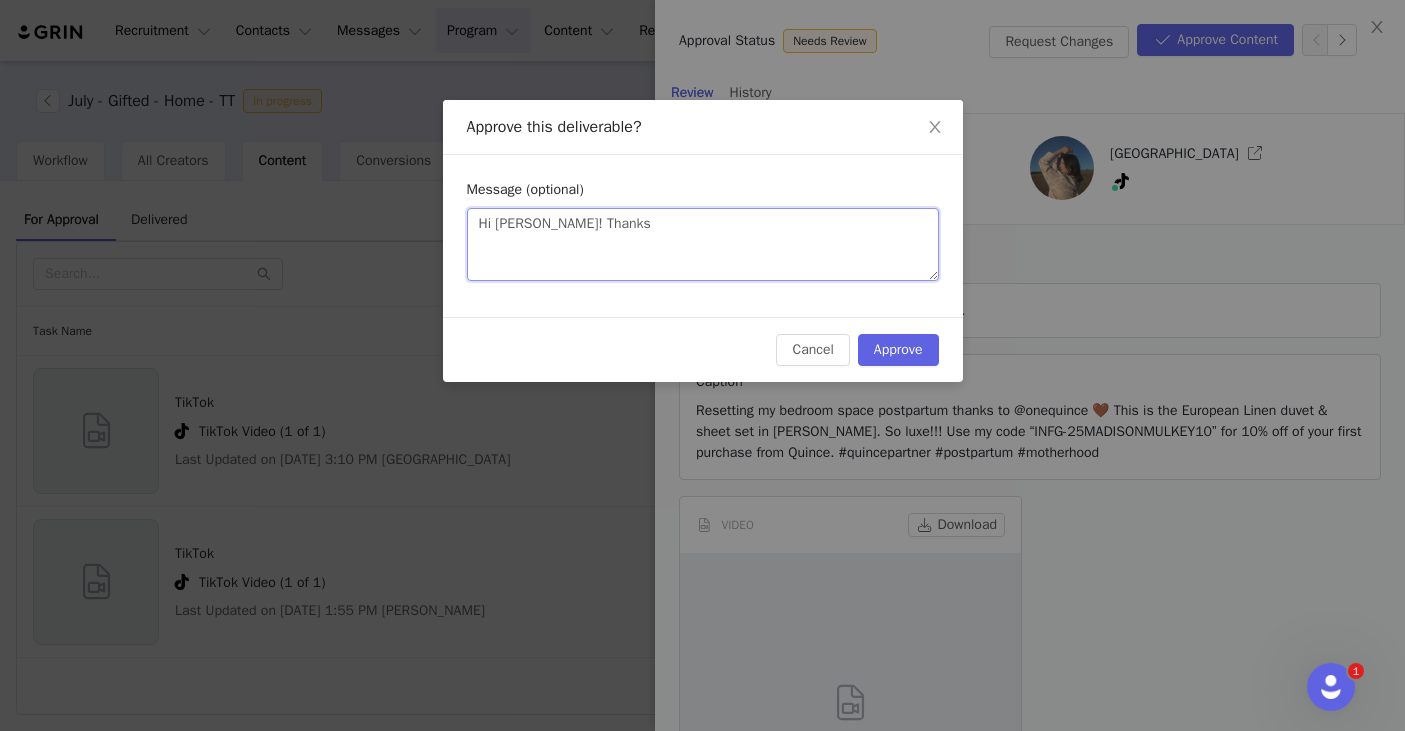 type 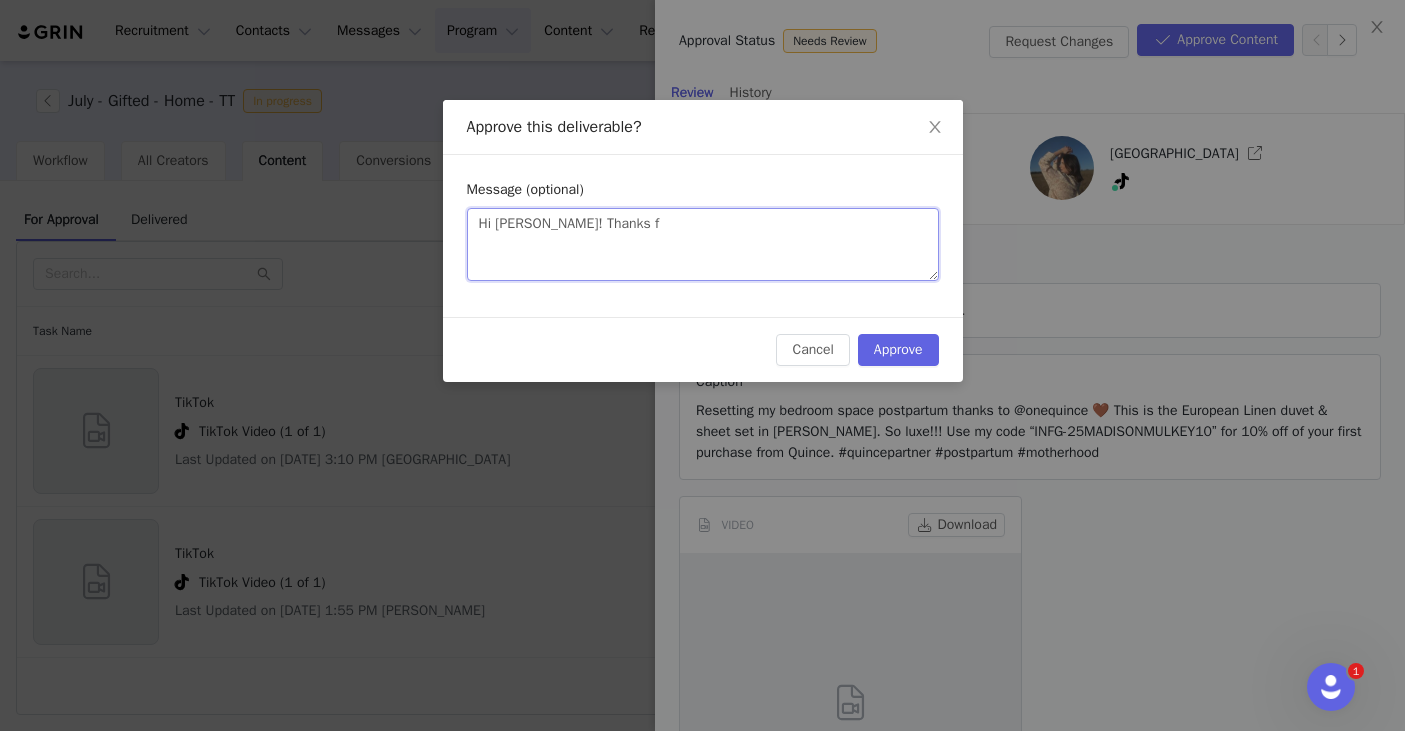 type on "Hi Madison! Thanks fo" 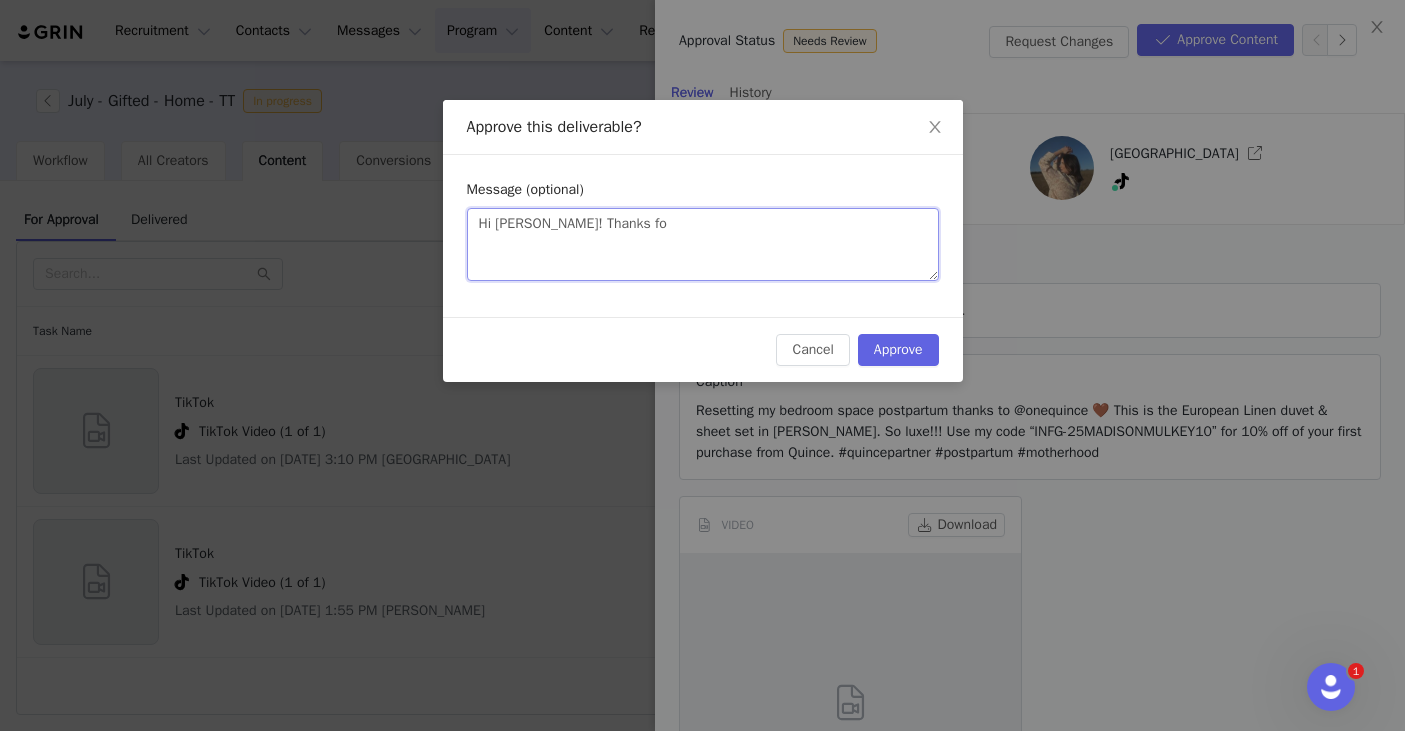 type on "Hi Madison! Thanks for" 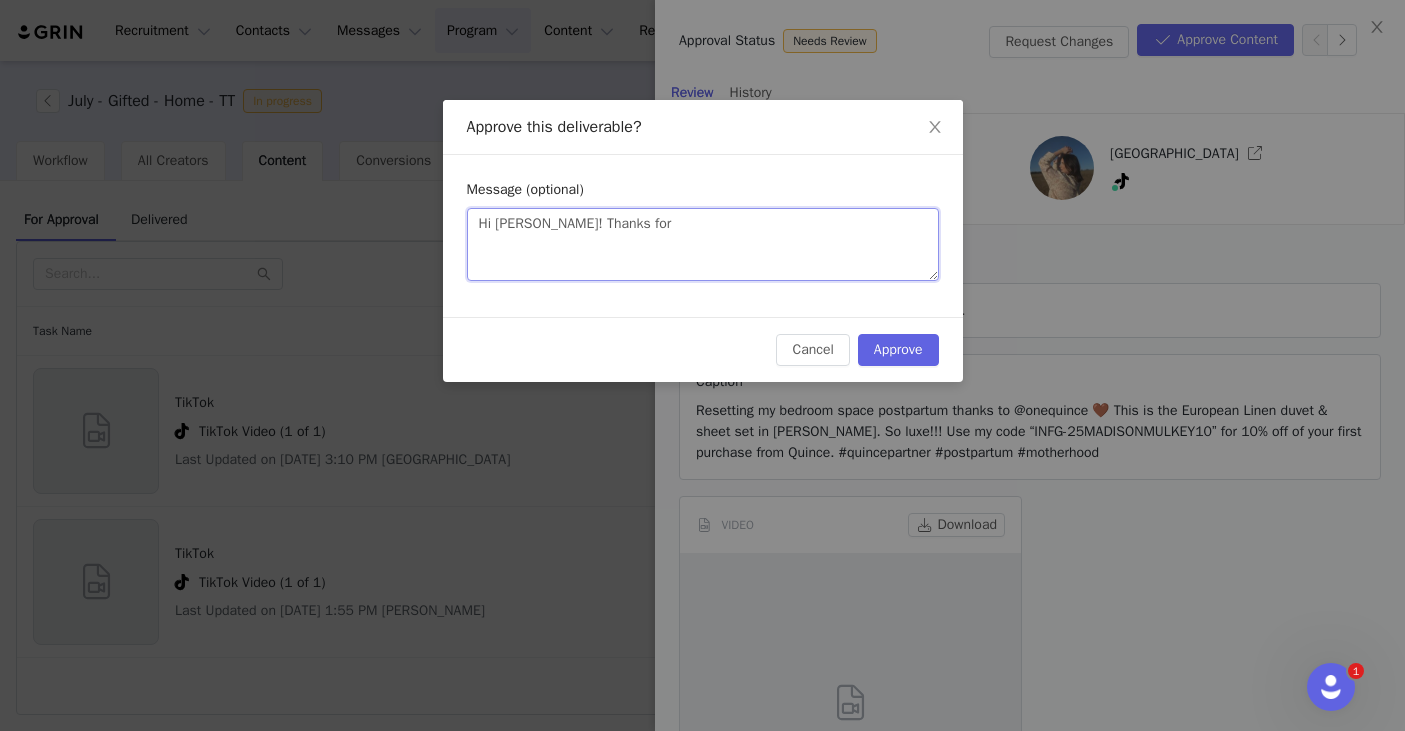 type on "Hi Madison! Thanks for" 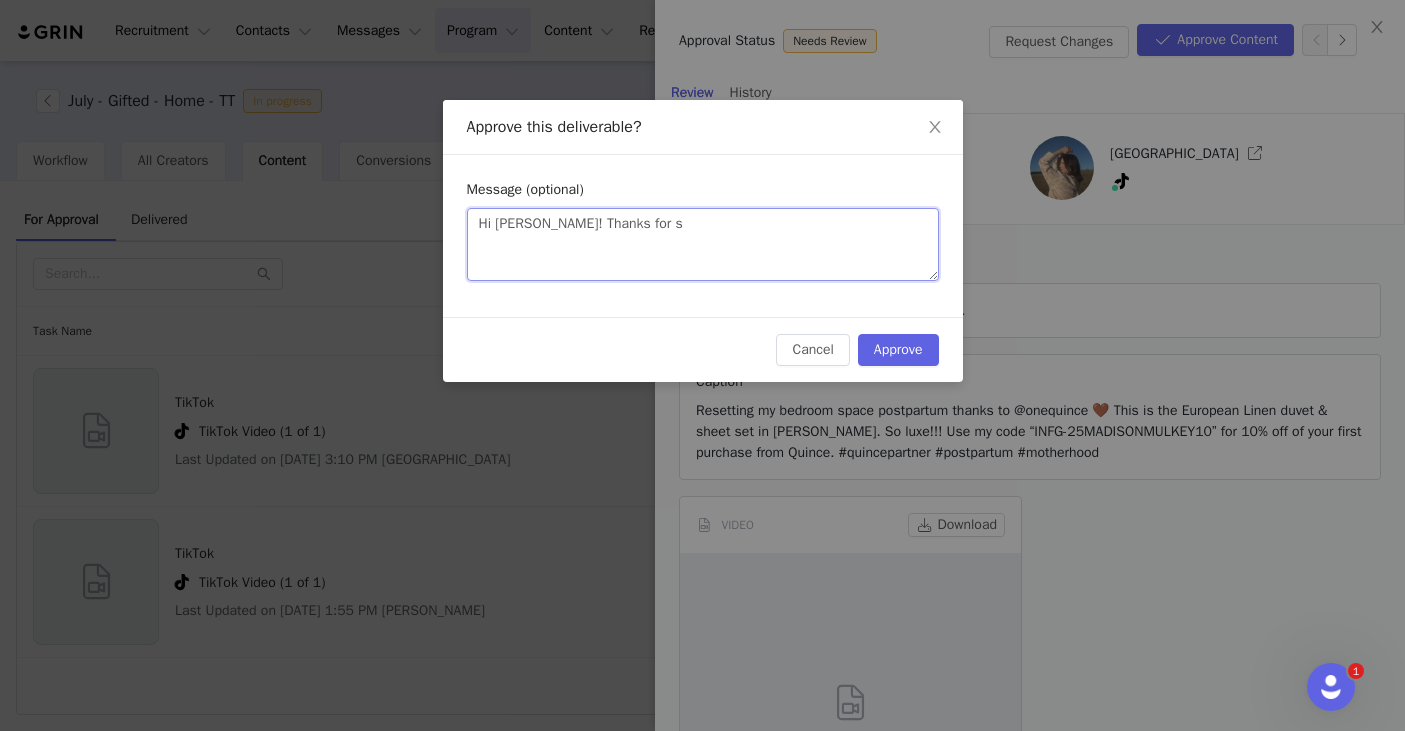 type 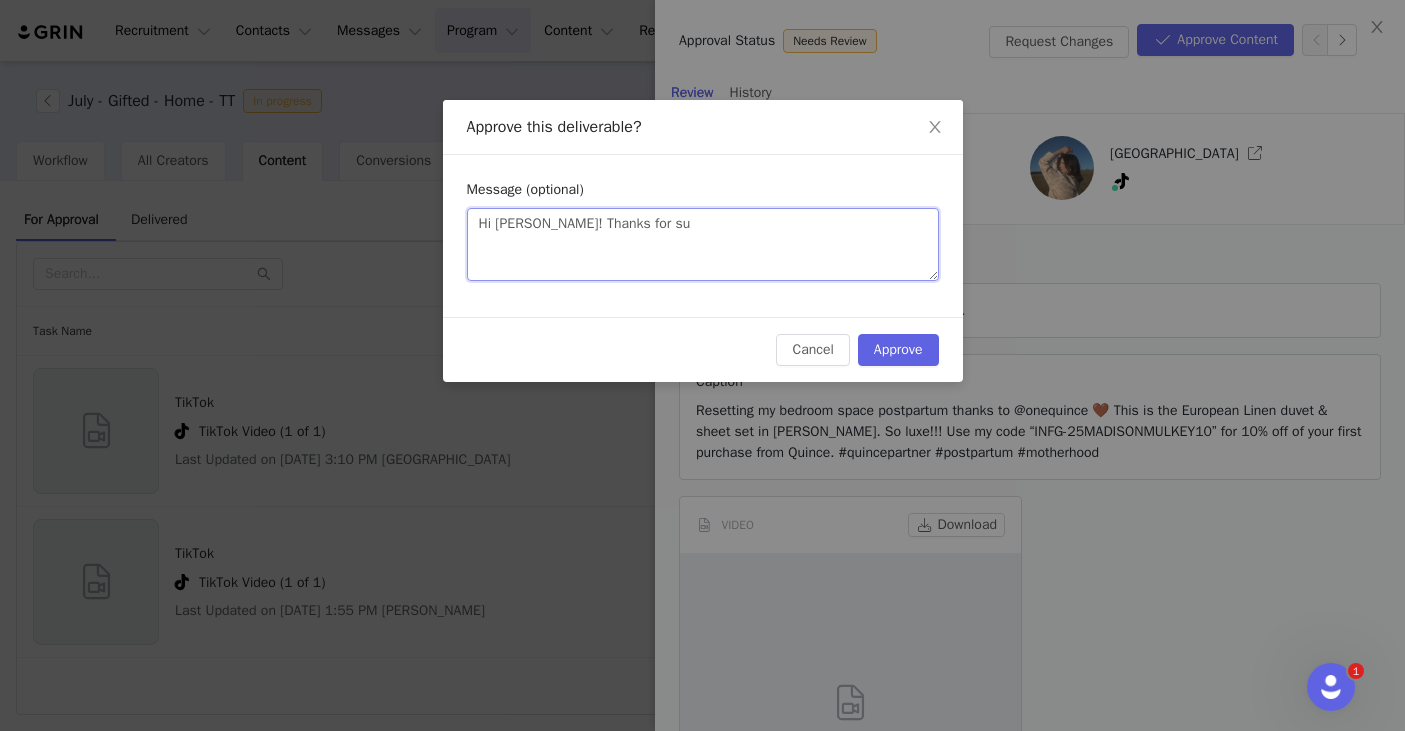 type on "Hi Madison! Thanks for sub" 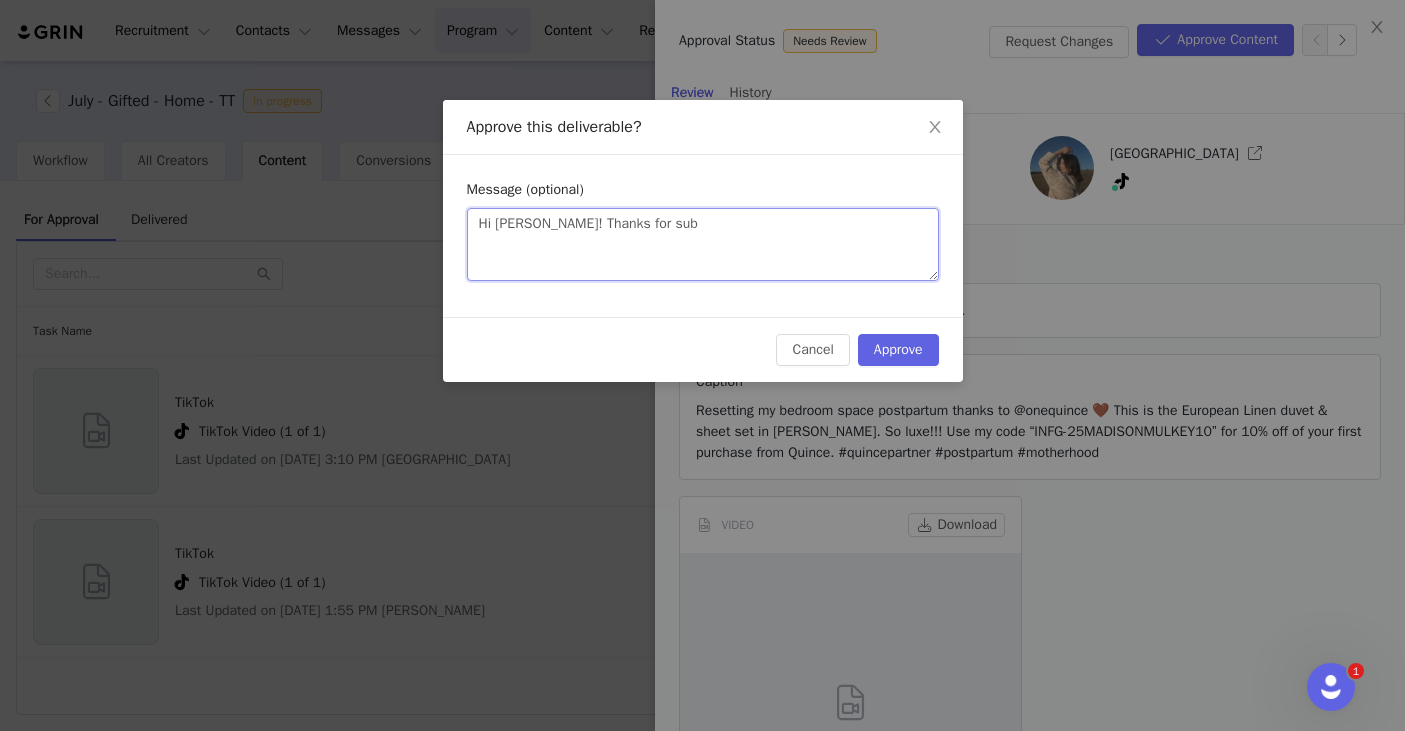 type on "Hi Madison! Thanks for subm" 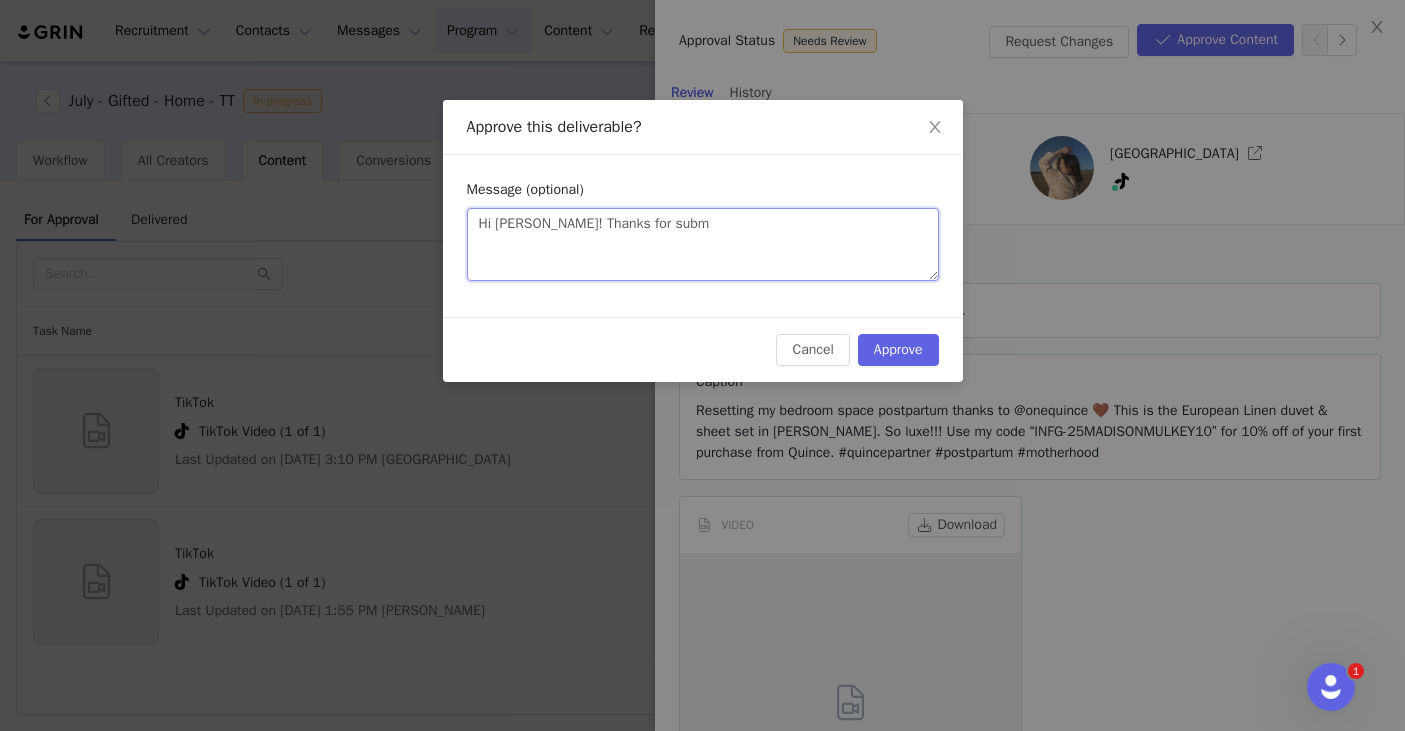type on "Hi Madison! Thanks for submi" 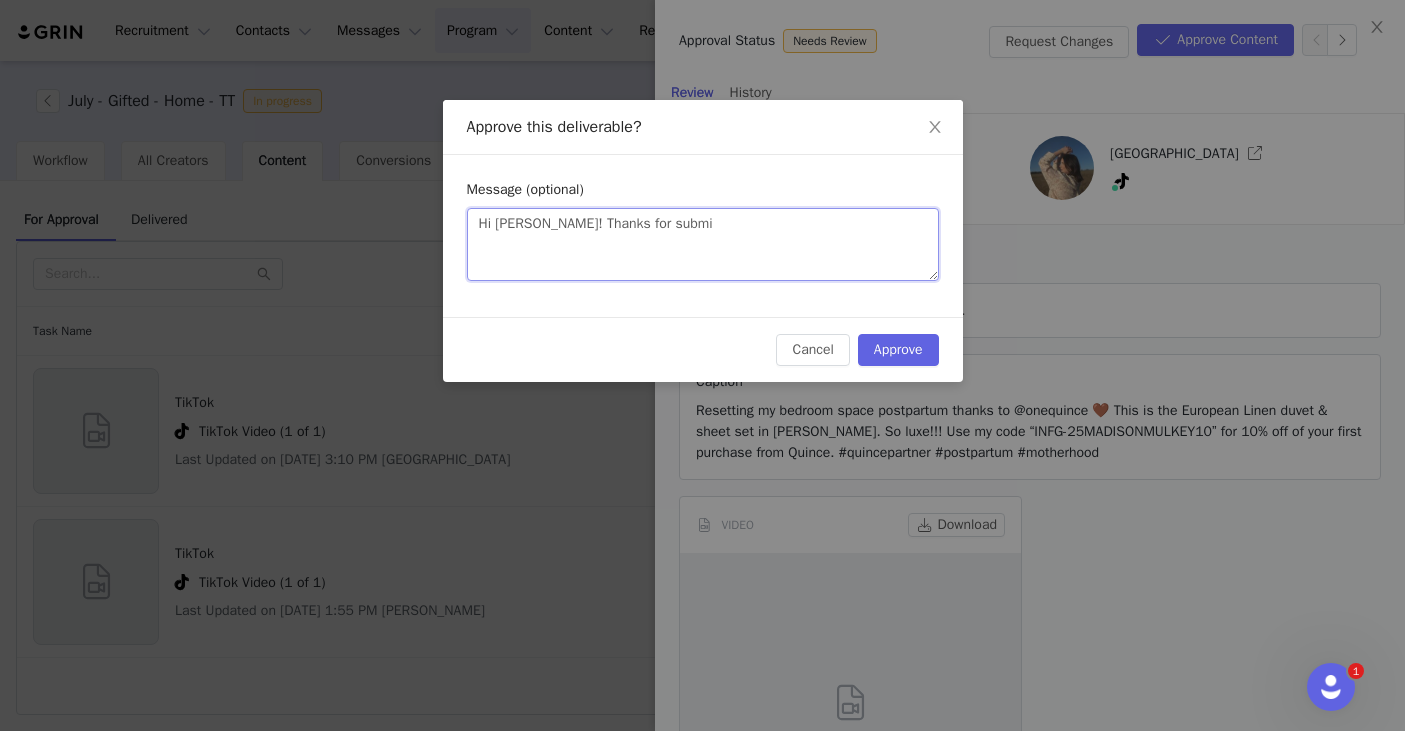 type on "Hi Madison! Thanks for submit" 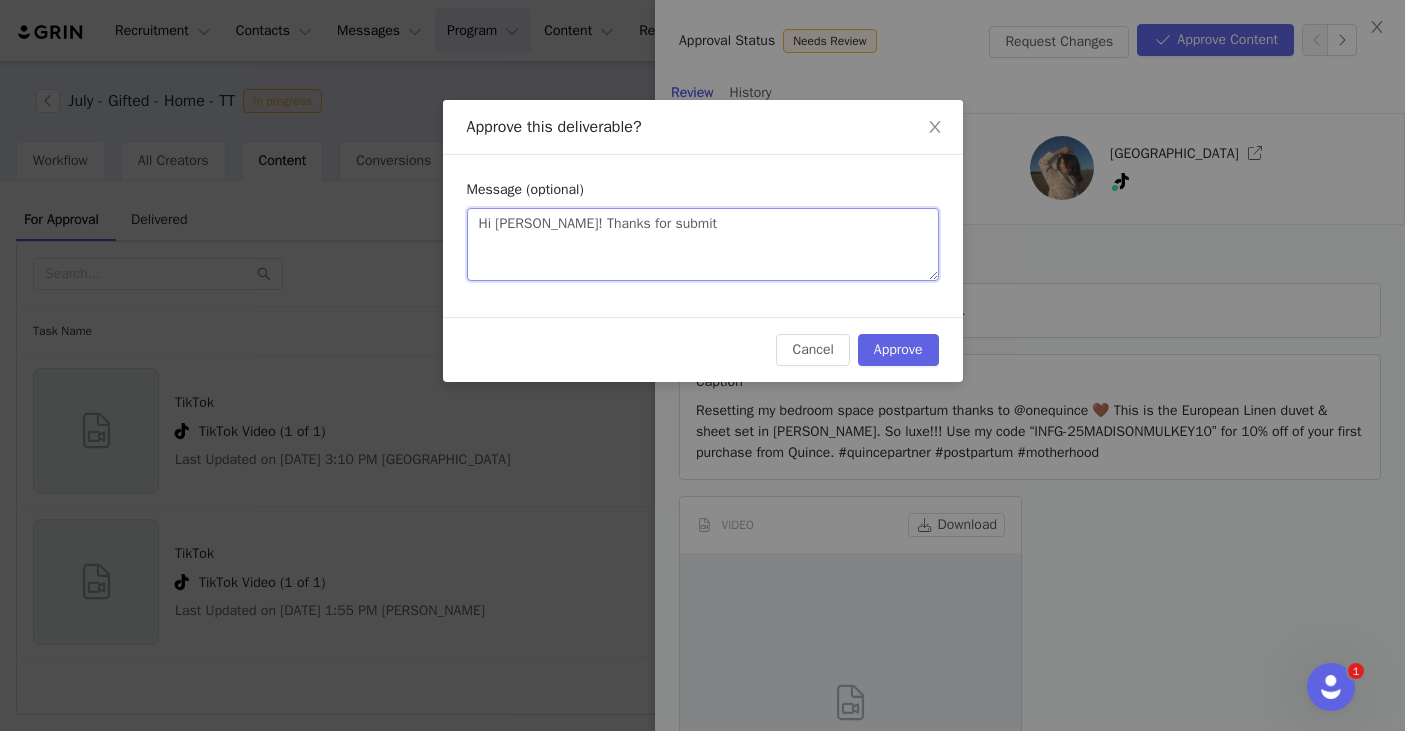 type on "Hi Madison! Thanks for submitt" 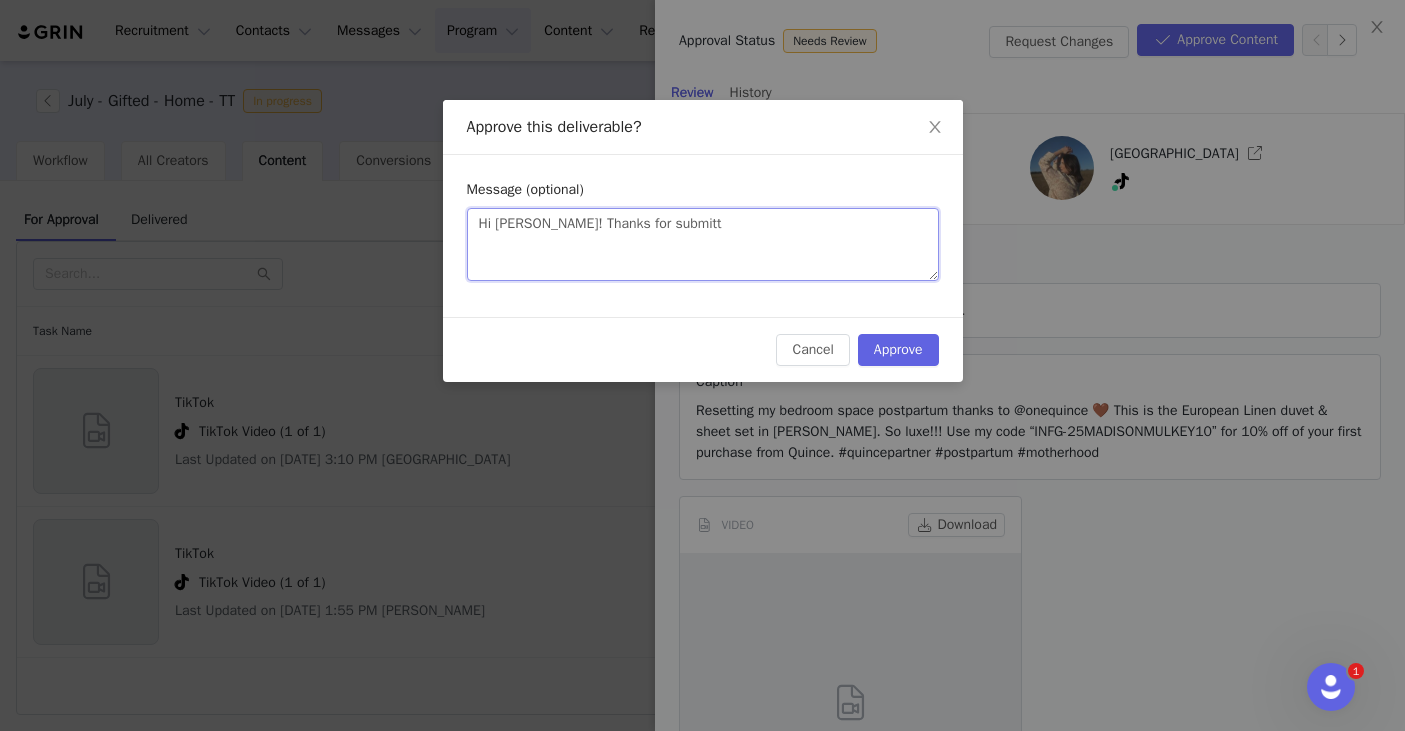 type on "Hi Madison! Thanks for submitti" 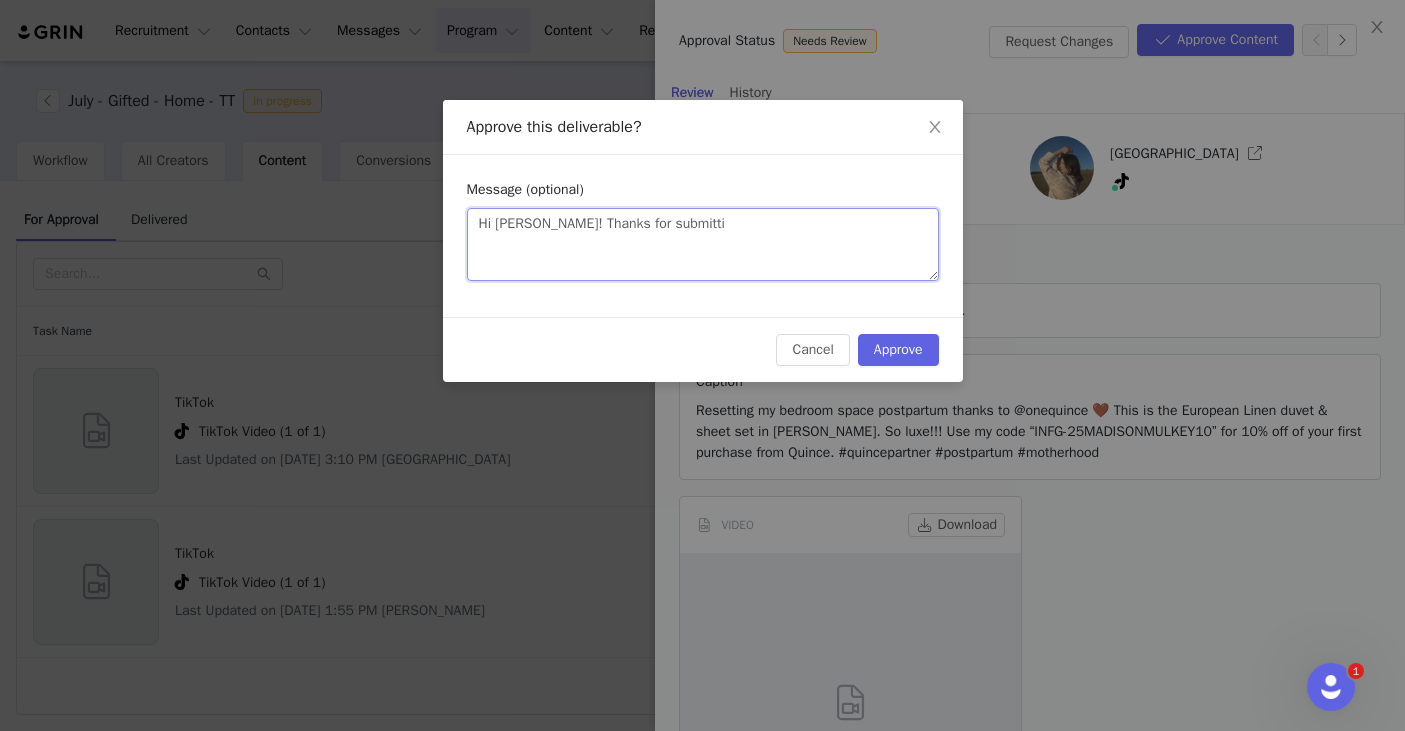 type on "Hi Madison! Thanks for submittin" 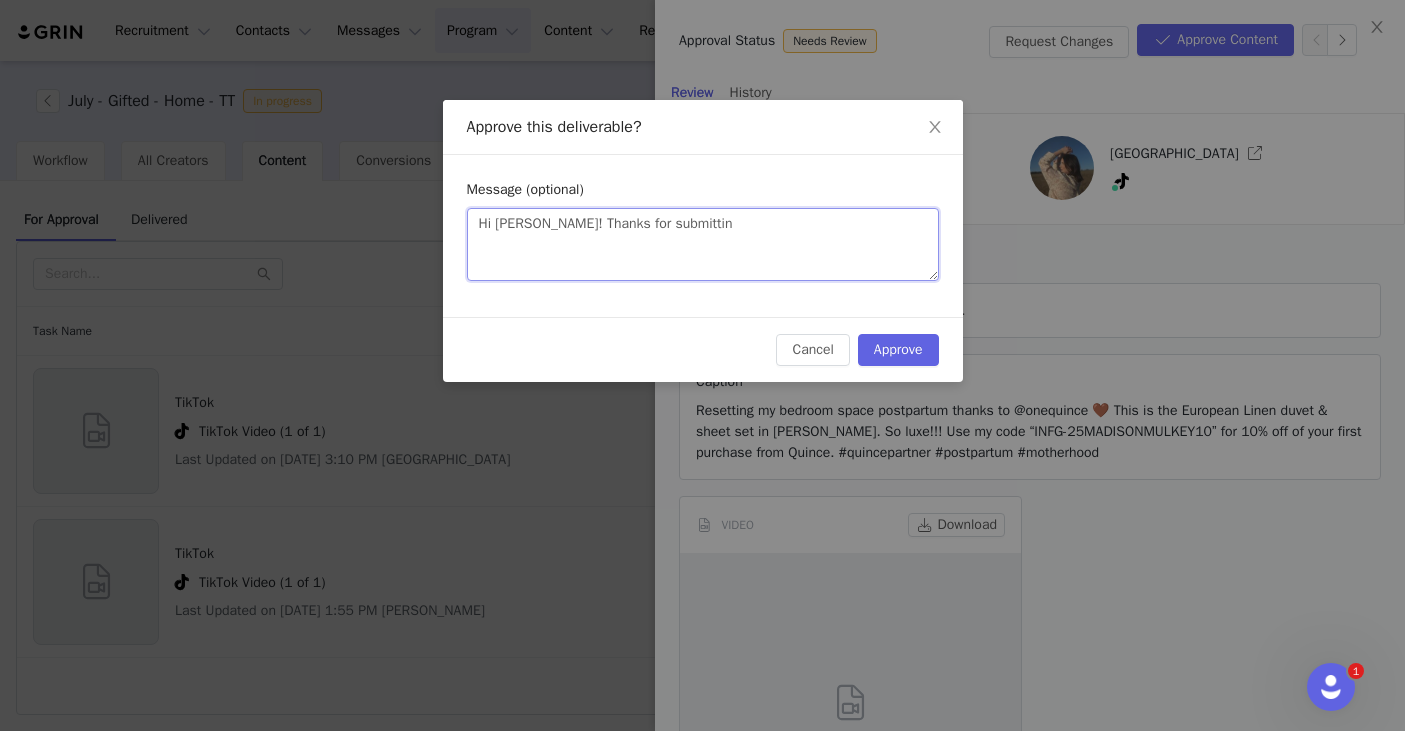 type on "Hi Madison! Thanks for submitting" 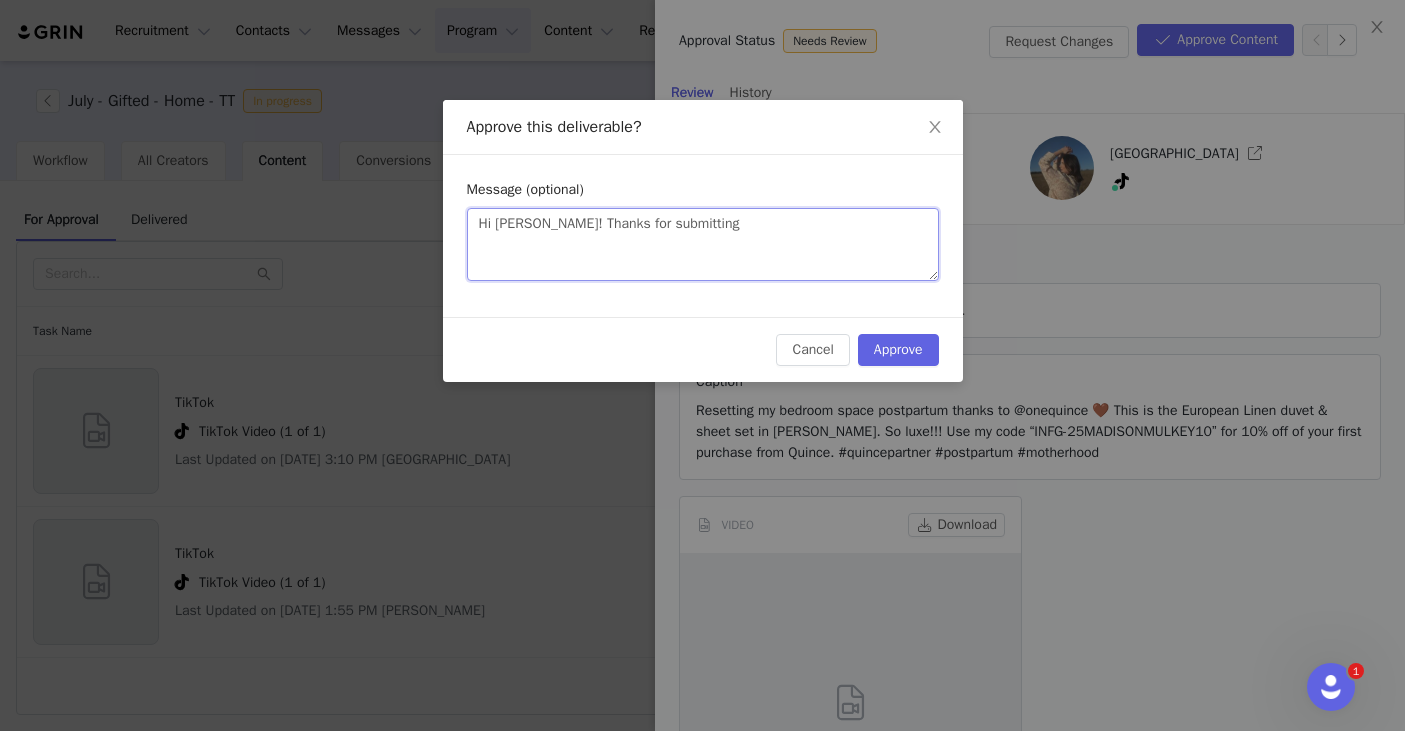 type 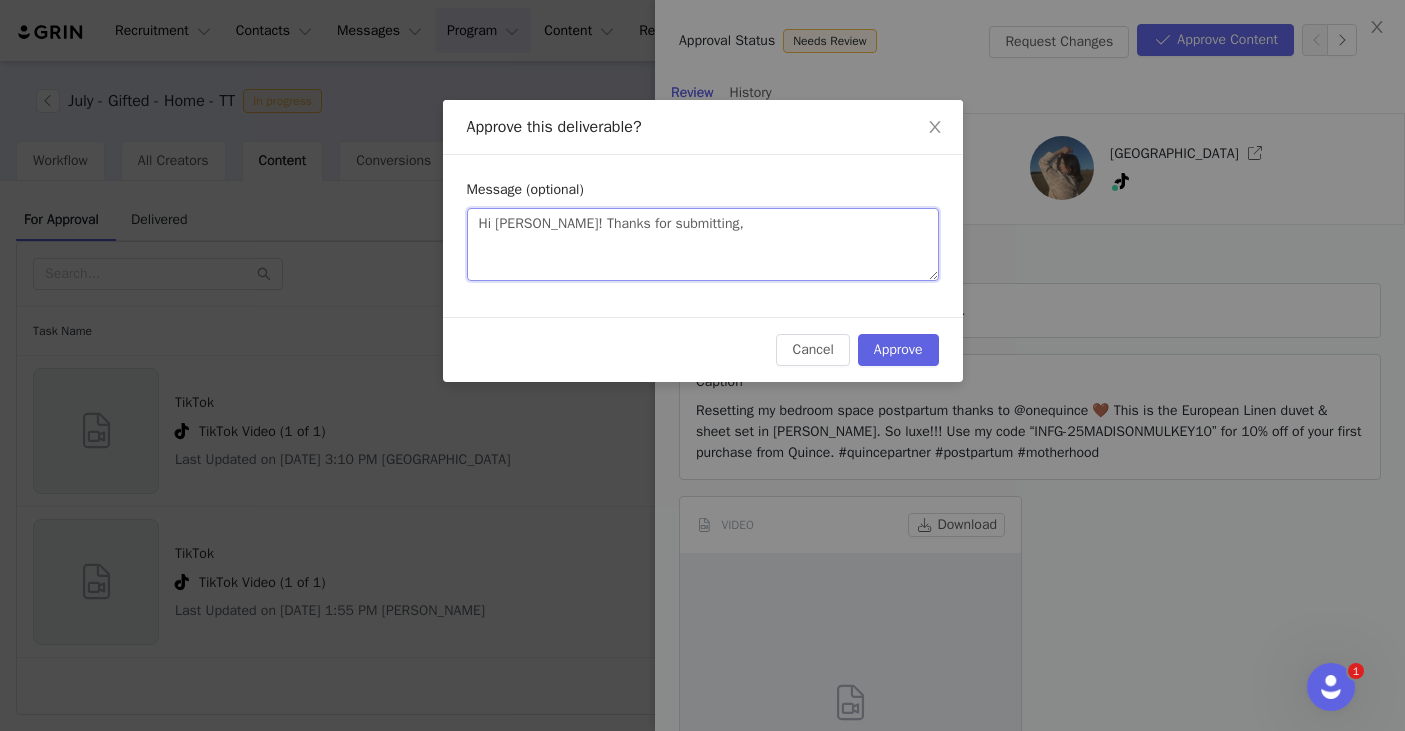 type on "Hi Madison! Thanks for submitting," 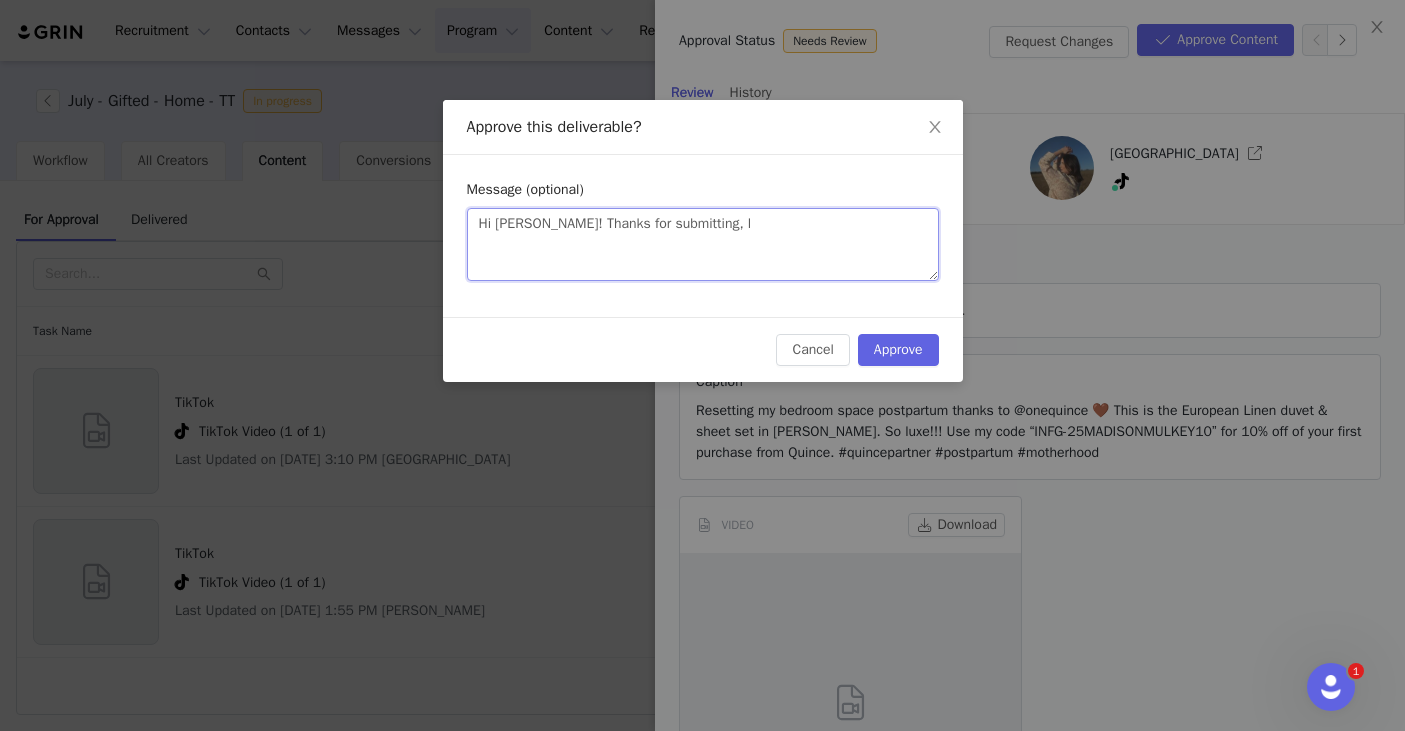 type on "Hi Madison! Thanks for submitting, lo" 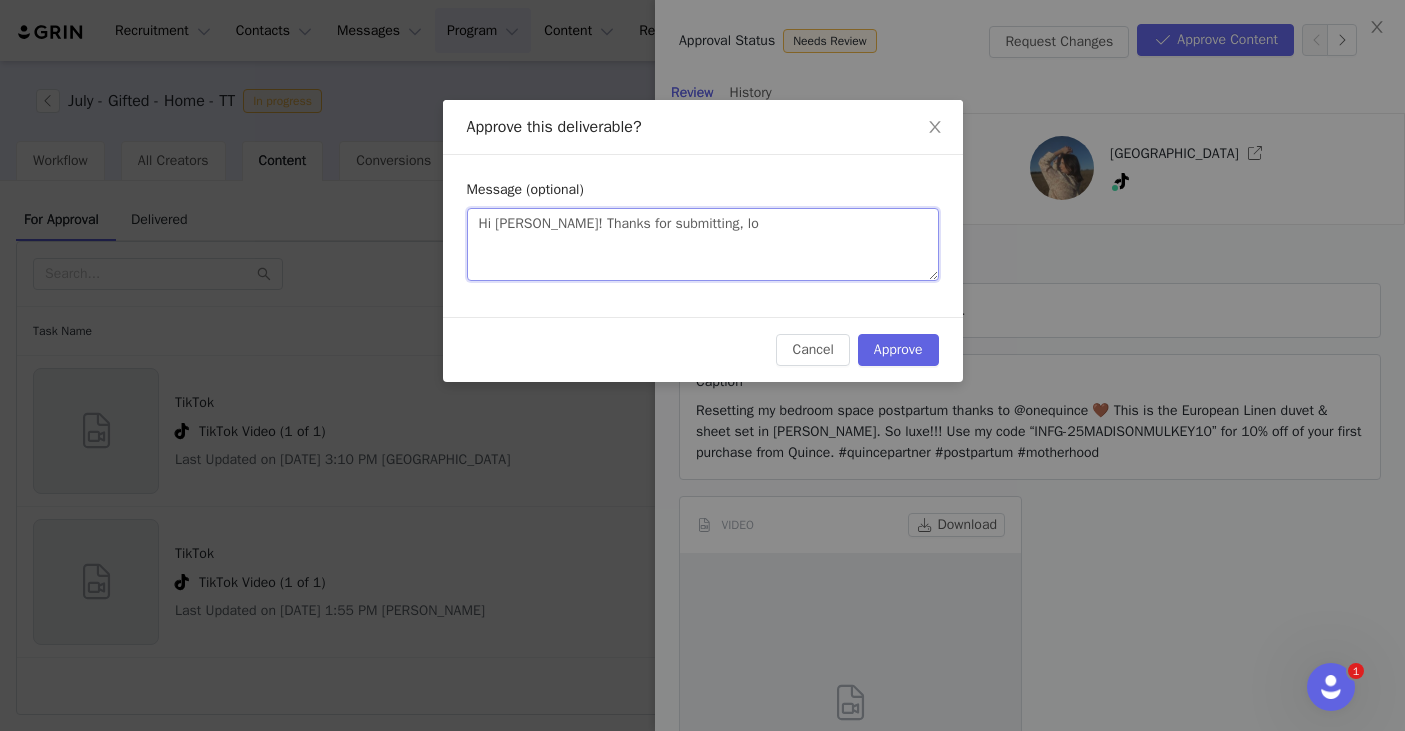 type on "Hi Madison! Thanks for submitting, lov" 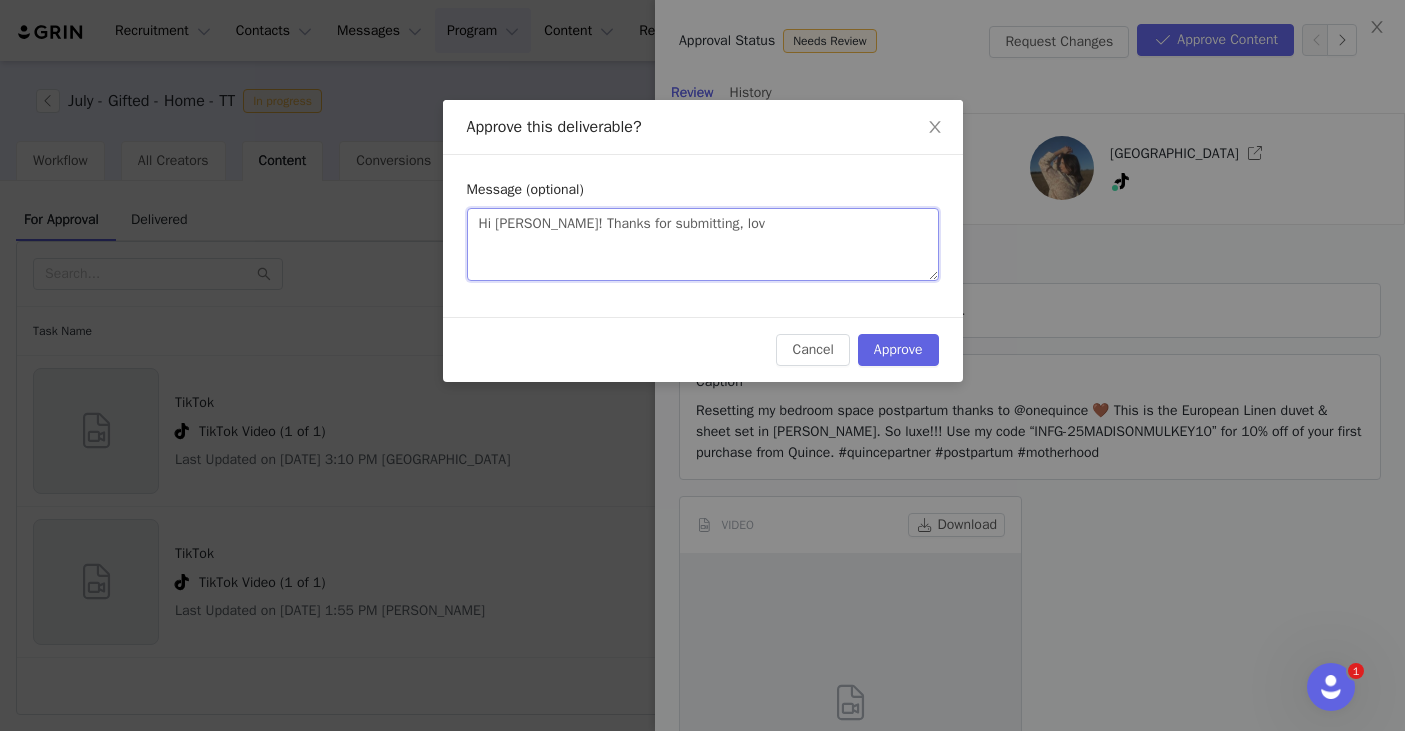 type on "Hi Madison! Thanks for submitting, love" 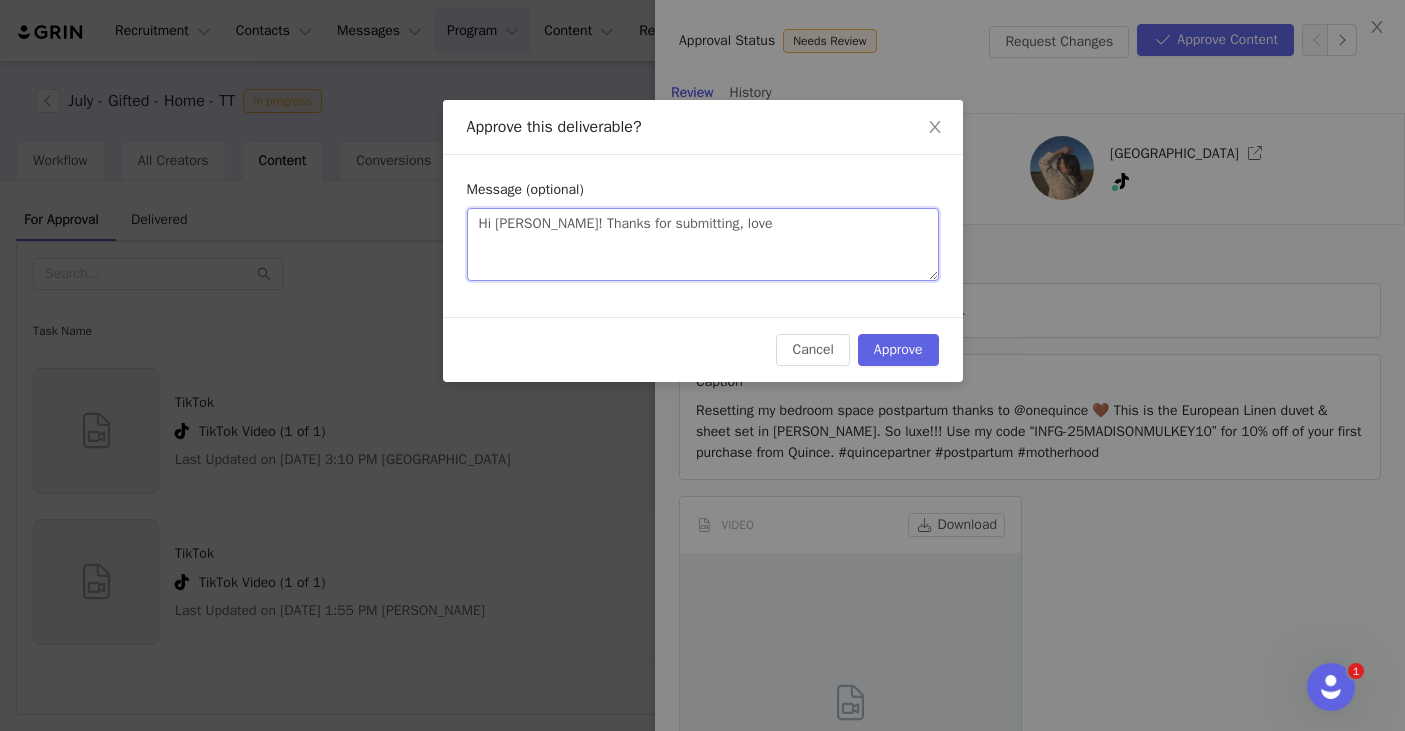 type 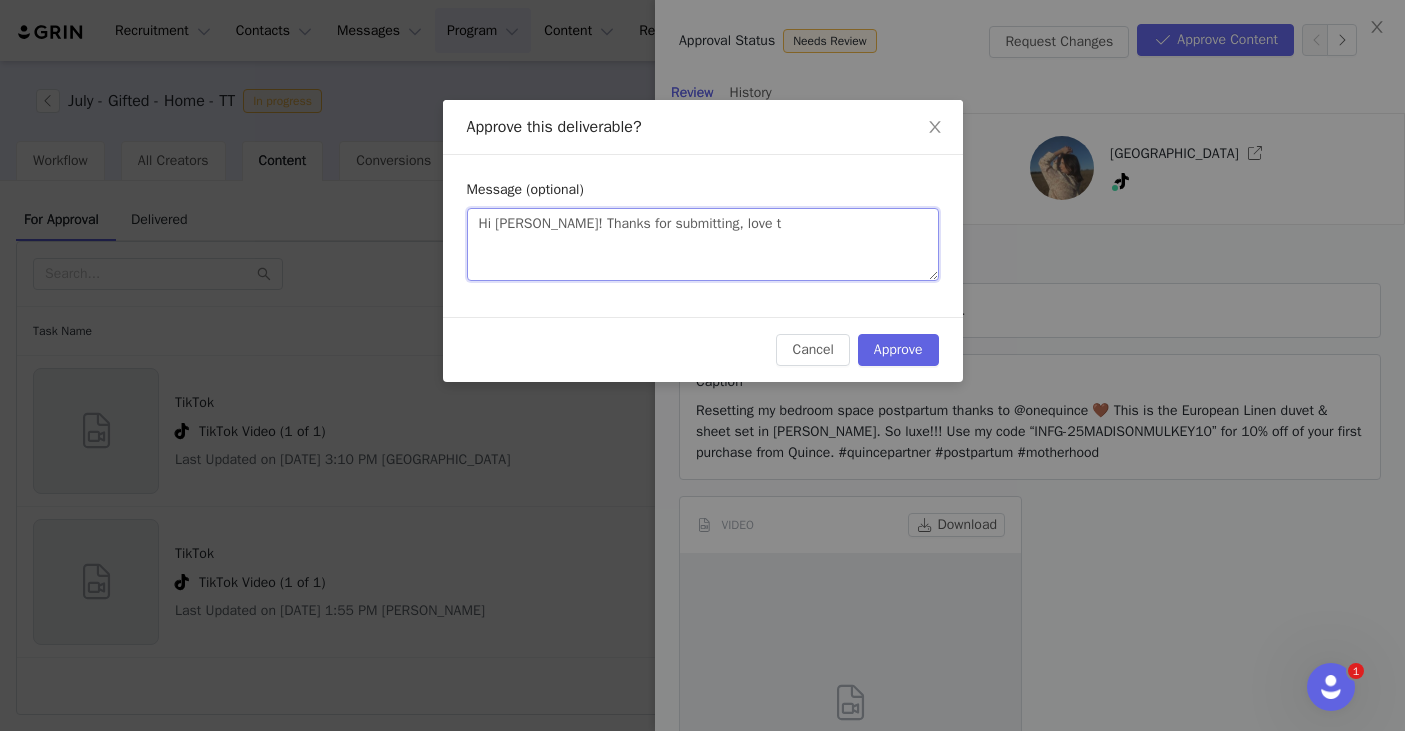 type on "Hi Madison! Thanks for submitting, love th" 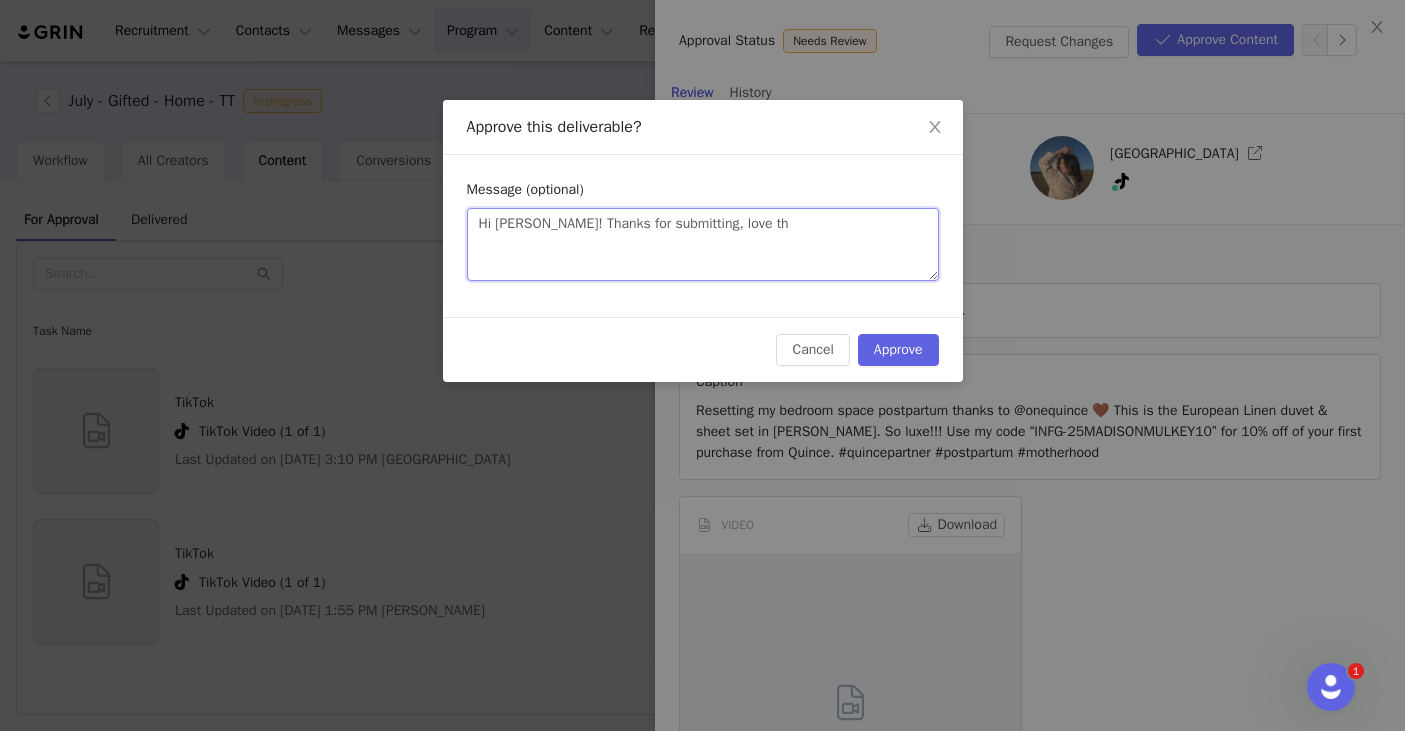 type on "Hi Madison! Thanks for submitting, love the" 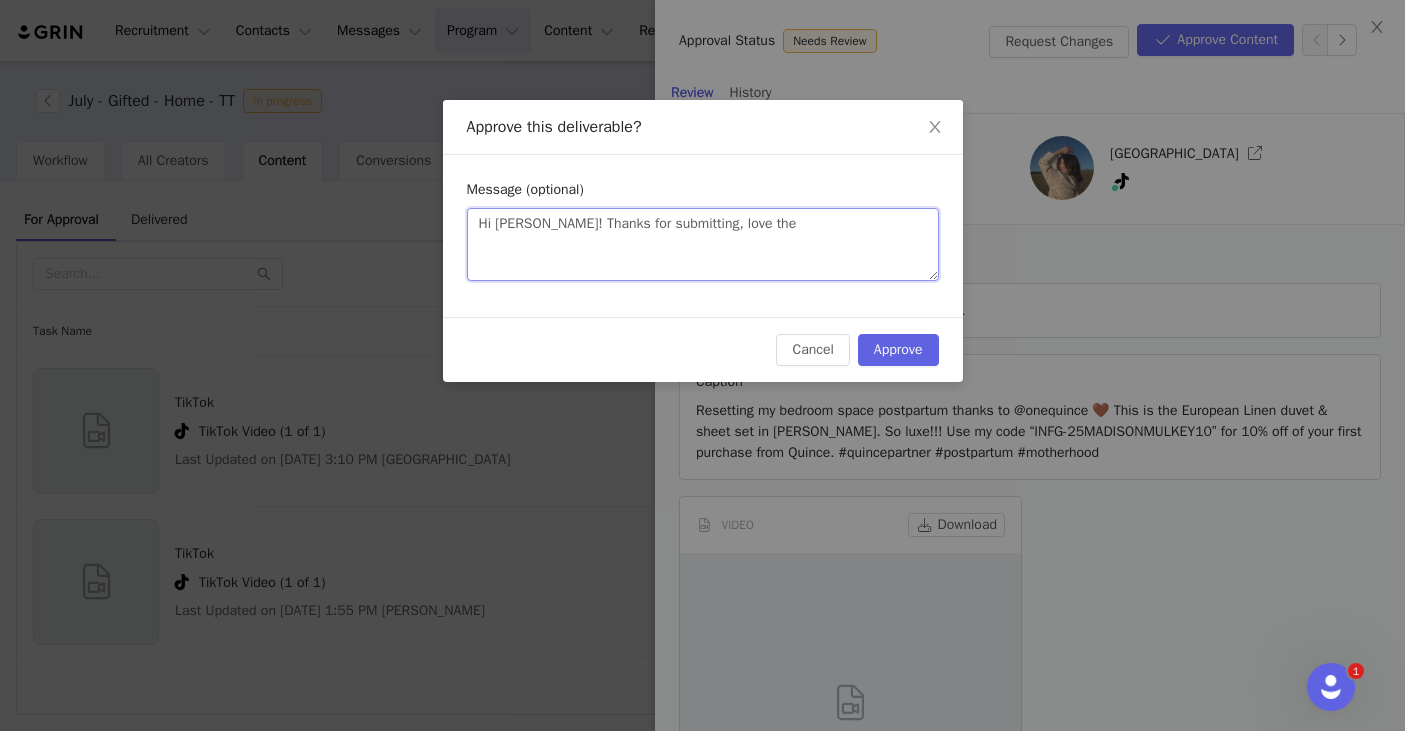 type on "Hi Madison! Thanks for submitting, love the" 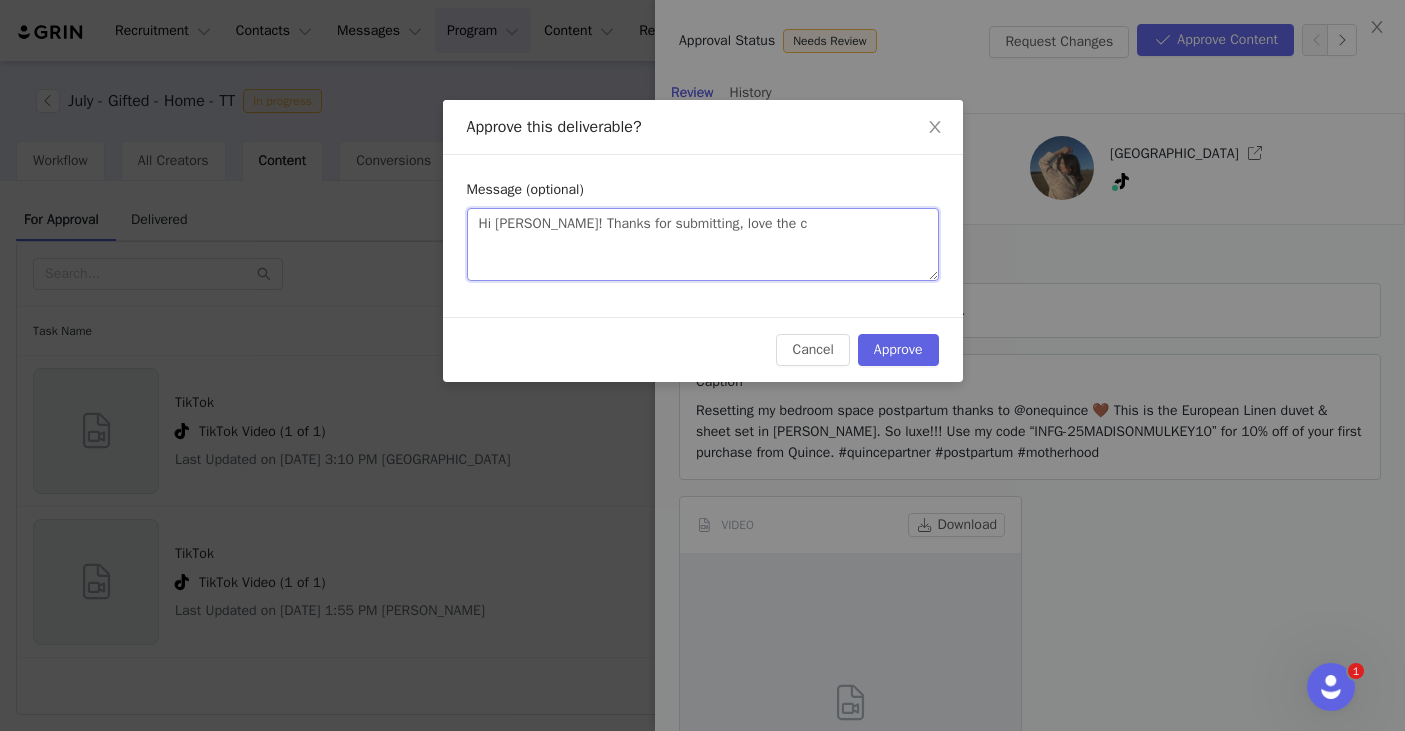 type on "Hi Madison! Thanks for submitting, love the co" 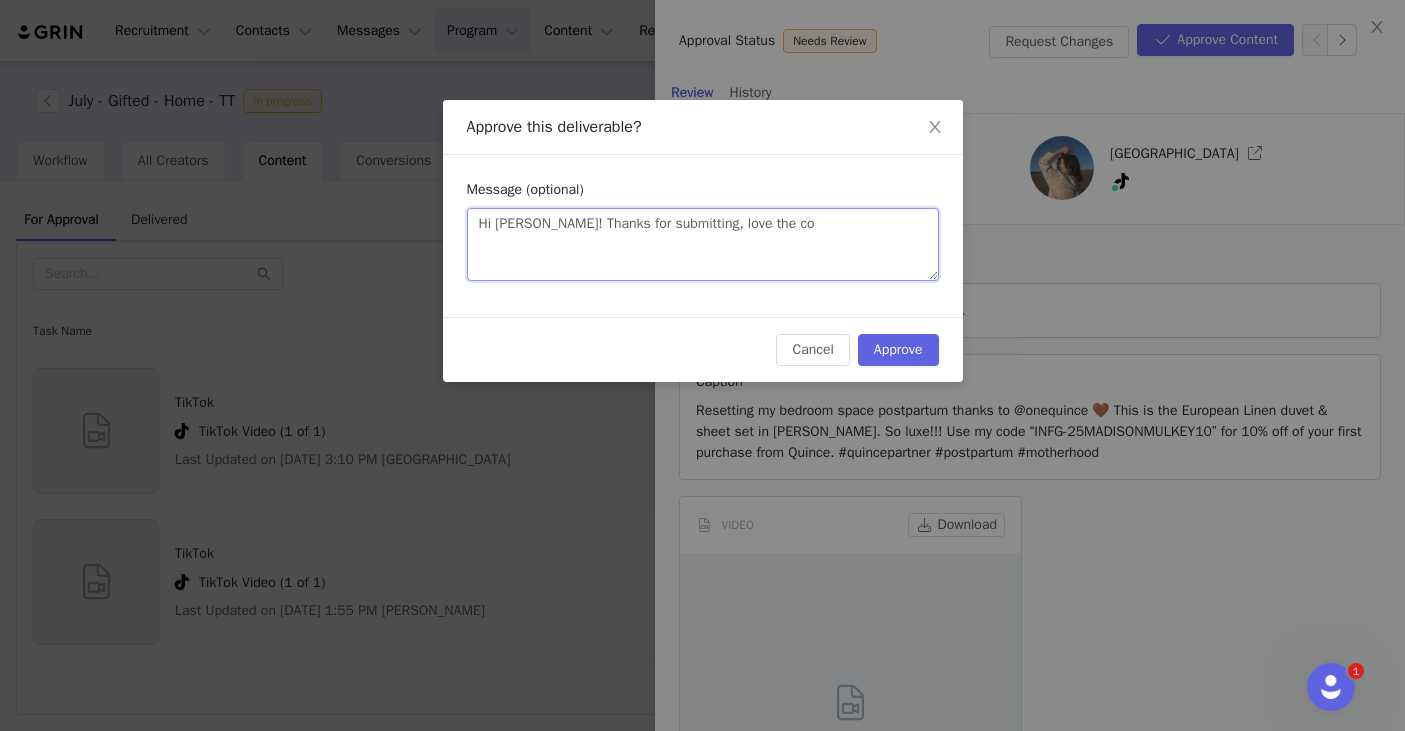 type on "Hi Madison! Thanks for submitting, love the con" 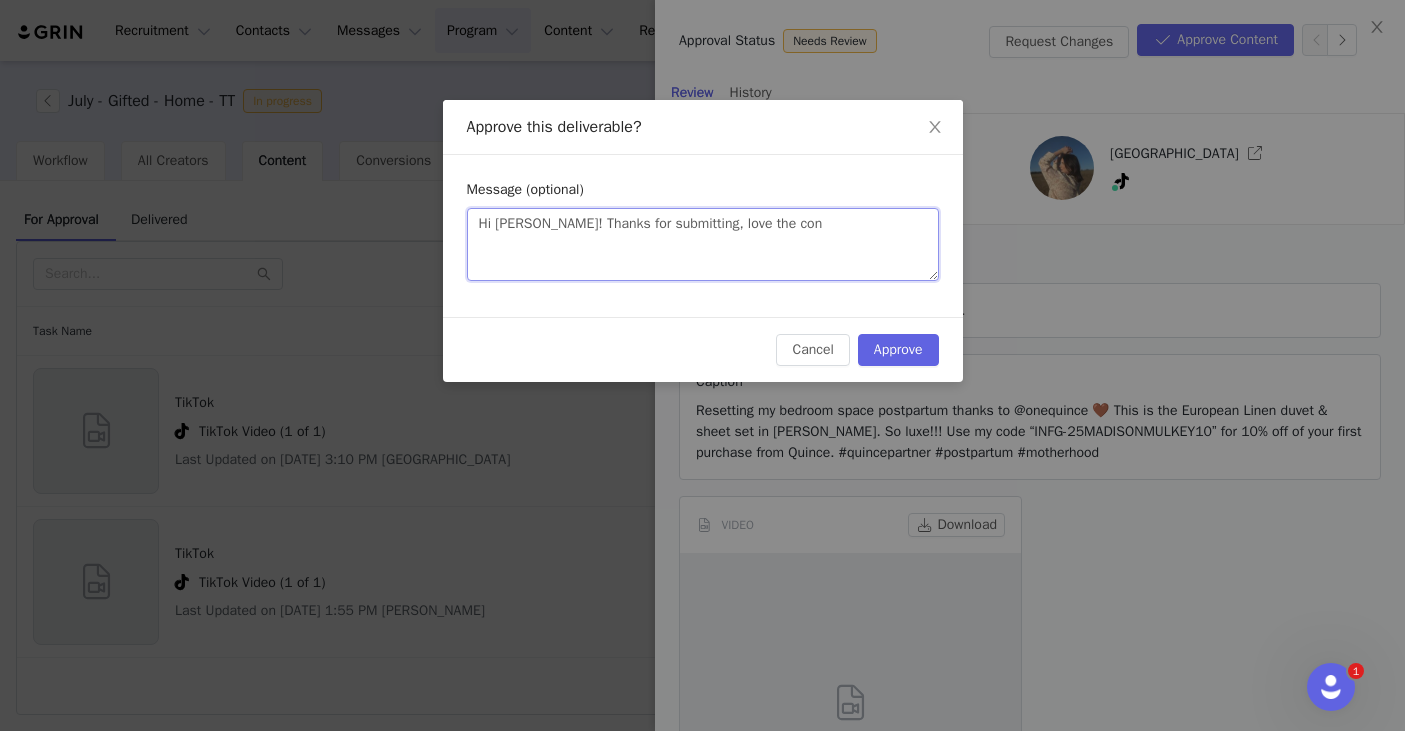 type on "Hi Madison! Thanks for submitting, love the cont" 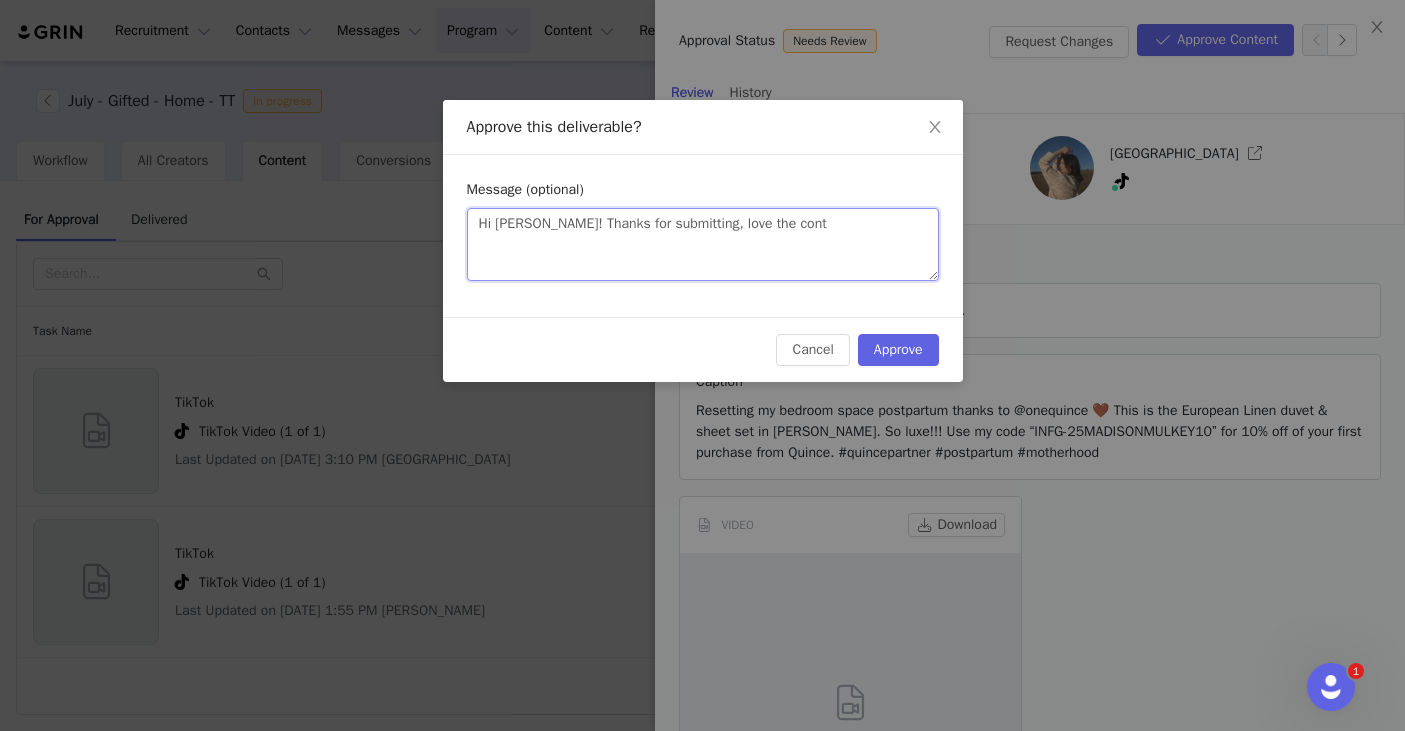 type on "Hi Madison! Thanks for submitting, love the conte" 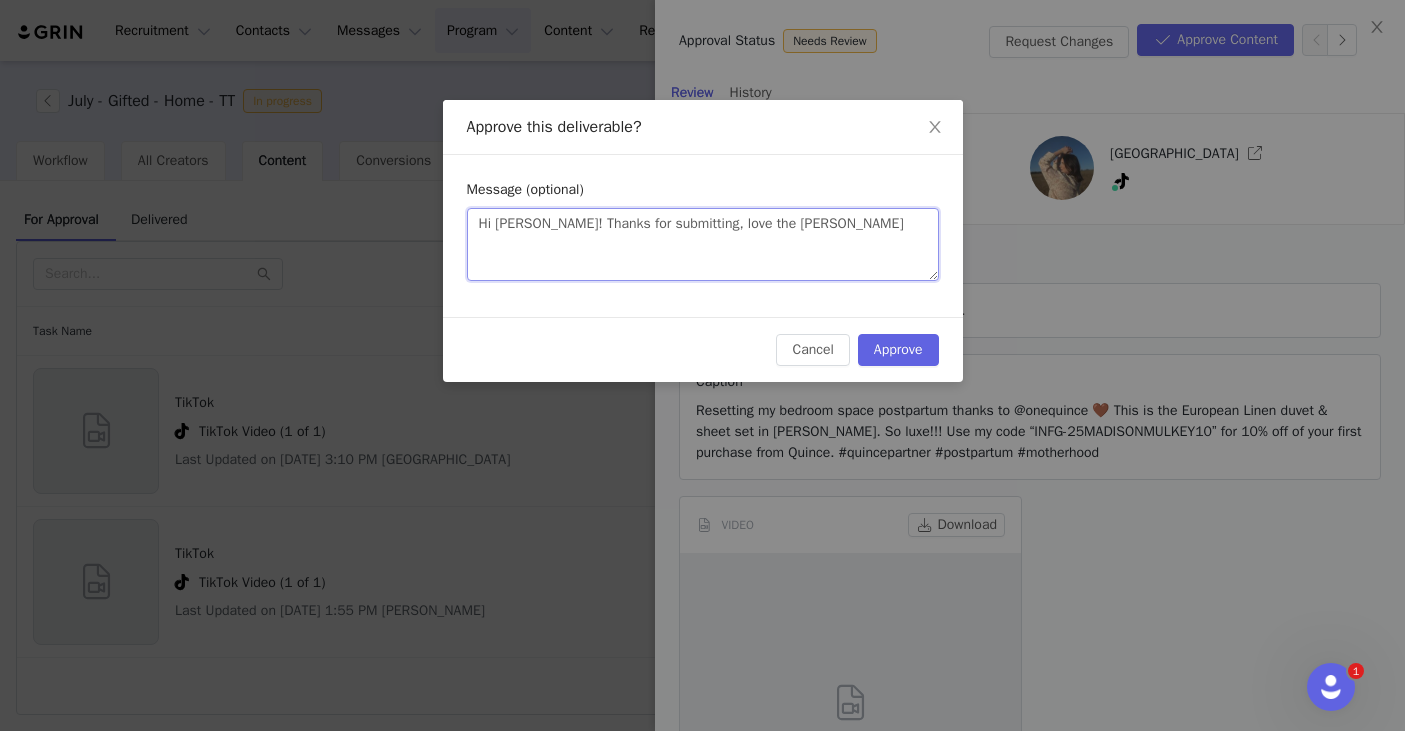 type on "Hi Madison! Thanks for submitting, love the cont" 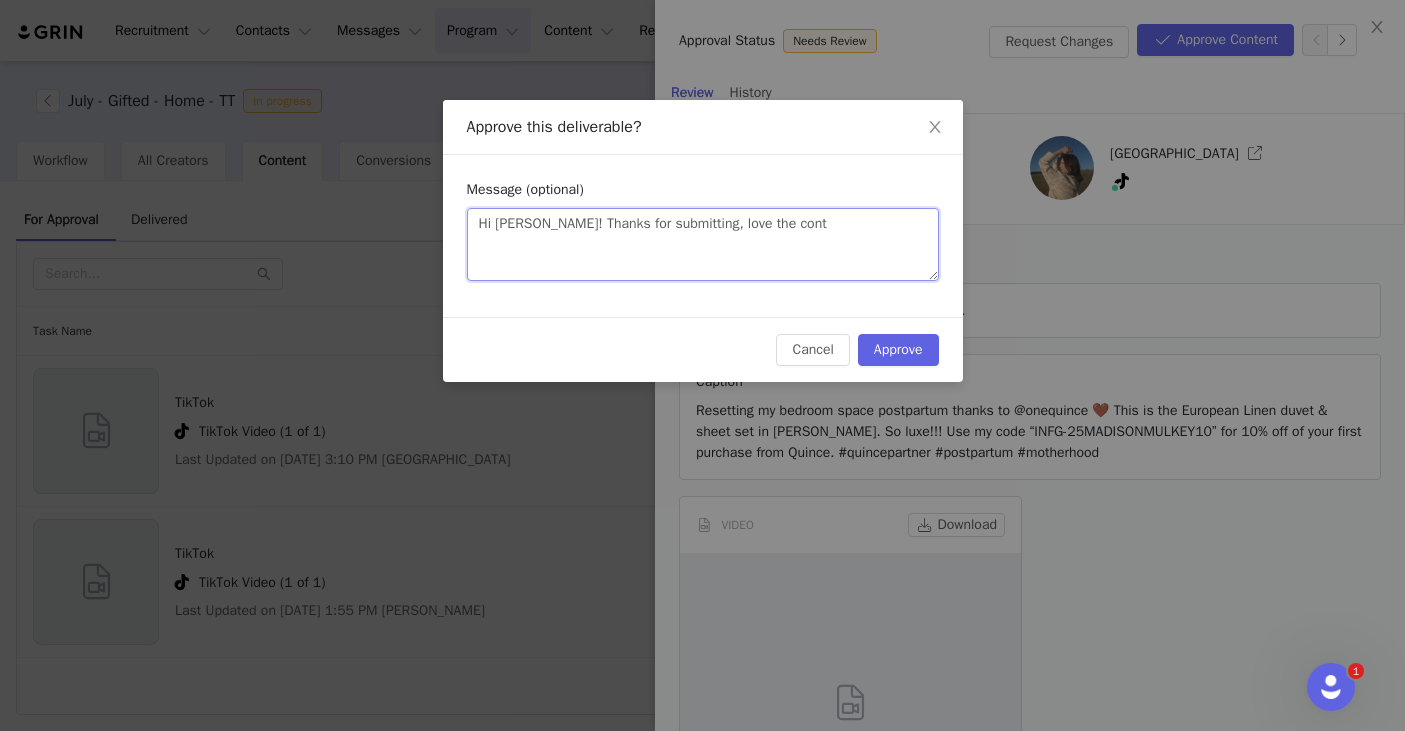 type on "Hi Madison! Thanks for submitting, love the con" 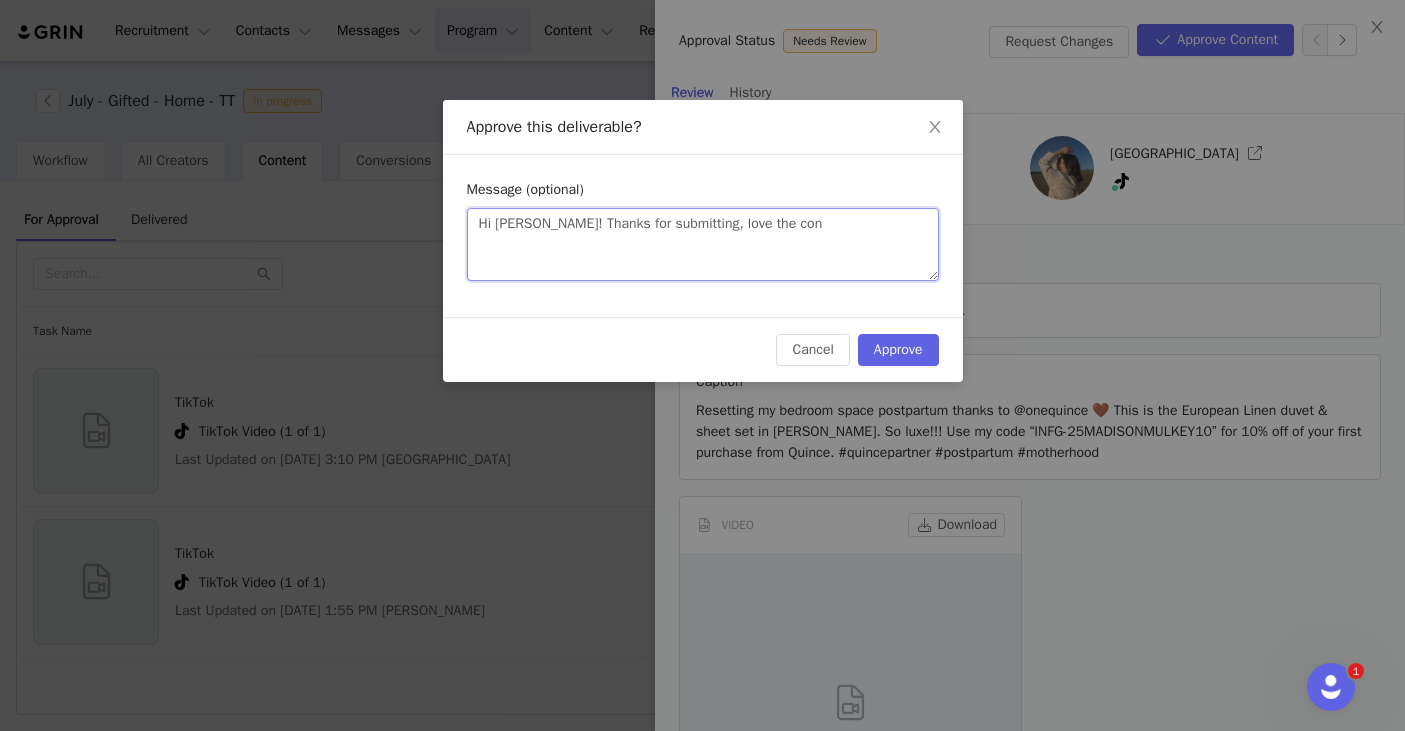 type on "Hi Madison! Thanks for submitting, love the cont" 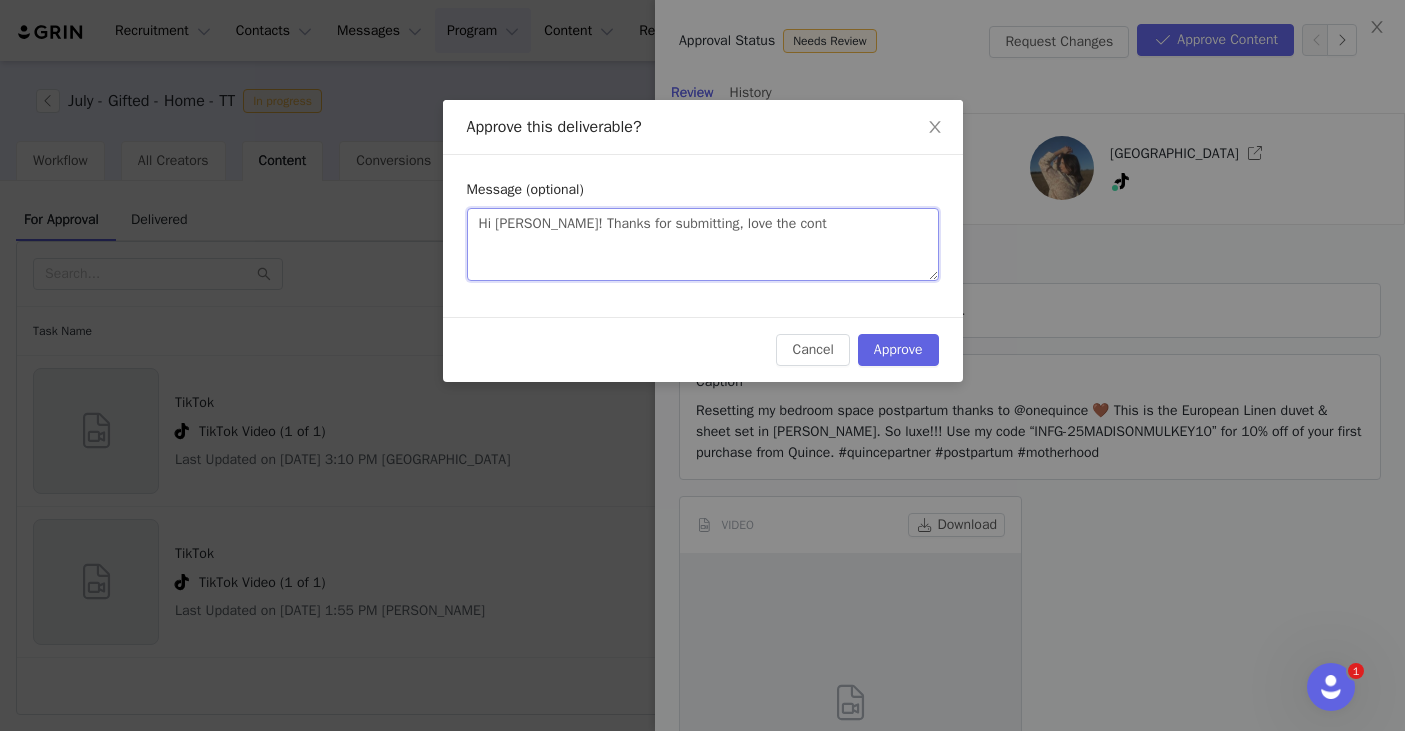 type on "Hi Madison! Thanks for submitting, love the conte" 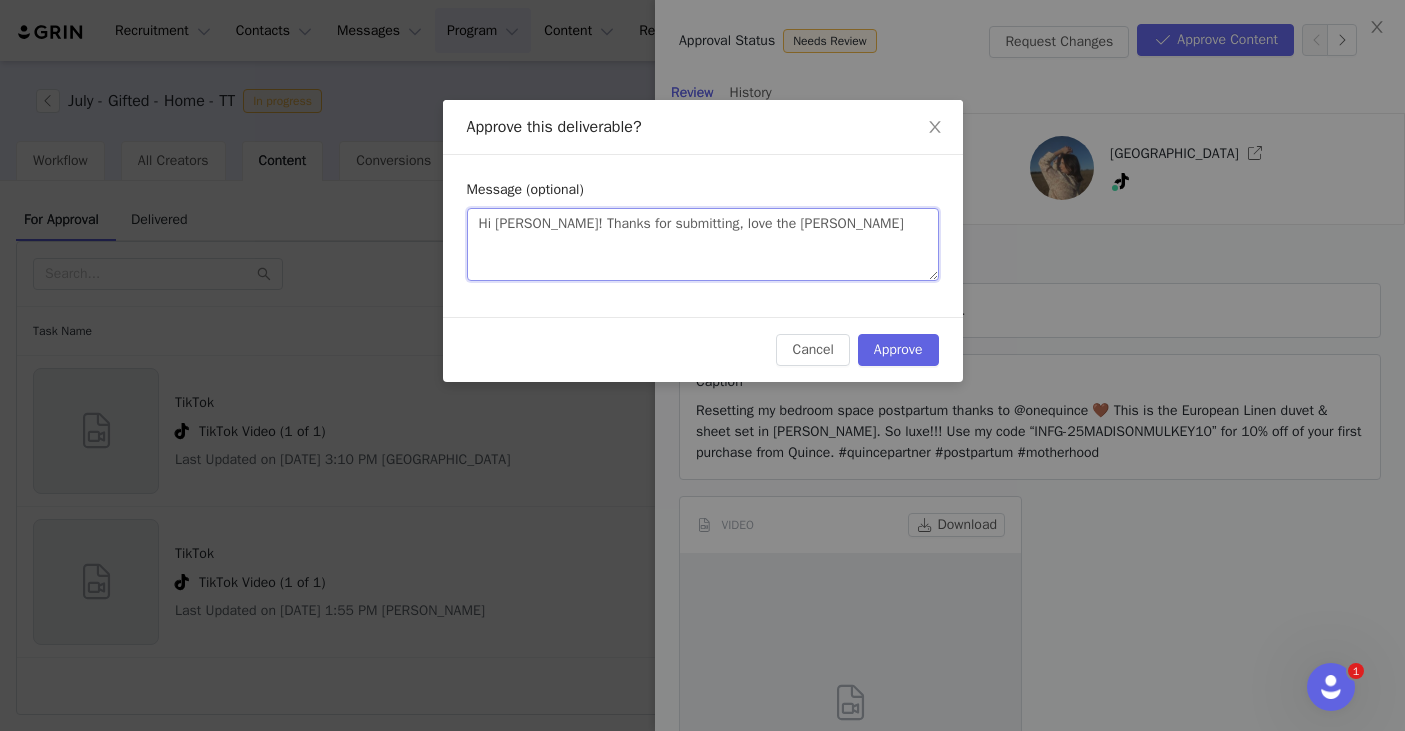 type on "Hi Madison! Thanks for submitting, love the conten" 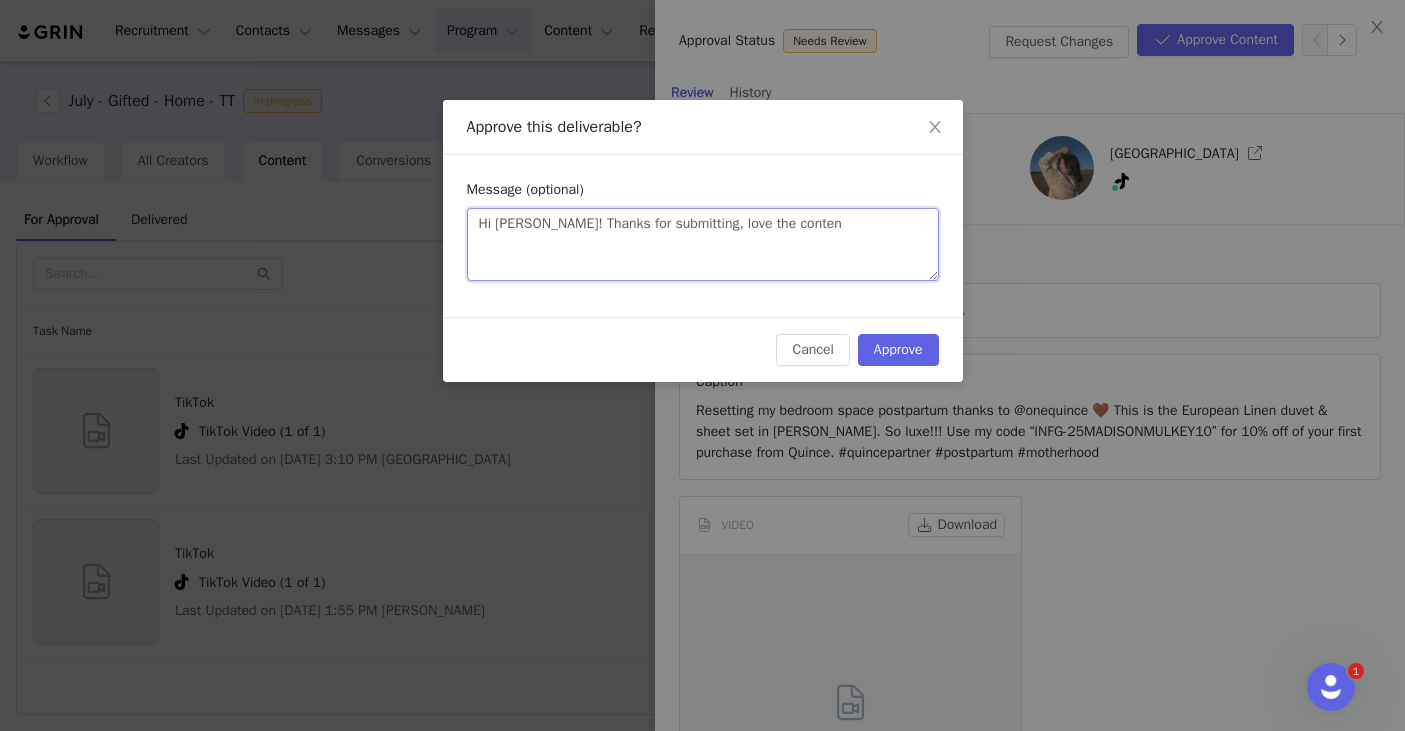 type on "Hi Madison! Thanks for submitting, love the content" 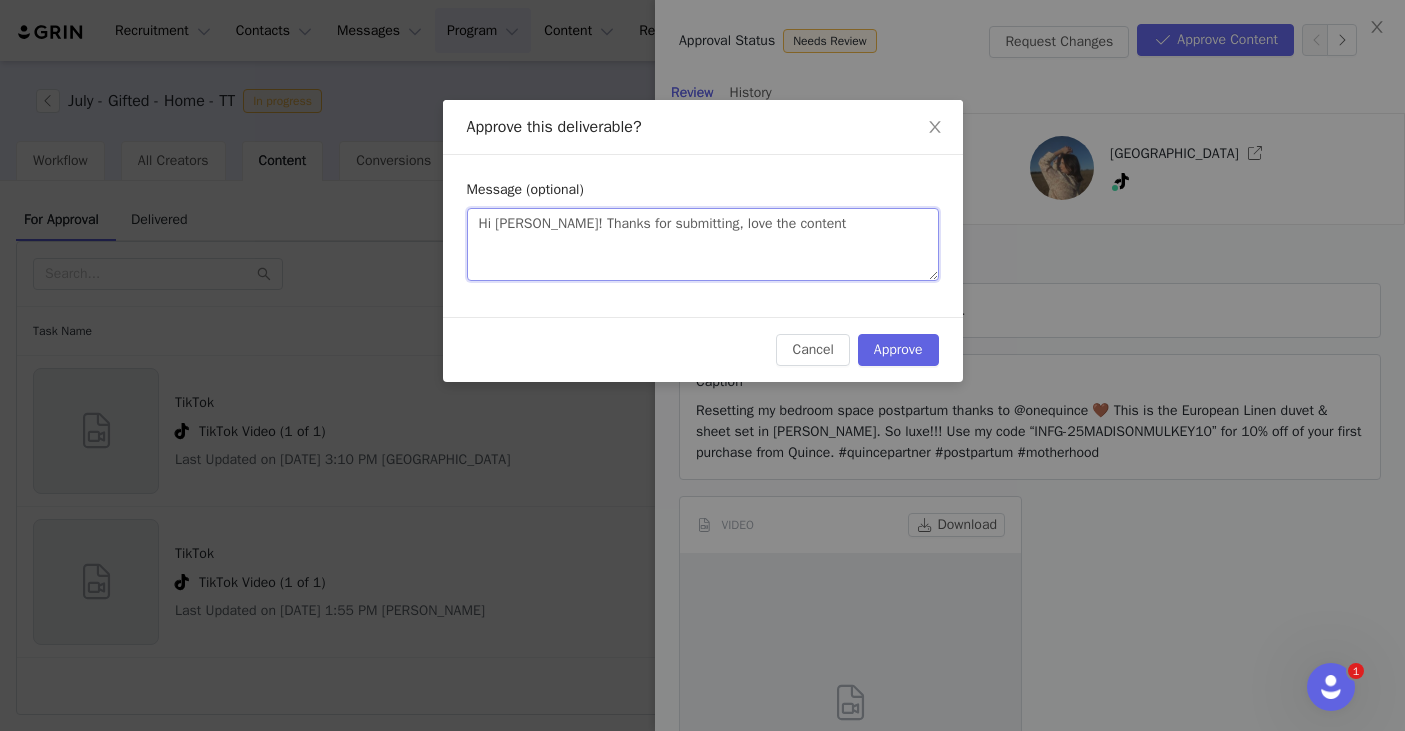 type on "Hi Madison! Thanks for submitting, love the content!" 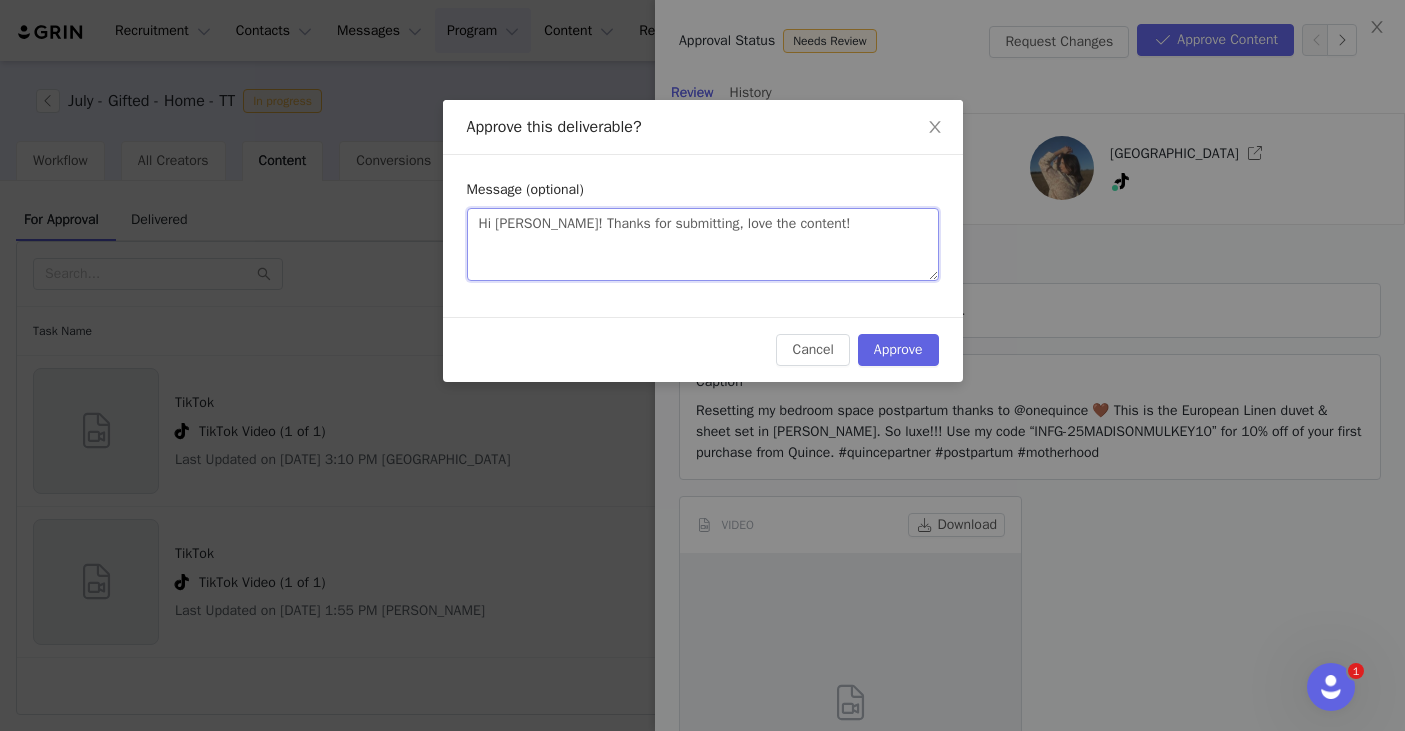 type on "Hi Madison! Thanks for submitting, love the content!" 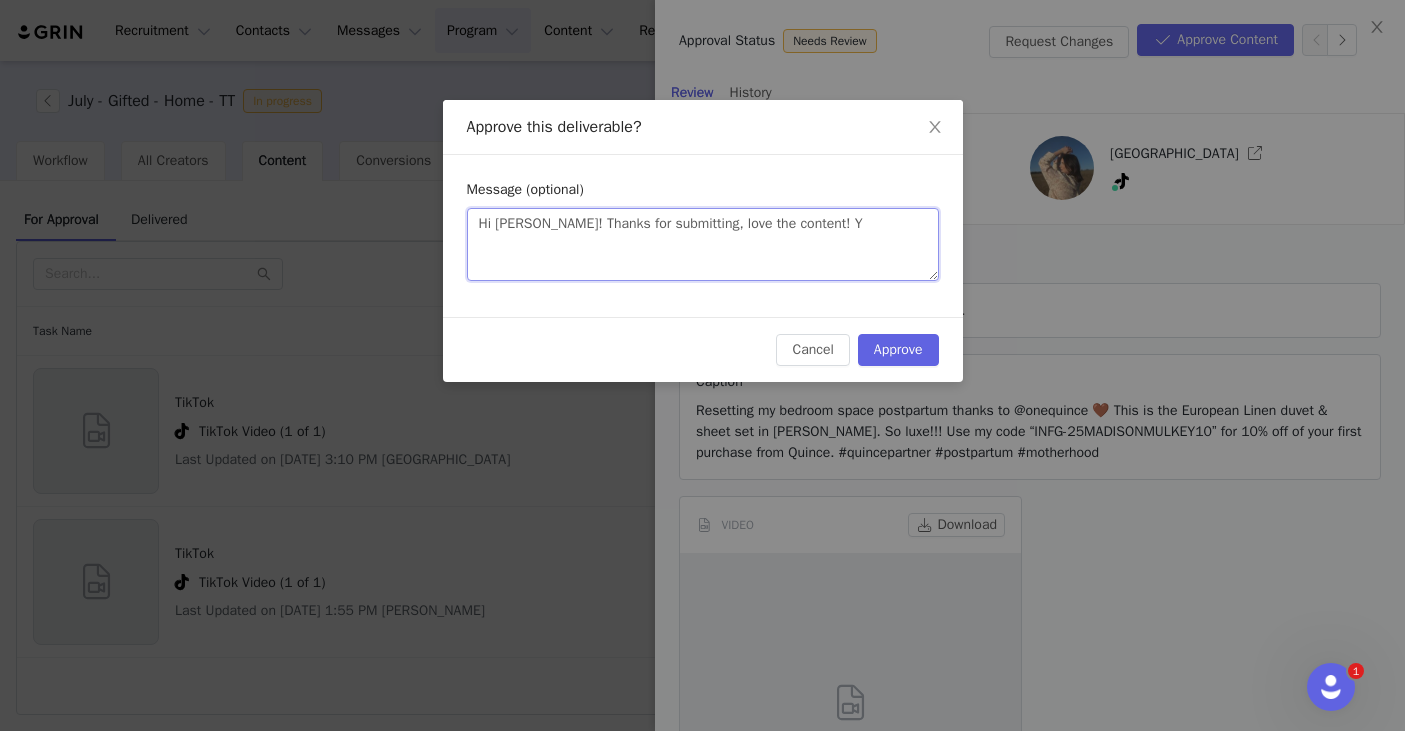 type on "Hi Madison! Thanks for submitting, love the content! Yo" 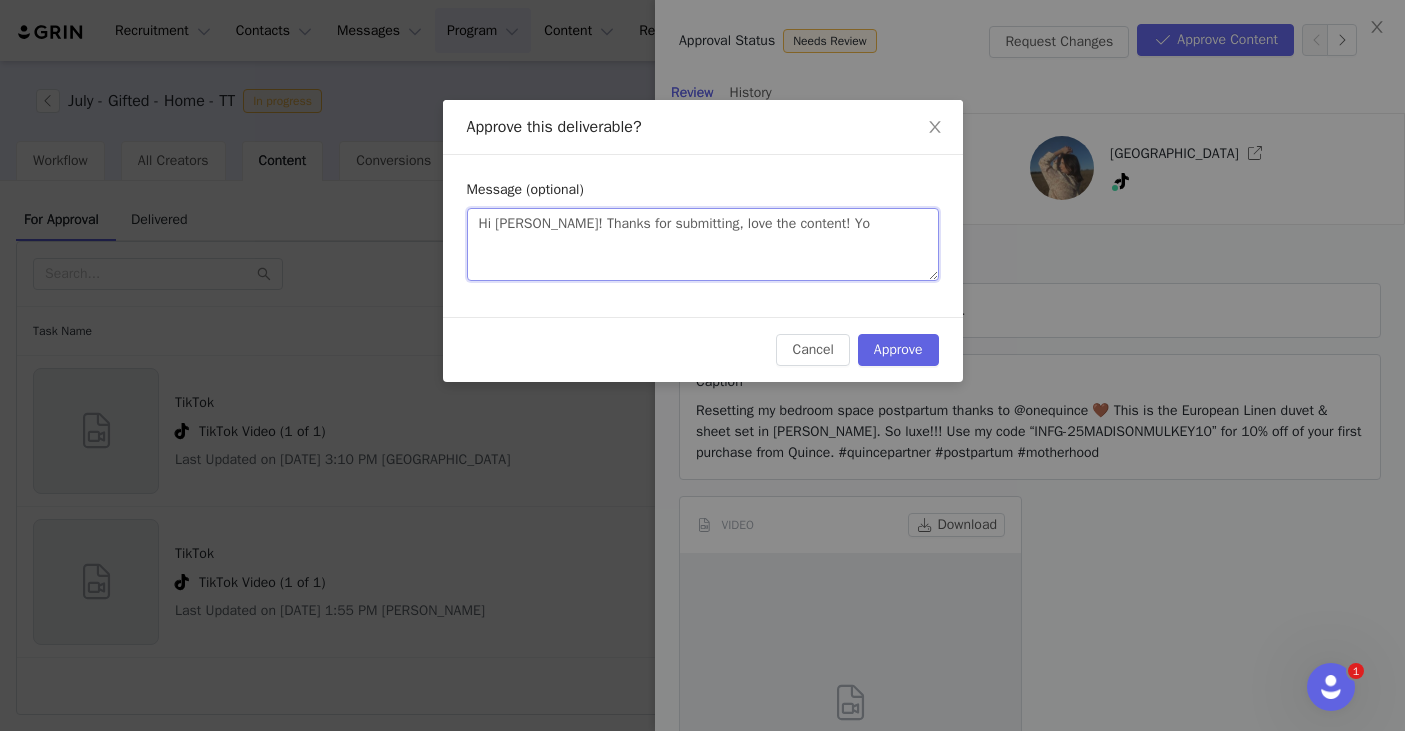 type on "Hi Madison! Thanks for submitting, love the content! You" 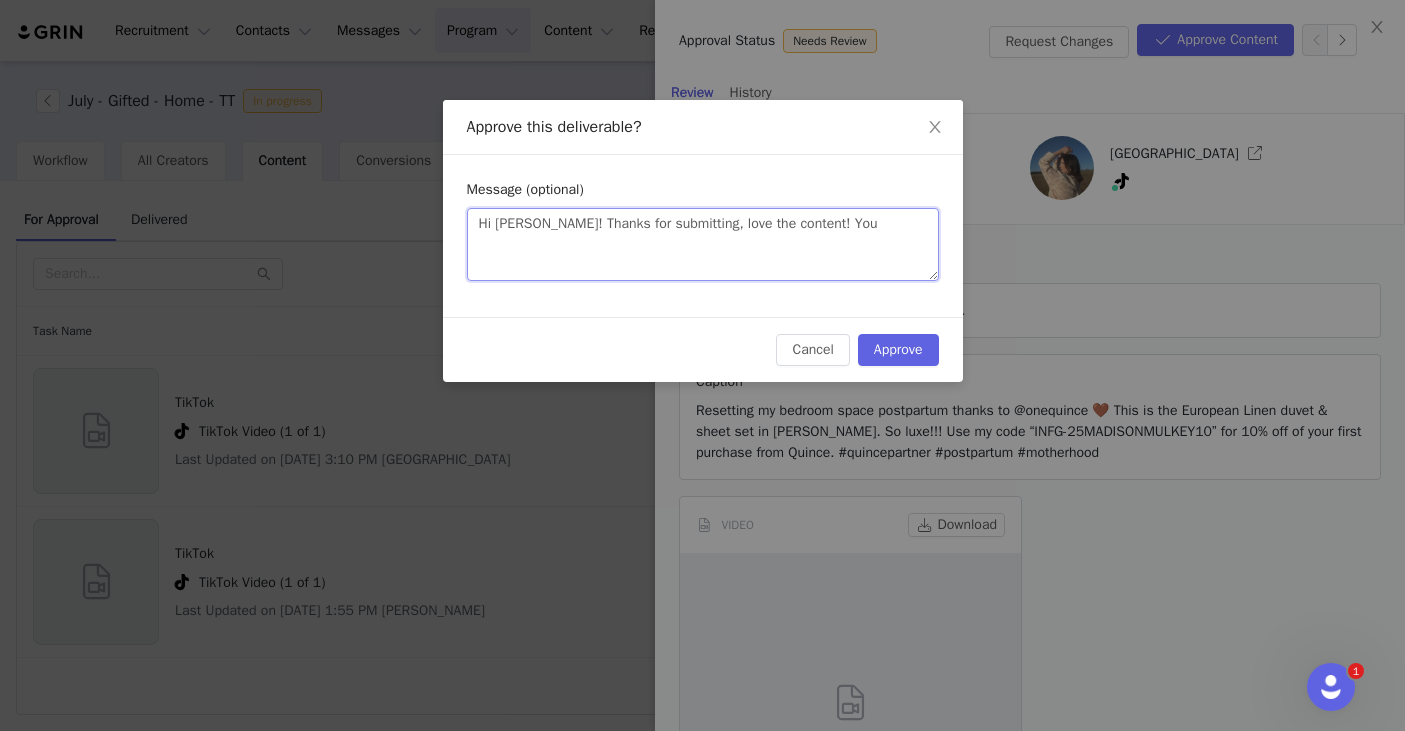type on "Hi Madison! Thanks for submitting, love the content! You'" 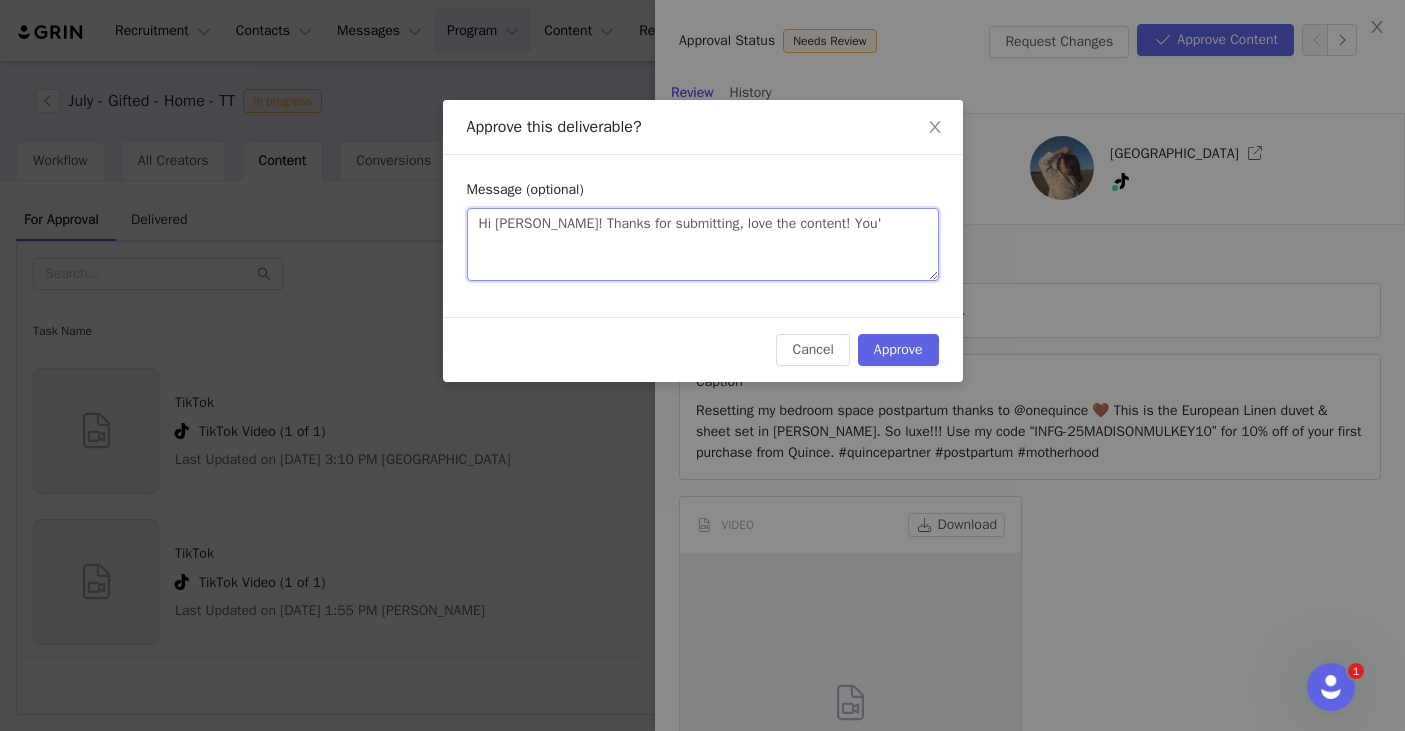 type on "Hi Madison! Thanks for submitting, love the content! You'r" 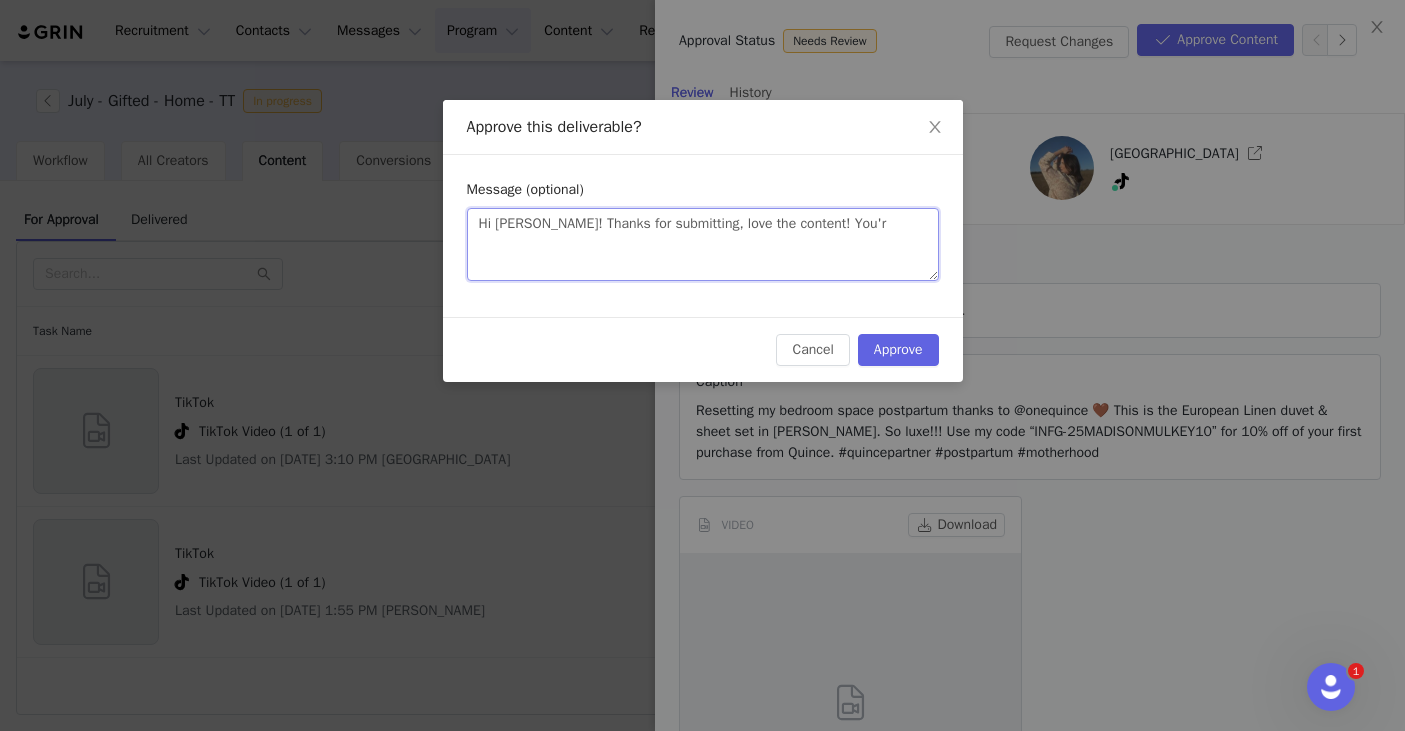 type on "Hi Madison! Thanks for submitting, love the content! You're" 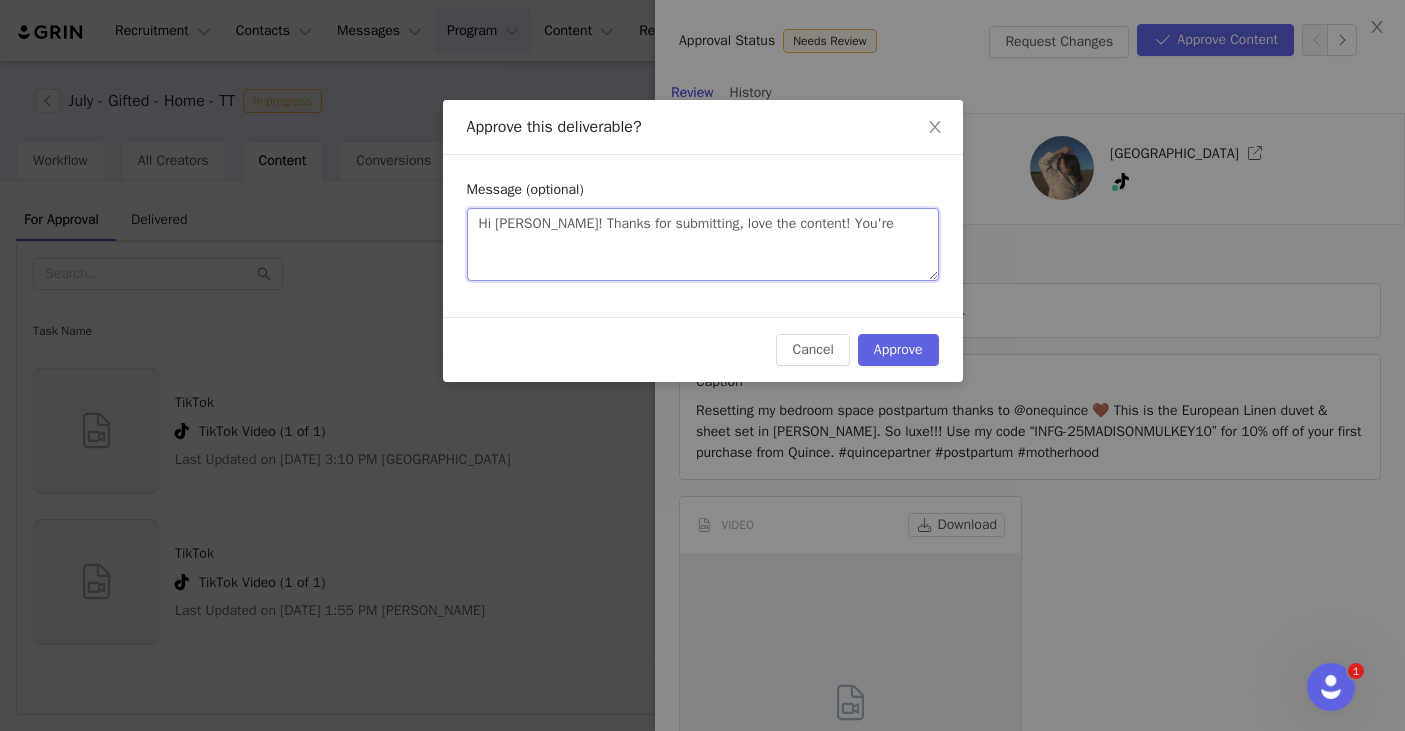 type on "Hi Madison! Thanks for submitting, love the content! You're" 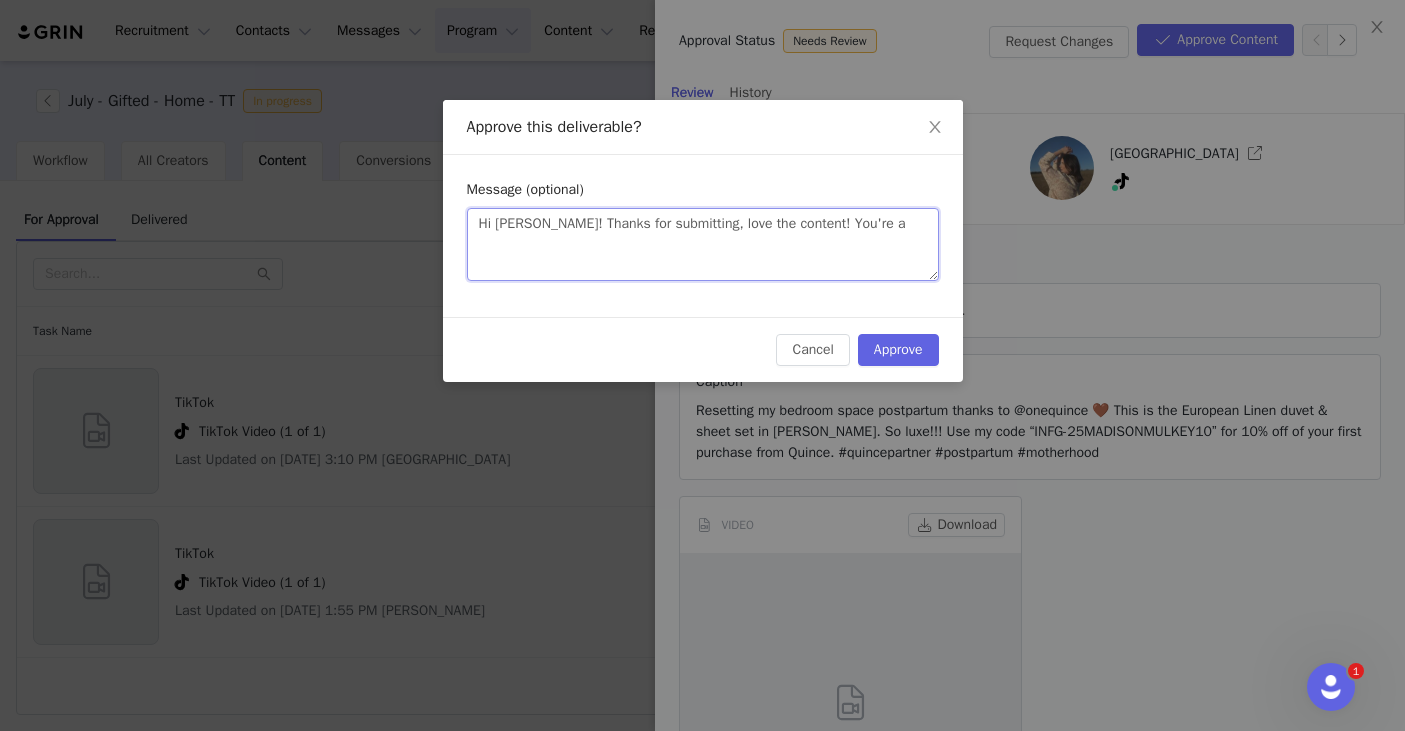 type on "Hi Madison! Thanks for submitting, love the content! You're al" 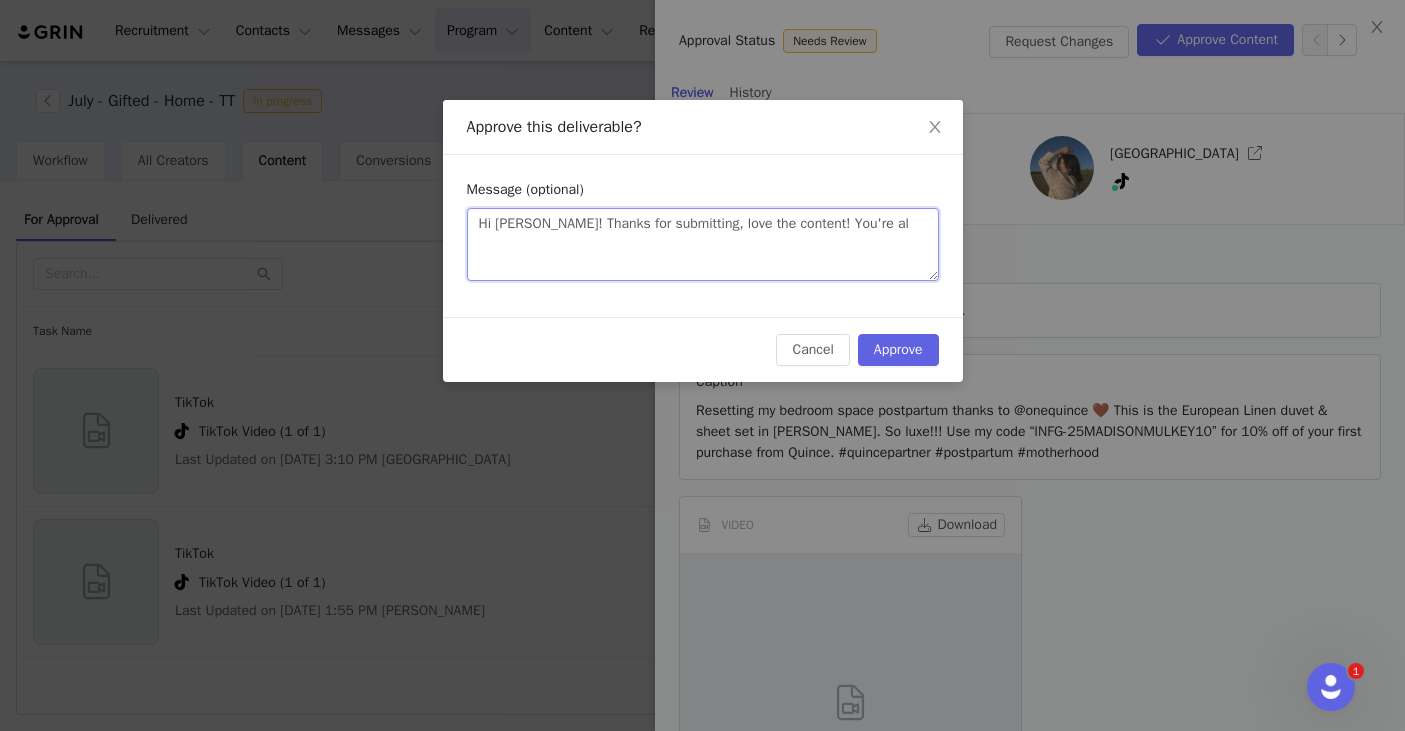 type on "Hi Madison! Thanks for submitting, love the content! You're all" 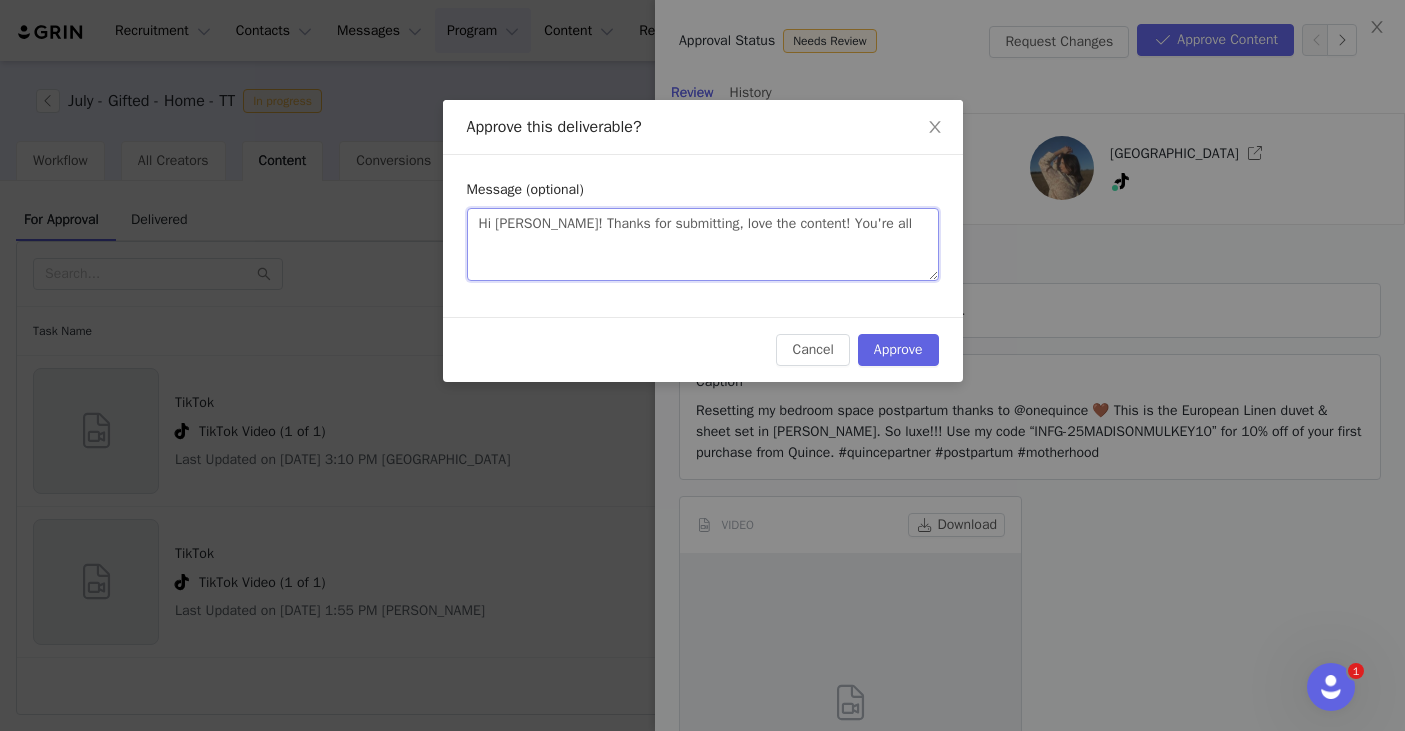 type on "Hi Madison! Thanks for submitting, love the content! You're all" 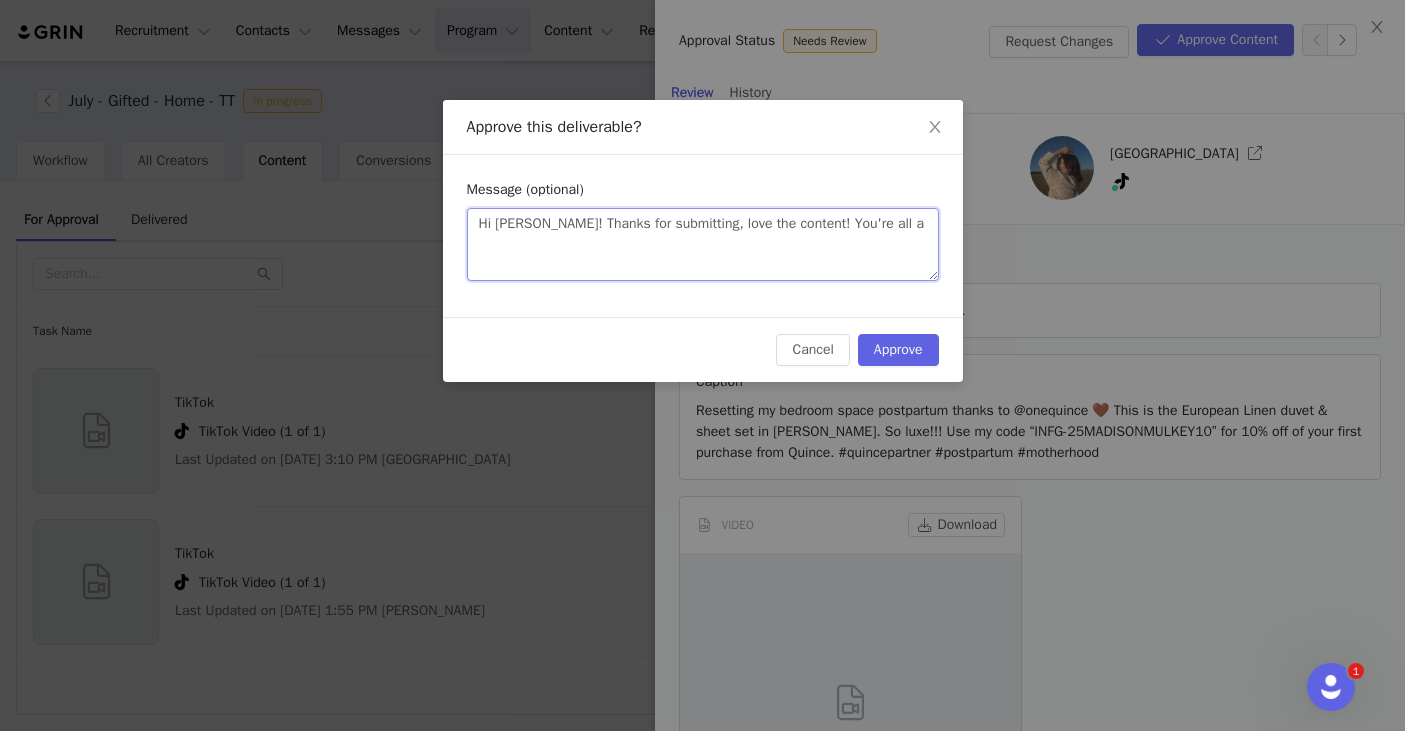 type on "Hi Madison! Thanks for submitting, love the content! You're all ap" 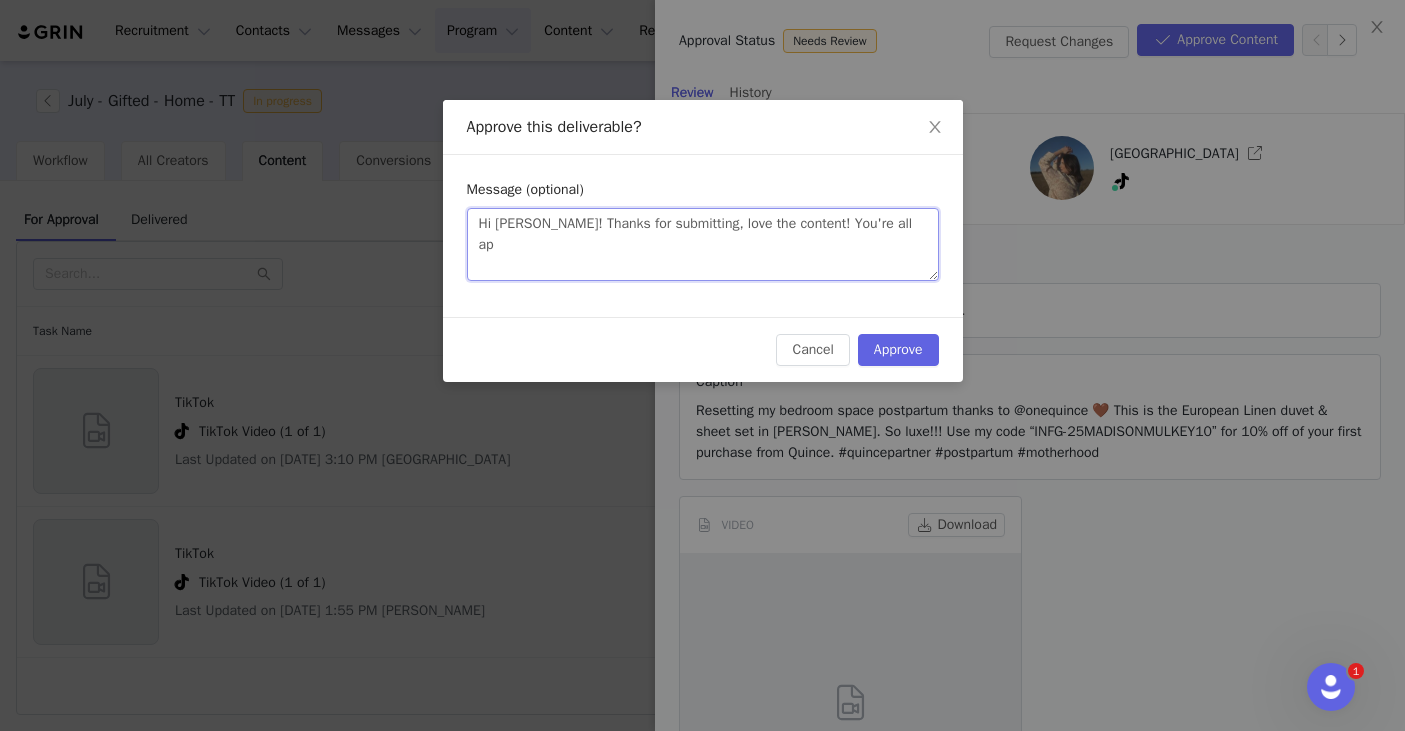 type on "Hi Madison! Thanks for submitting, love the content! You're all app" 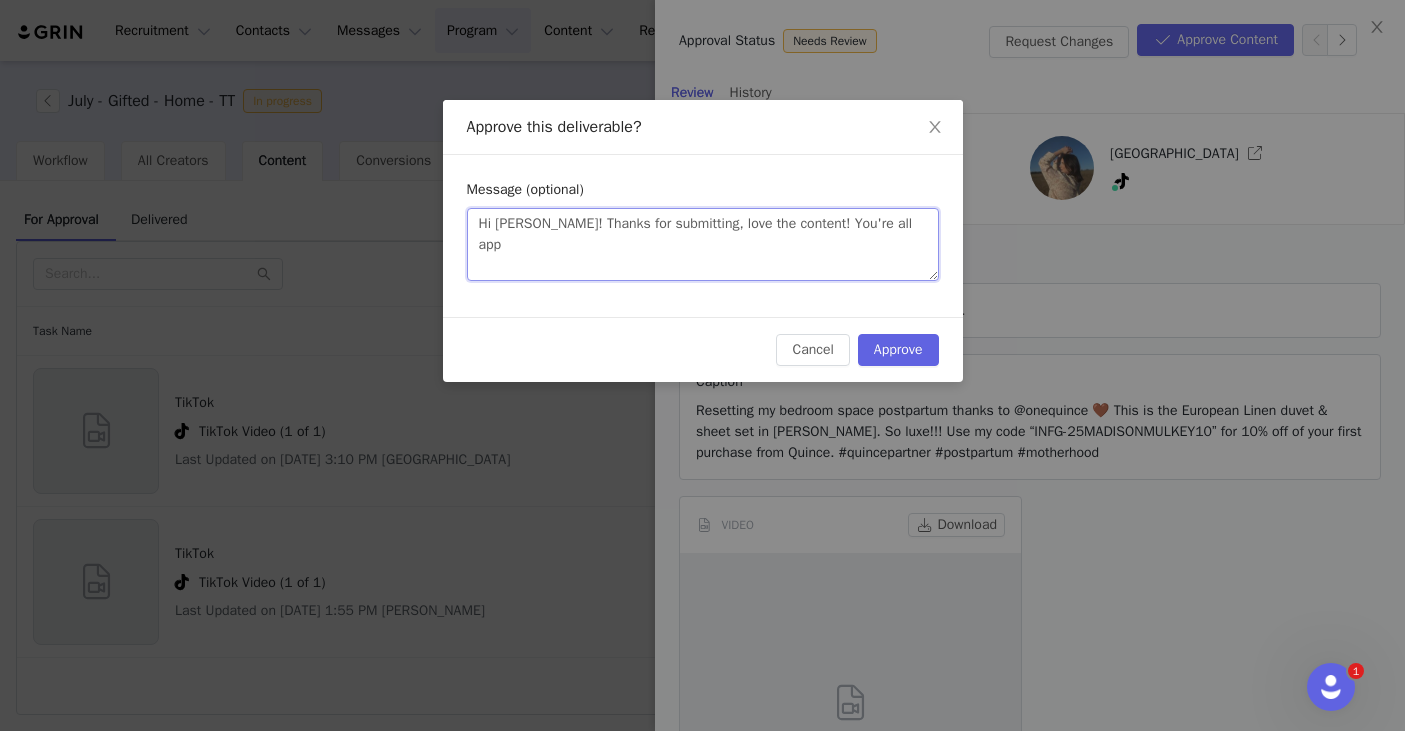 type on "Hi Madison! Thanks for submitting, love the content! You're all appr" 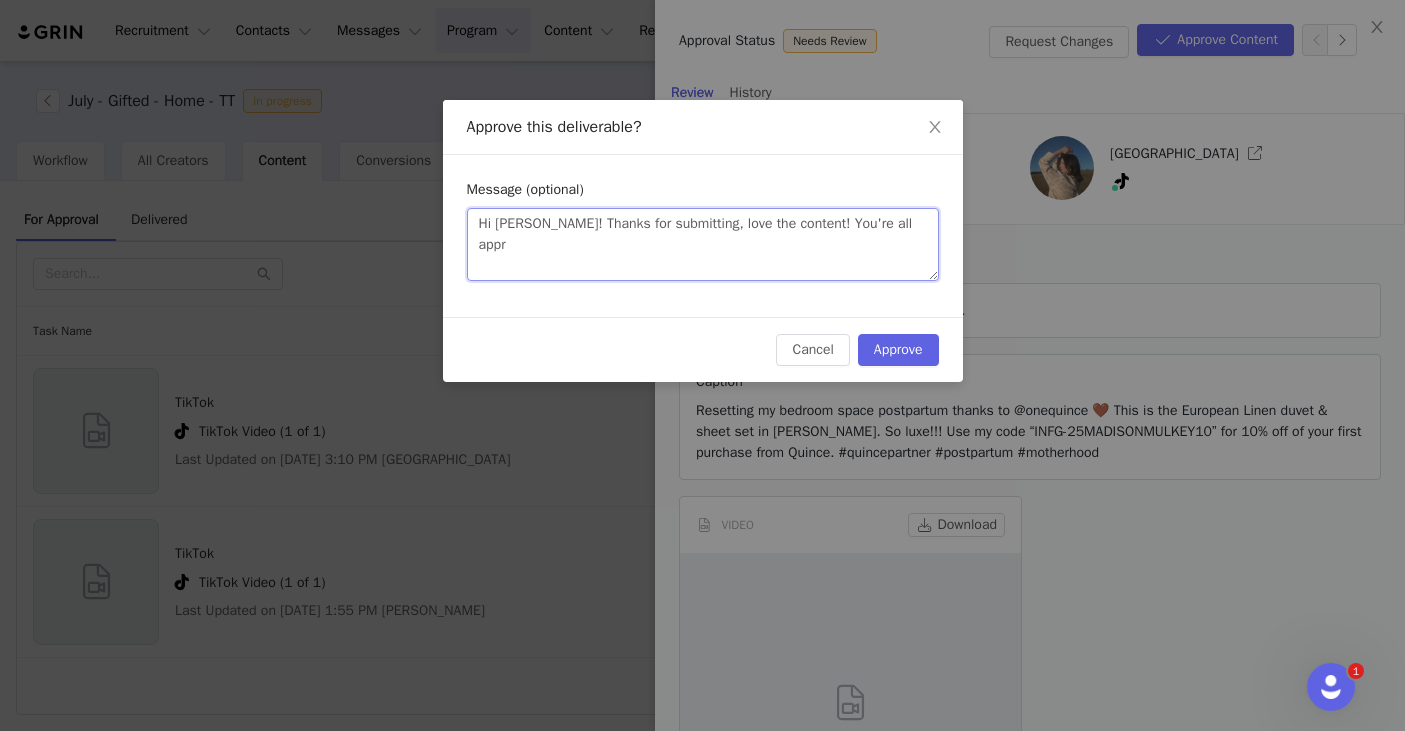type on "Hi Madison! Thanks for submitting, love the content! You're all appro" 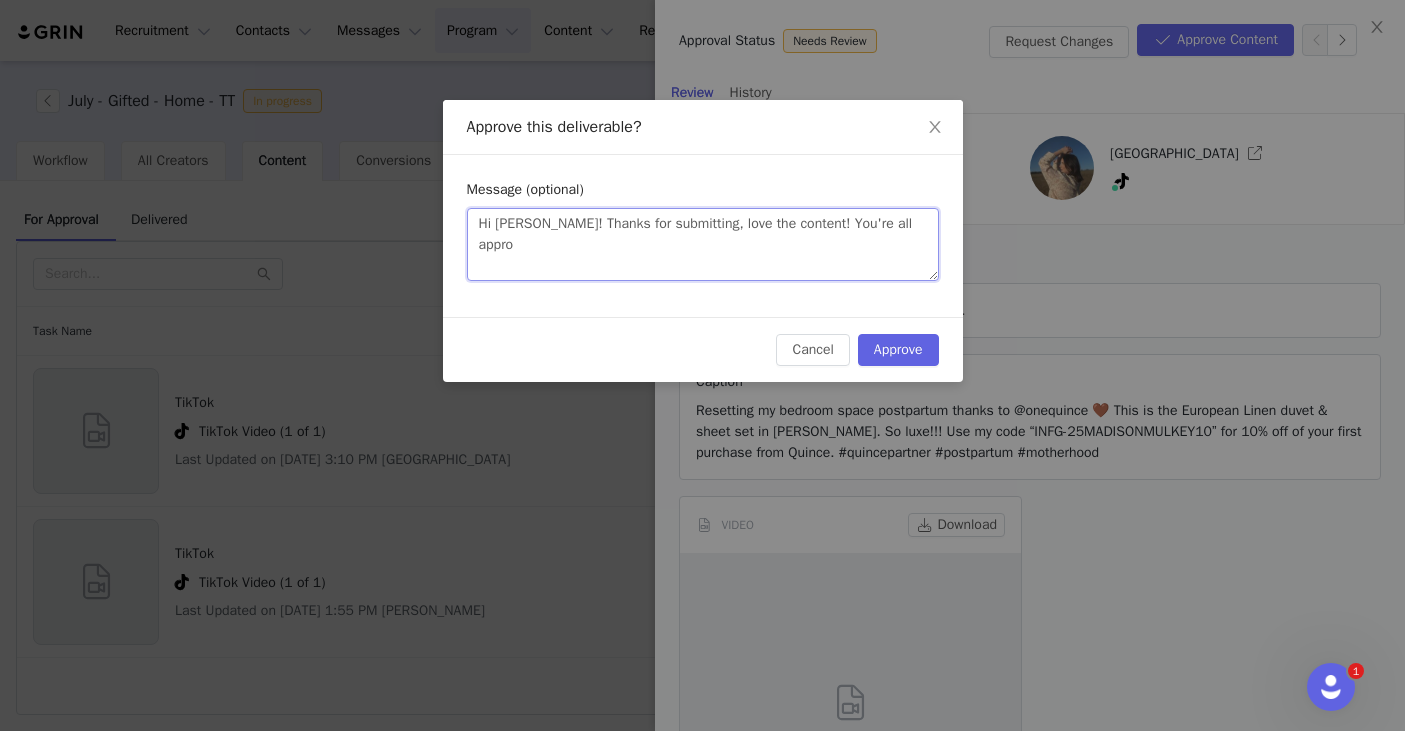 type on "Hi Madison! Thanks for submitting, love the content! You're all approv" 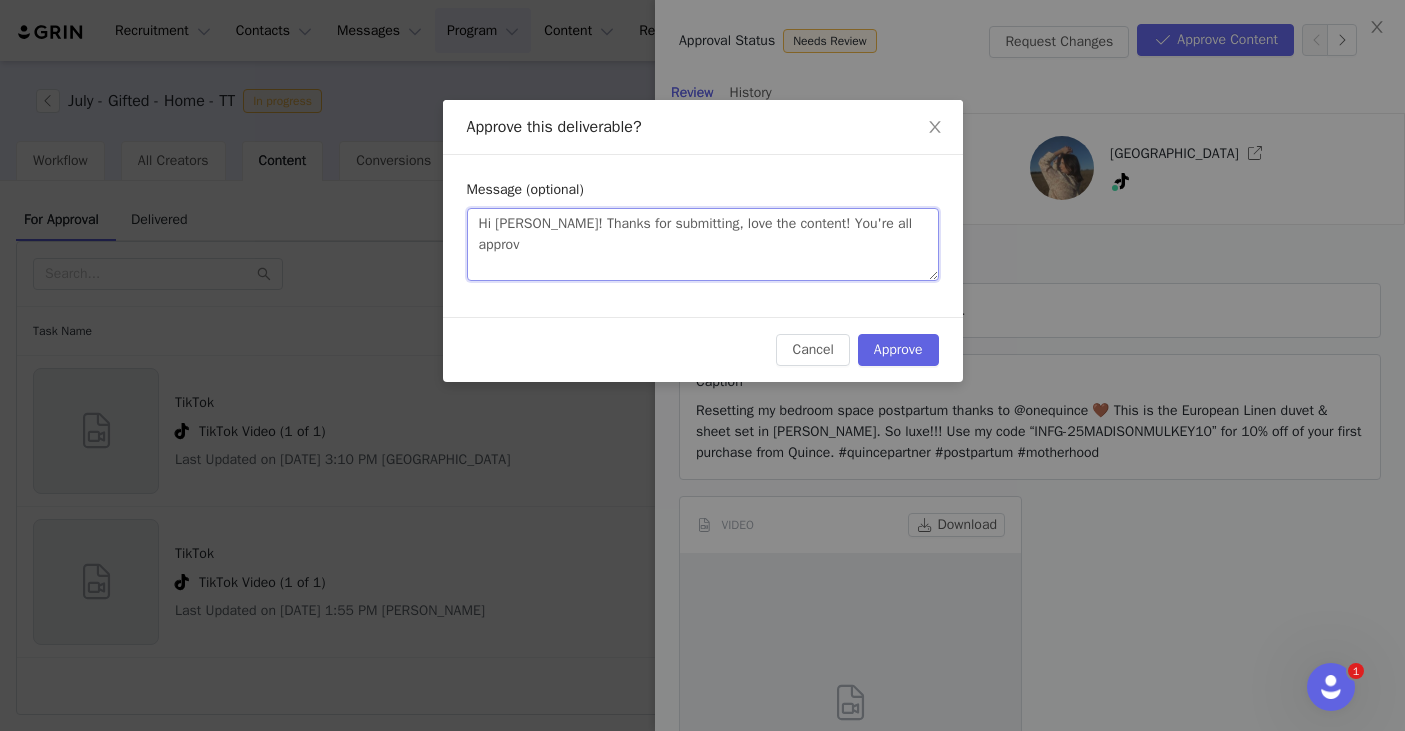 type on "Hi Madison! Thanks for submitting, love the content! You're all approve" 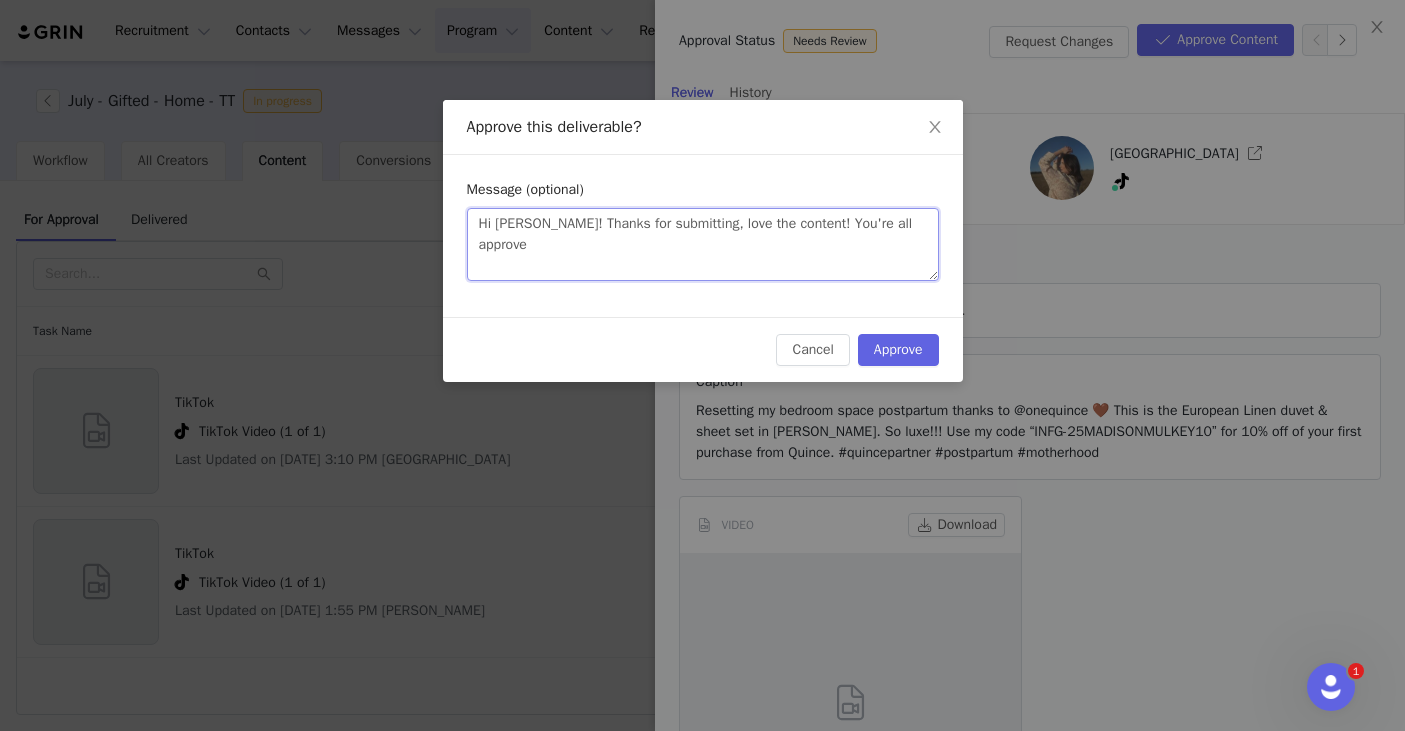 type on "Hi Madison! Thanks for submitting, love the content! You're all approved" 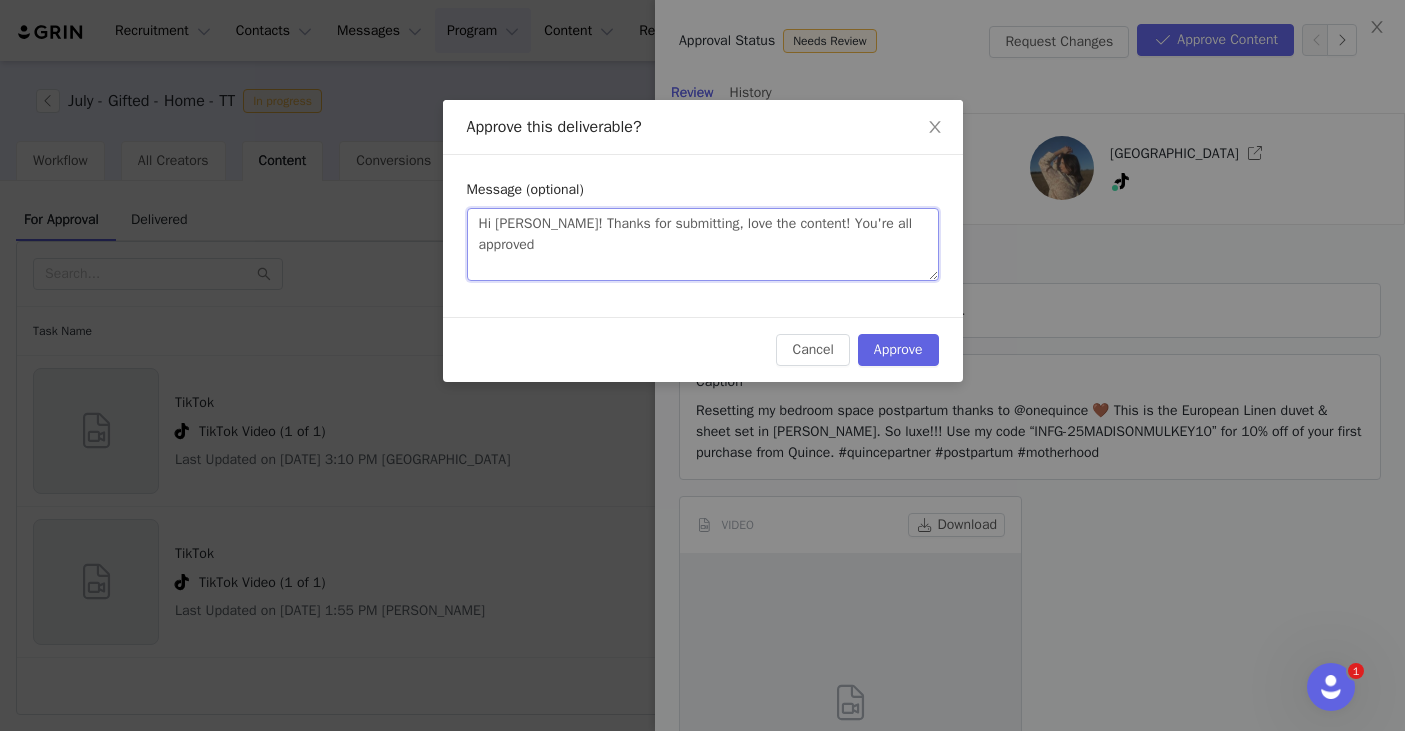 type on "Hi Madison! Thanks for submitting, love the content! You're all approved" 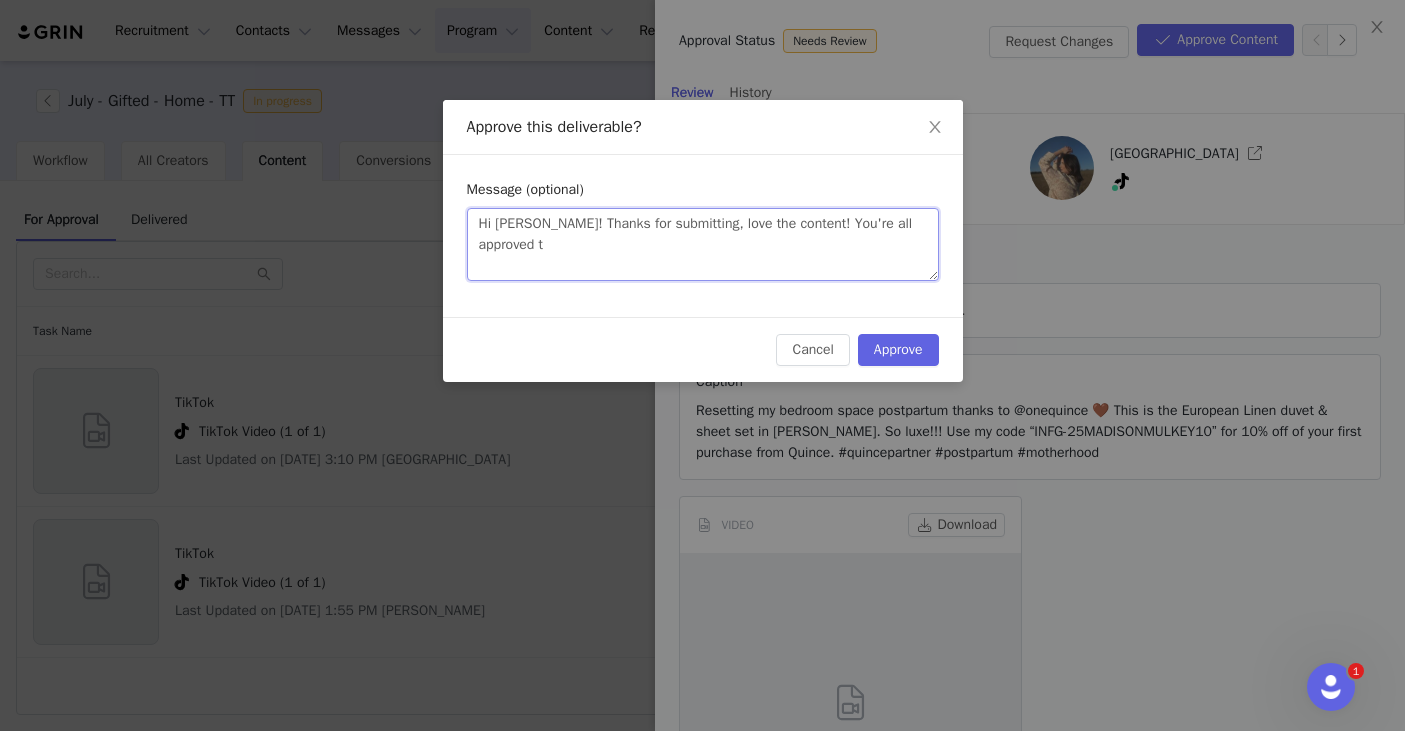 type on "Hi Madison! Thanks for submitting, love the content! You're all approved to" 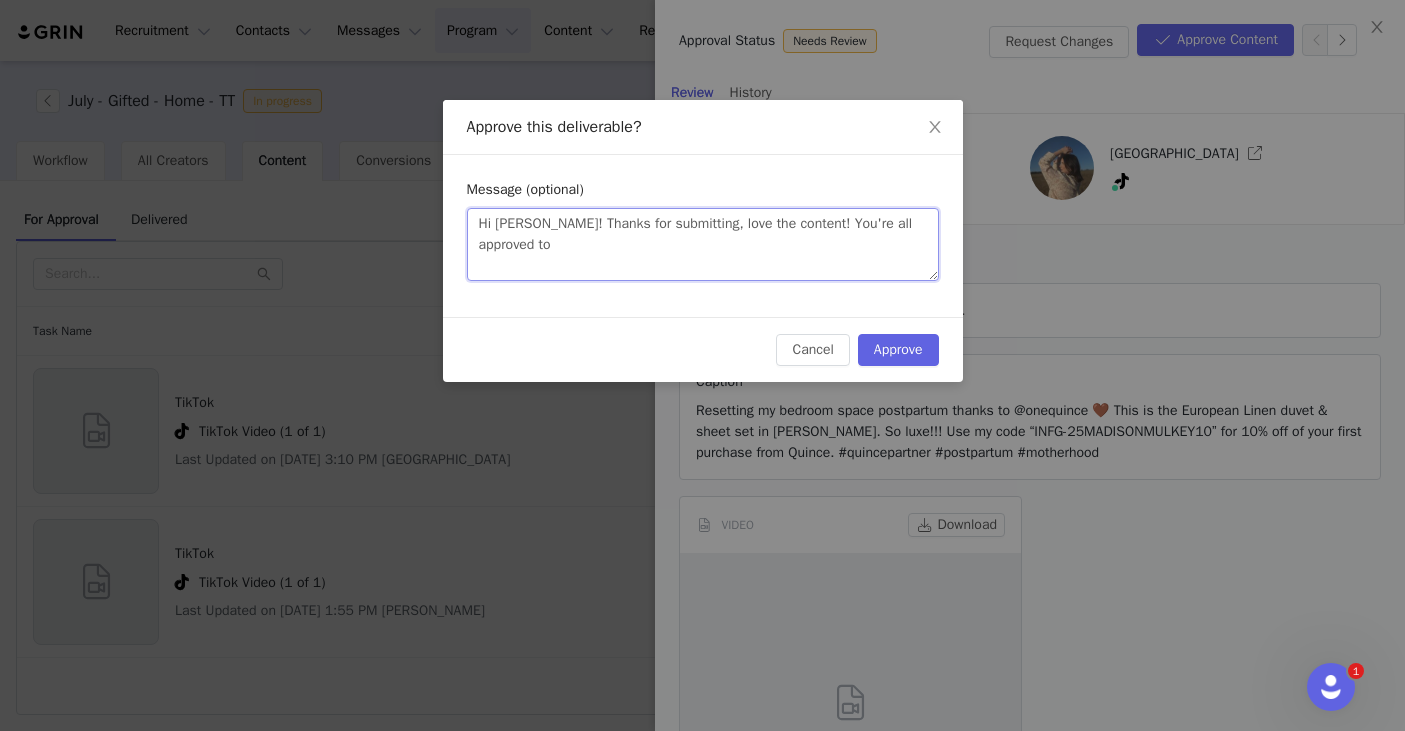 type on "Hi Madison! Thanks for submitting, love the content! You're all approved to" 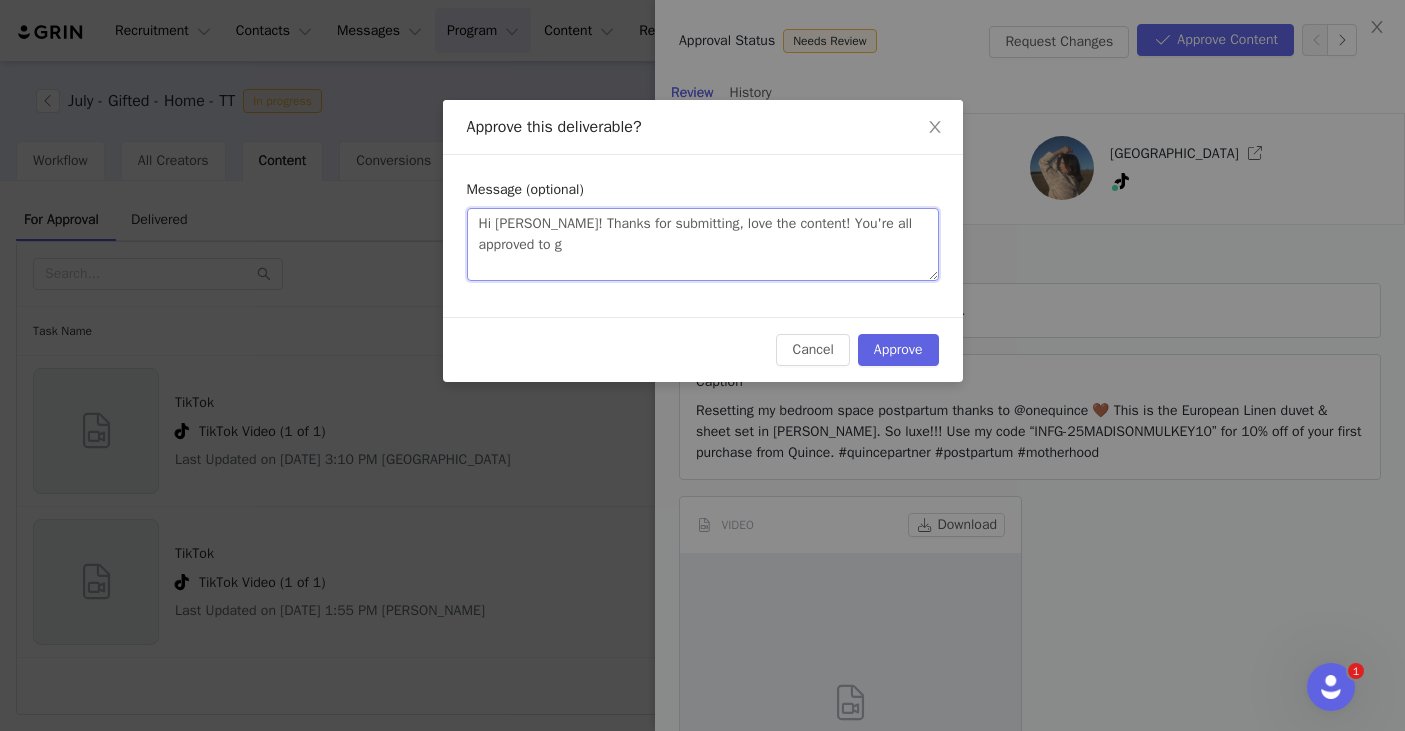 type on "Hi Madison! Thanks for submitting, love the content! You're all approved to go" 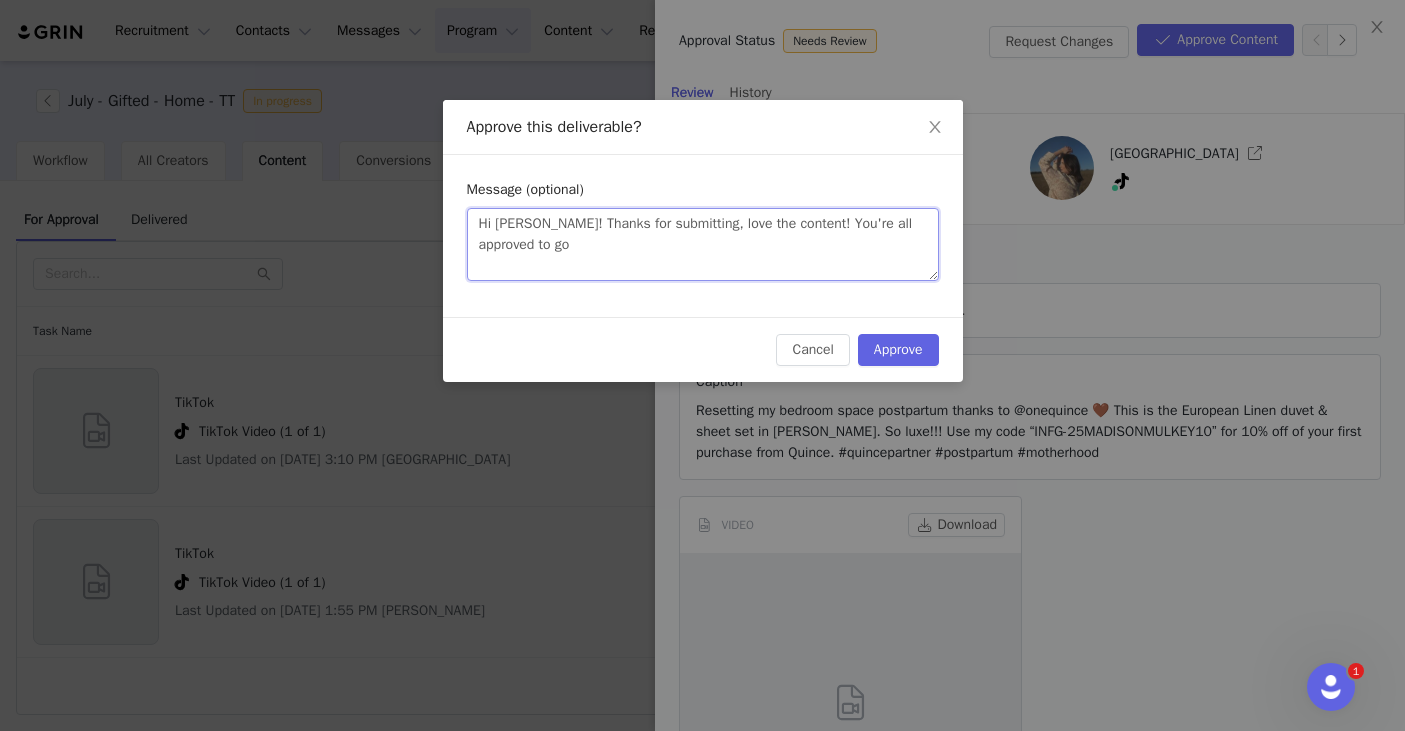 type on "Hi Madison! Thanks for submitting, love the content! You're all approved to go" 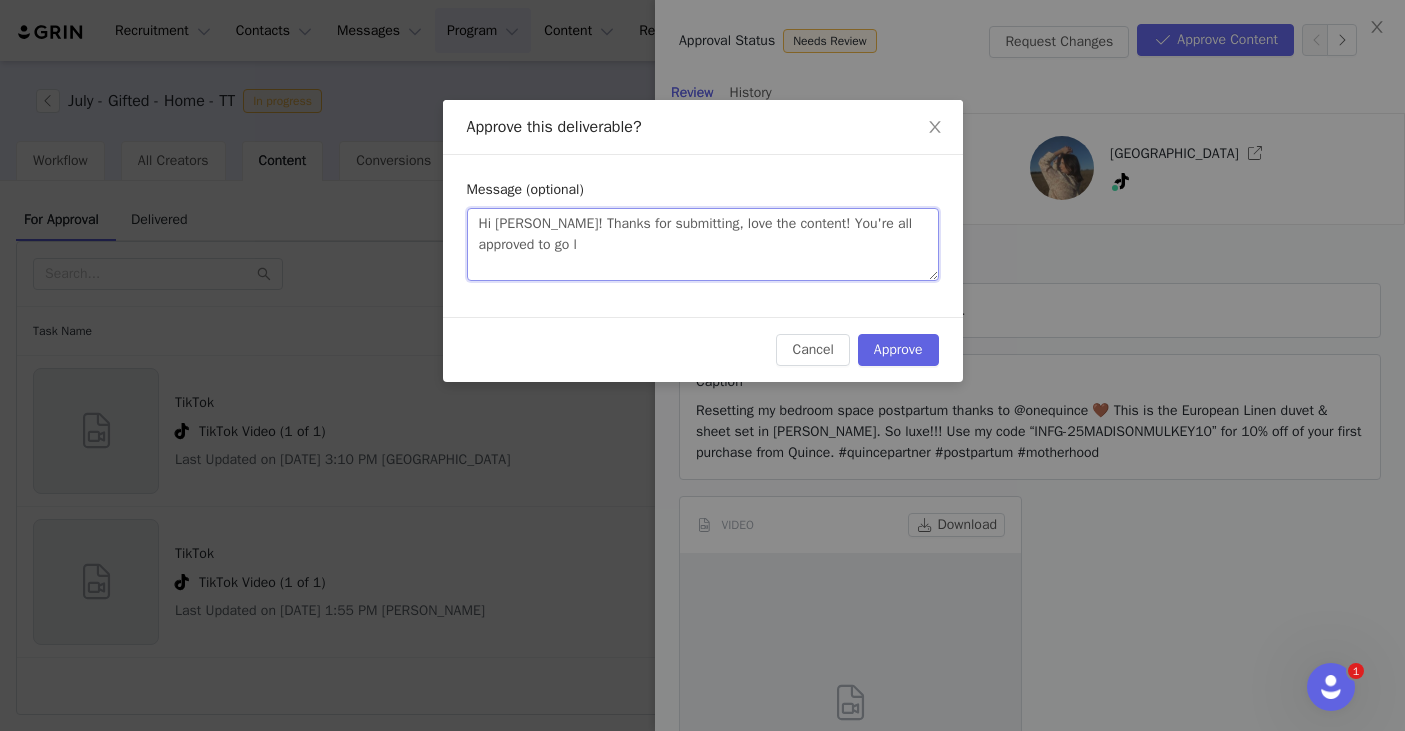 type on "Hi Madison! Thanks for submitting, love the content! You're all approved to go li" 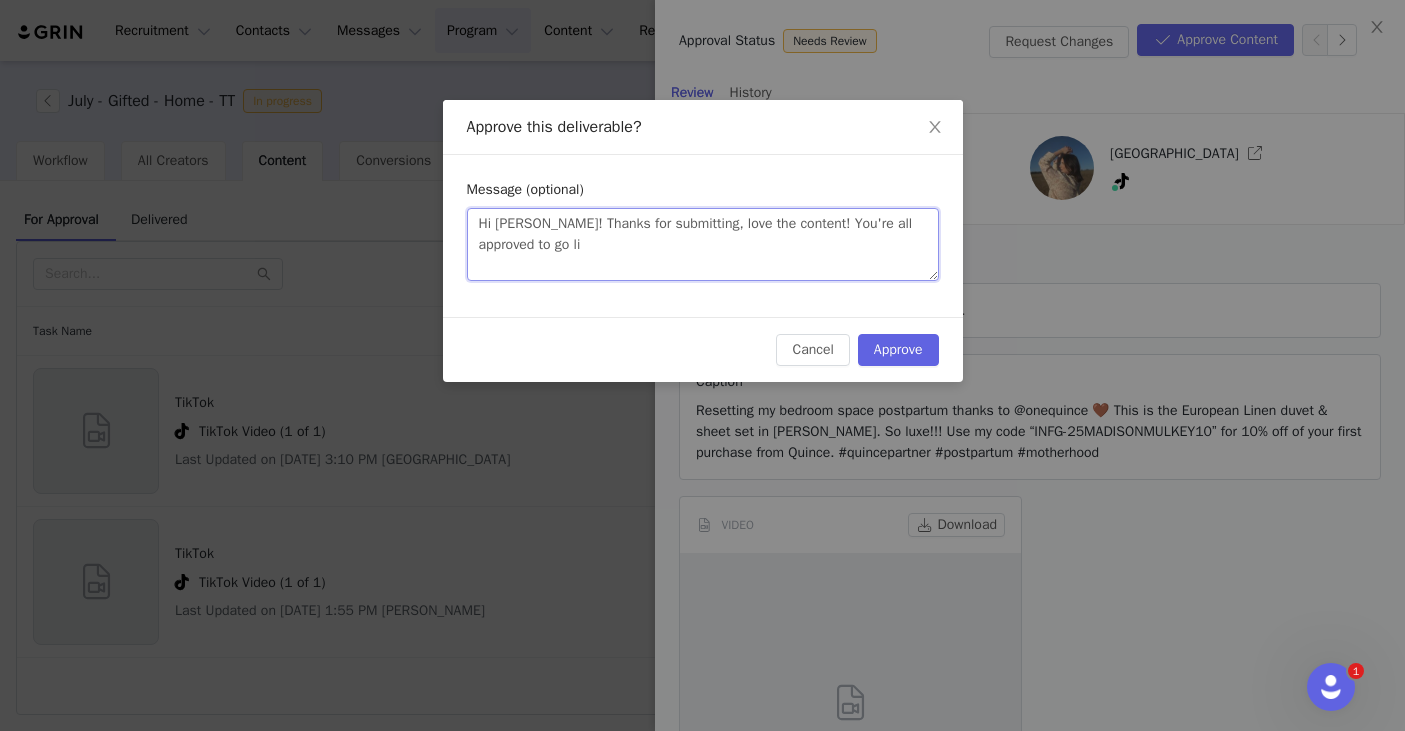 type on "Hi Madison! Thanks for submitting, love the content! You're all approved to go liv" 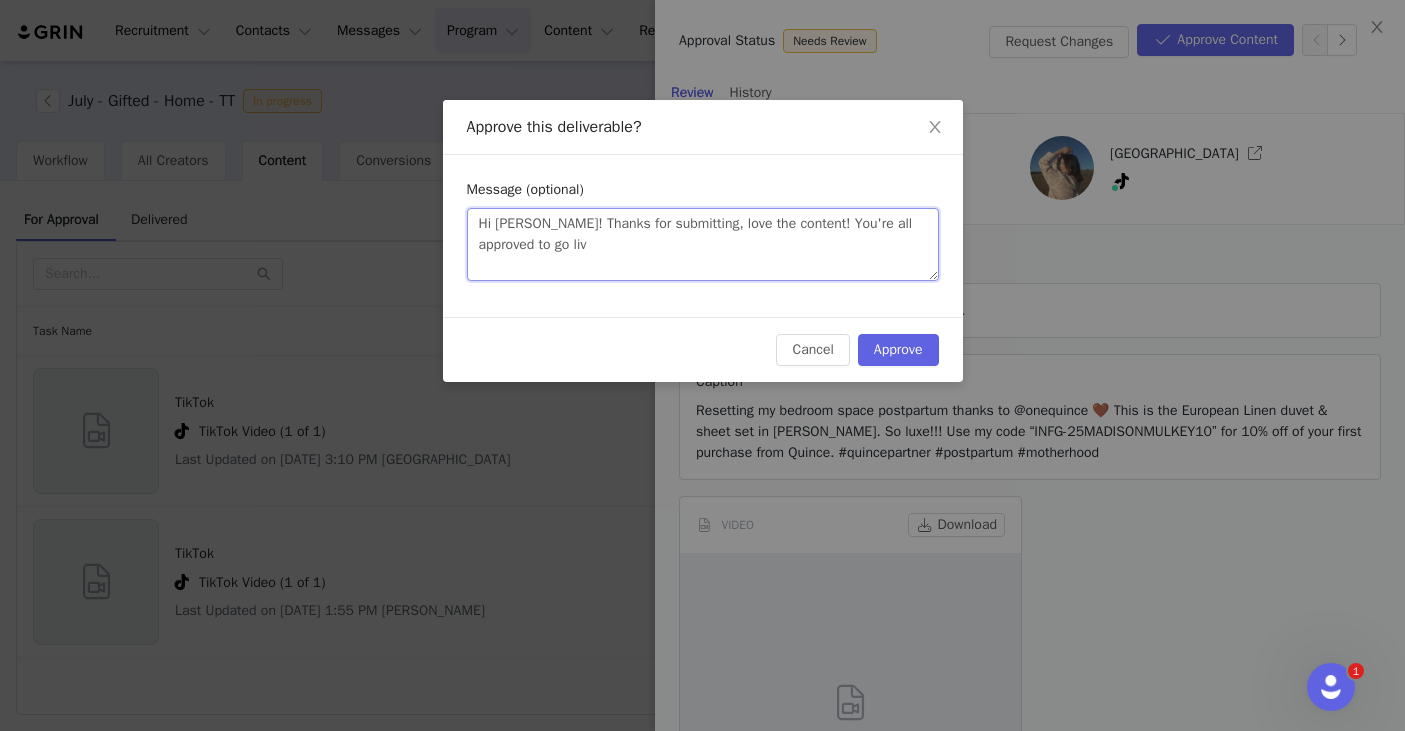 type on "Hi Madison! Thanks for submitting, love the content! You're all approved to go live" 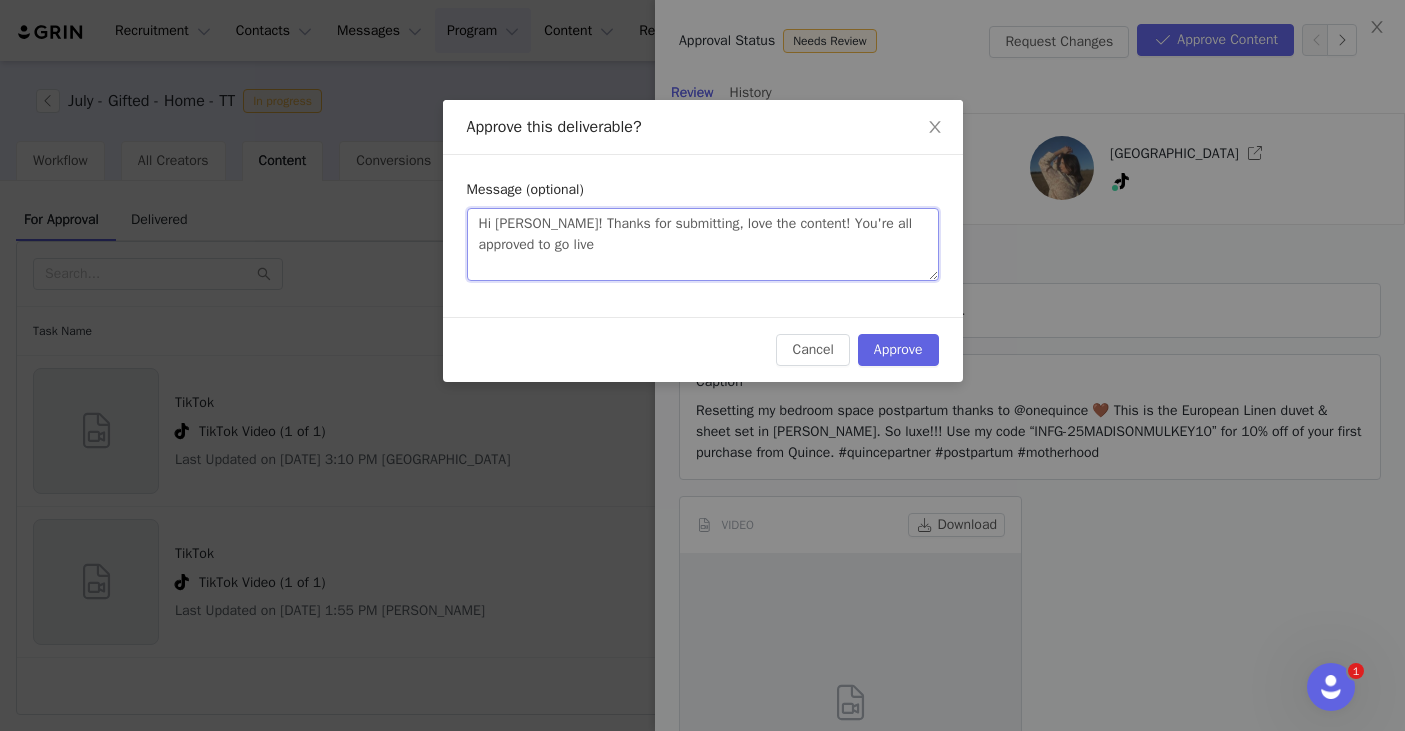 type on "Hi Madison! Thanks for submitting, love the content! You're all approved to go live" 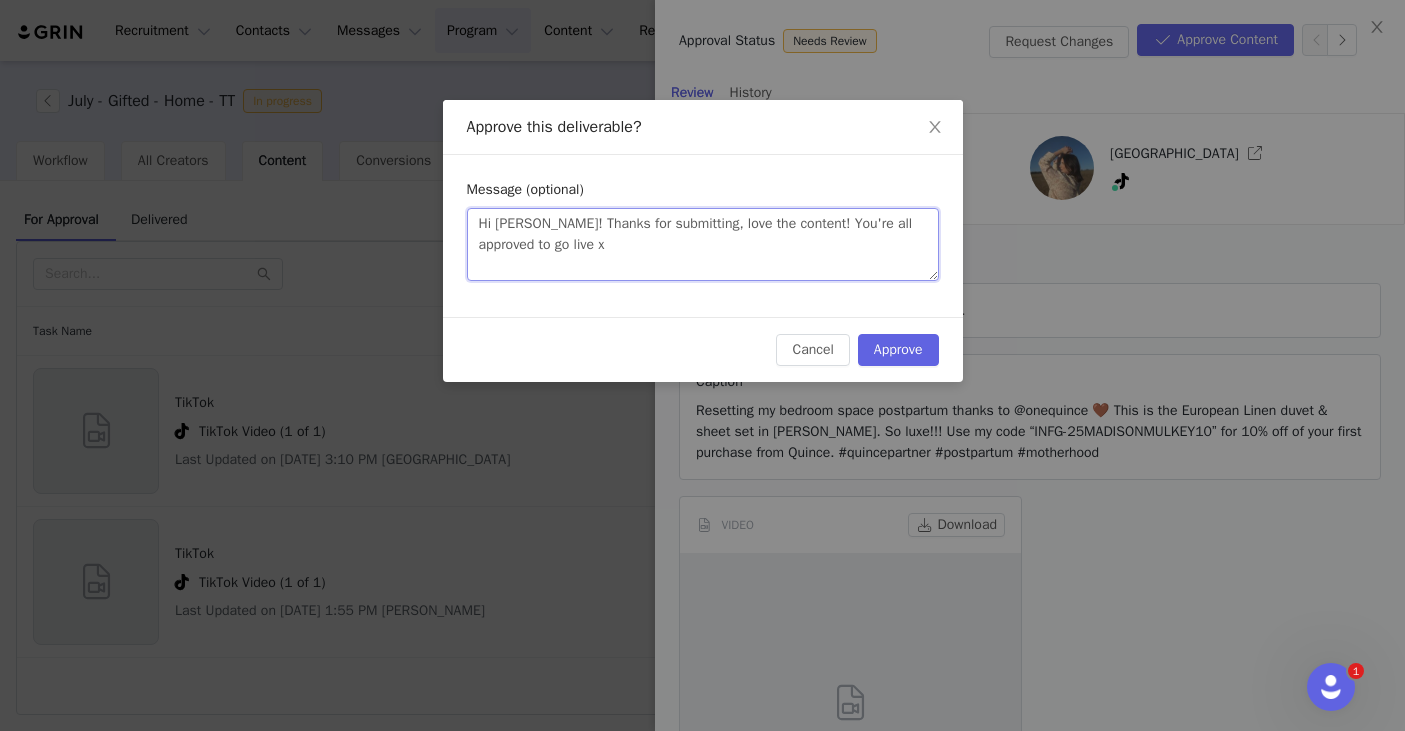 type on "Hi Madison! Thanks for submitting, love the content! You're all approved to go live xx" 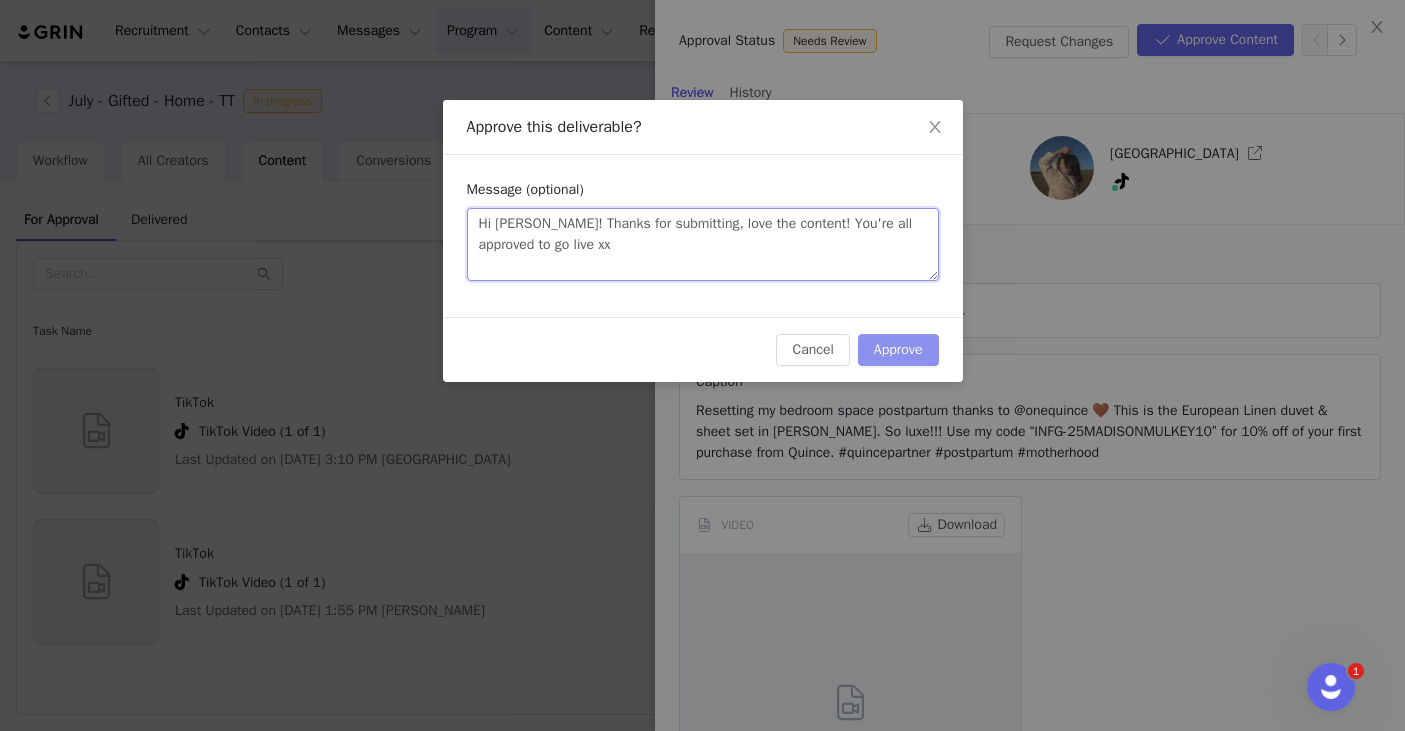 type on "Hi Madison! Thanks for submitting, love the content! You're all approved to go live xx" 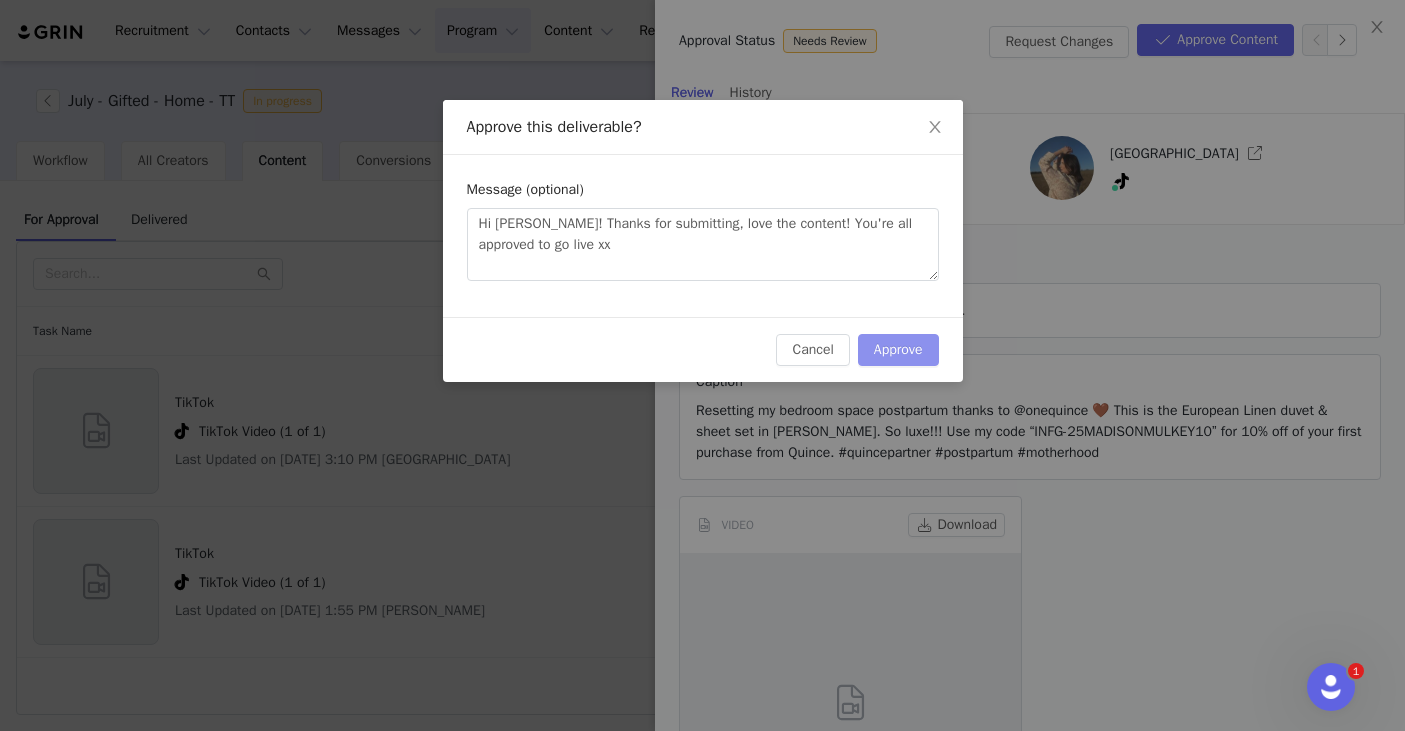 click on "Approve" at bounding box center [898, 350] 